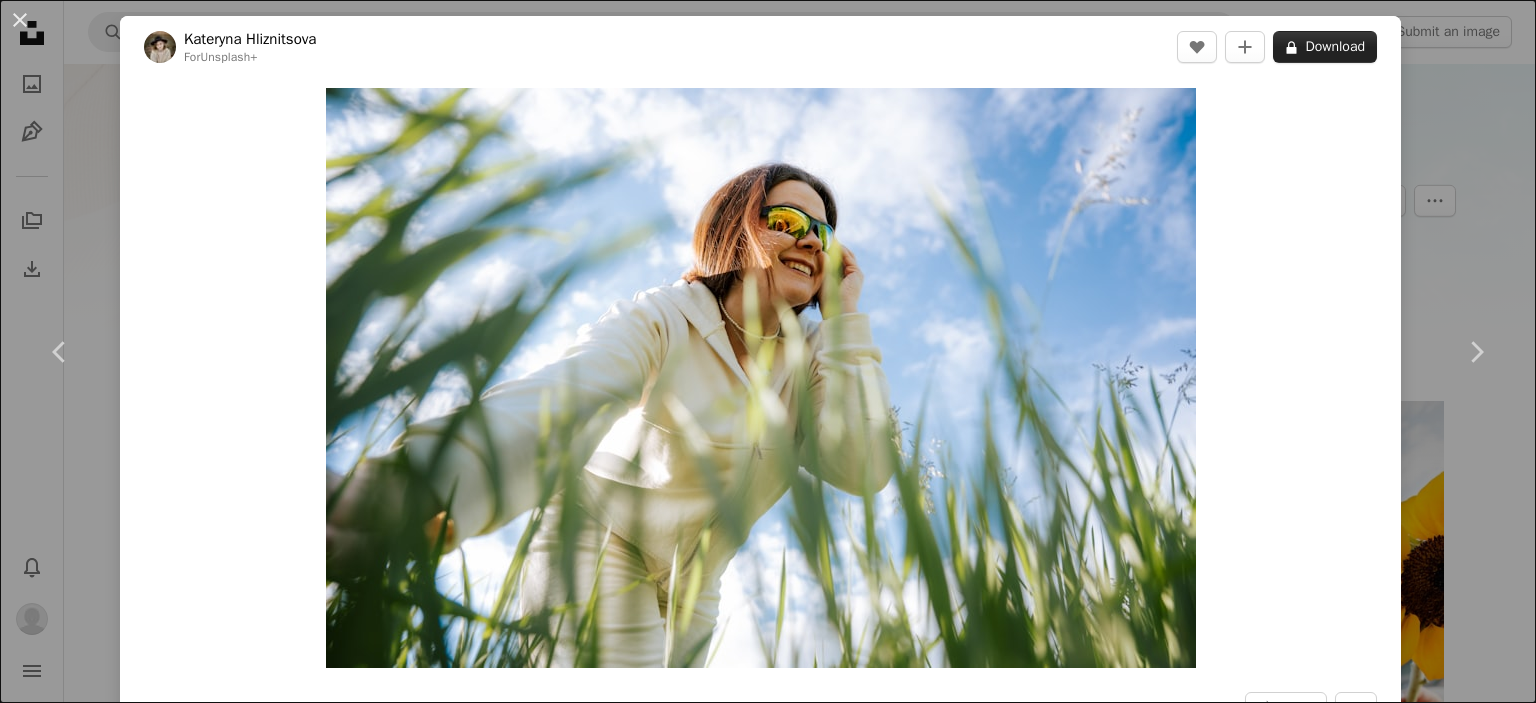 scroll, scrollTop: 3600, scrollLeft: 0, axis: vertical 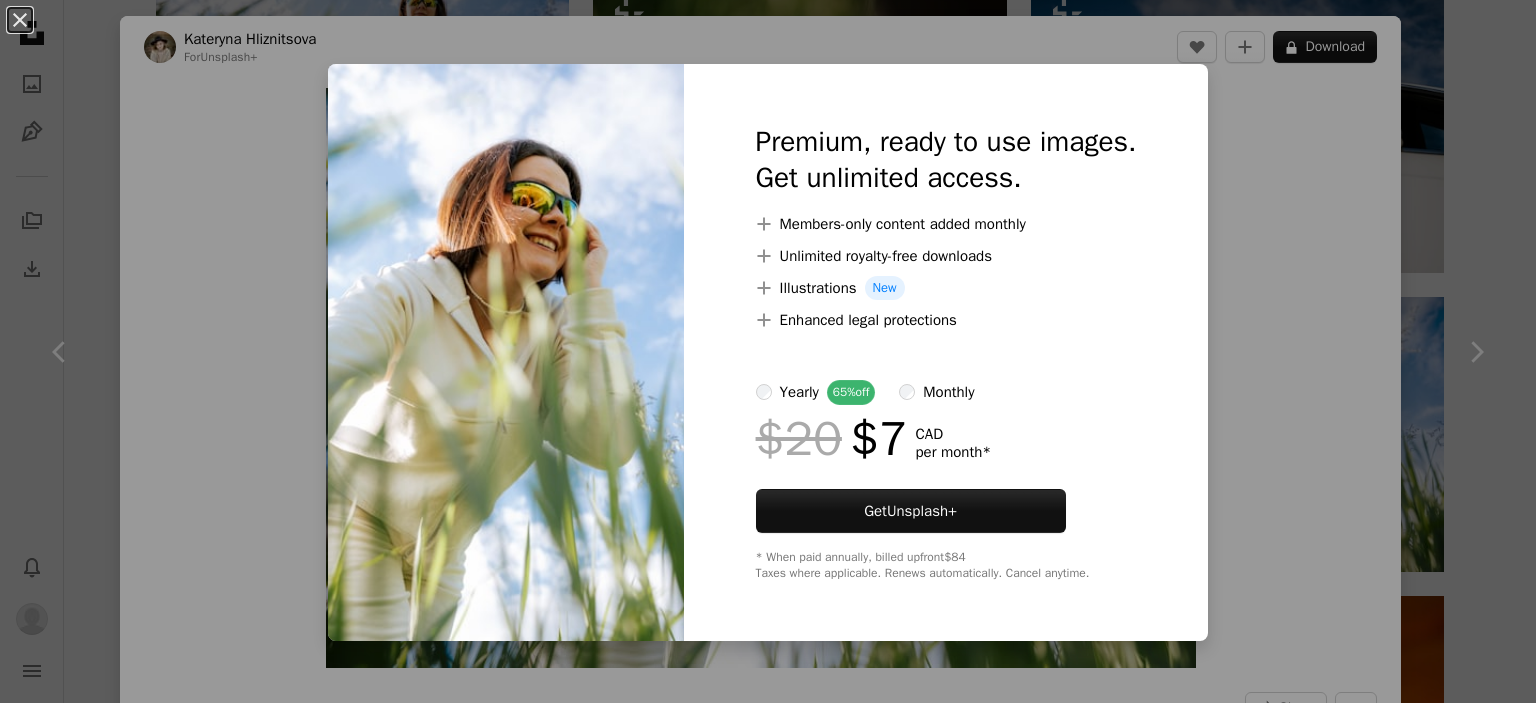 click on "An X shape Premium, ready to use images. Get unlimited access. A plus sign Members-only content added monthly A plus sign Unlimited royalty-free downloads A plus sign Illustrations  New A plus sign Enhanced legal protections yearly 65%  off monthly $20   $7 CAD per month * Get  Unsplash+ * When paid annually, billed upfront  $84 Taxes where applicable. Renews automatically. Cancel anytime." at bounding box center (768, 351) 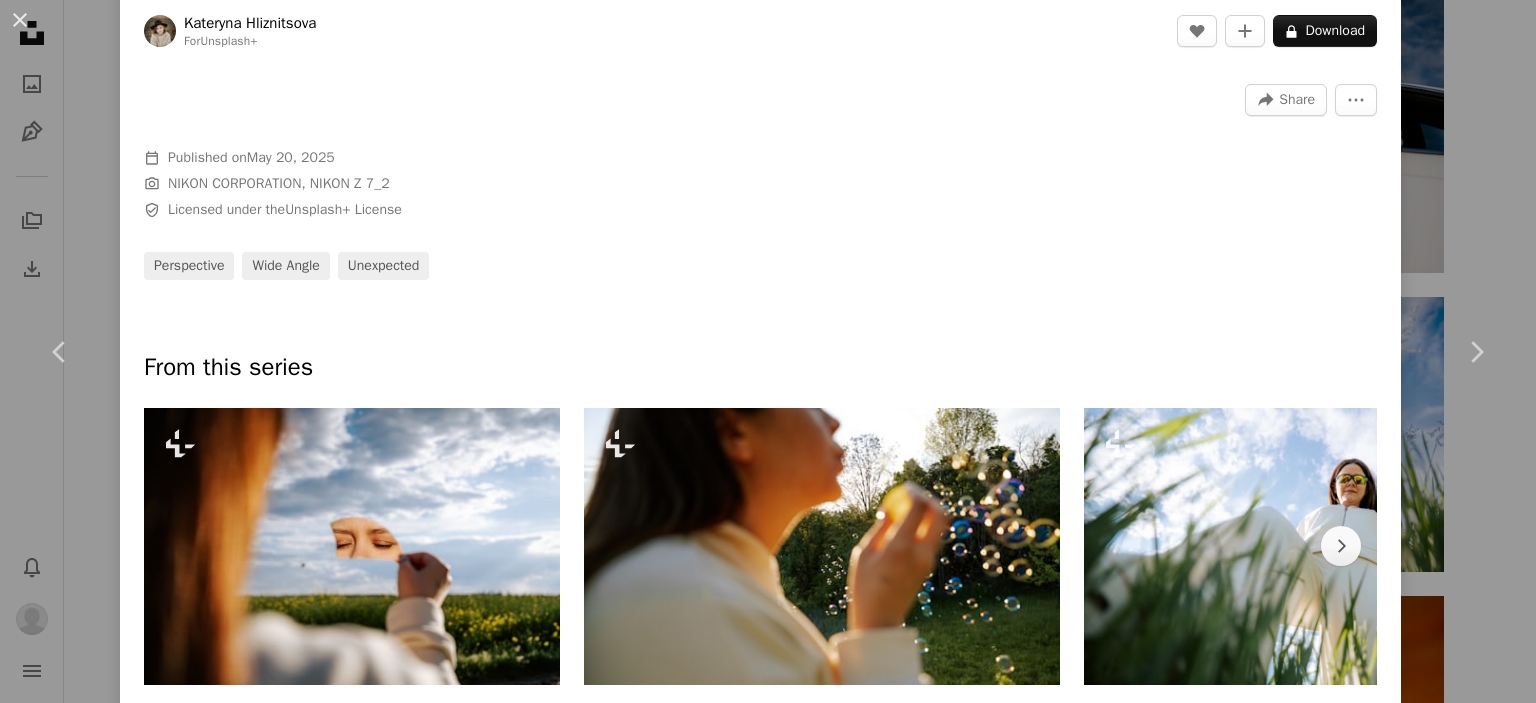 scroll, scrollTop: 800, scrollLeft: 0, axis: vertical 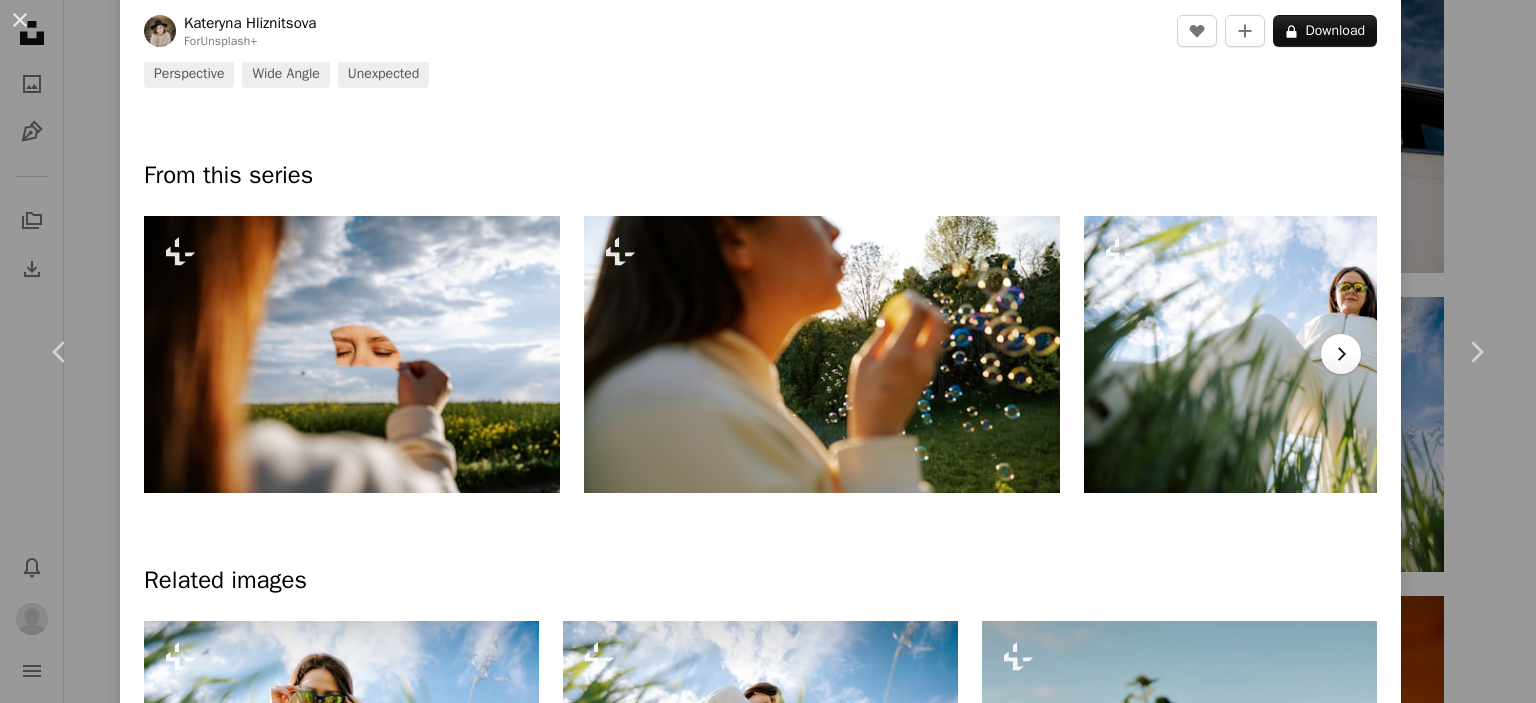 click on "Chevron right" 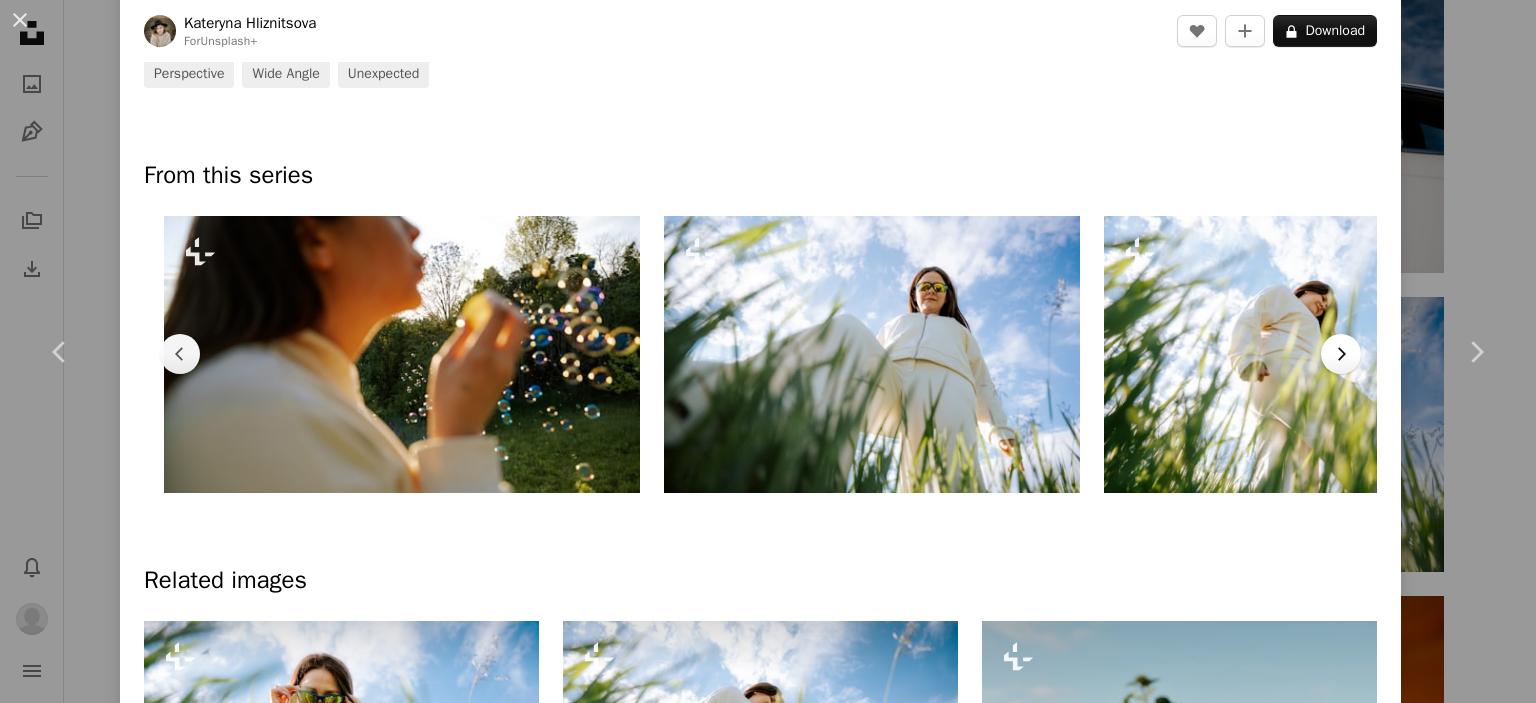 scroll, scrollTop: 0, scrollLeft: 439, axis: horizontal 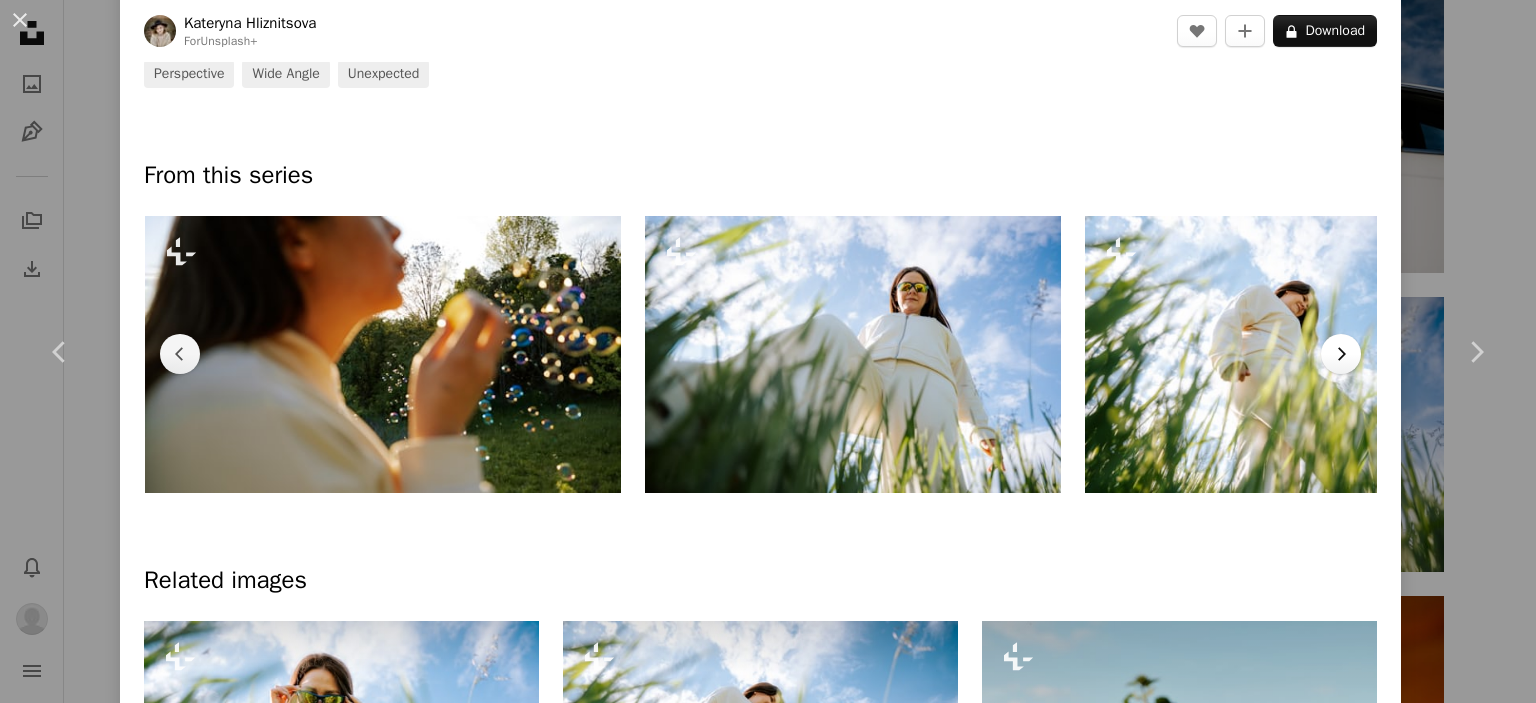 click on "Chevron right" 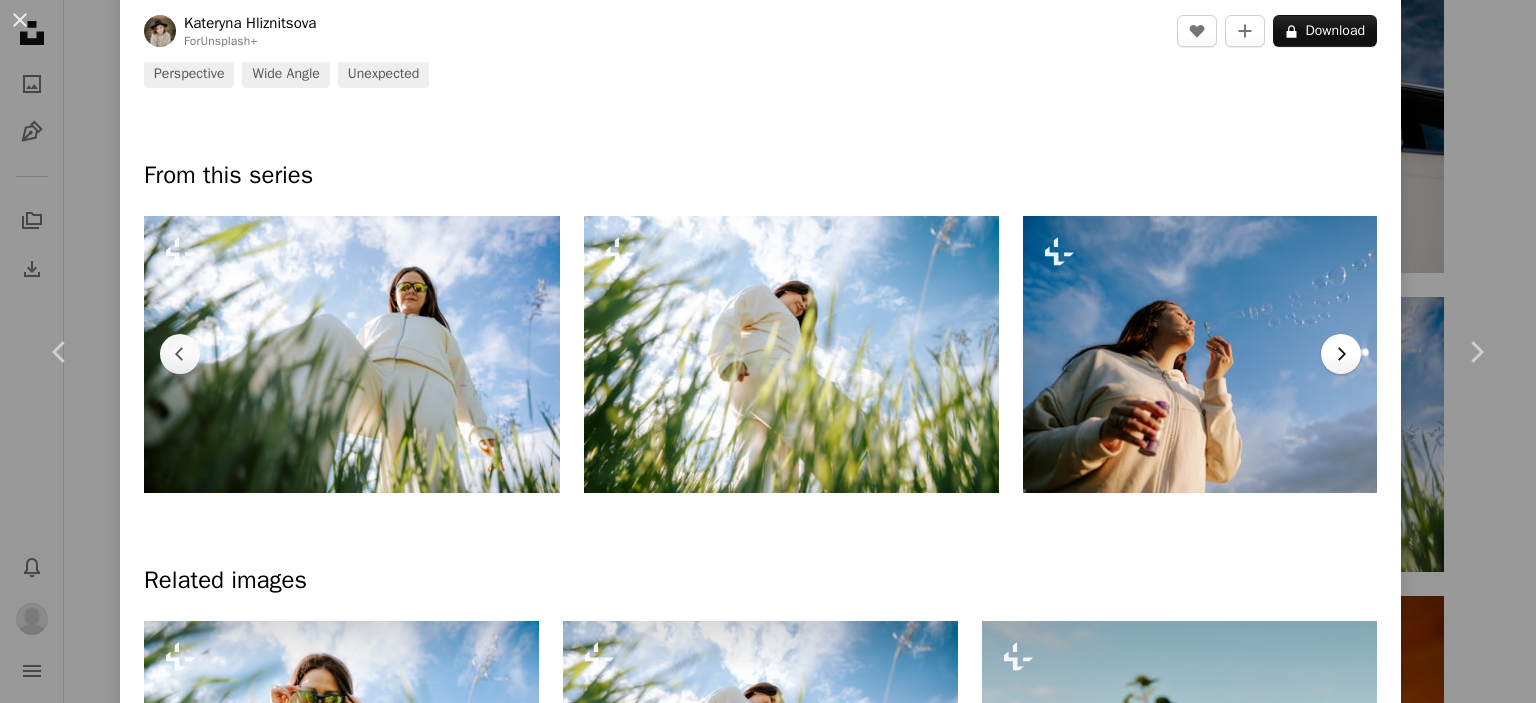 click on "Chevron right" 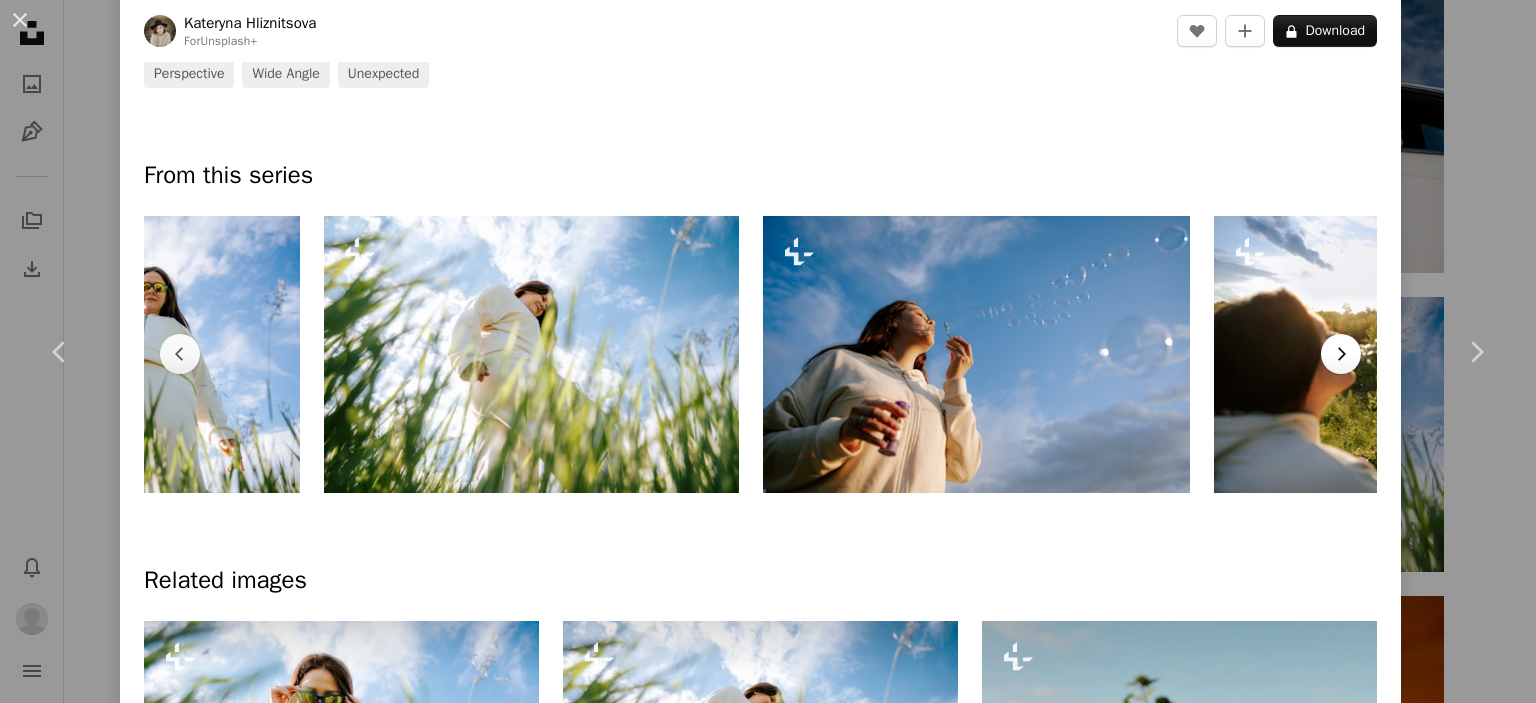 scroll, scrollTop: 0, scrollLeft: 1379, axis: horizontal 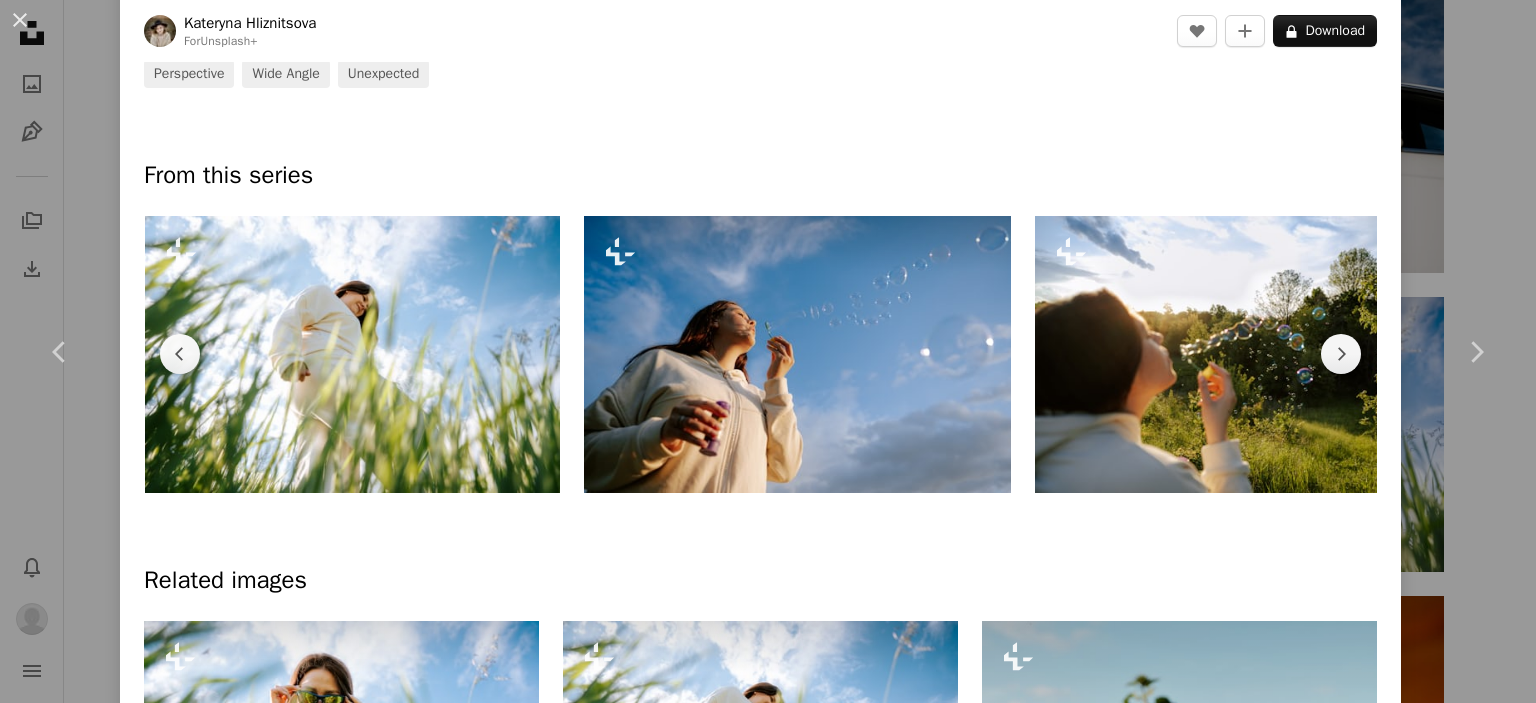 click at bounding box center (797, 354) 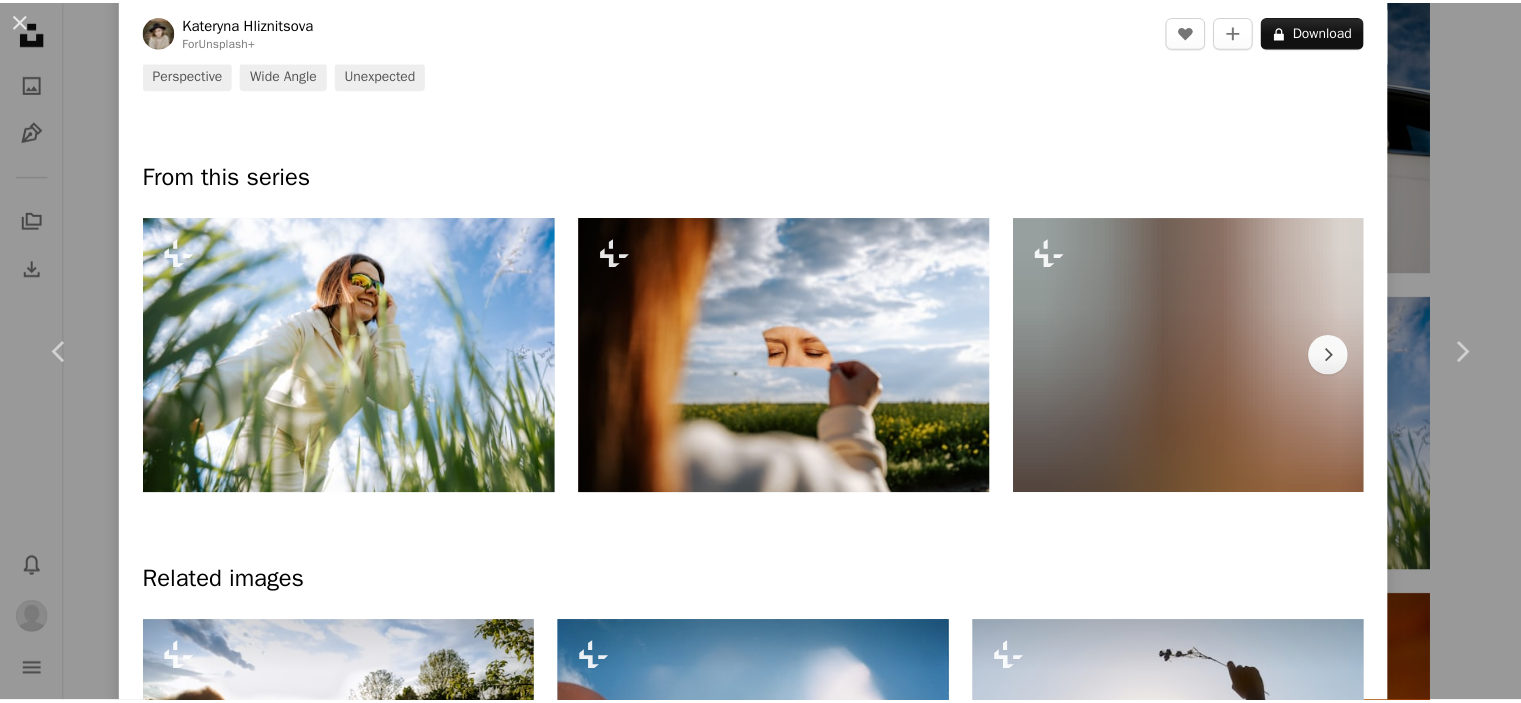 scroll, scrollTop: 0, scrollLeft: 0, axis: both 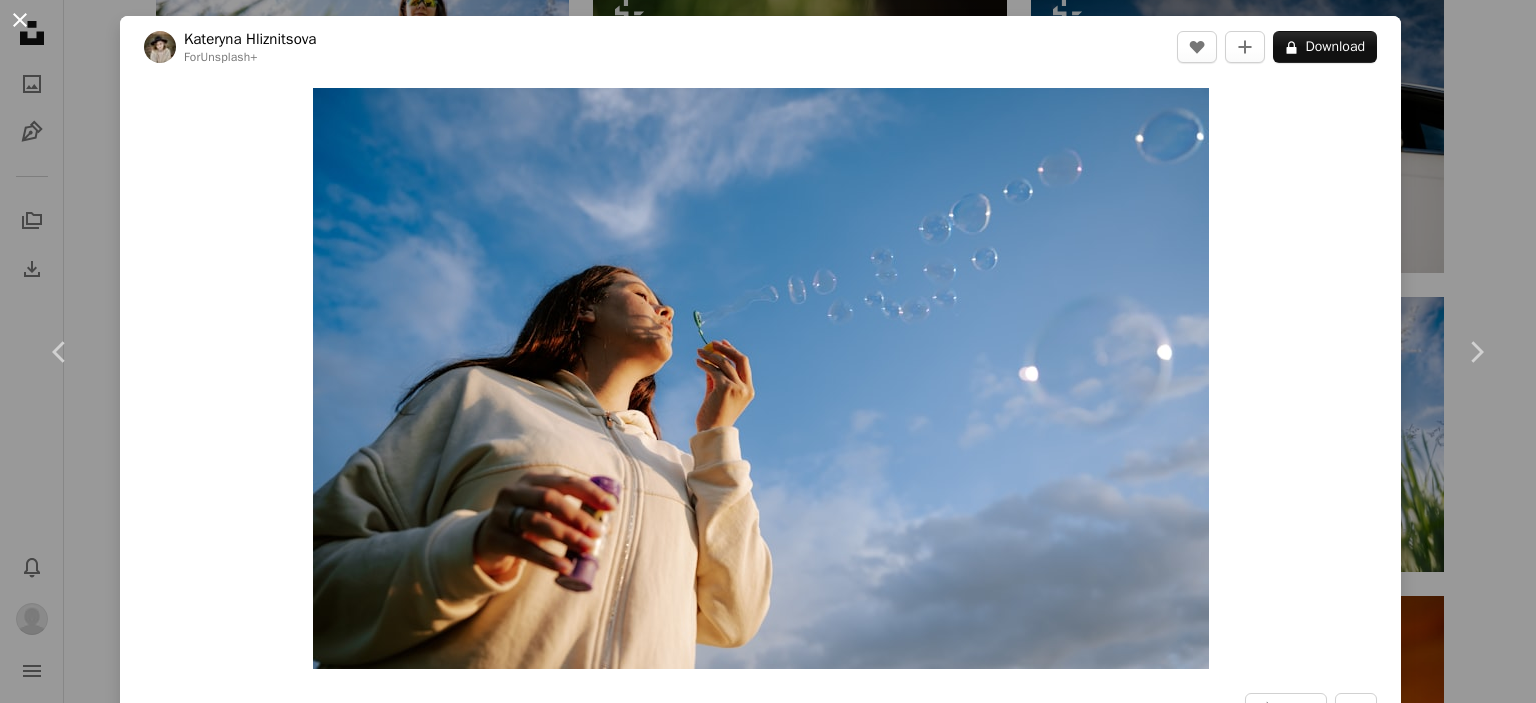 click on "An X shape" at bounding box center (20, 20) 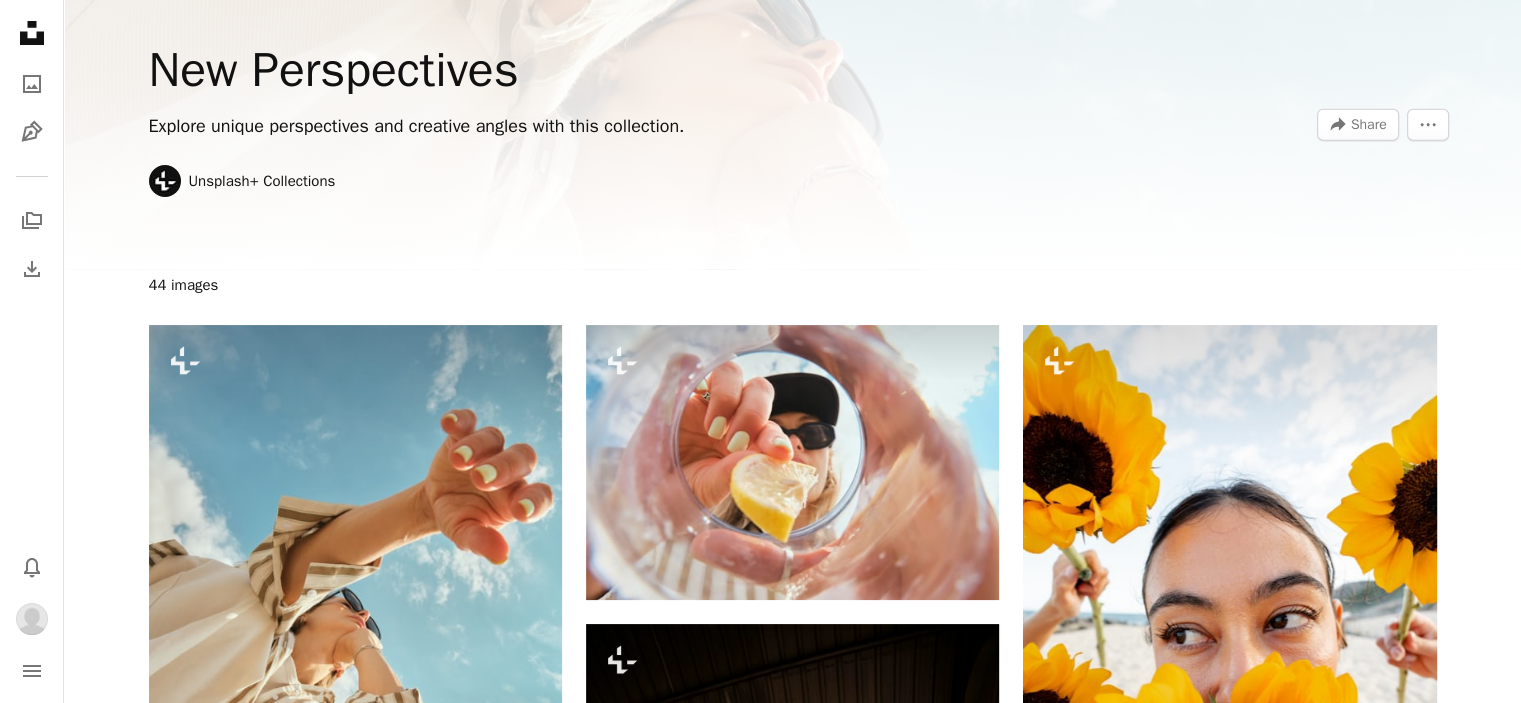 scroll, scrollTop: 0, scrollLeft: 0, axis: both 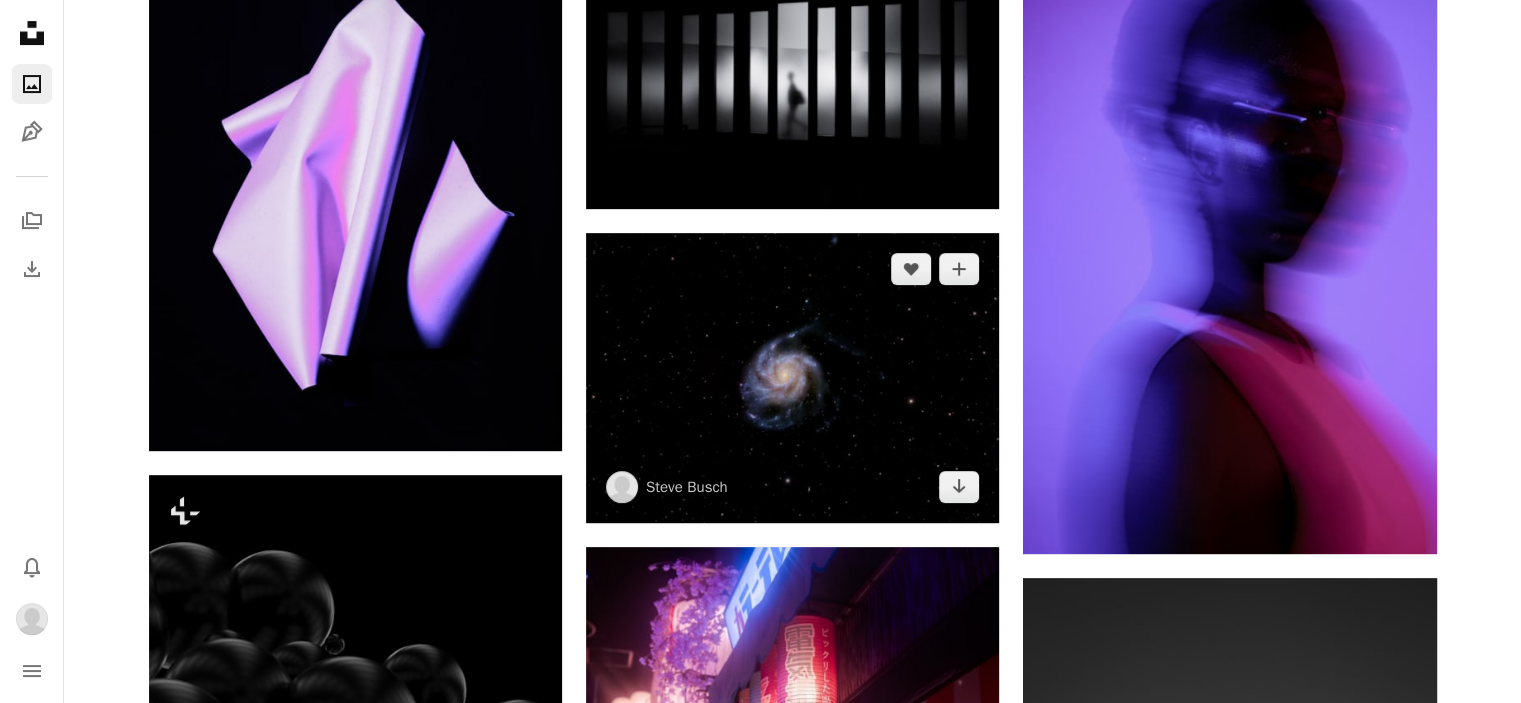 click at bounding box center (792, 377) 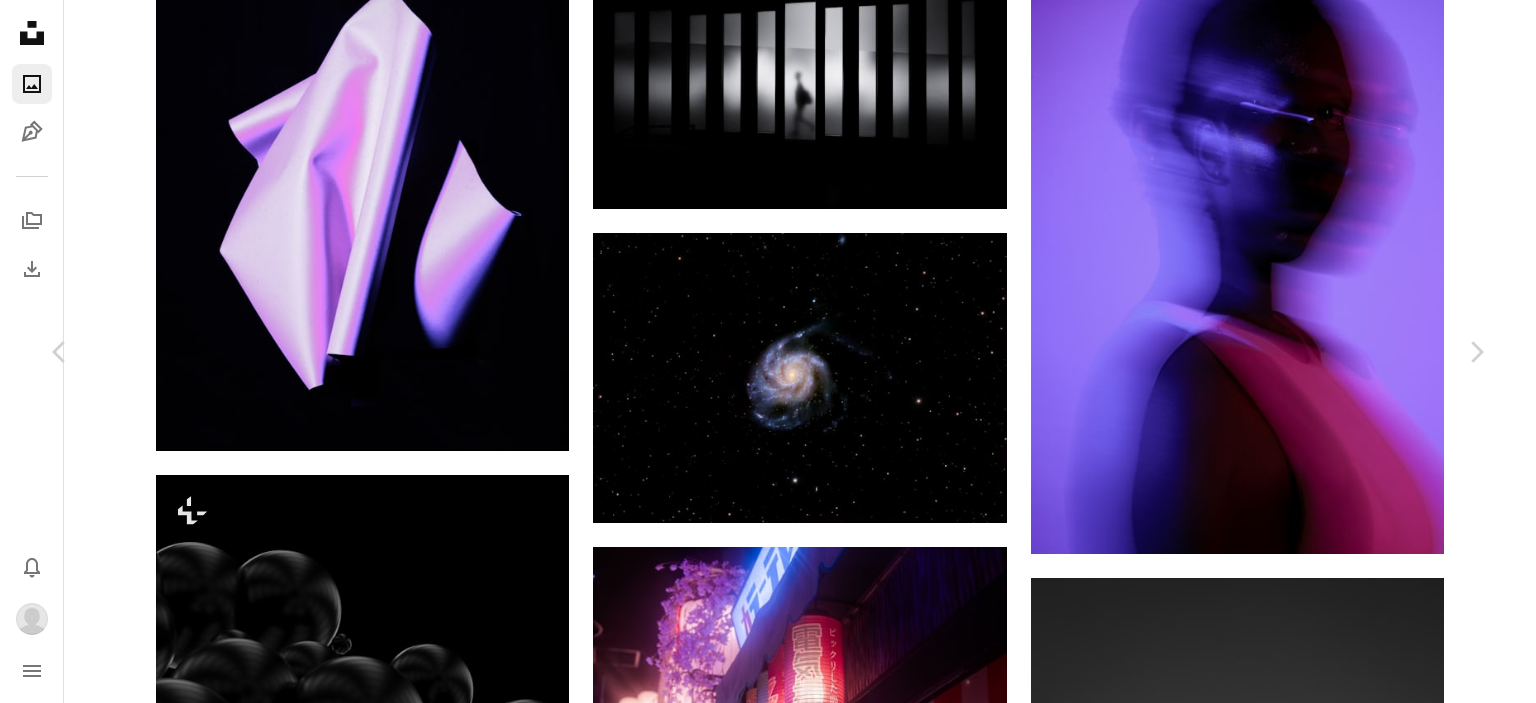 click at bounding box center [761, 9707] 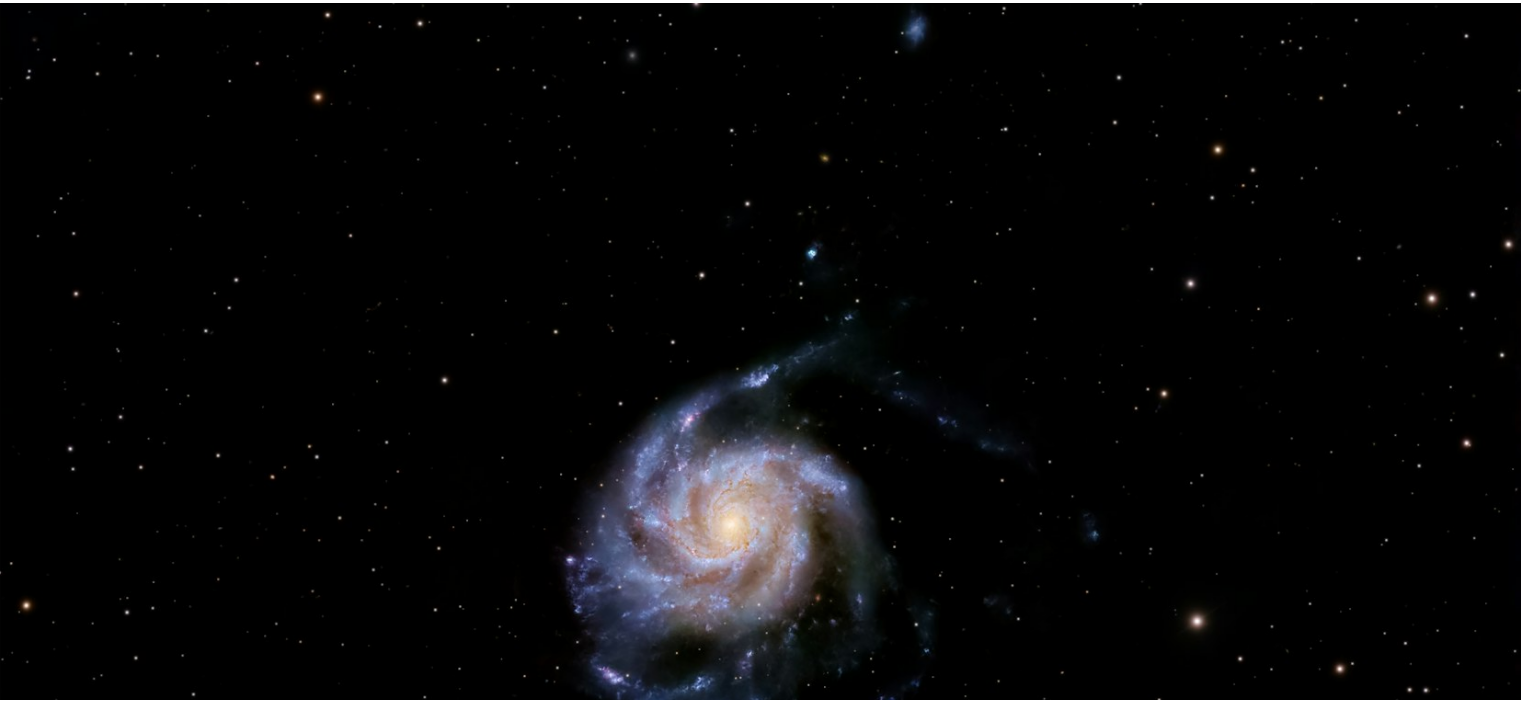 scroll, scrollTop: 176, scrollLeft: 0, axis: vertical 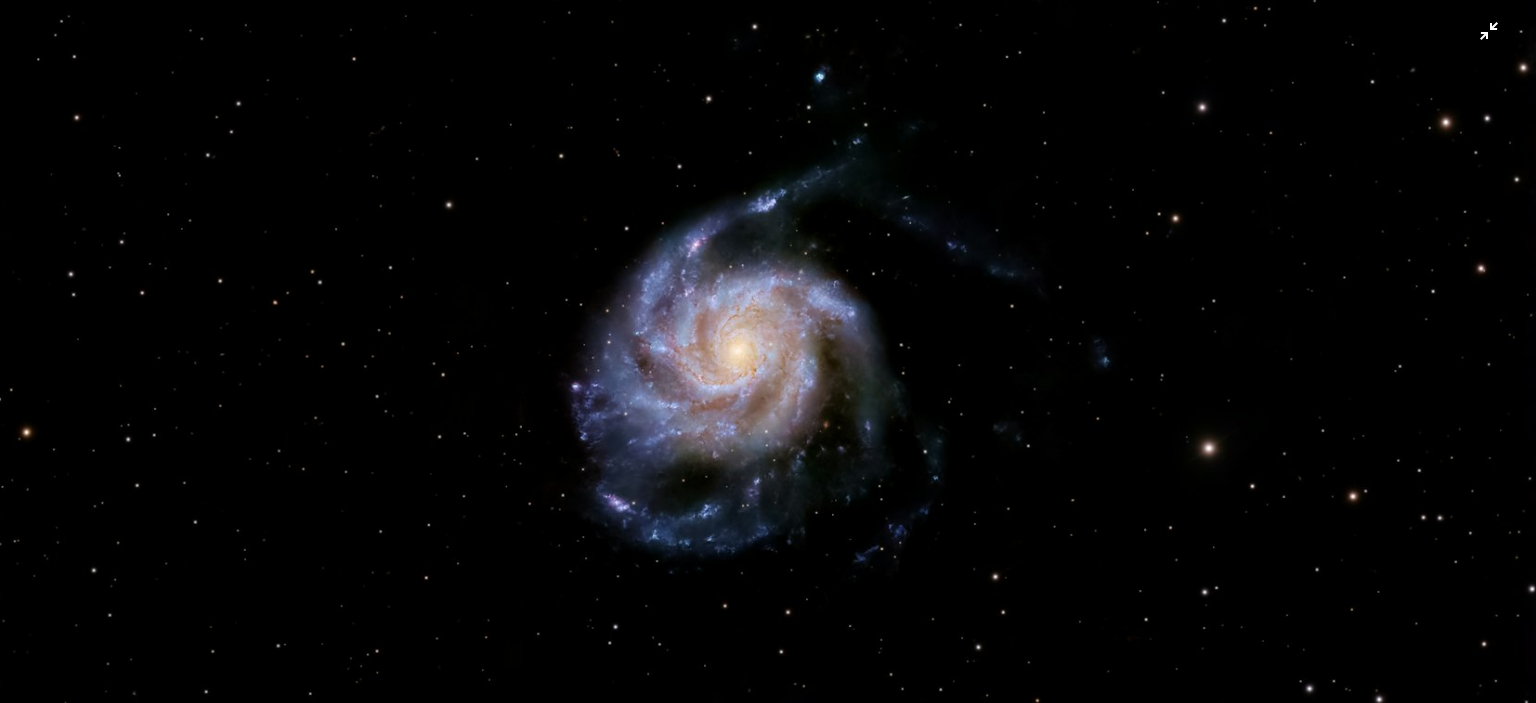 click at bounding box center (768, 362) 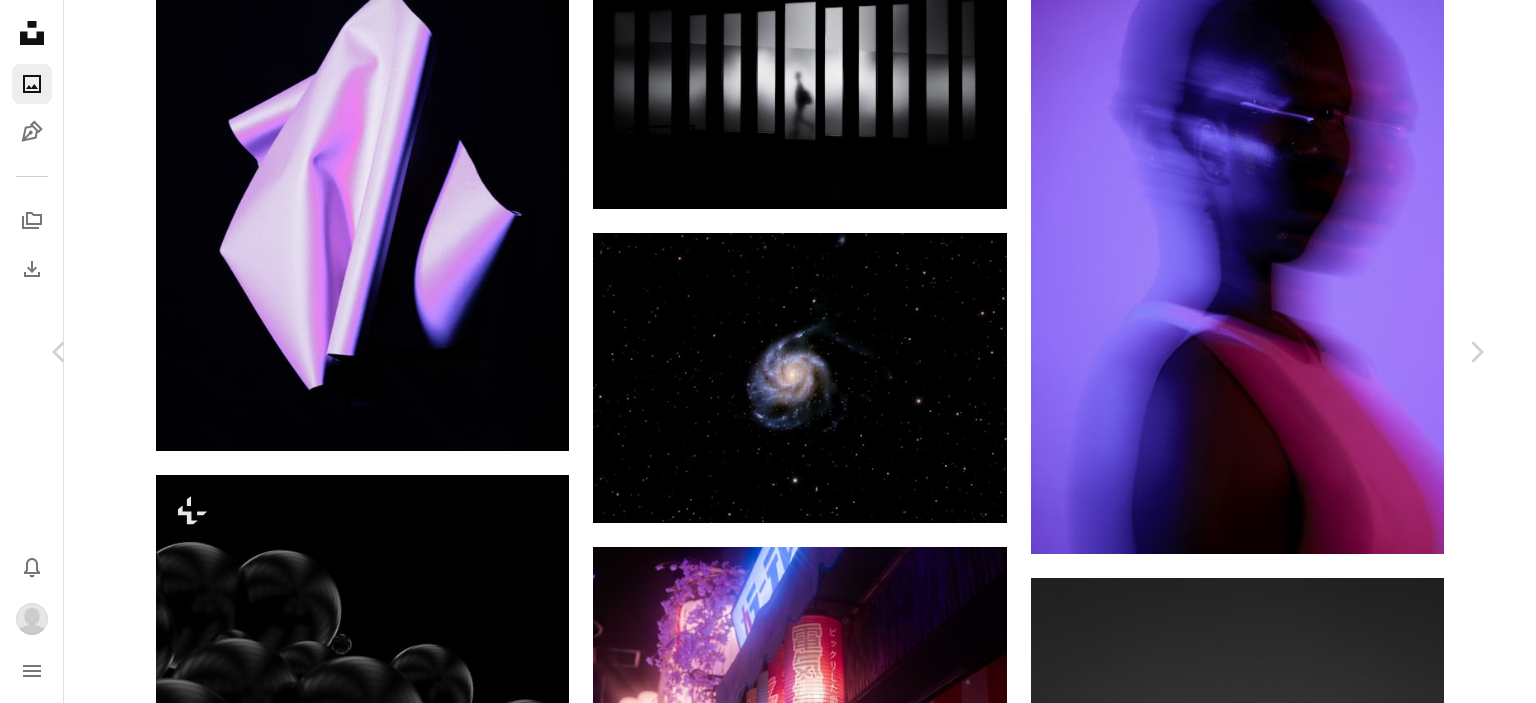 click on "Chevron down" 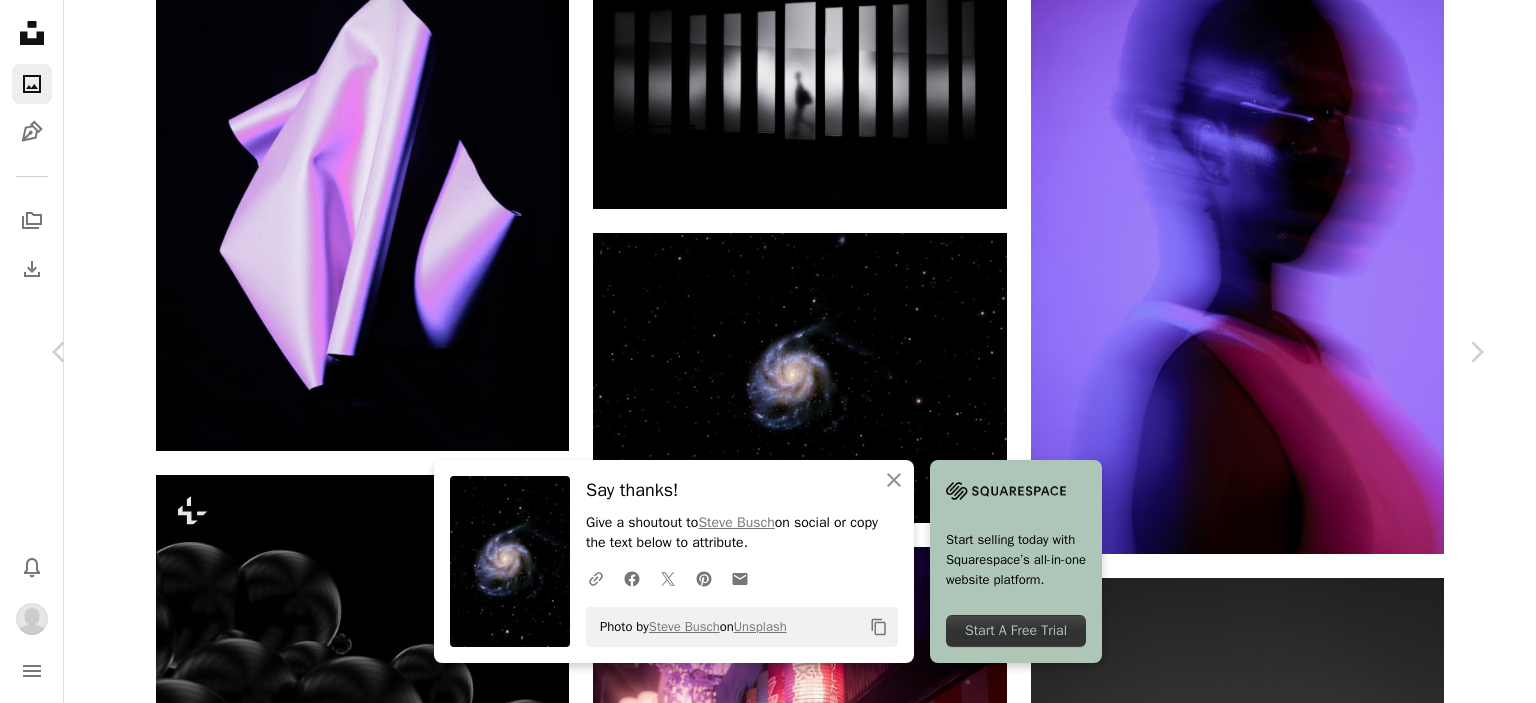 click on "An X shape" at bounding box center (20, 20) 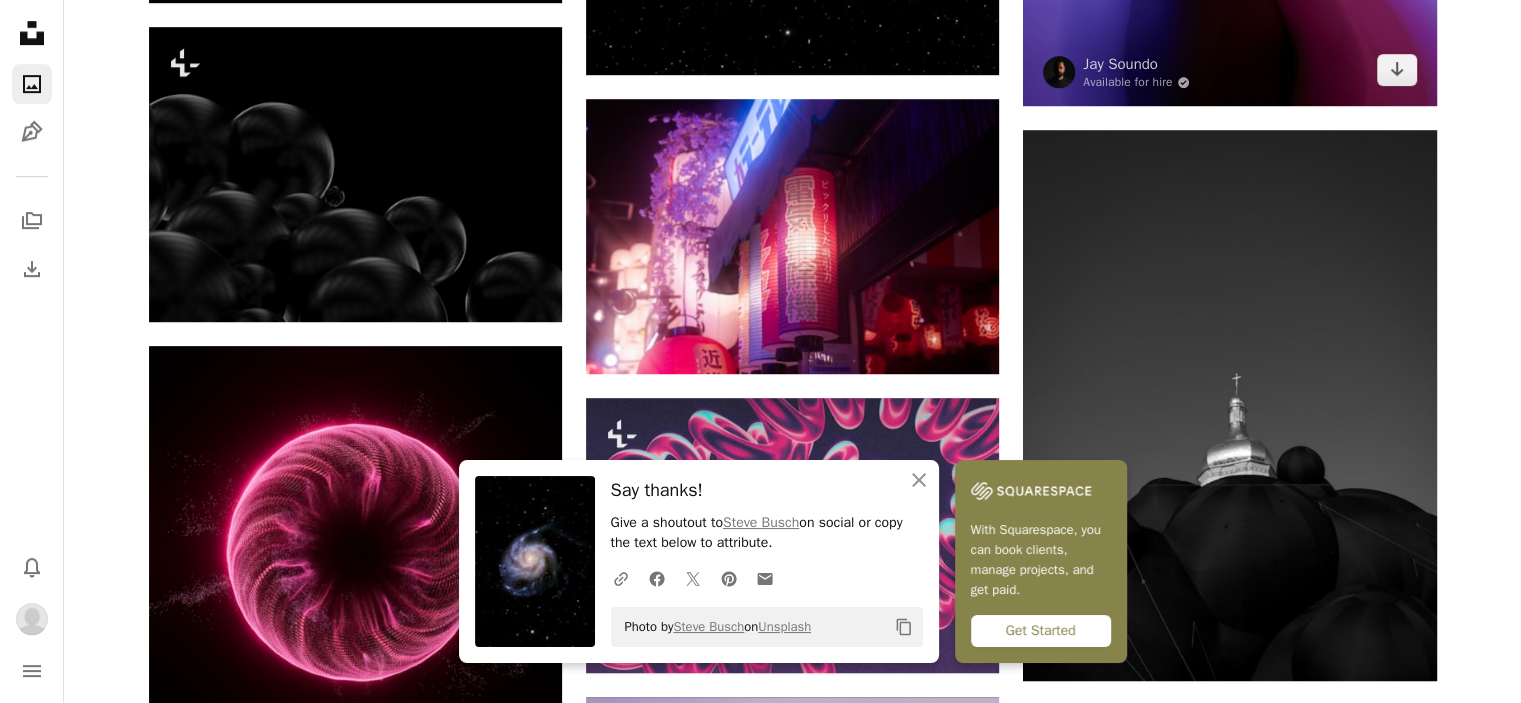 scroll, scrollTop: 1100, scrollLeft: 0, axis: vertical 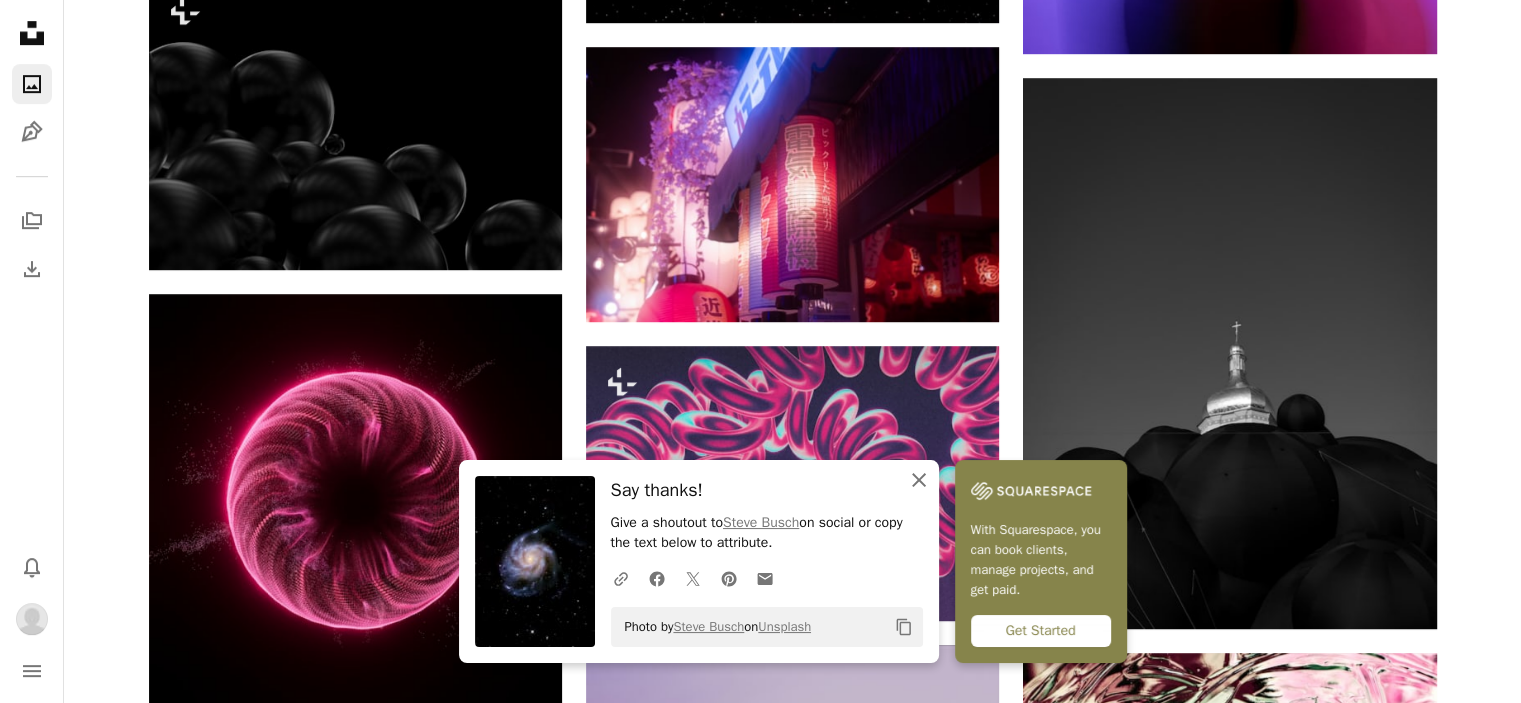 click on "An X shape" 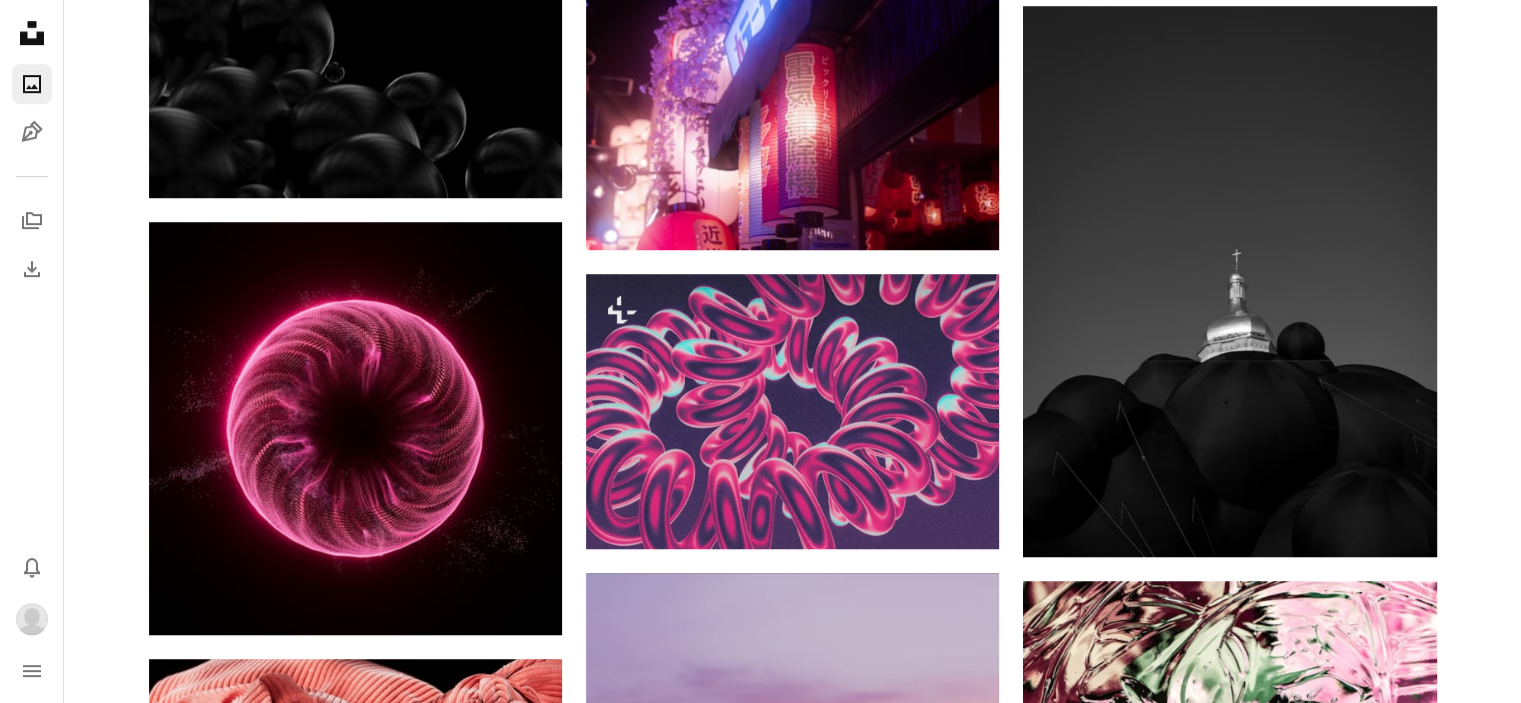 scroll, scrollTop: 1200, scrollLeft: 0, axis: vertical 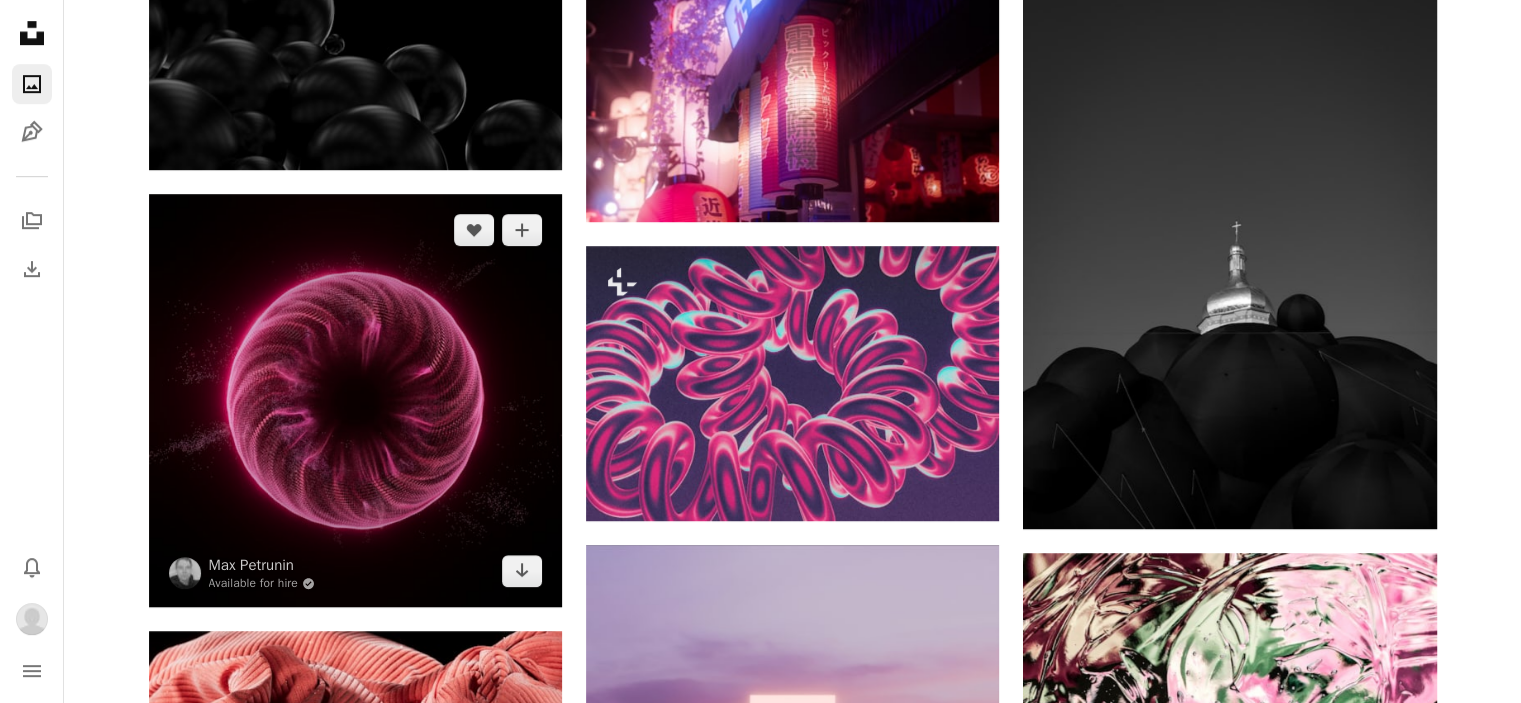 click at bounding box center [355, 400] 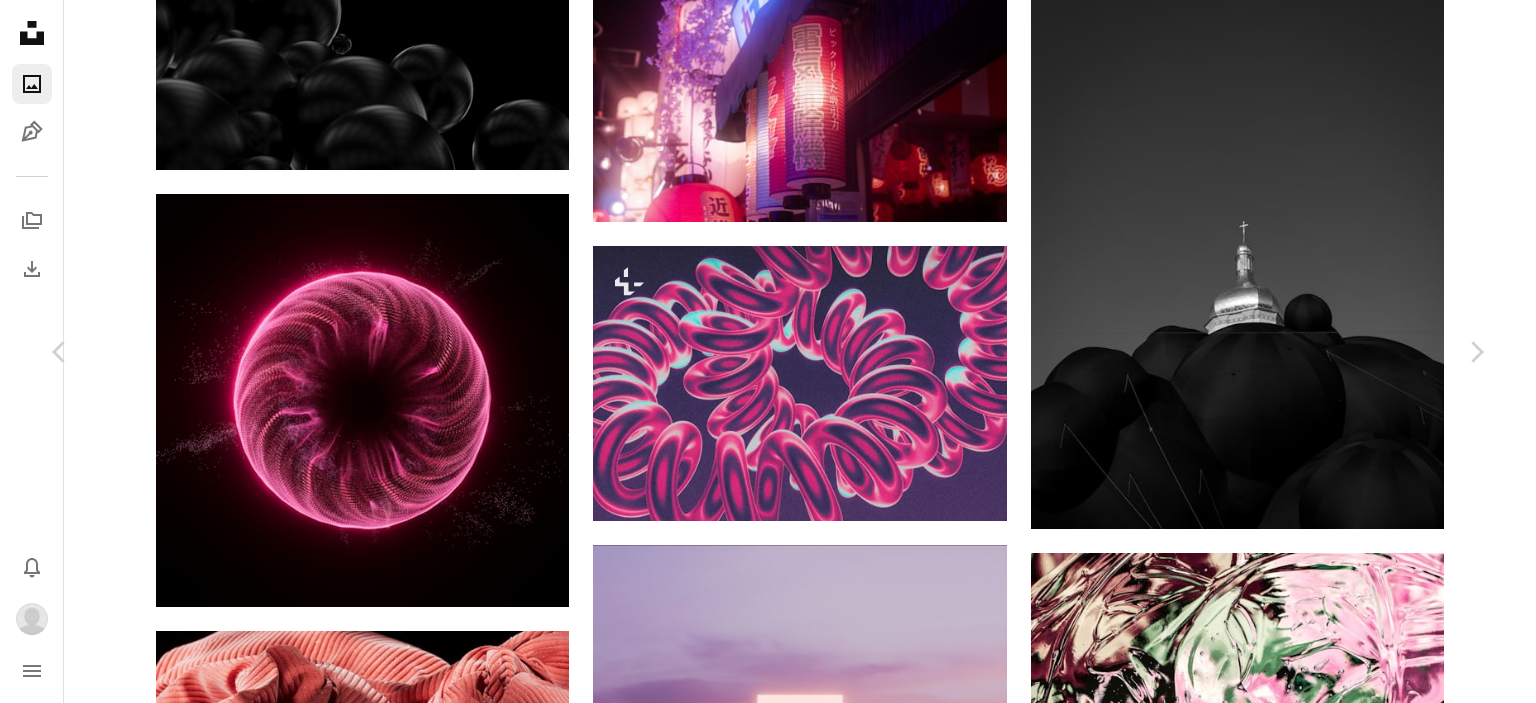 click on "Chevron down" 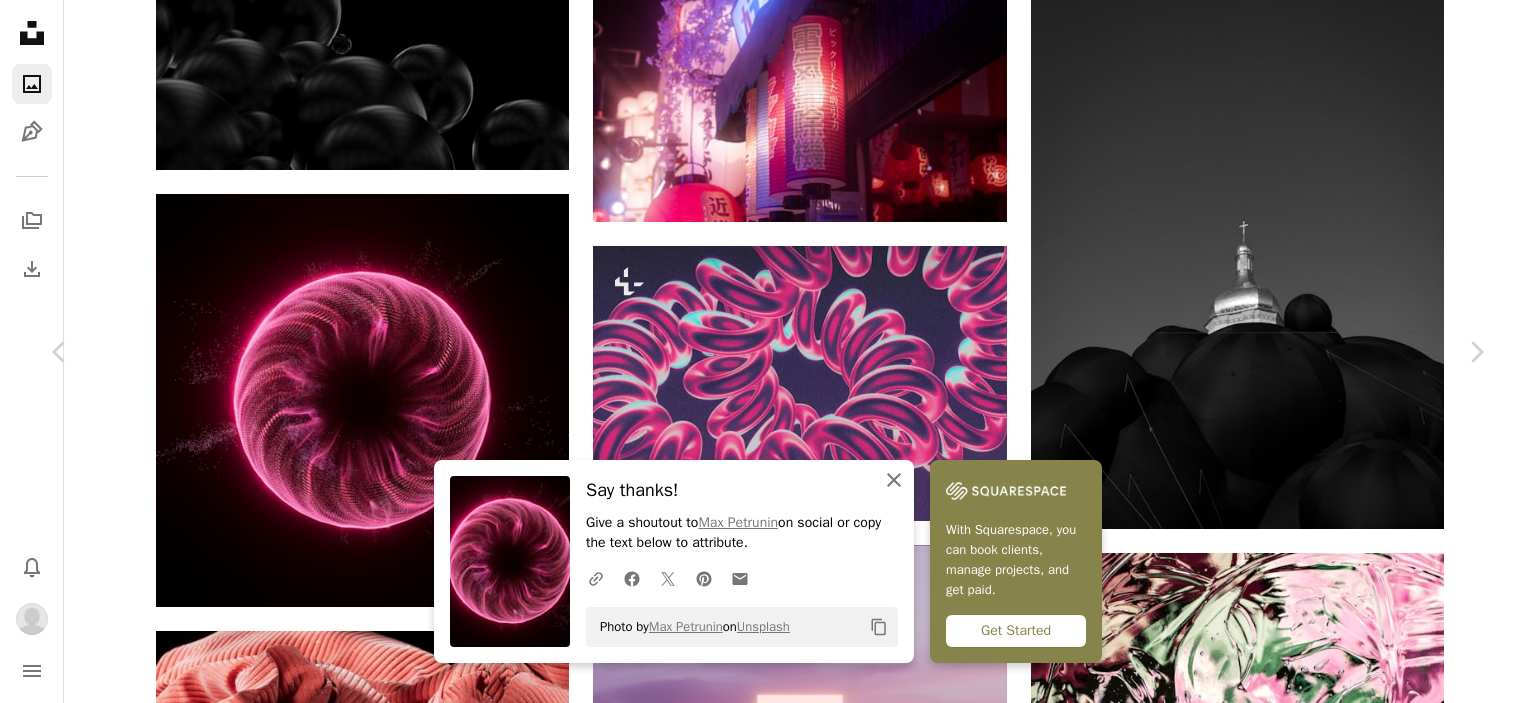 click 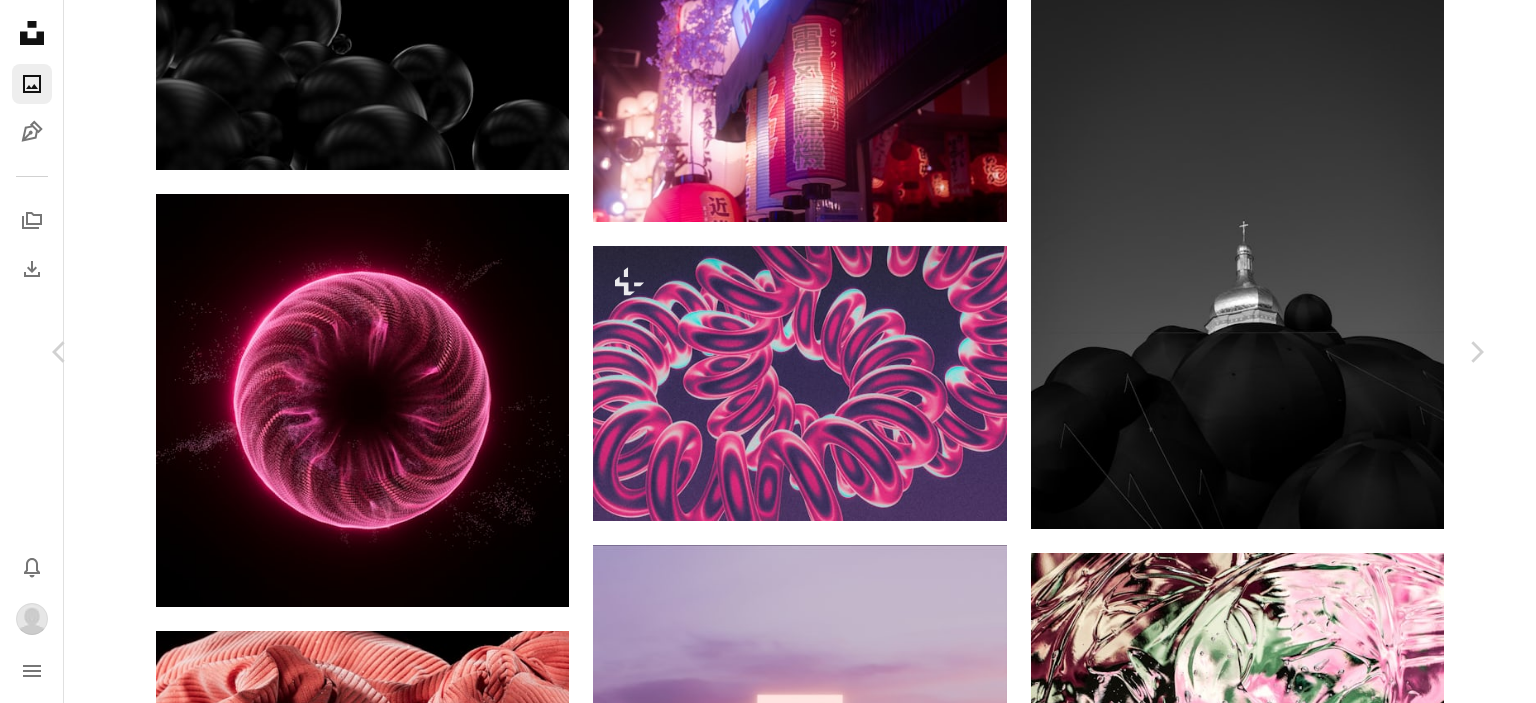 click on "An X shape" at bounding box center (20, 20) 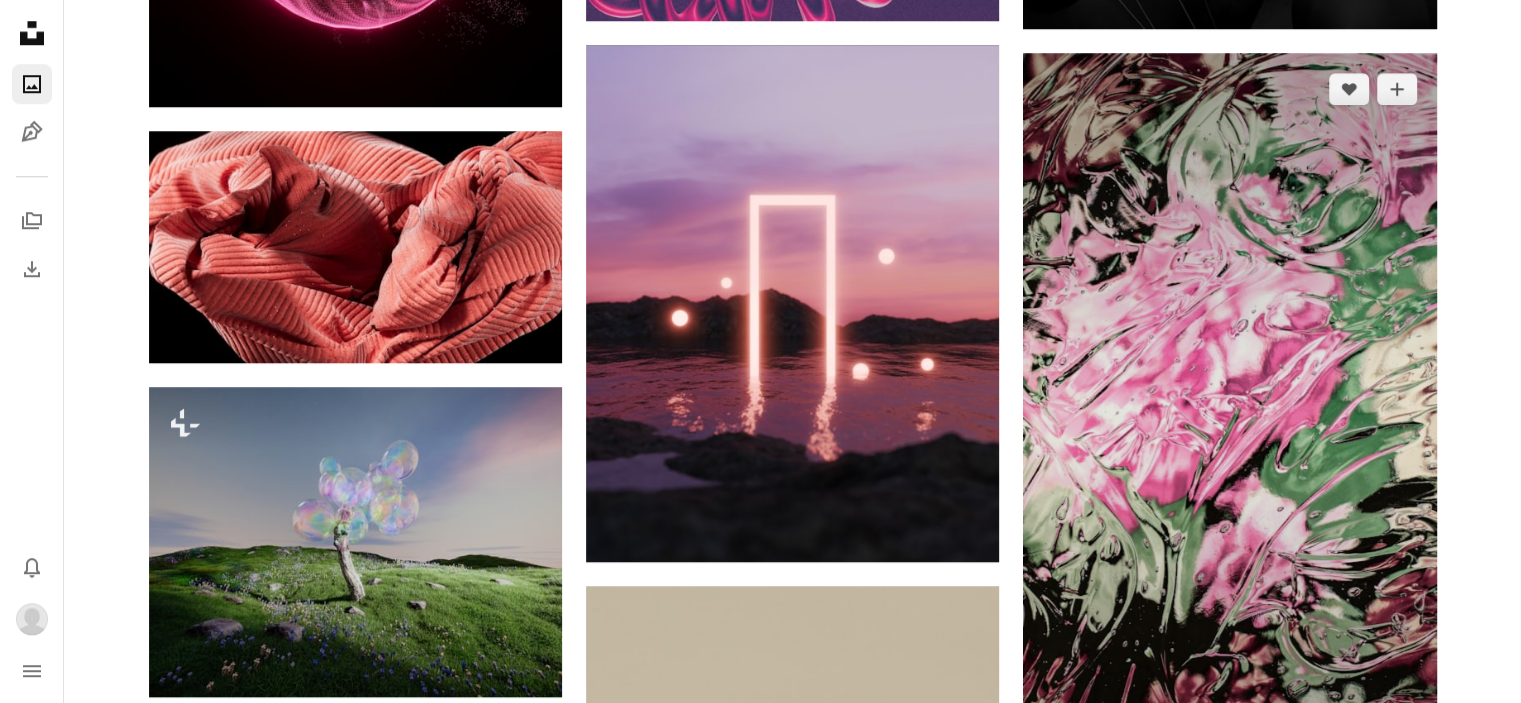 scroll, scrollTop: 1700, scrollLeft: 0, axis: vertical 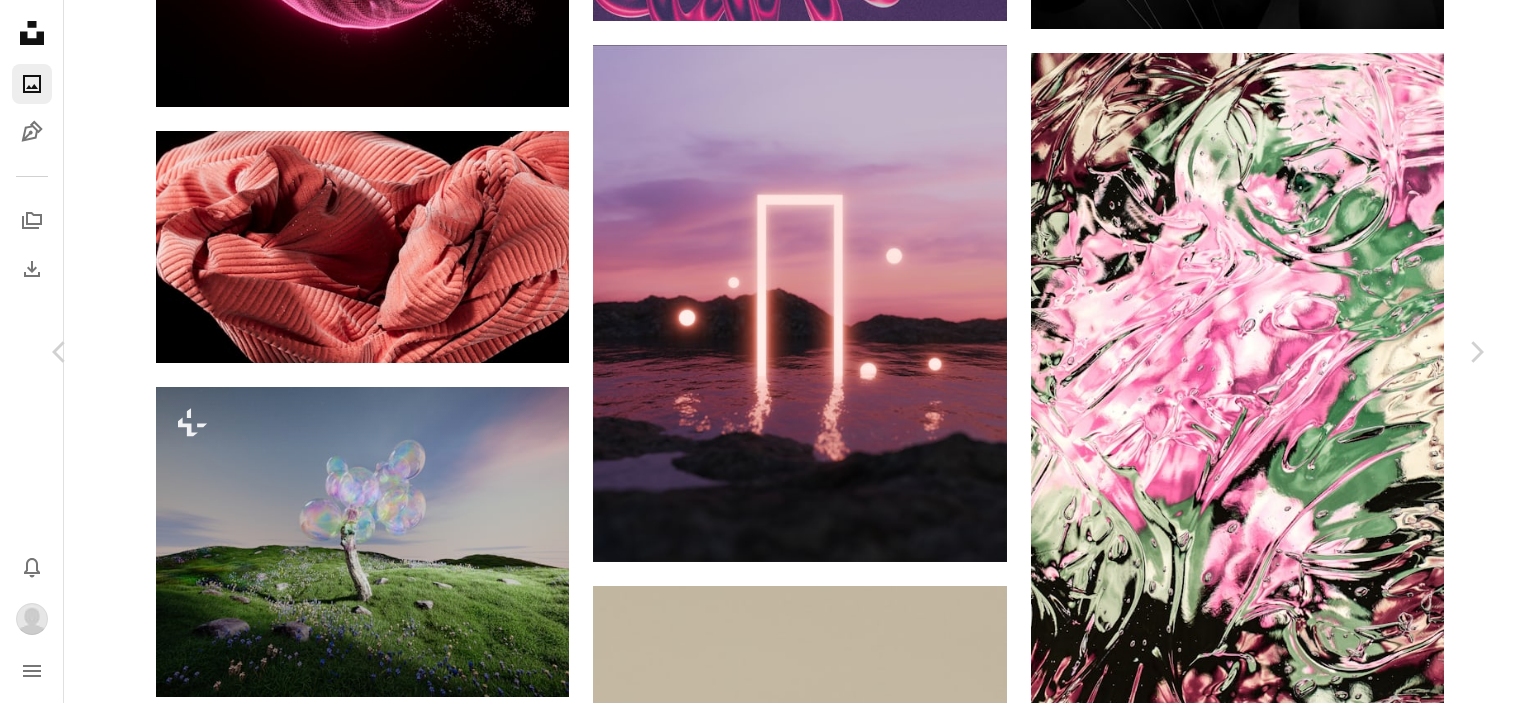 click 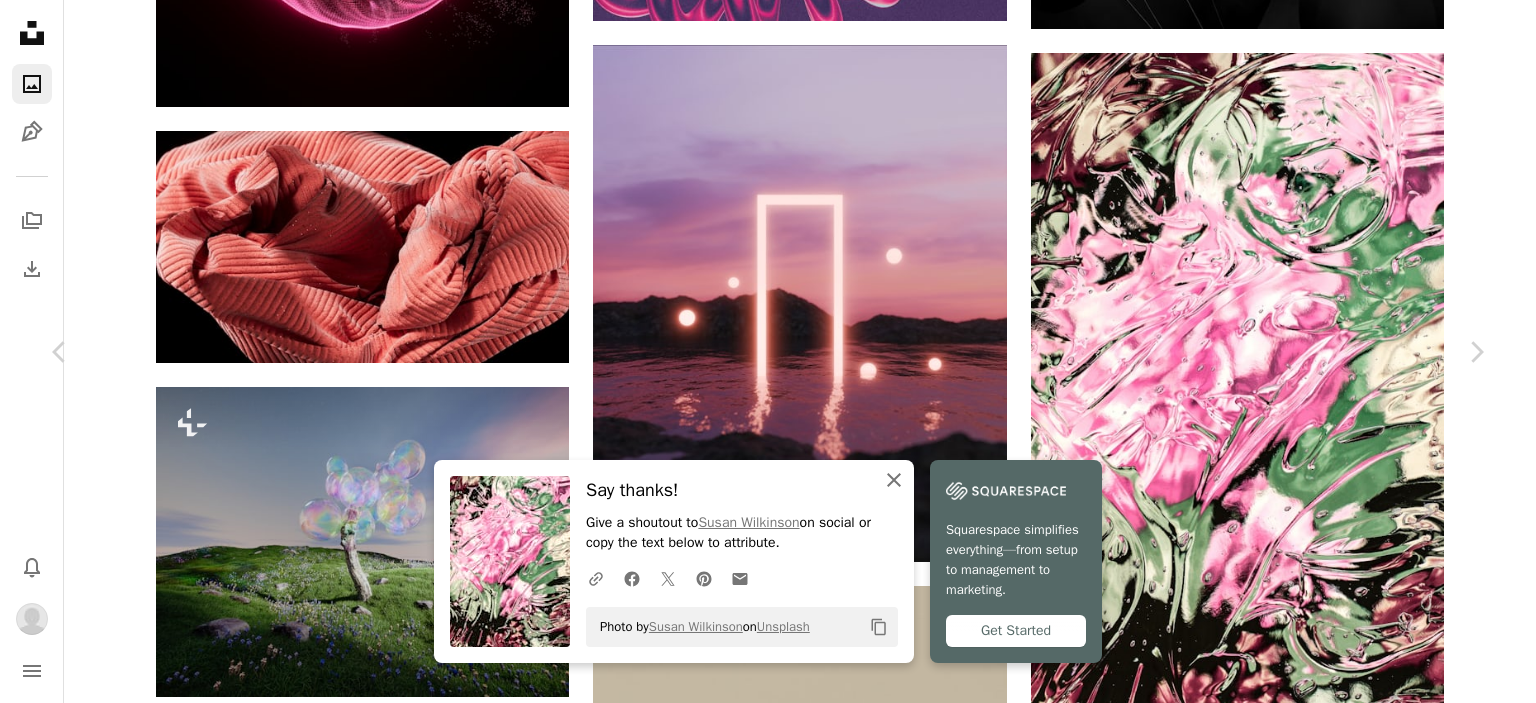 click 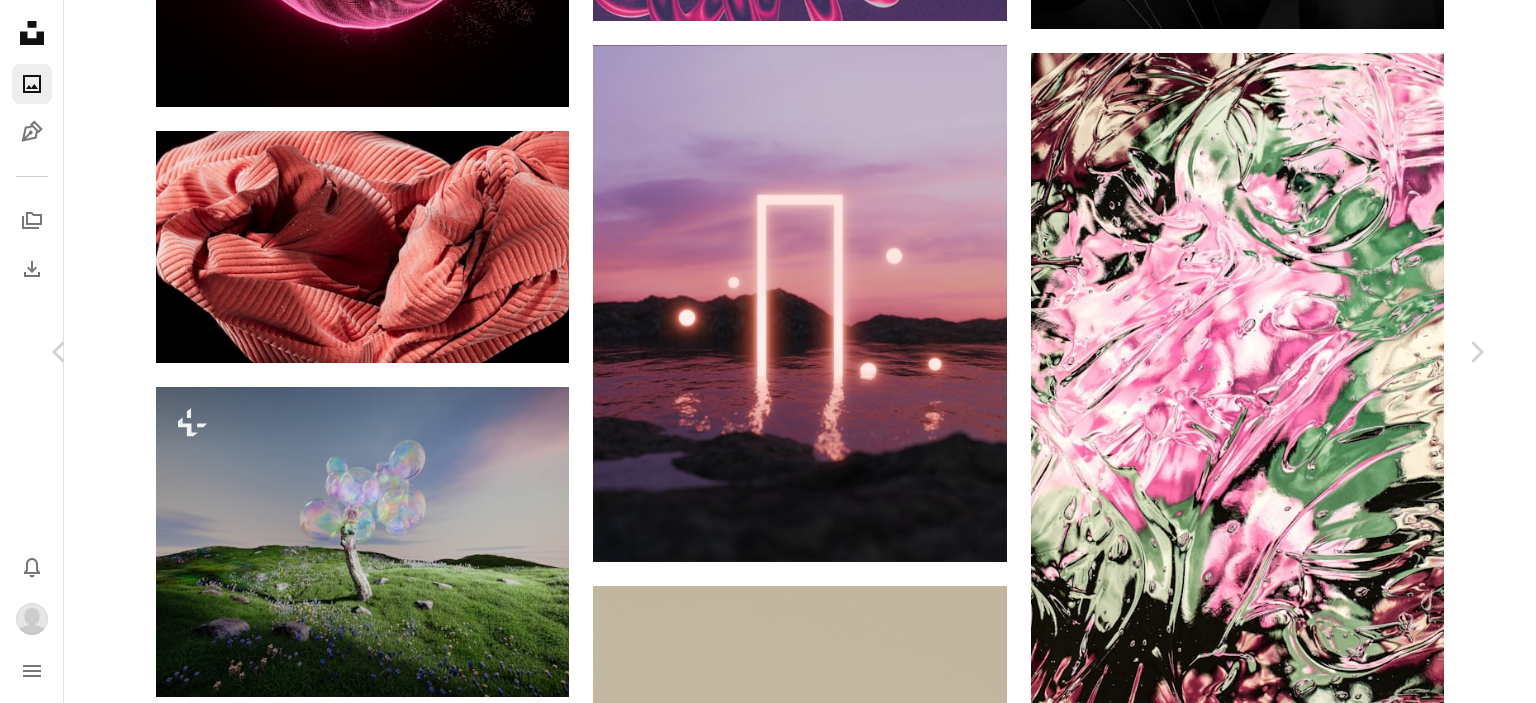 click on "An X shape" at bounding box center (20, 20) 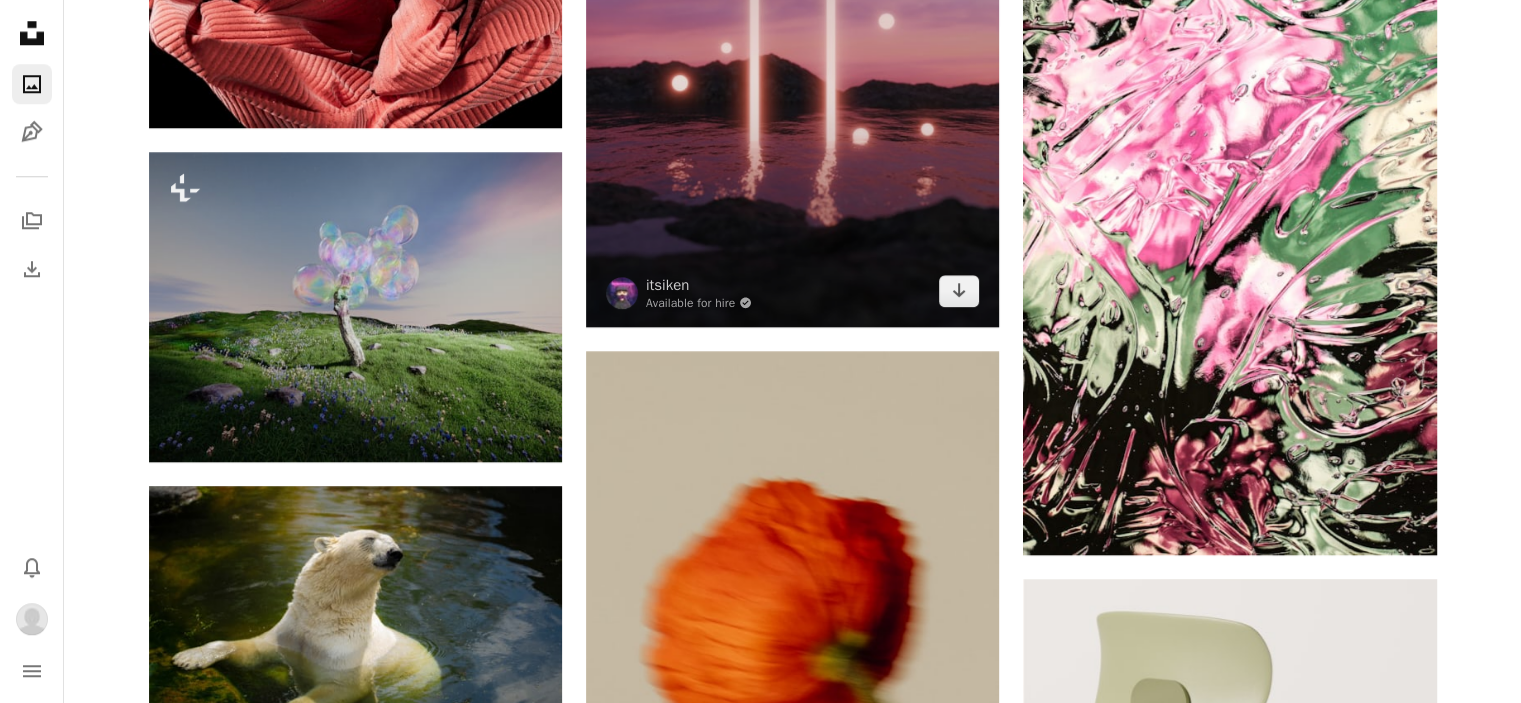 scroll, scrollTop: 2000, scrollLeft: 0, axis: vertical 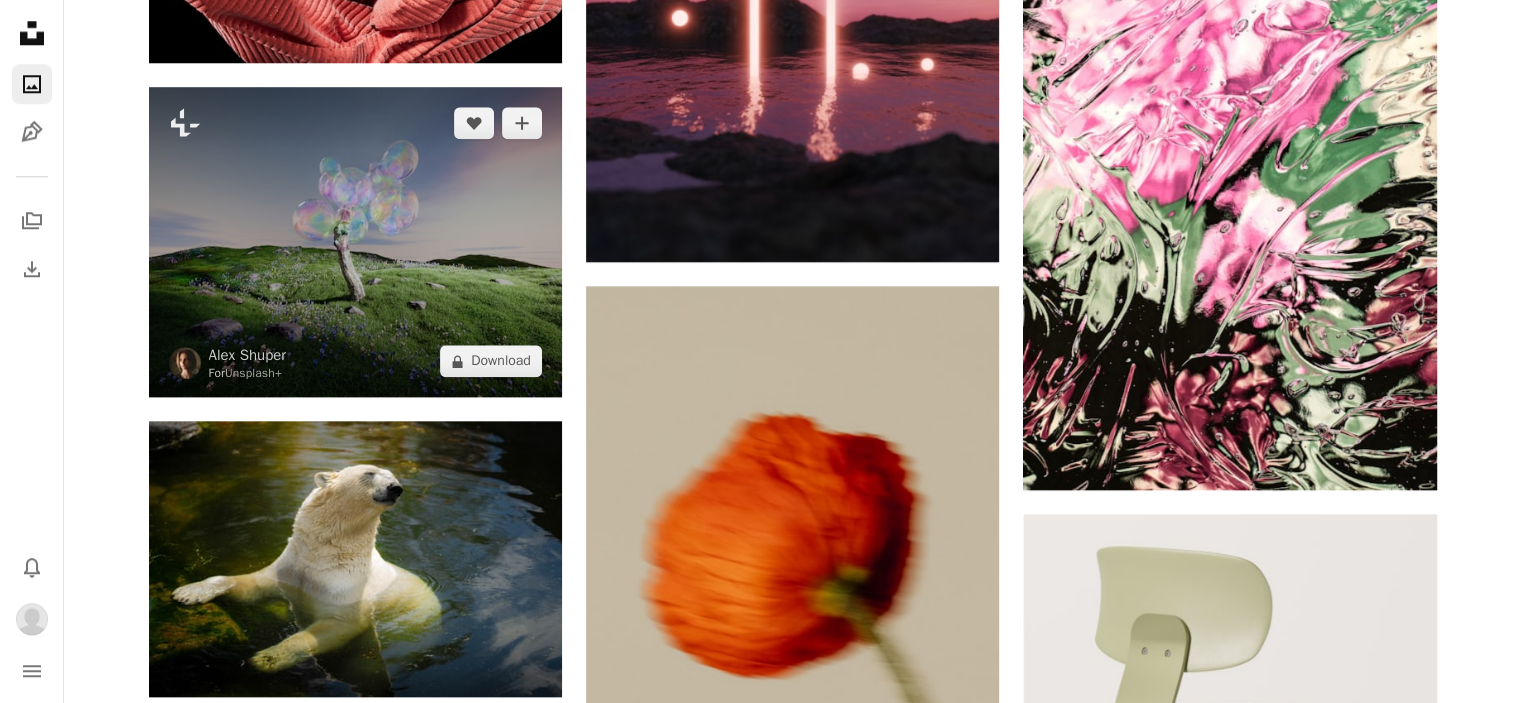 click at bounding box center [355, 242] 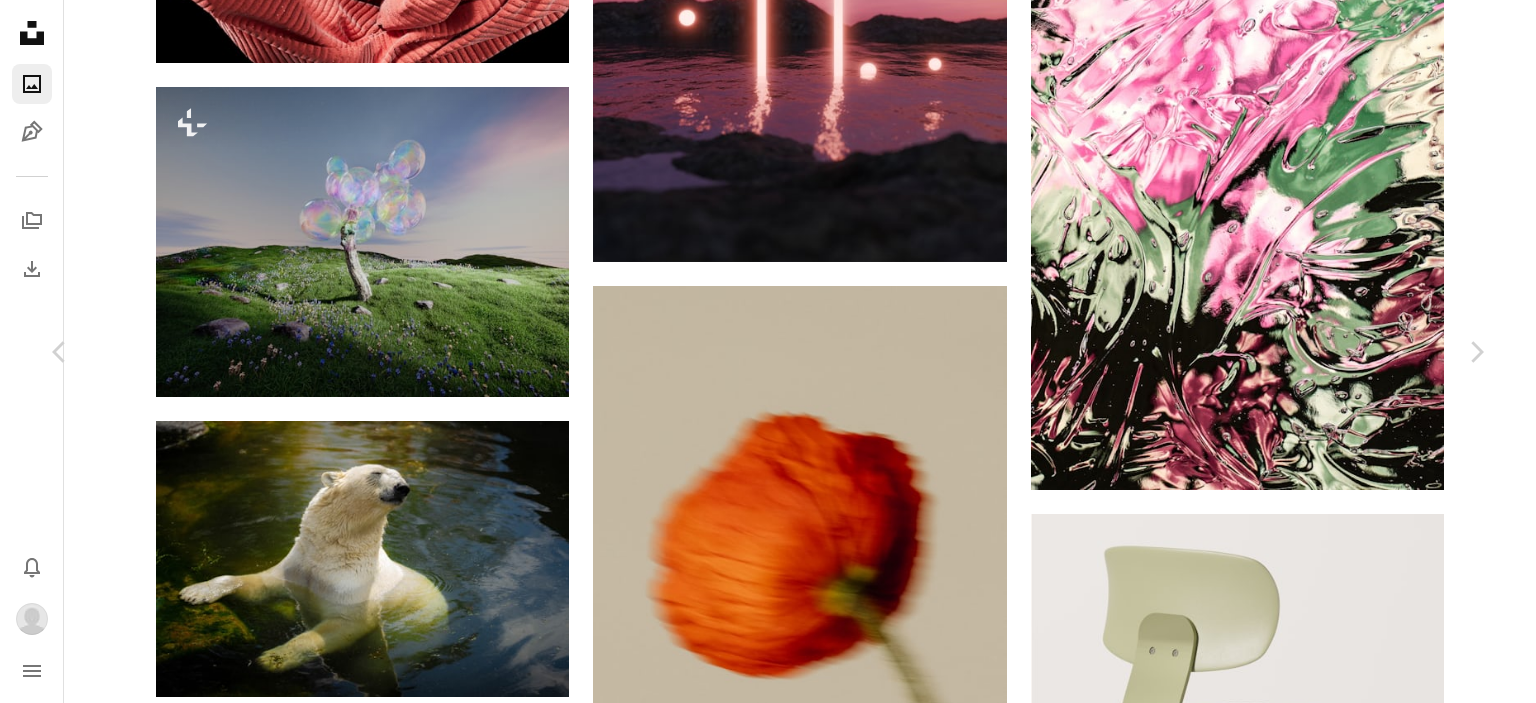 click on "A lock Download" at bounding box center (1325, 7976) 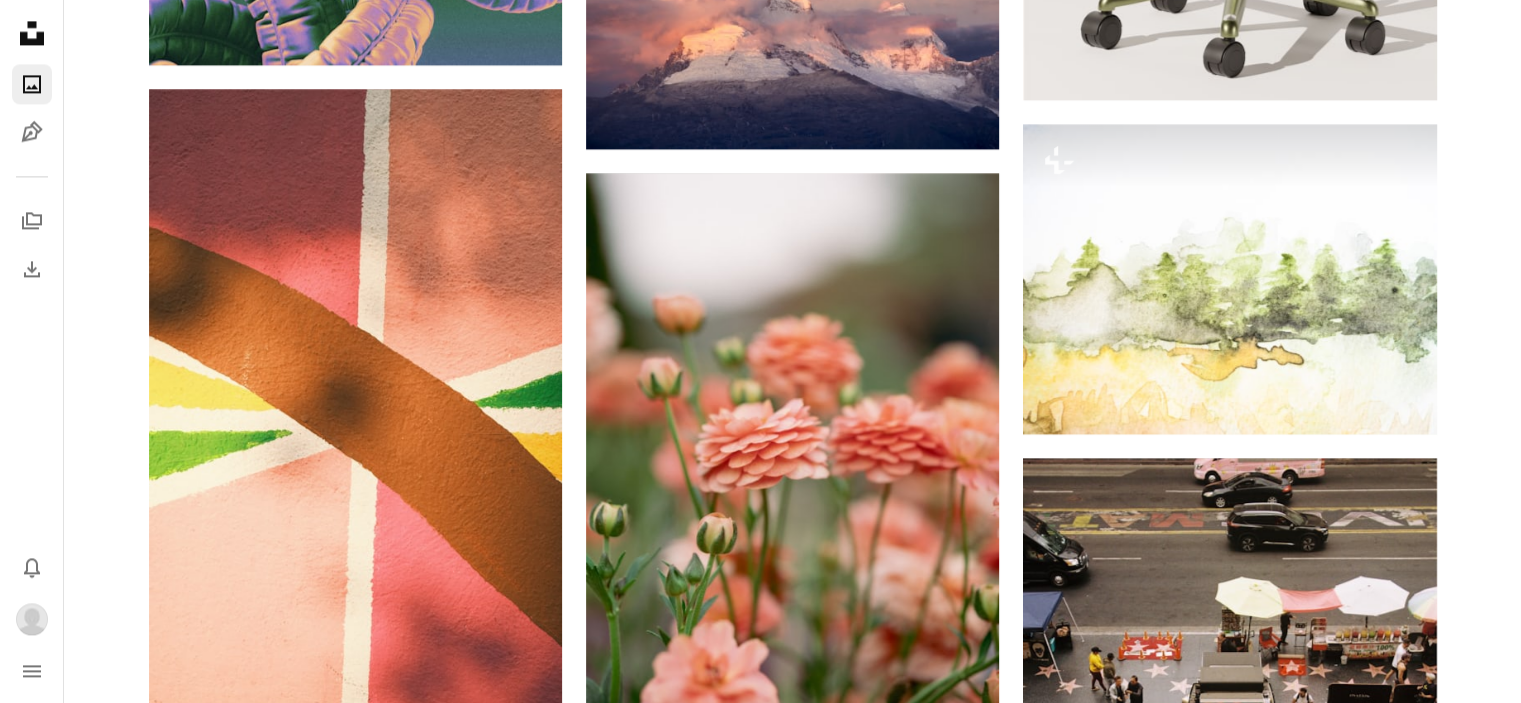 scroll, scrollTop: 3000, scrollLeft: 0, axis: vertical 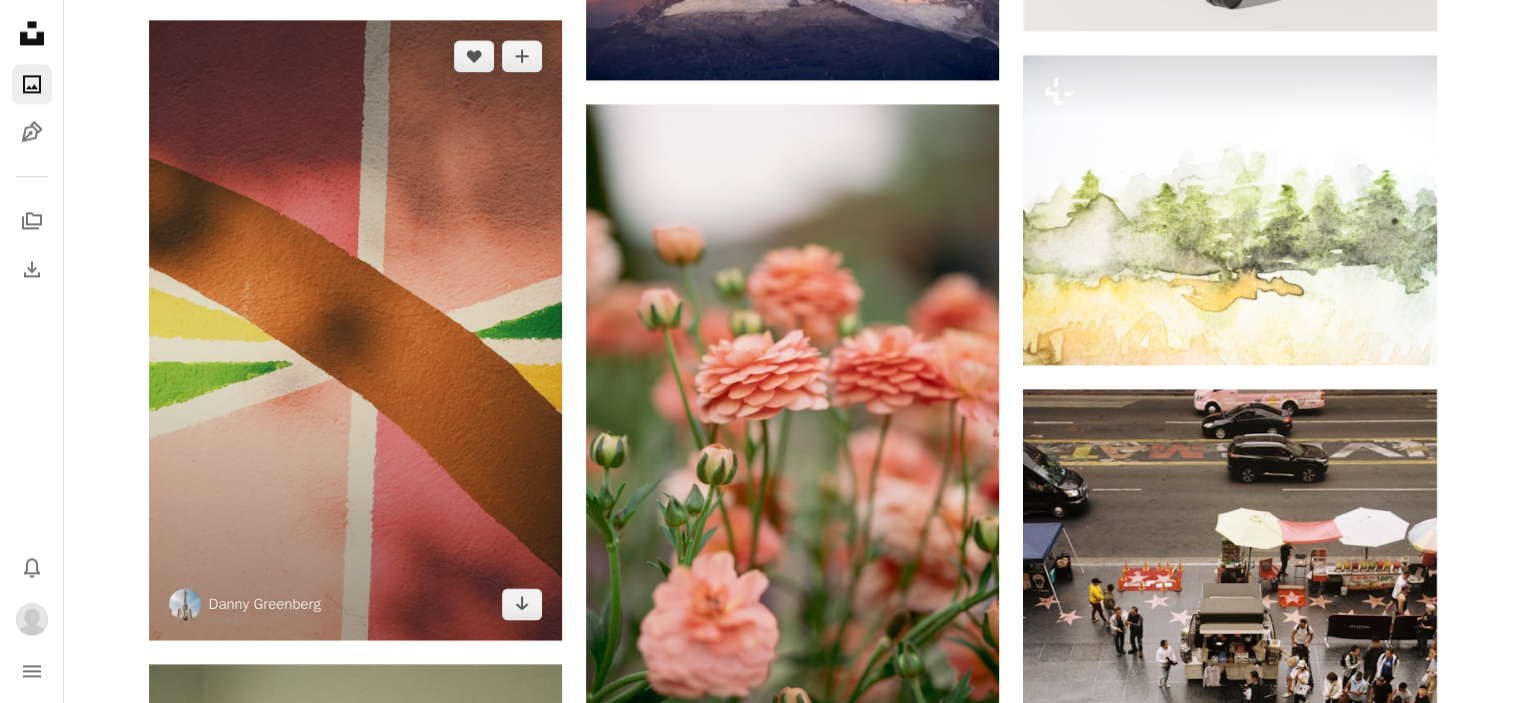 click at bounding box center [355, 330] 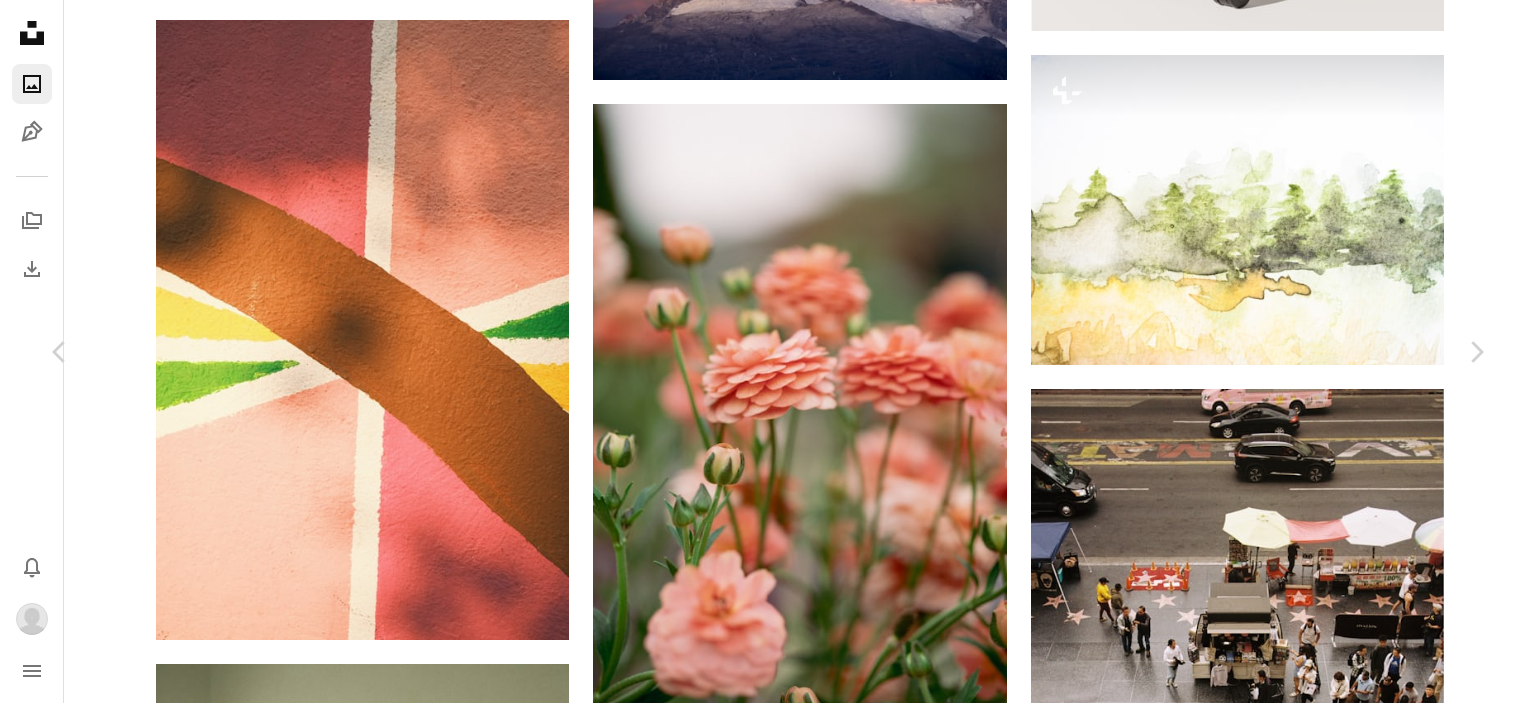 click 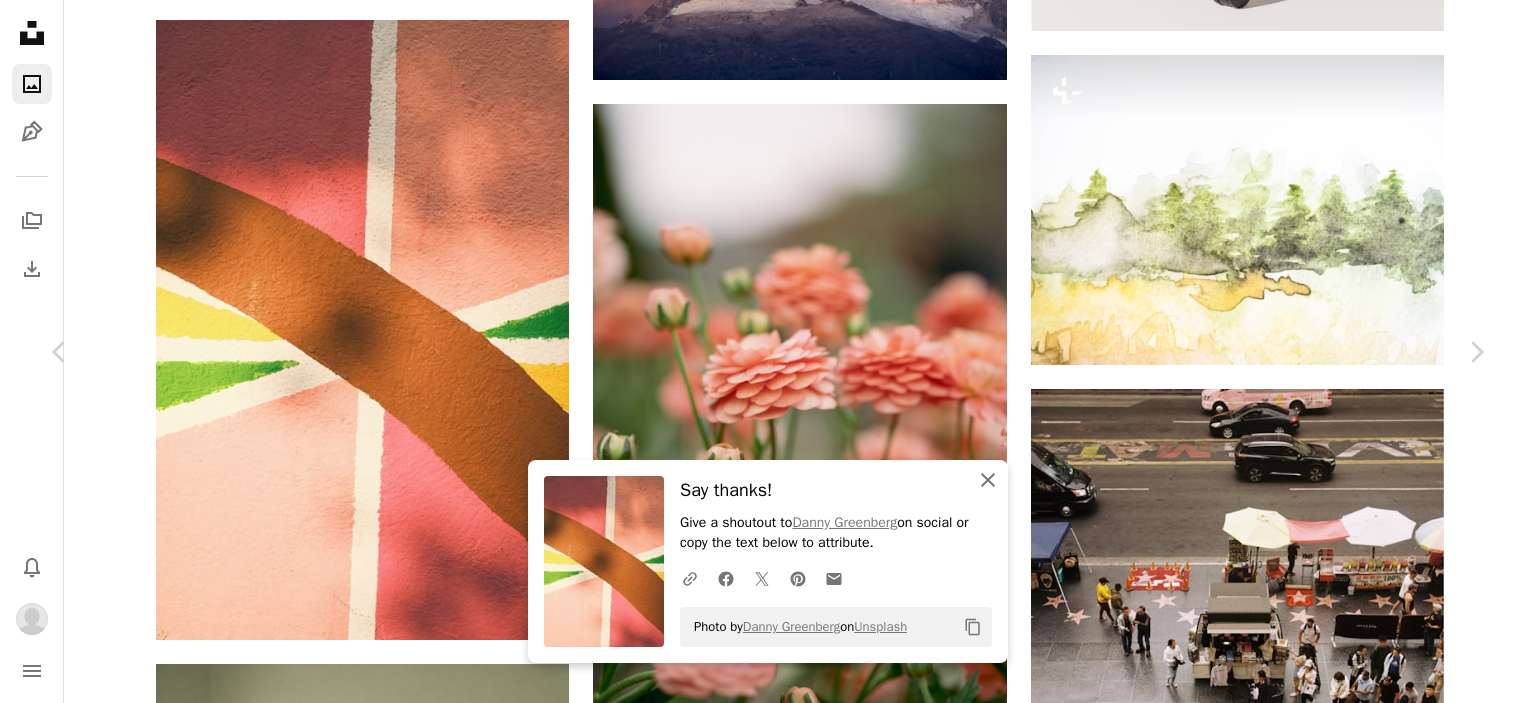 click 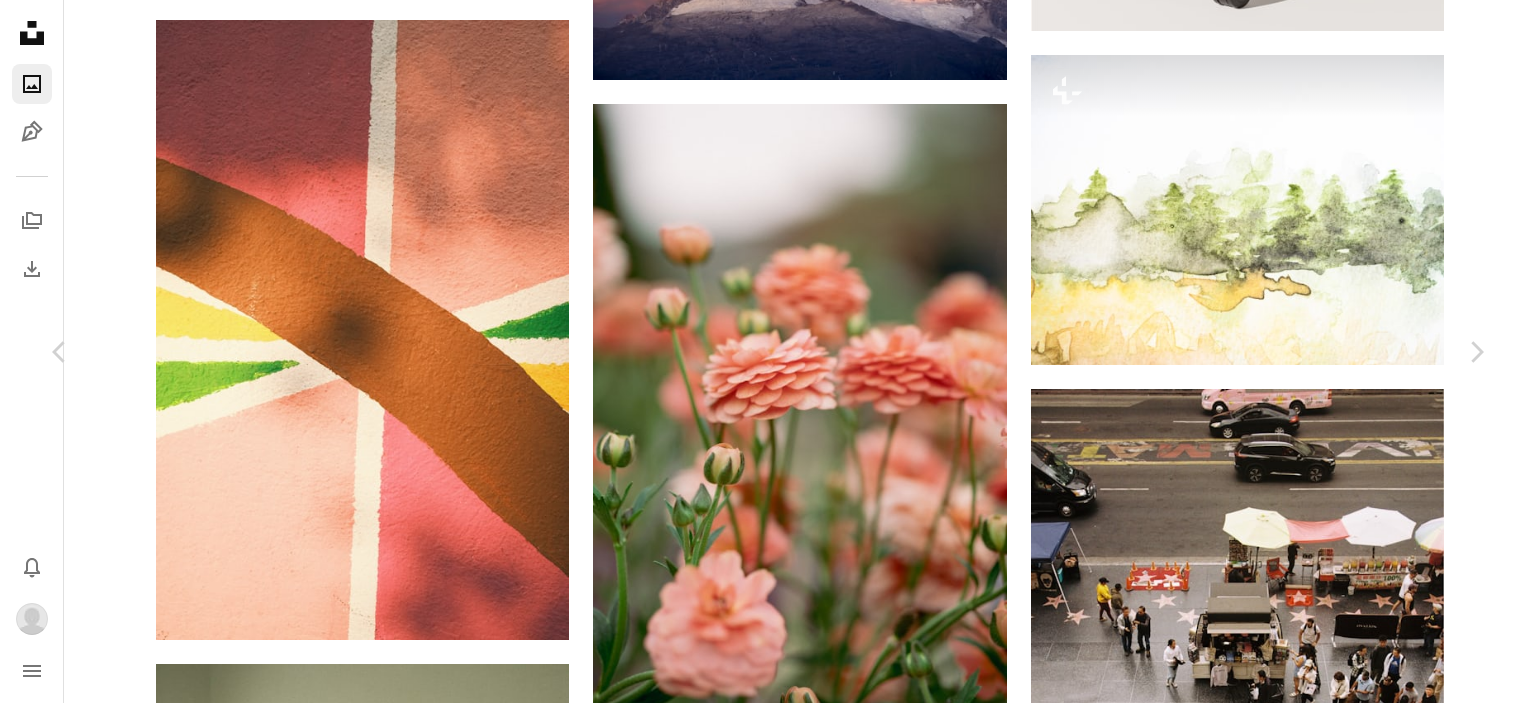 click on "An X shape" at bounding box center [20, 20] 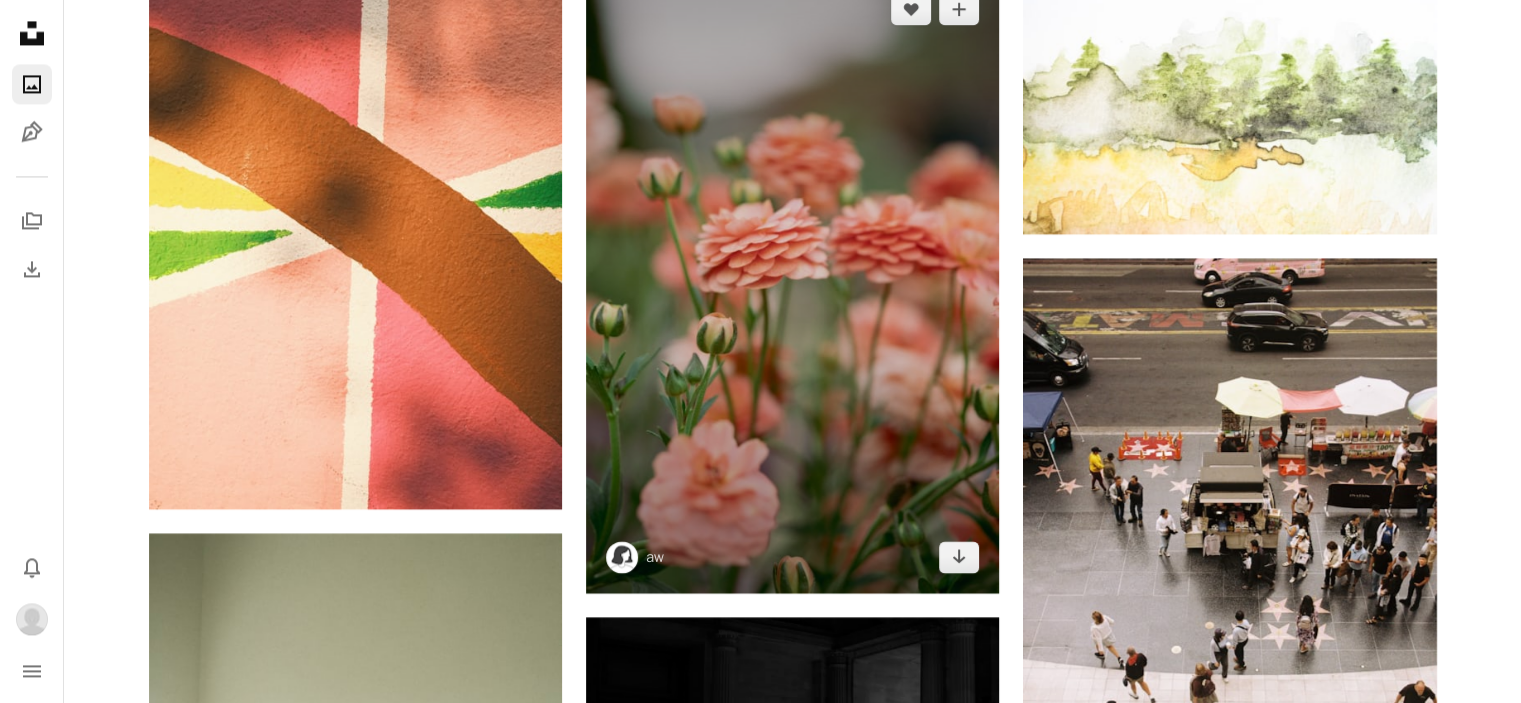 scroll, scrollTop: 3100, scrollLeft: 0, axis: vertical 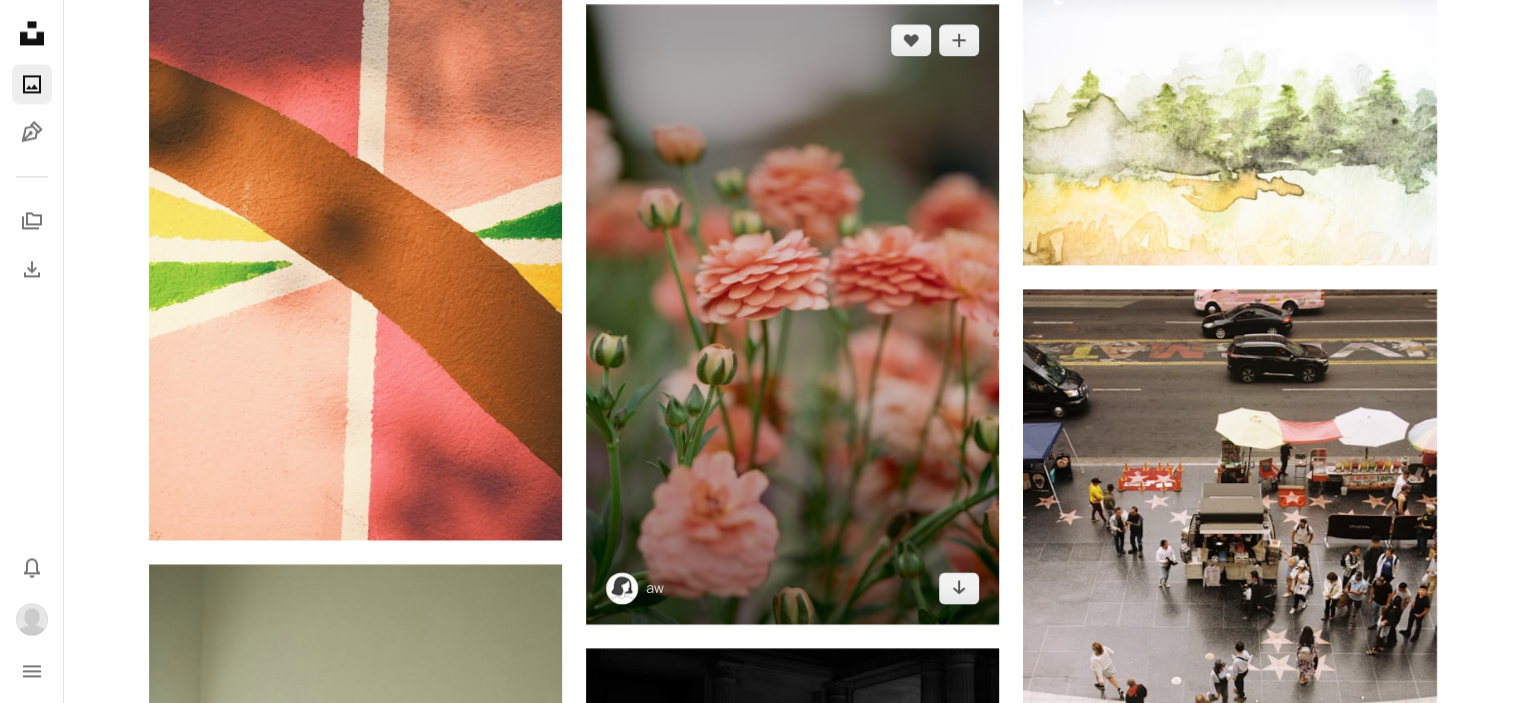 click at bounding box center [792, 314] 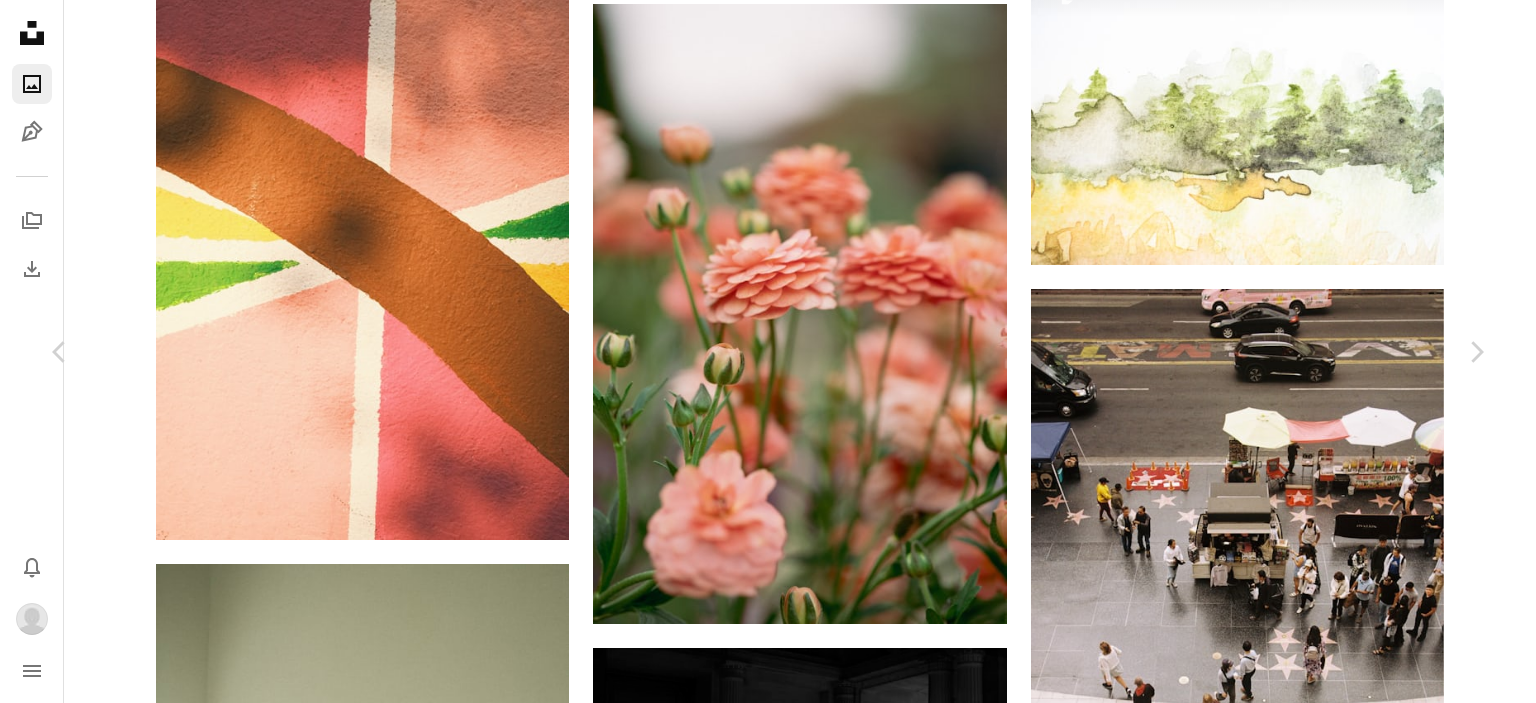 click on "Chevron down" 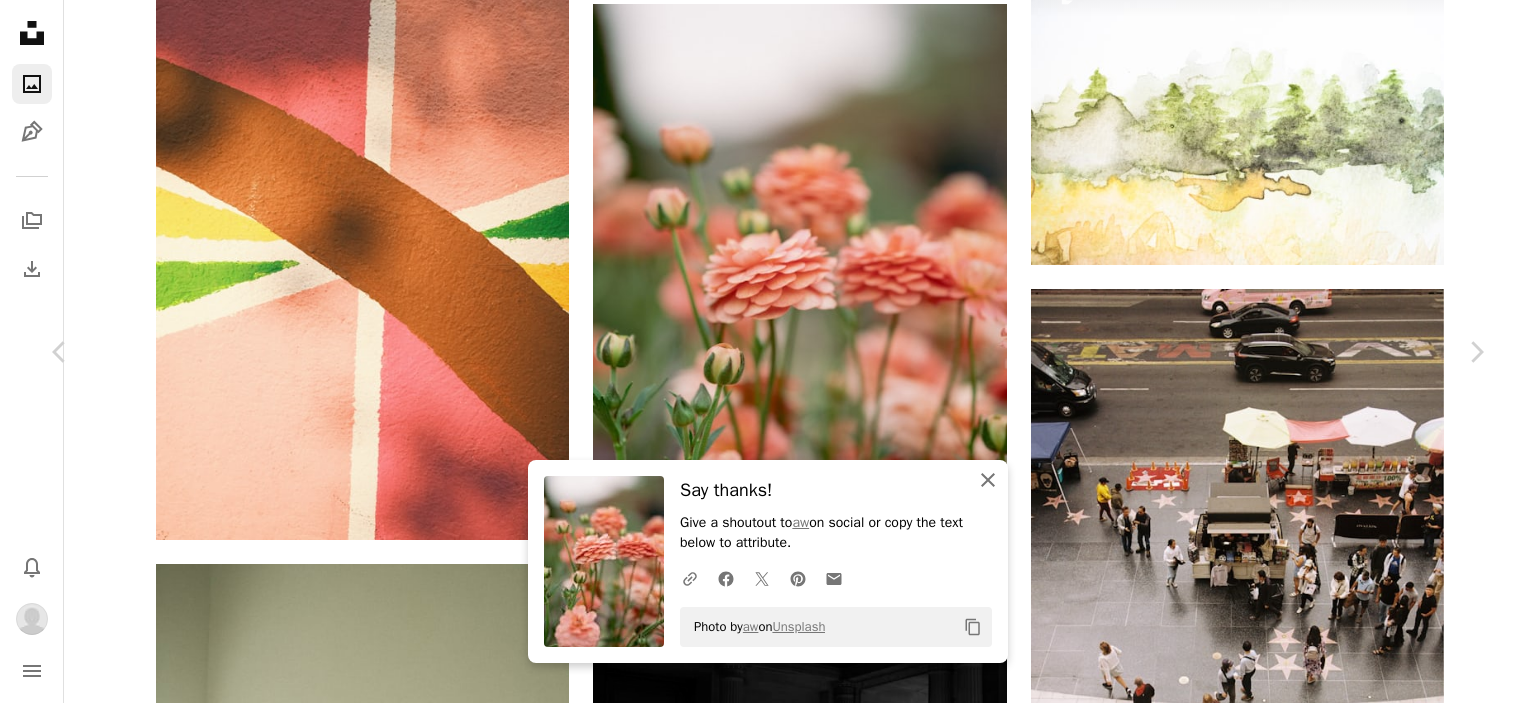 click 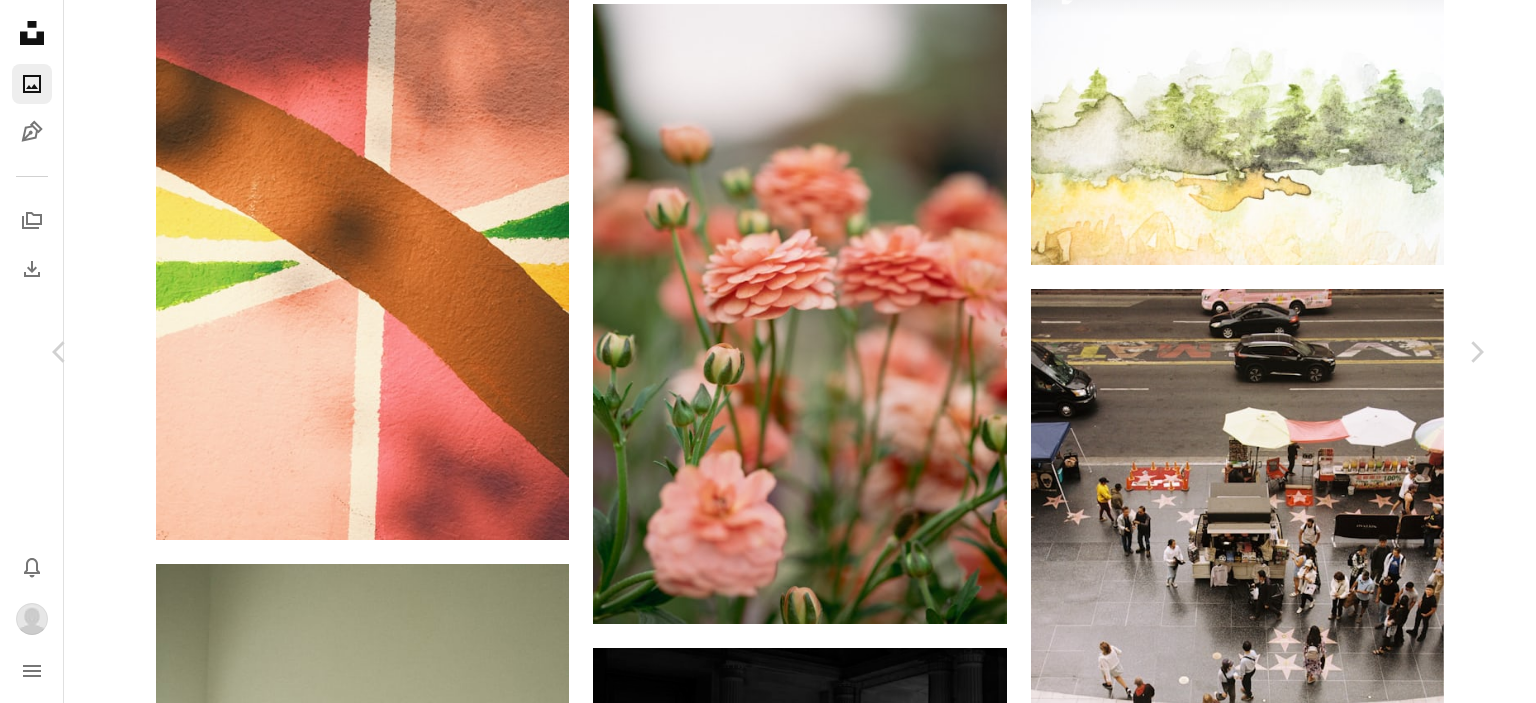 click on "An X shape" at bounding box center (20, 20) 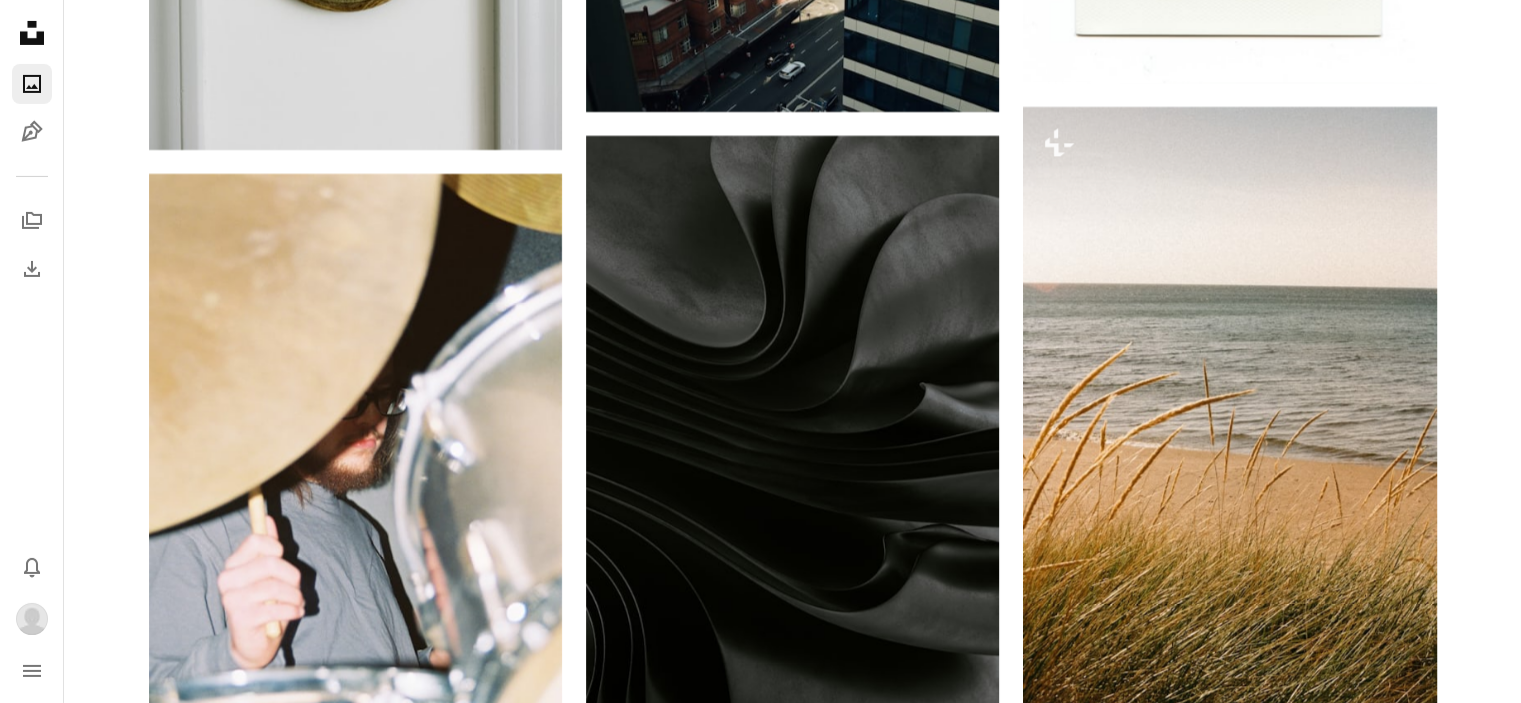 scroll, scrollTop: 7100, scrollLeft: 0, axis: vertical 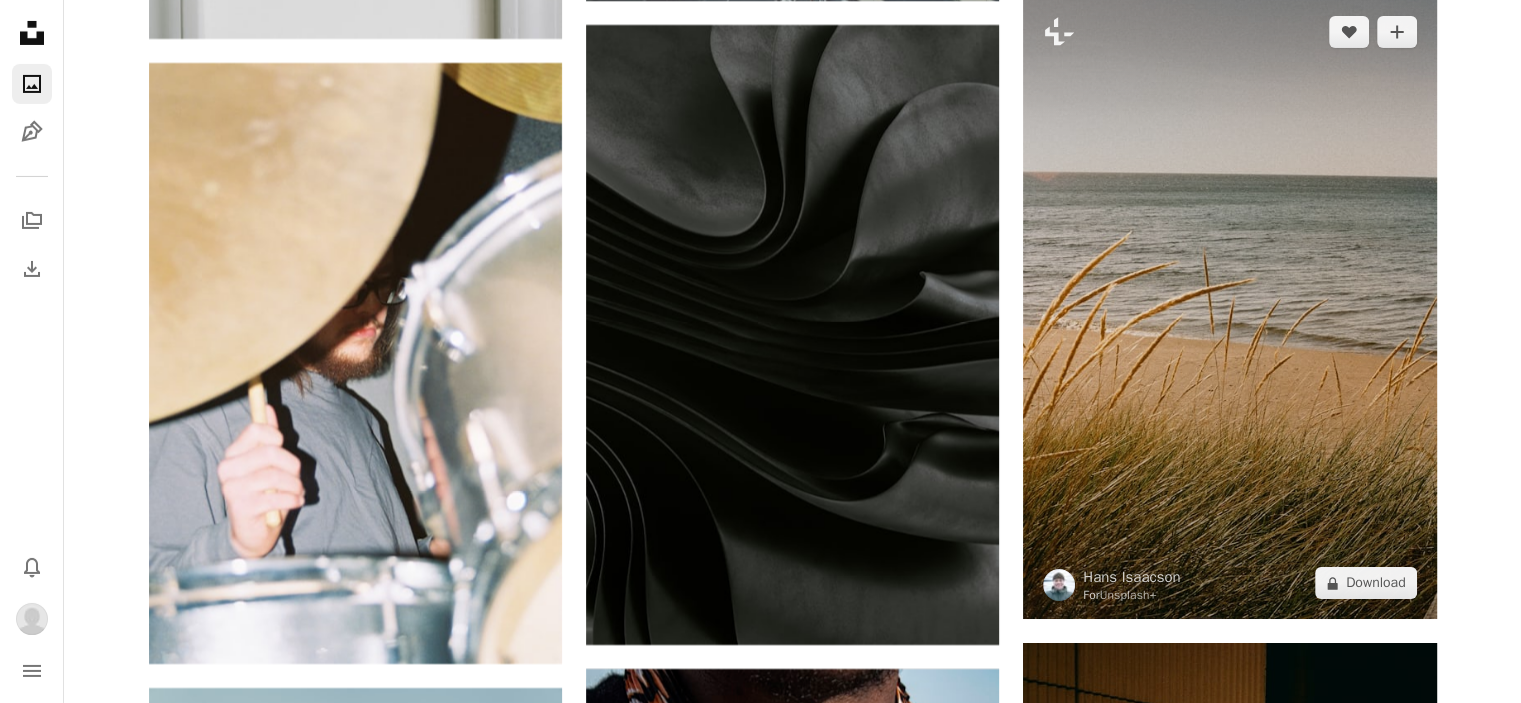 click at bounding box center [1229, 307] 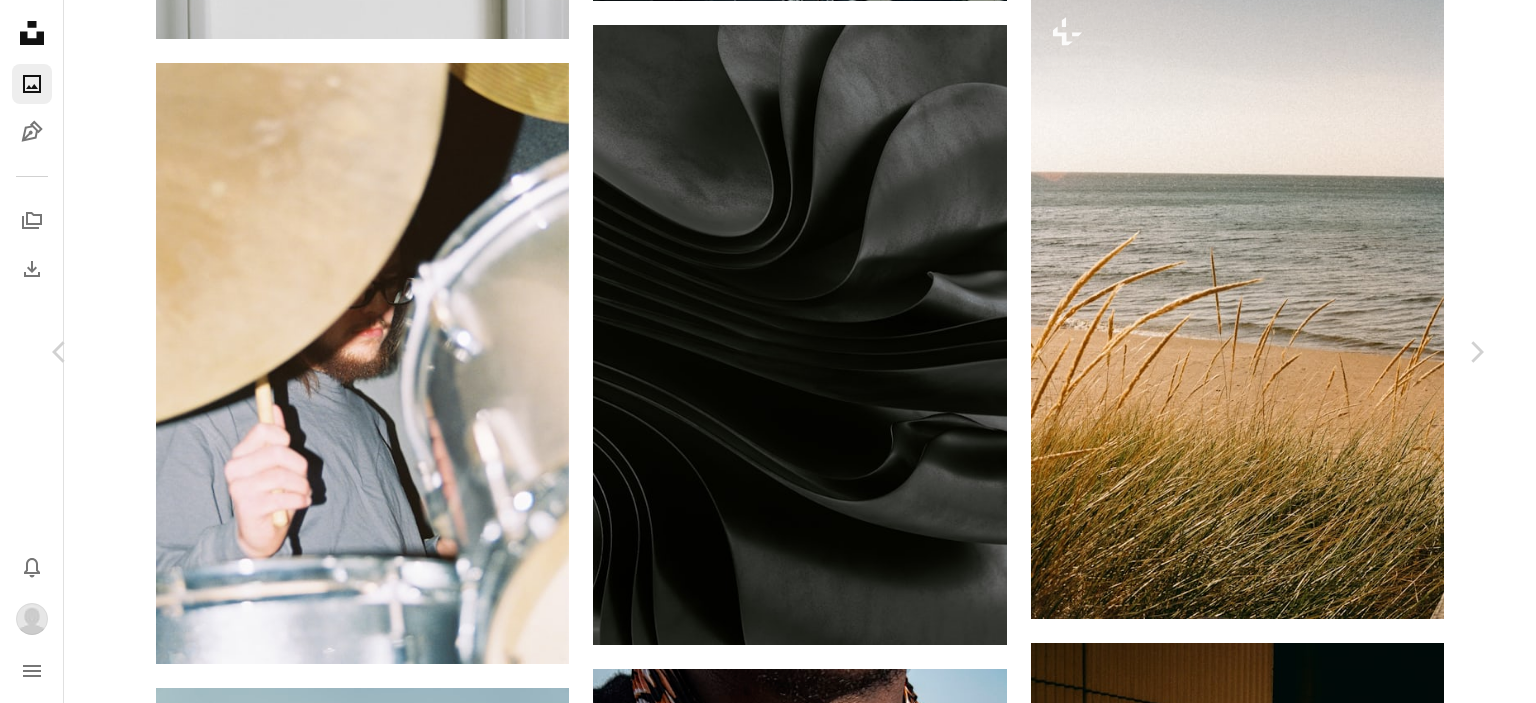 click on "An X shape" at bounding box center (20, 20) 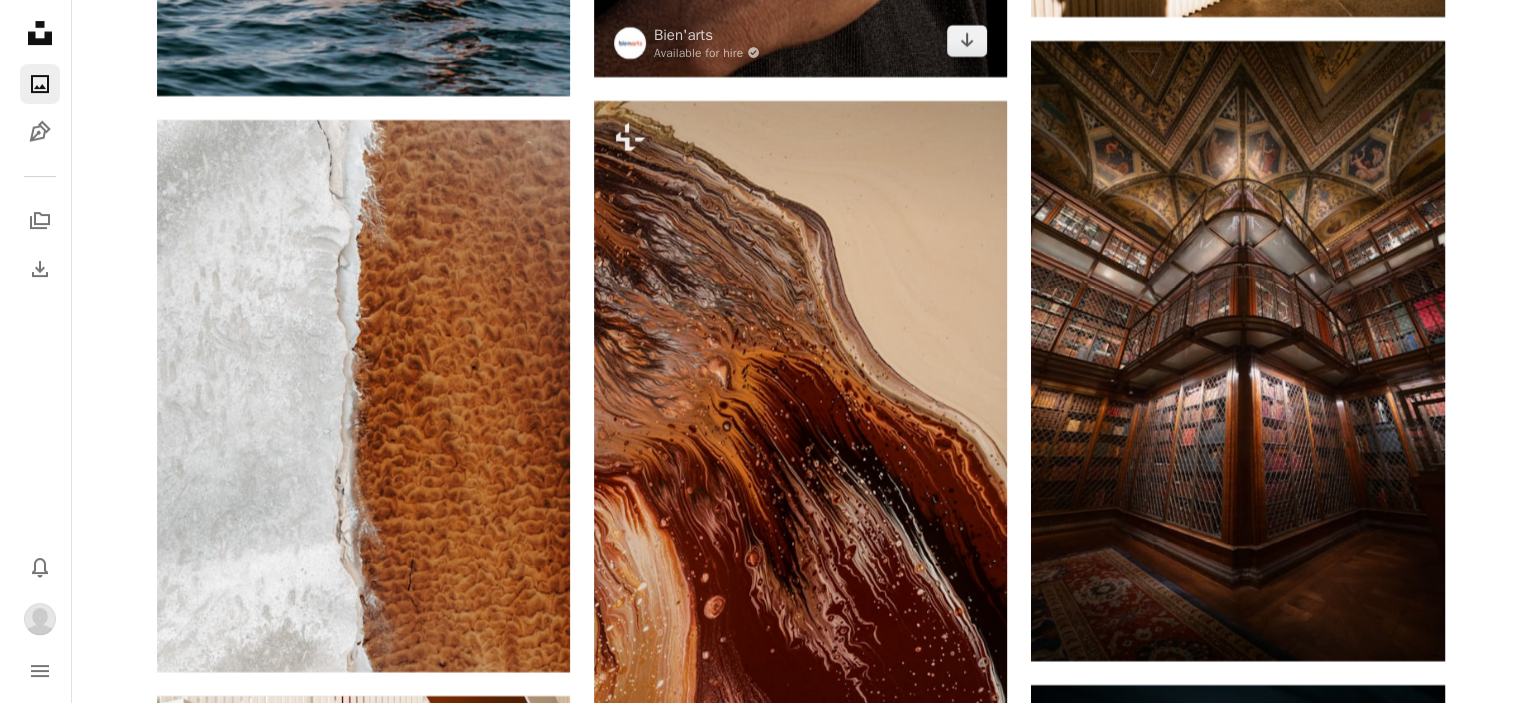 scroll, scrollTop: 8300, scrollLeft: 0, axis: vertical 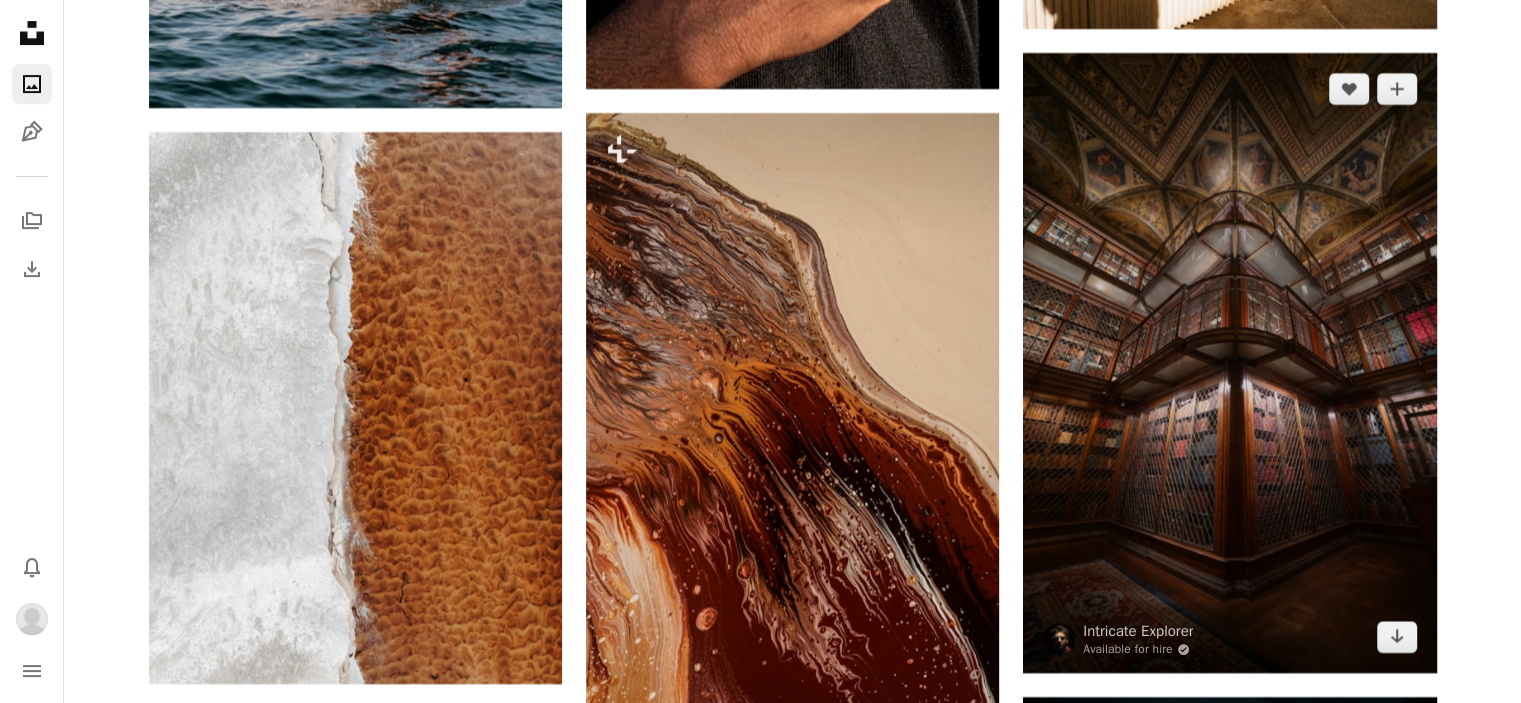 click at bounding box center (1229, 363) 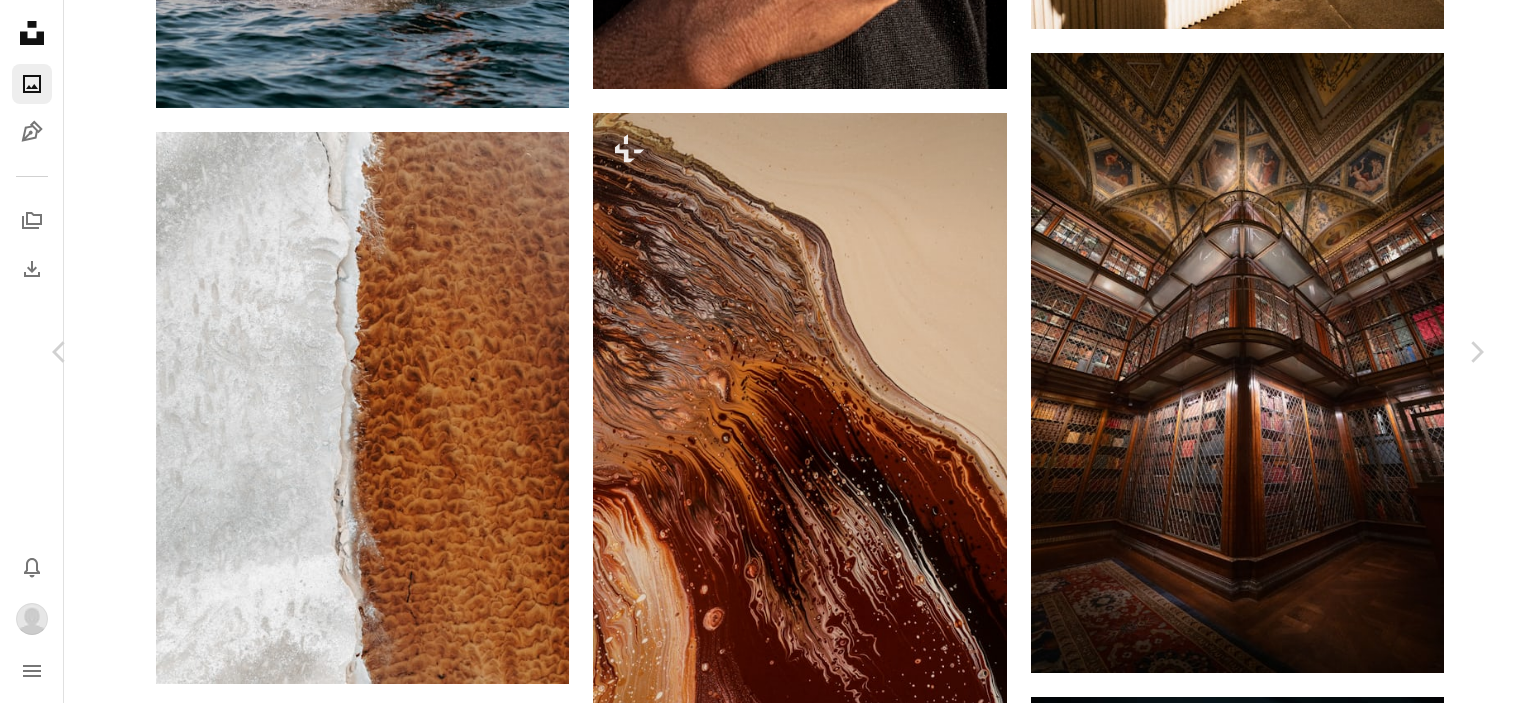 click at bounding box center [760, 3992] 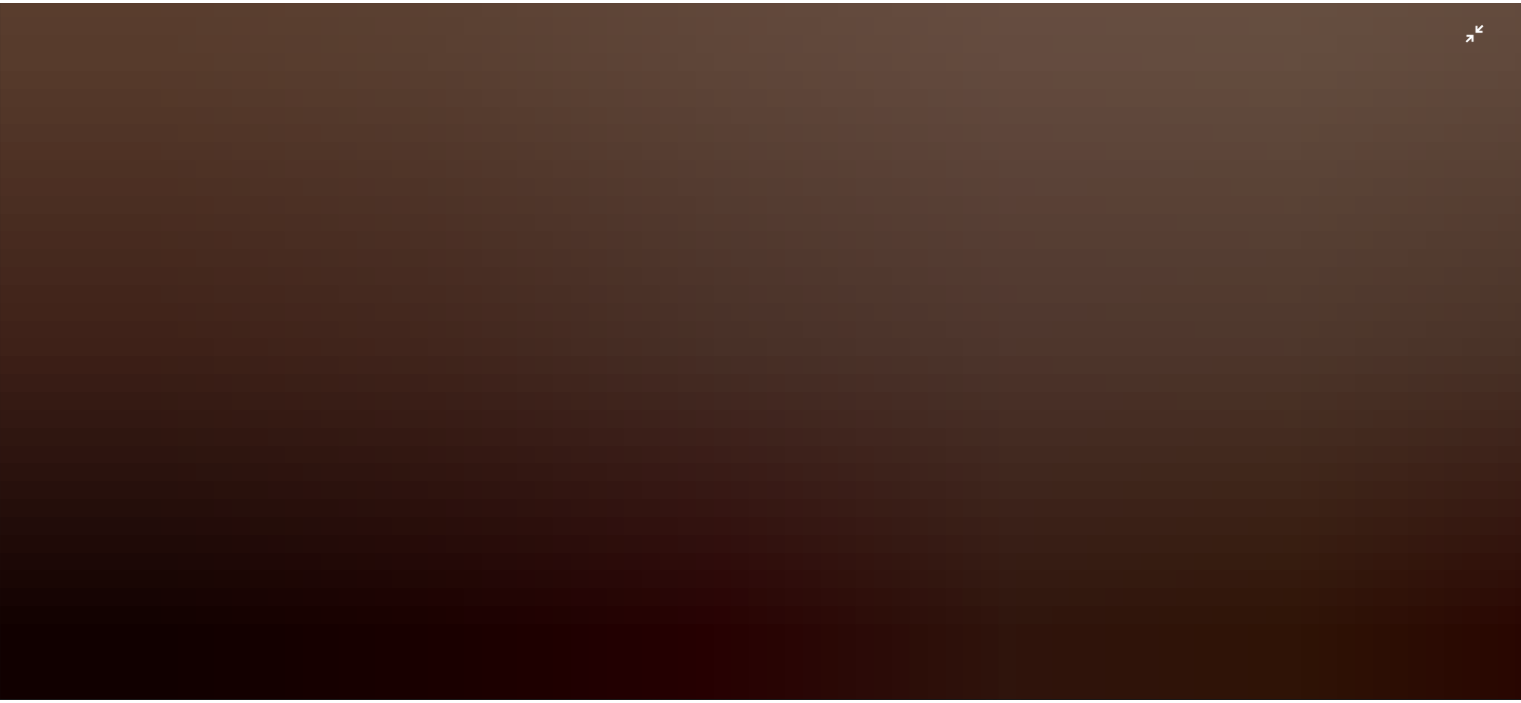scroll, scrollTop: 1555, scrollLeft: 0, axis: vertical 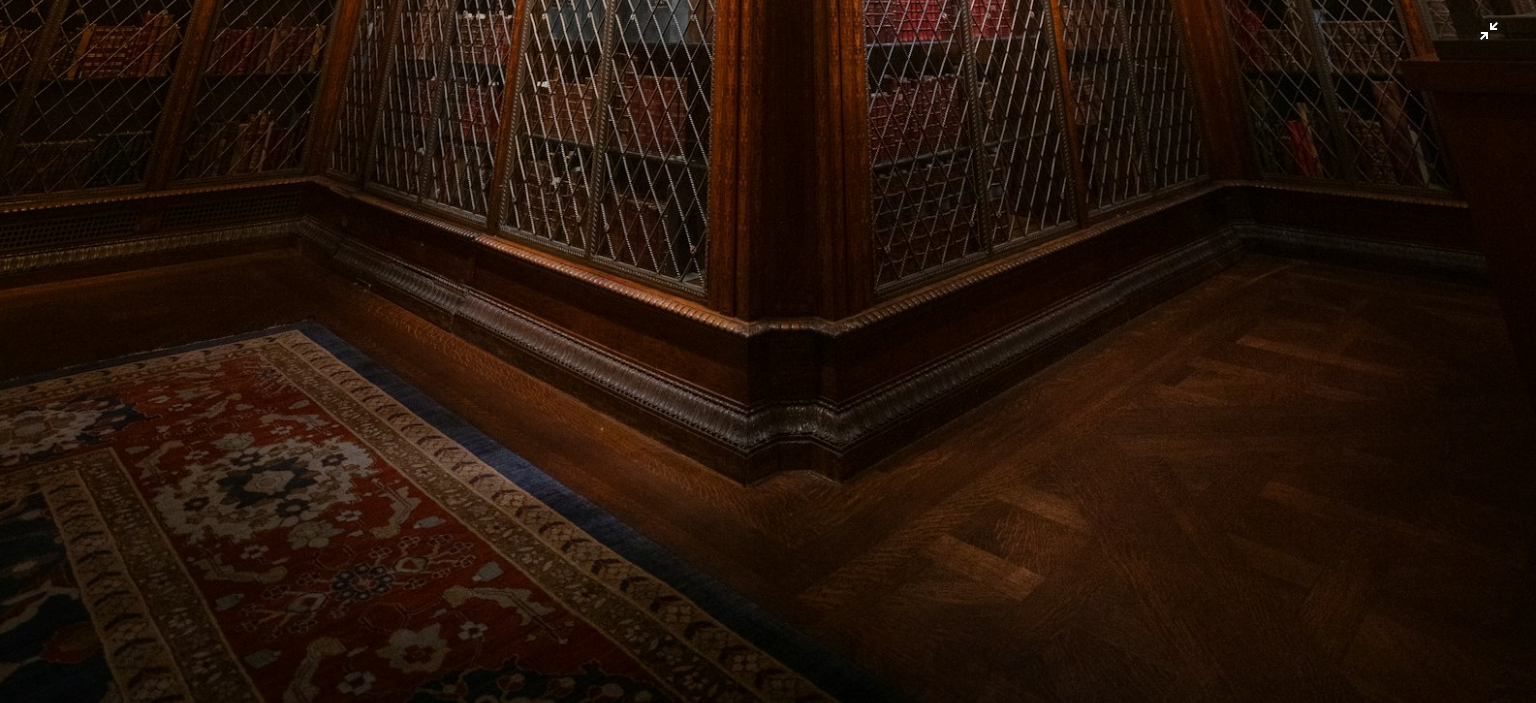 click at bounding box center [768, -403] 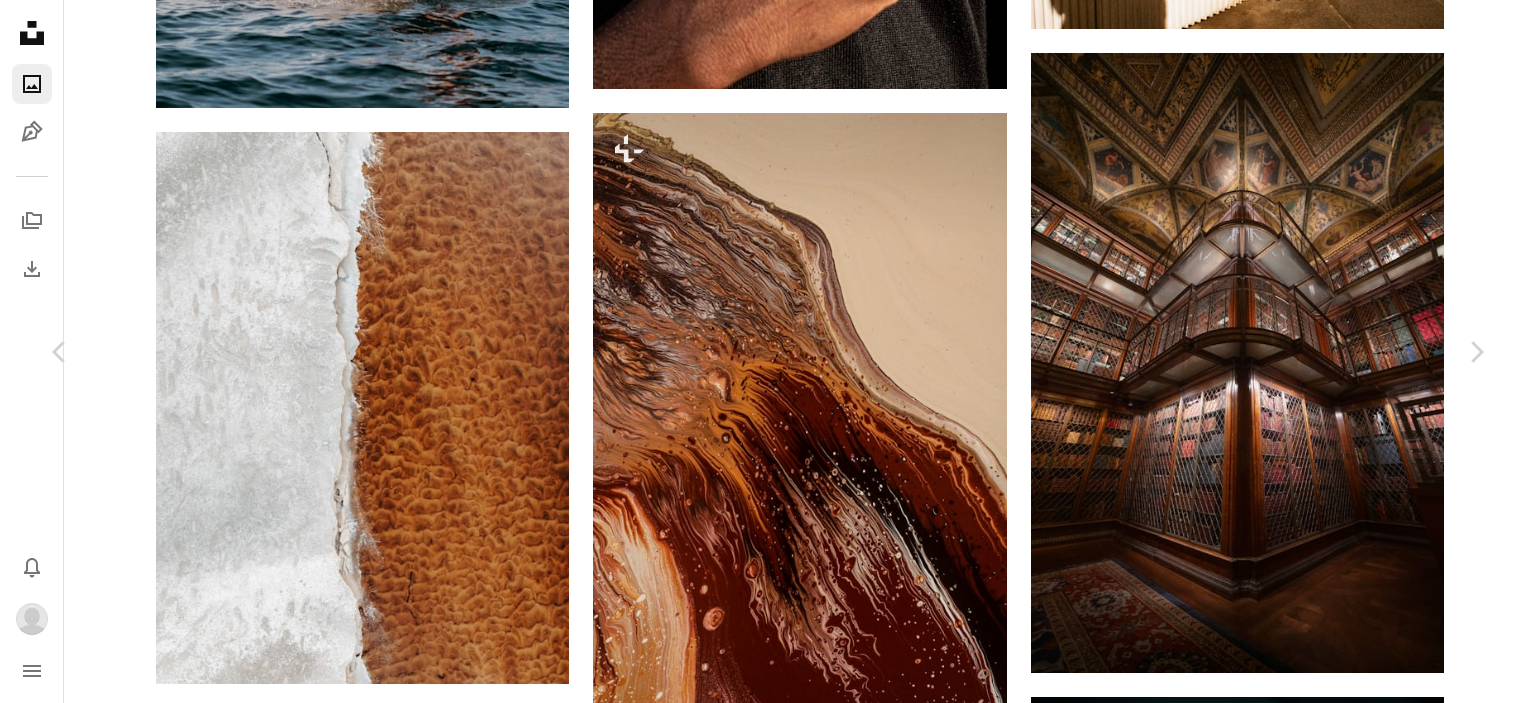 click on "Chevron down" 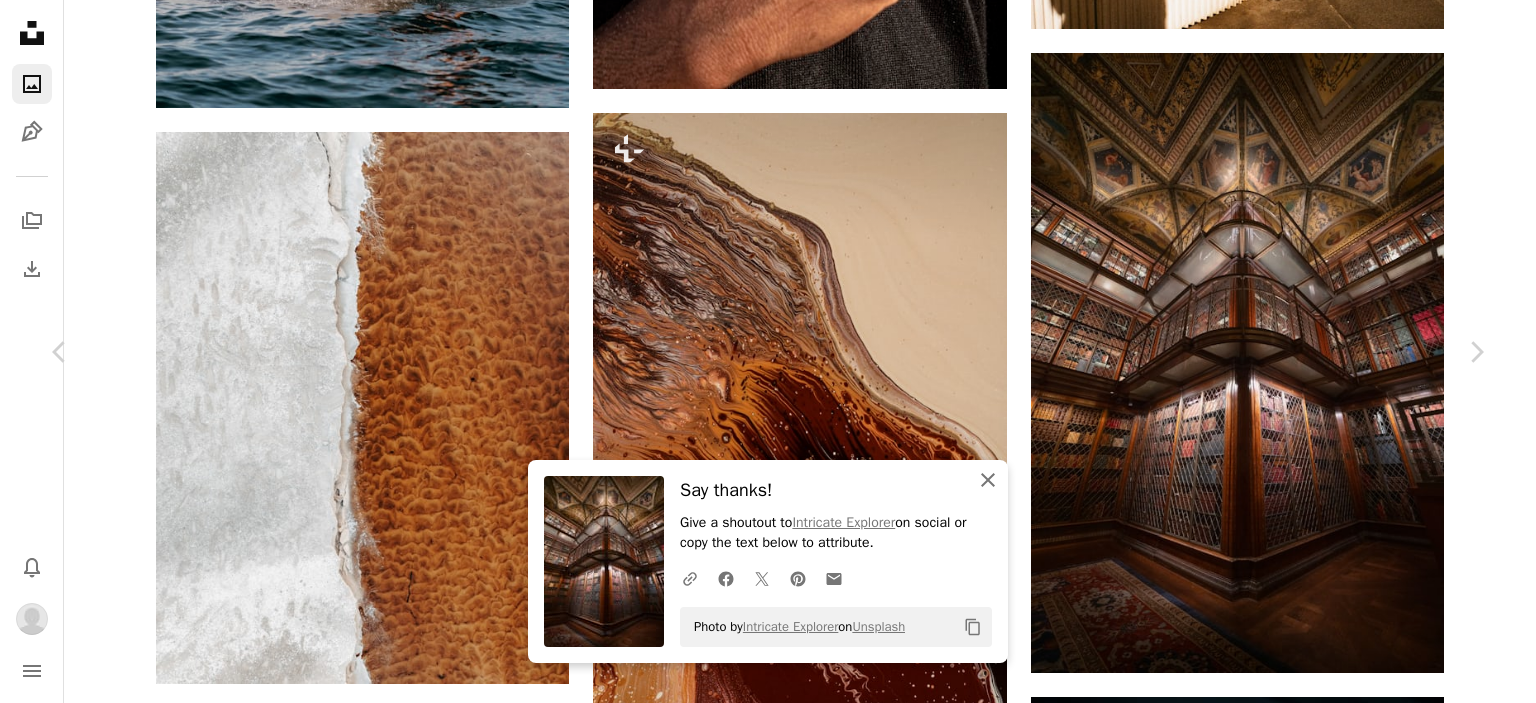 click on "An X shape" 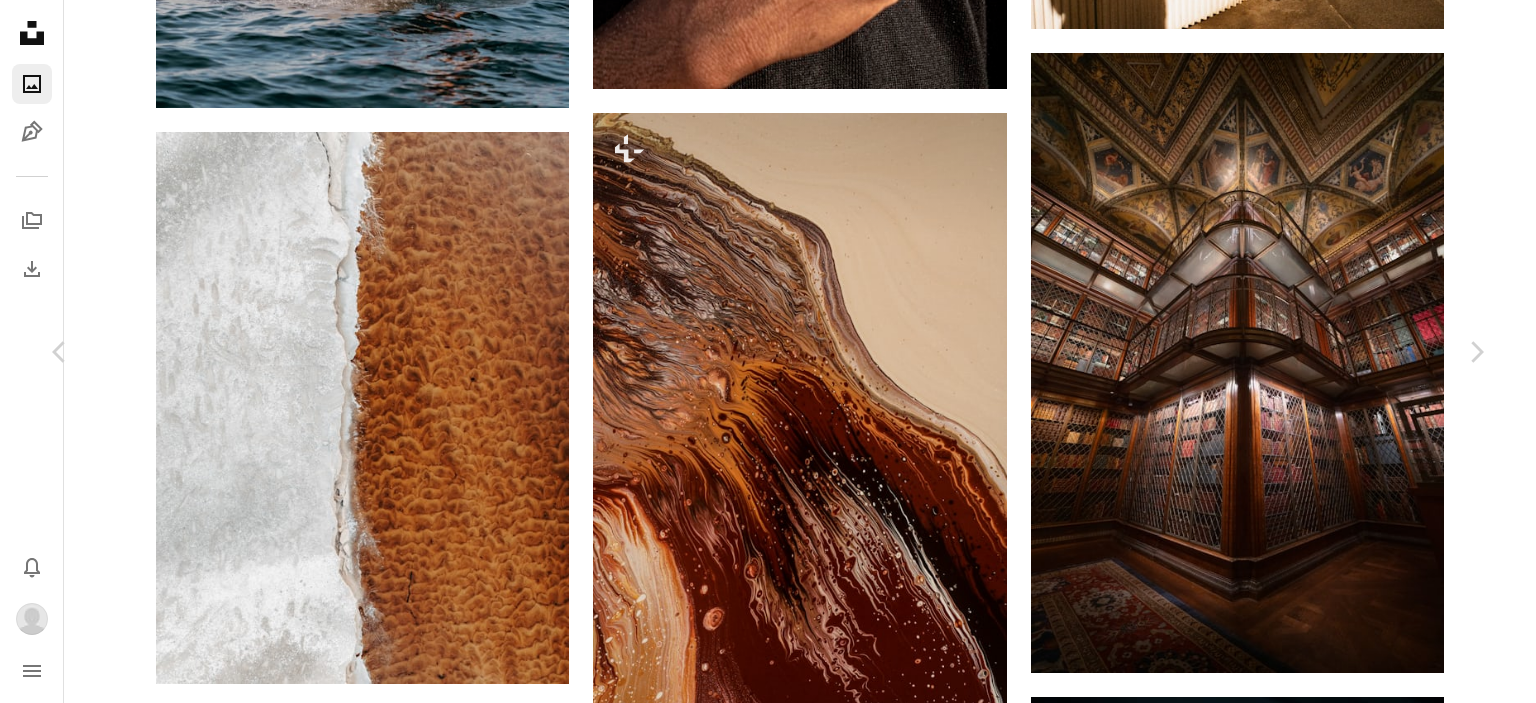 click on "An X shape" at bounding box center [20, 20] 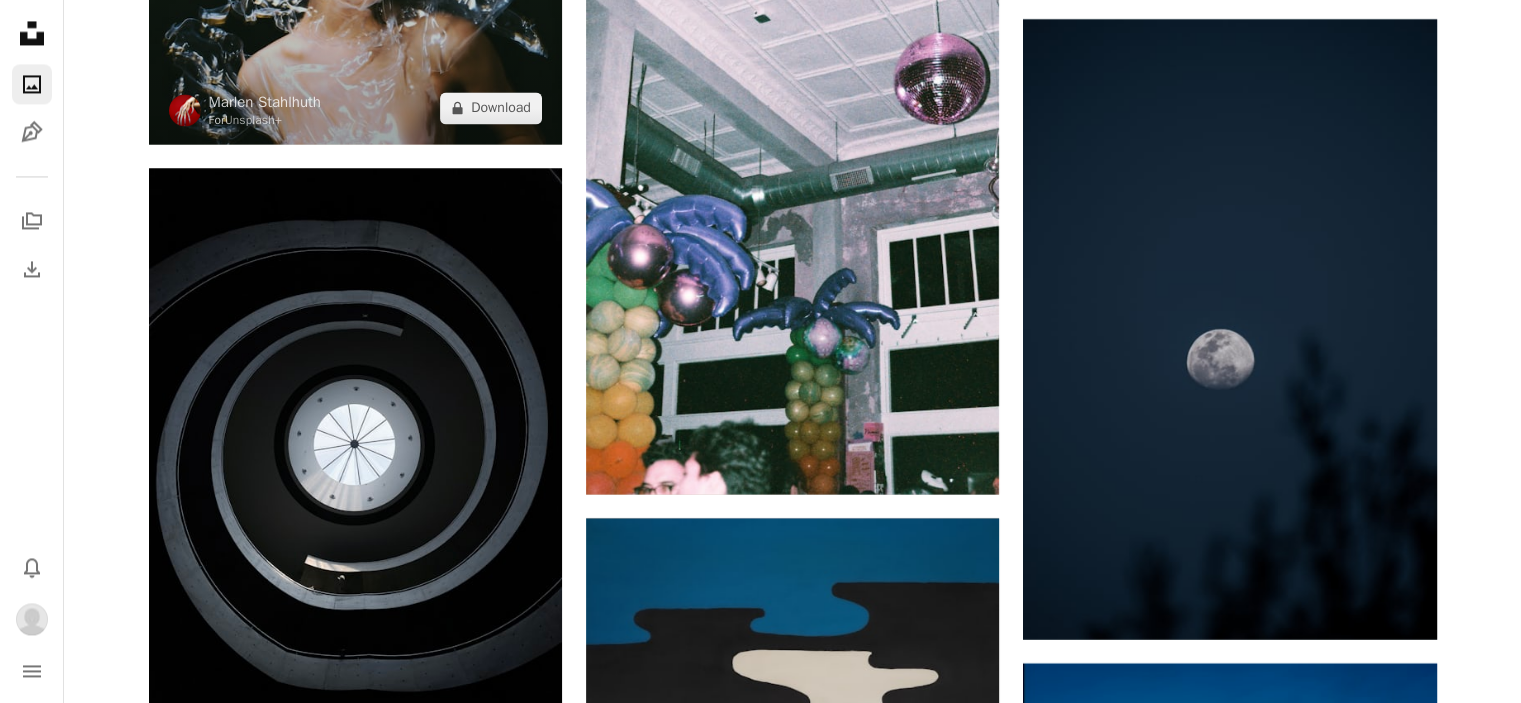 scroll, scrollTop: 10900, scrollLeft: 0, axis: vertical 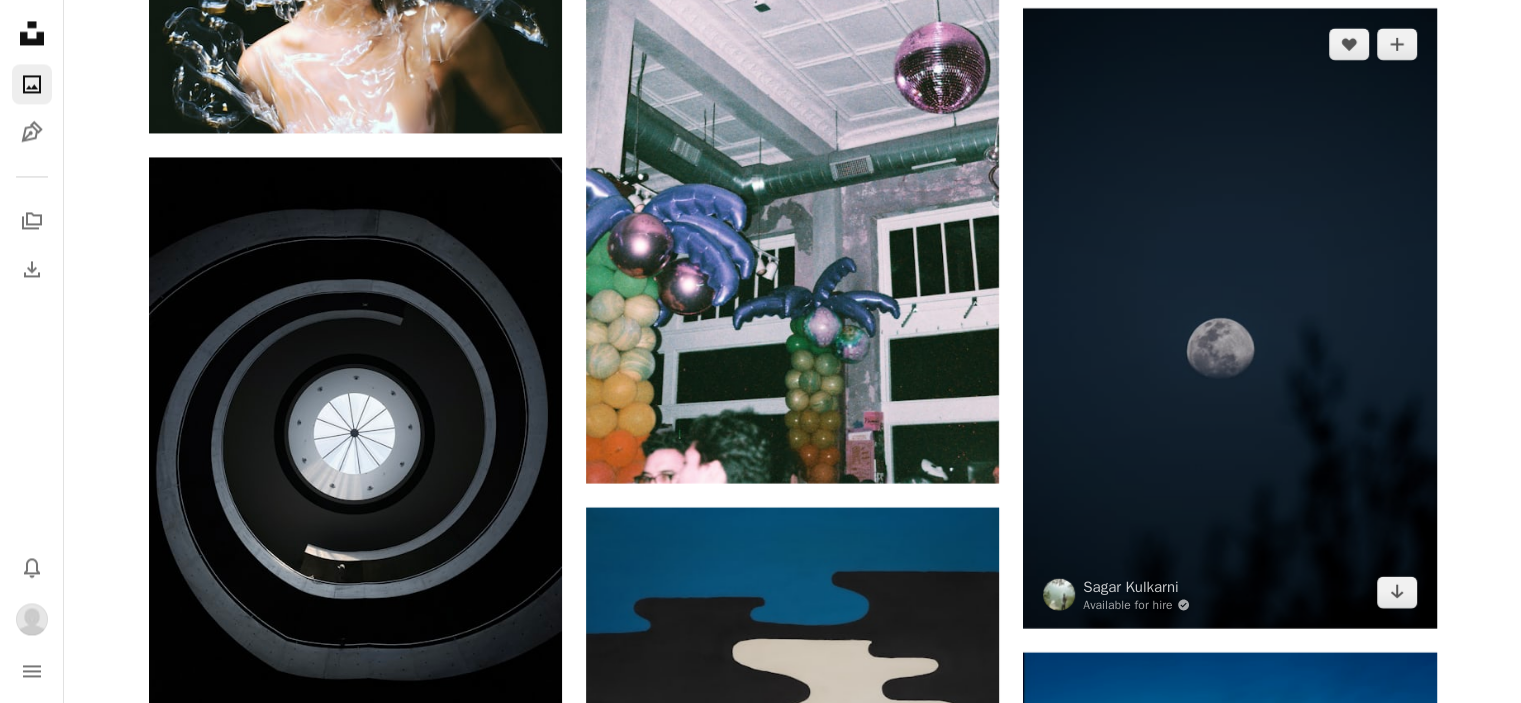 click at bounding box center (1229, 318) 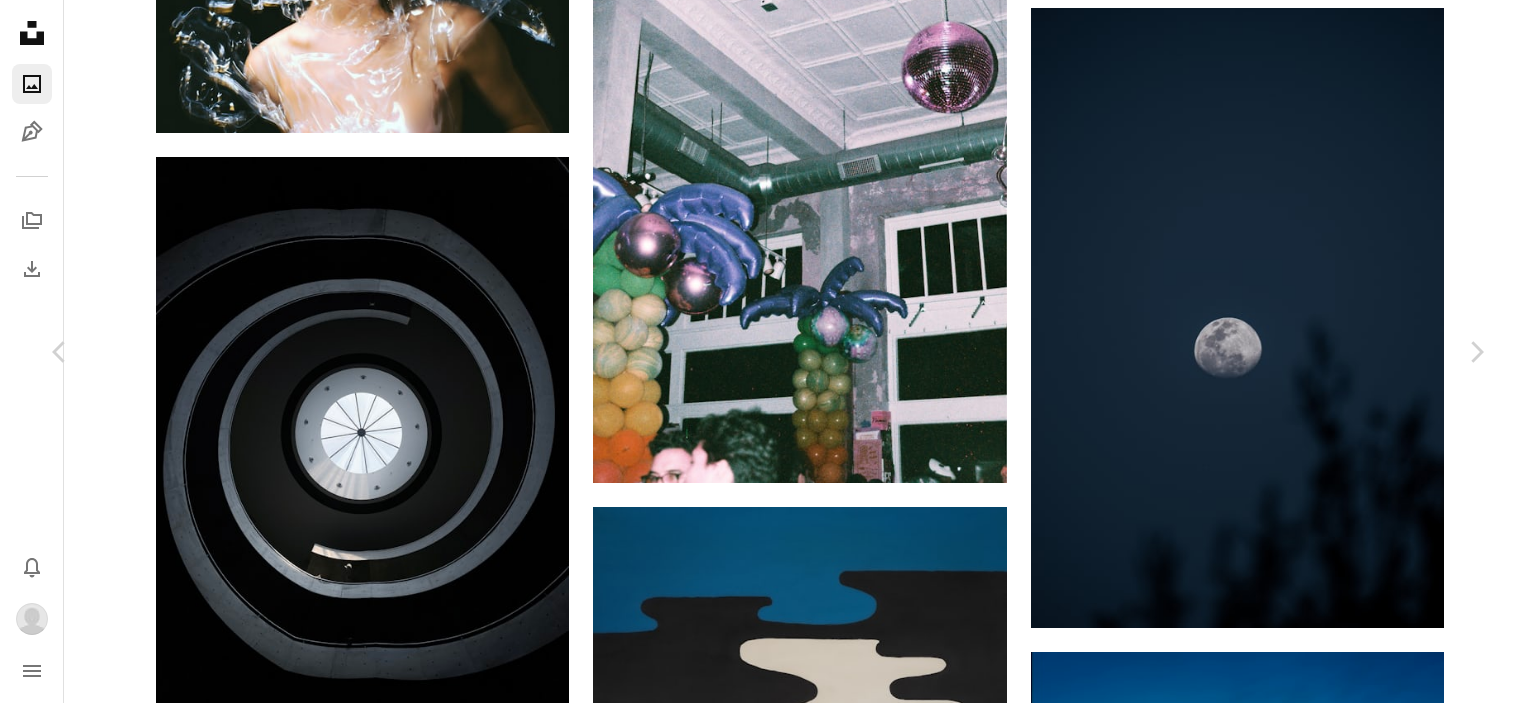 click on "Chevron down" 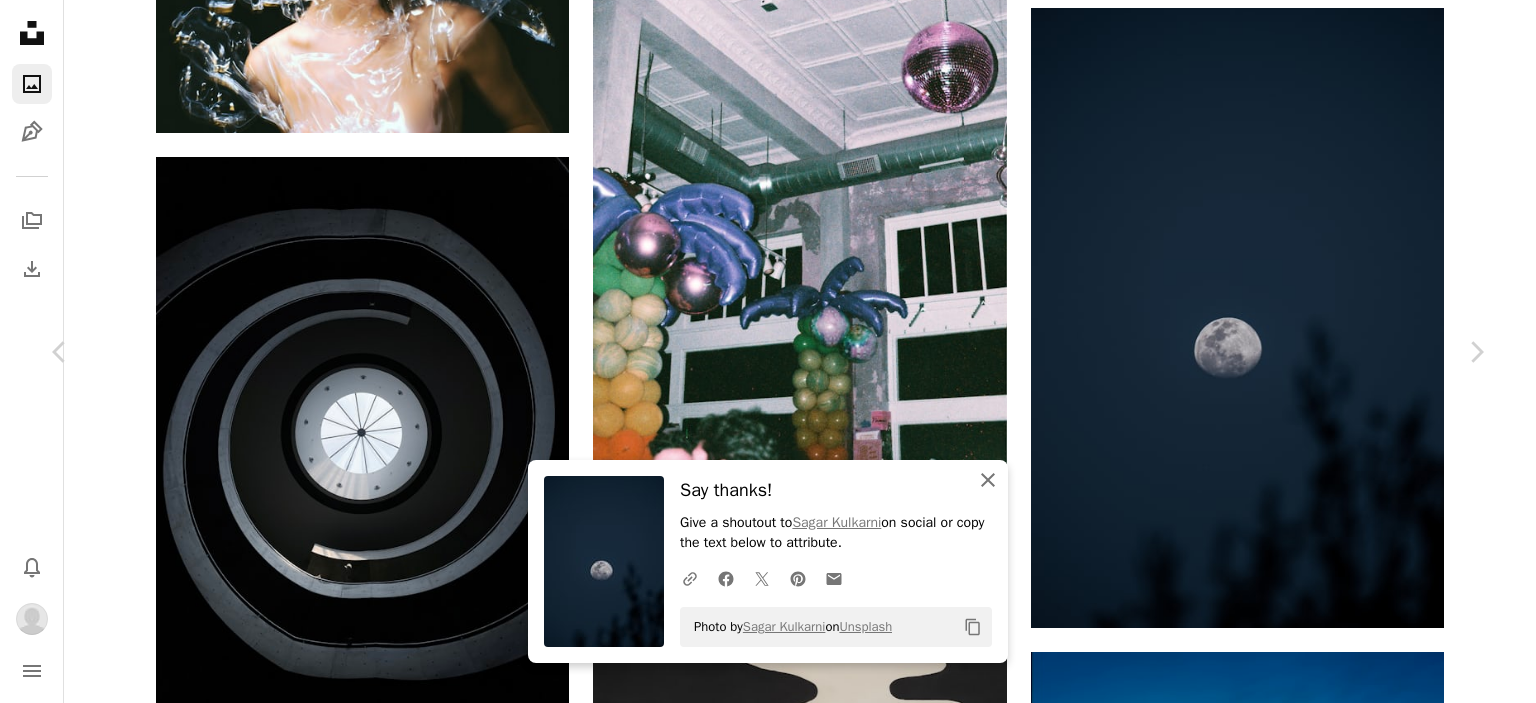 click 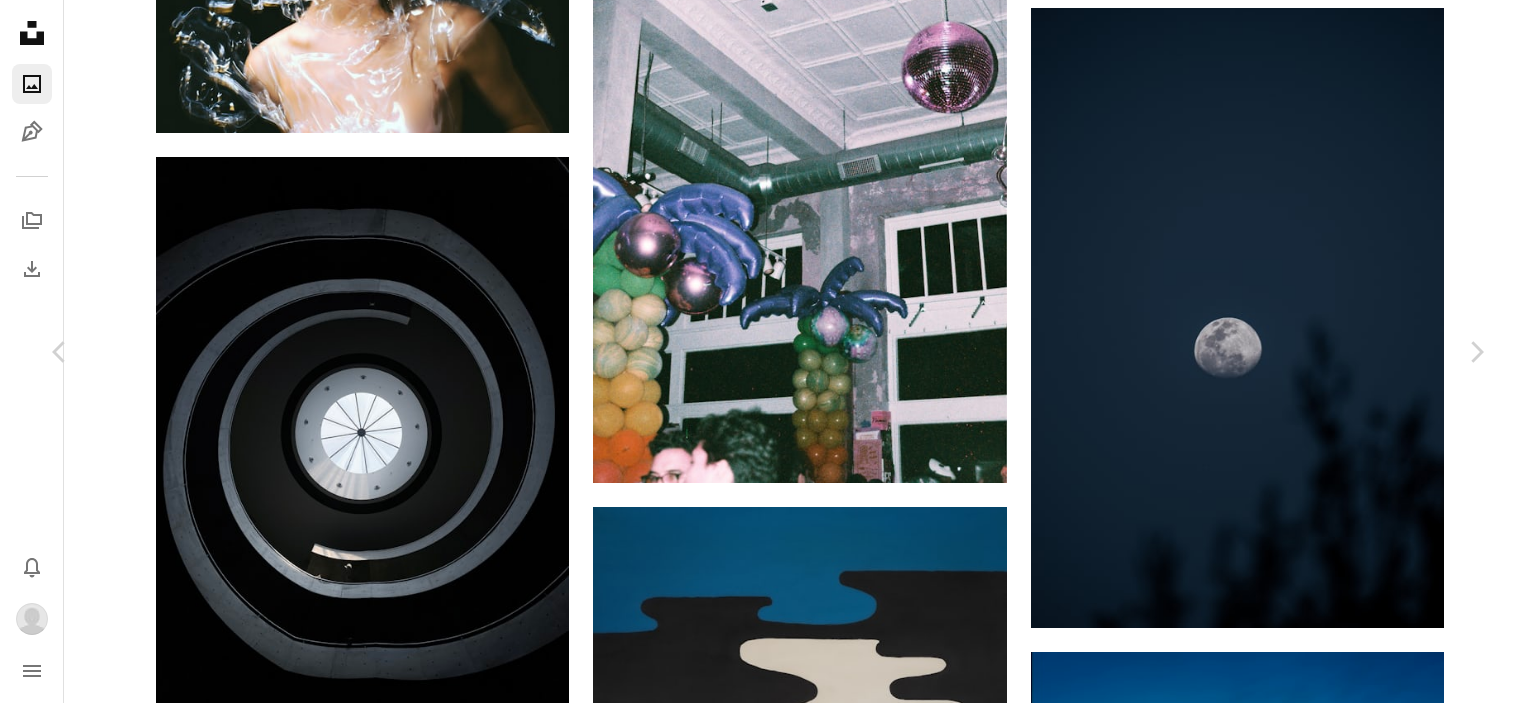 click on "An X shape" at bounding box center [20, 20] 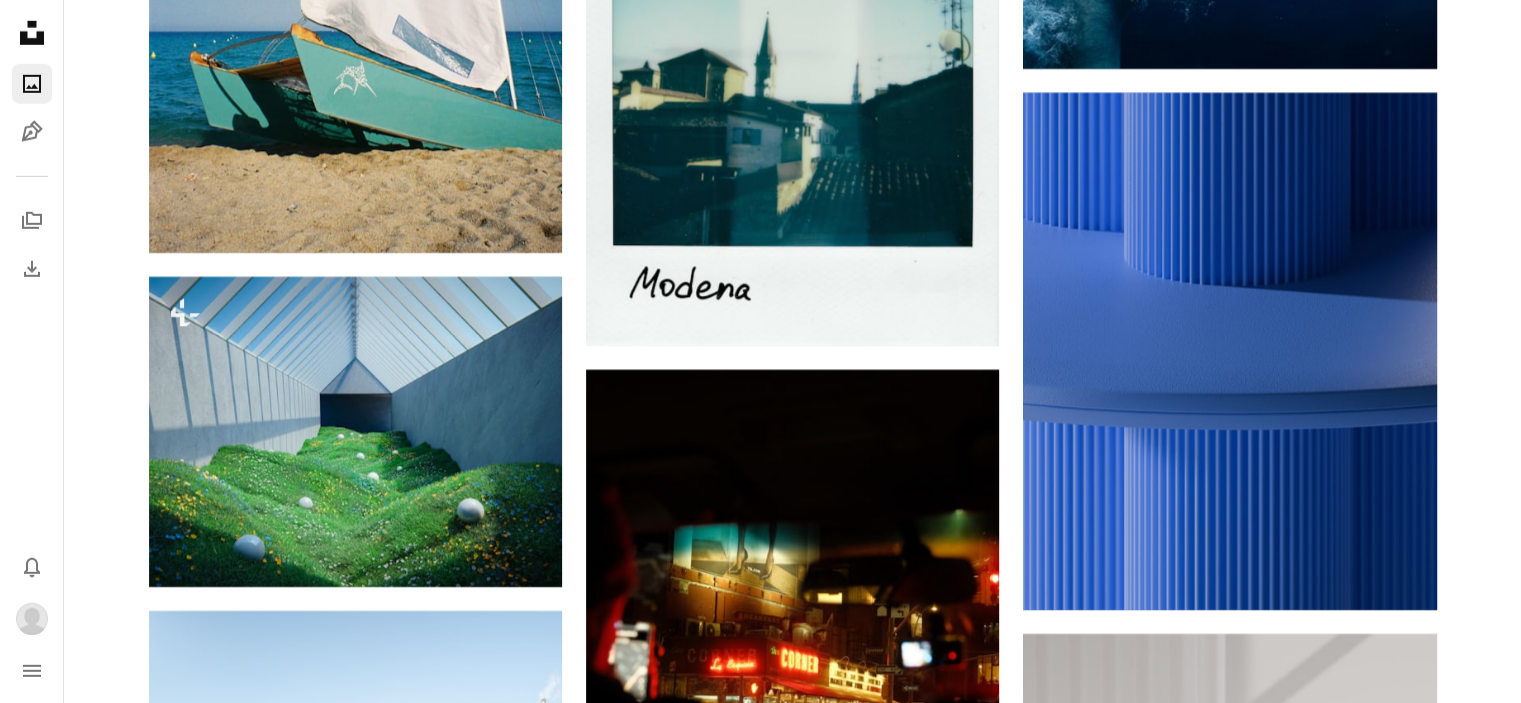 scroll, scrollTop: 13900, scrollLeft: 0, axis: vertical 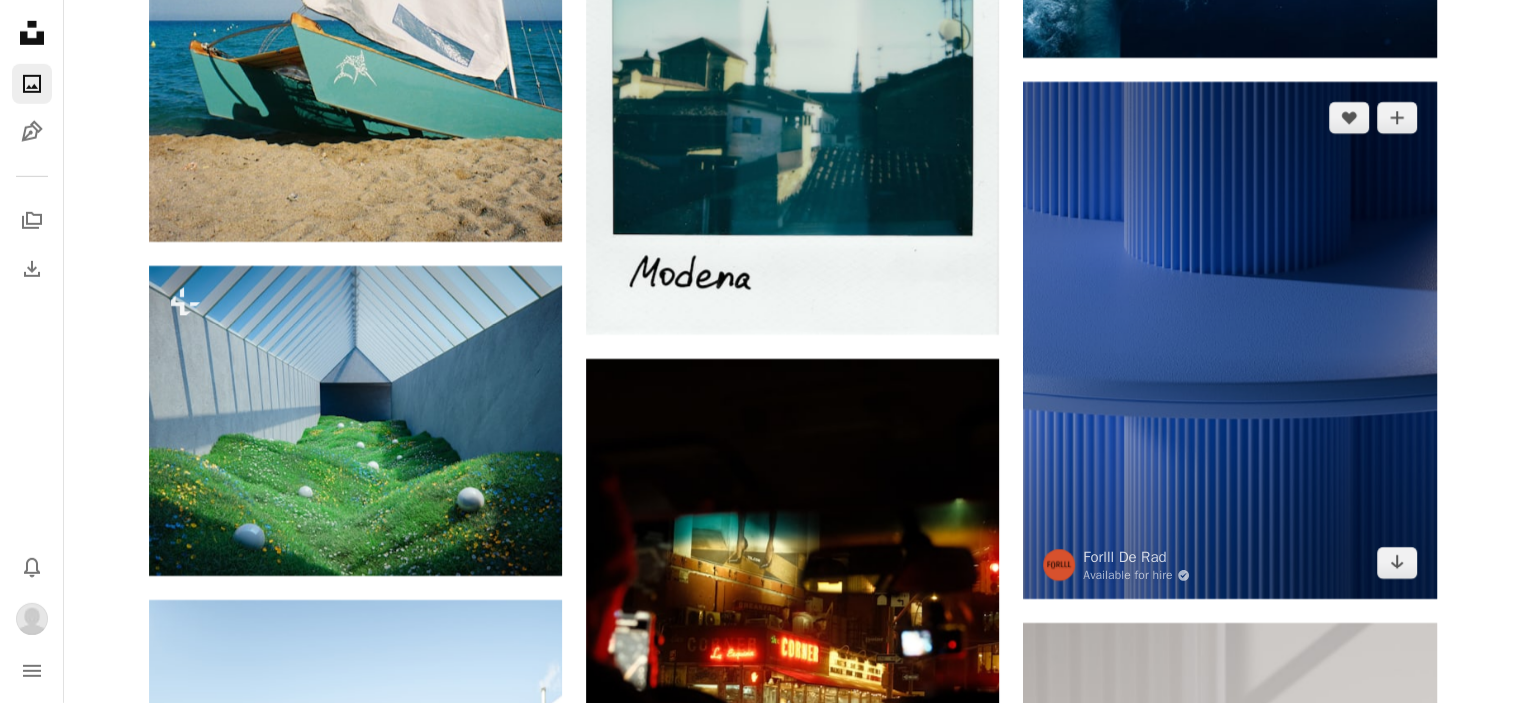 click at bounding box center (1229, 340) 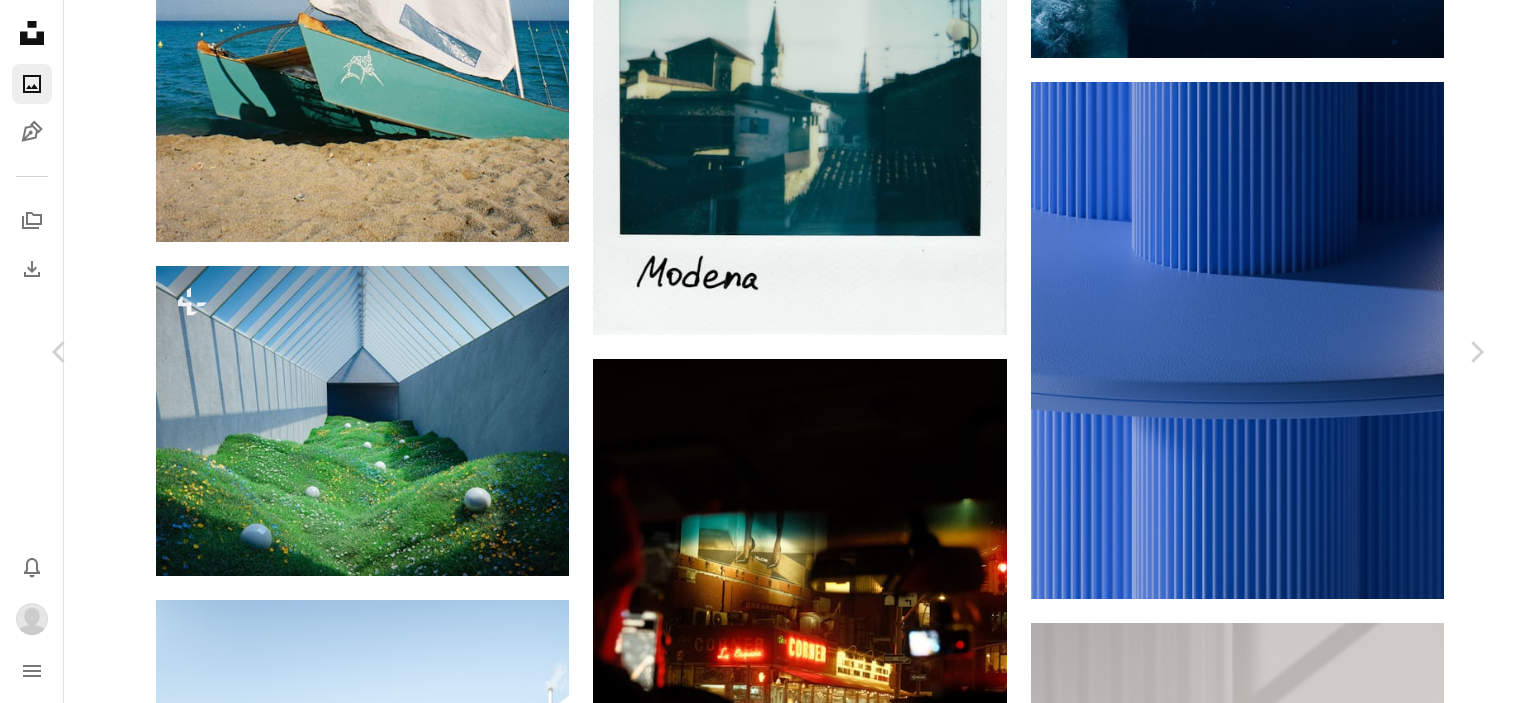 click on "Chevron down" 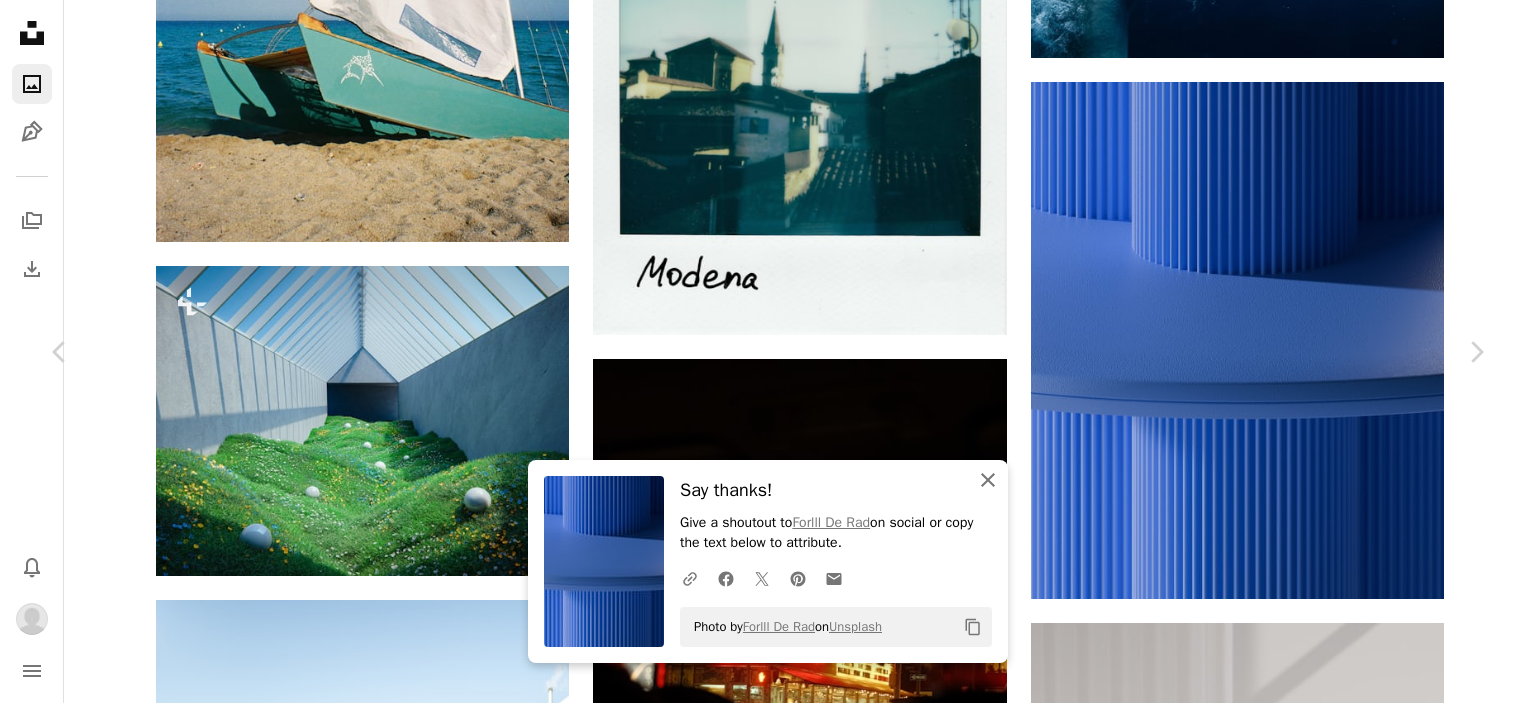 click on "An X shape" 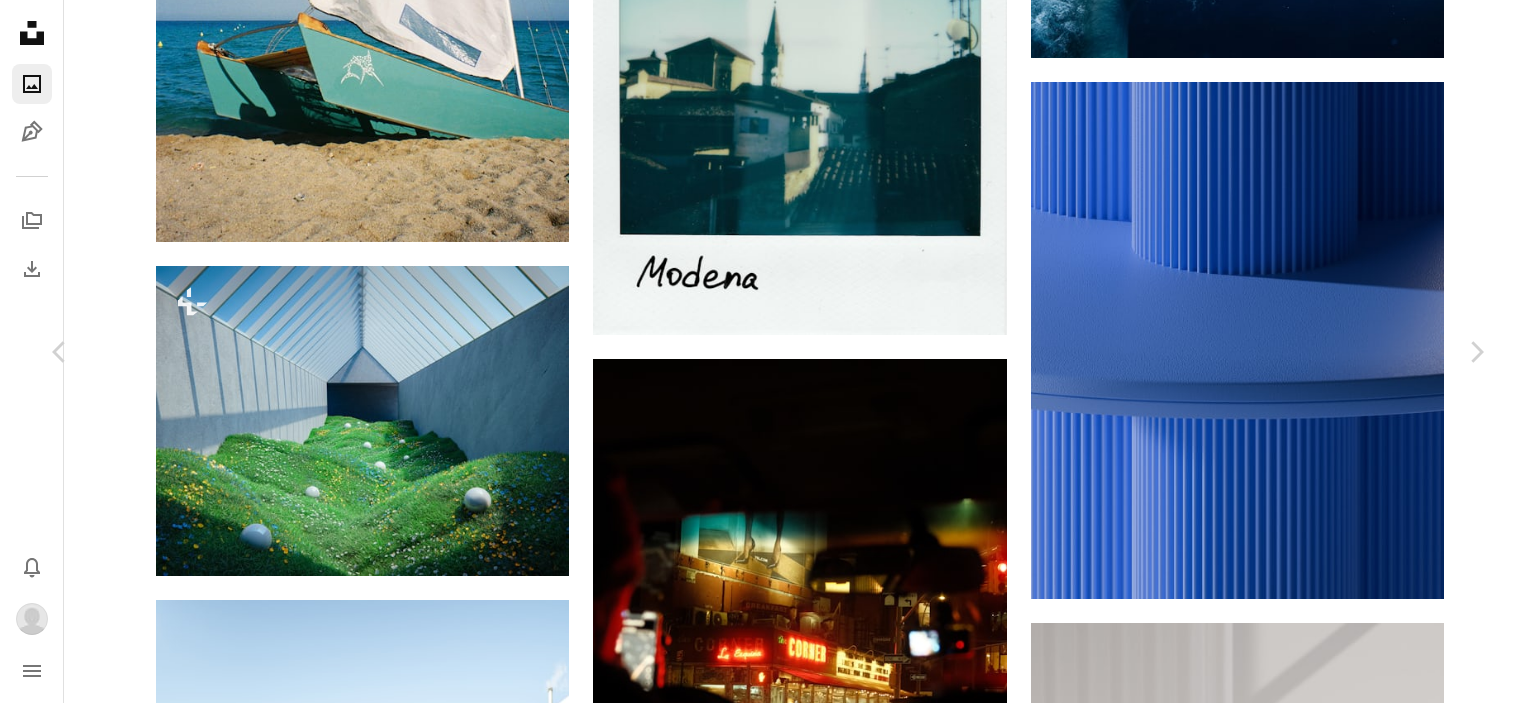click on "An X shape" at bounding box center [20, 20] 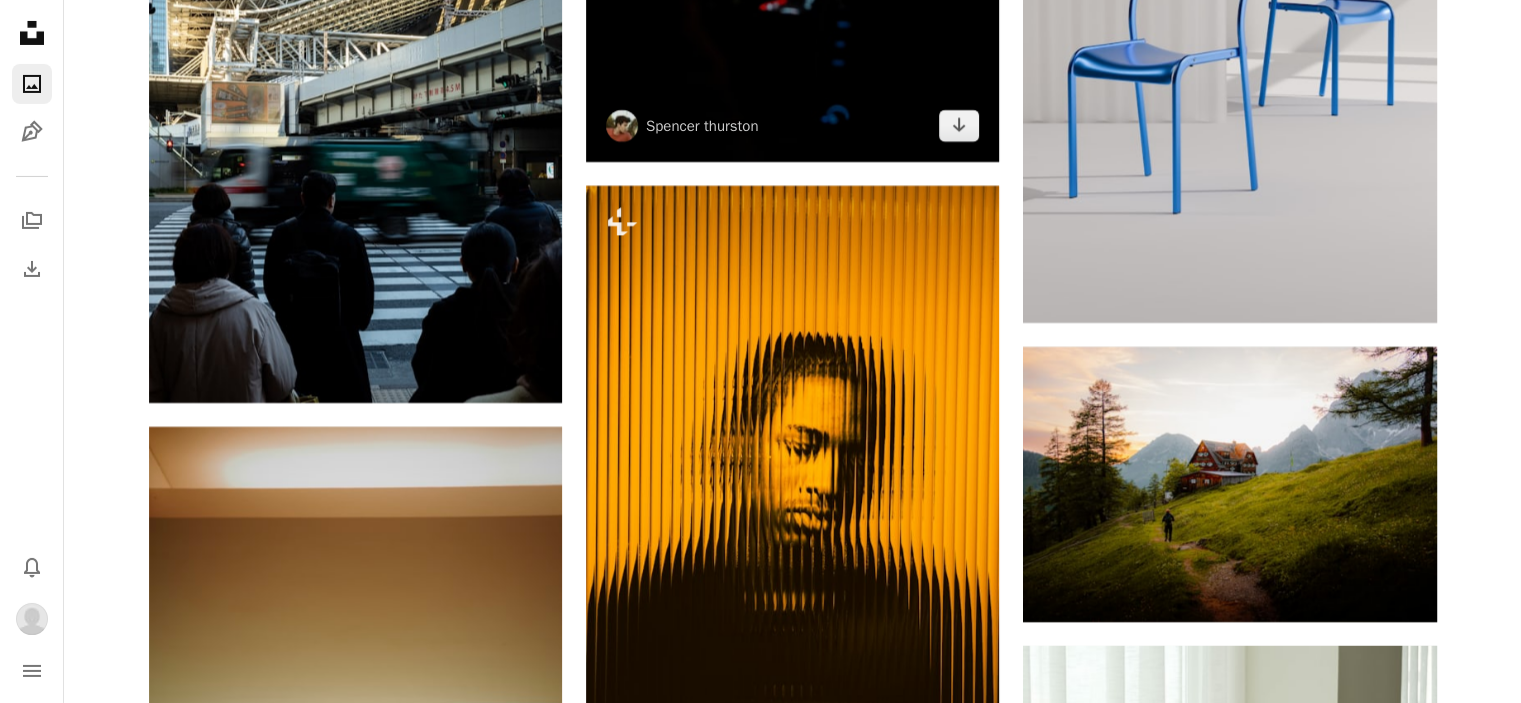 scroll, scrollTop: 14700, scrollLeft: 0, axis: vertical 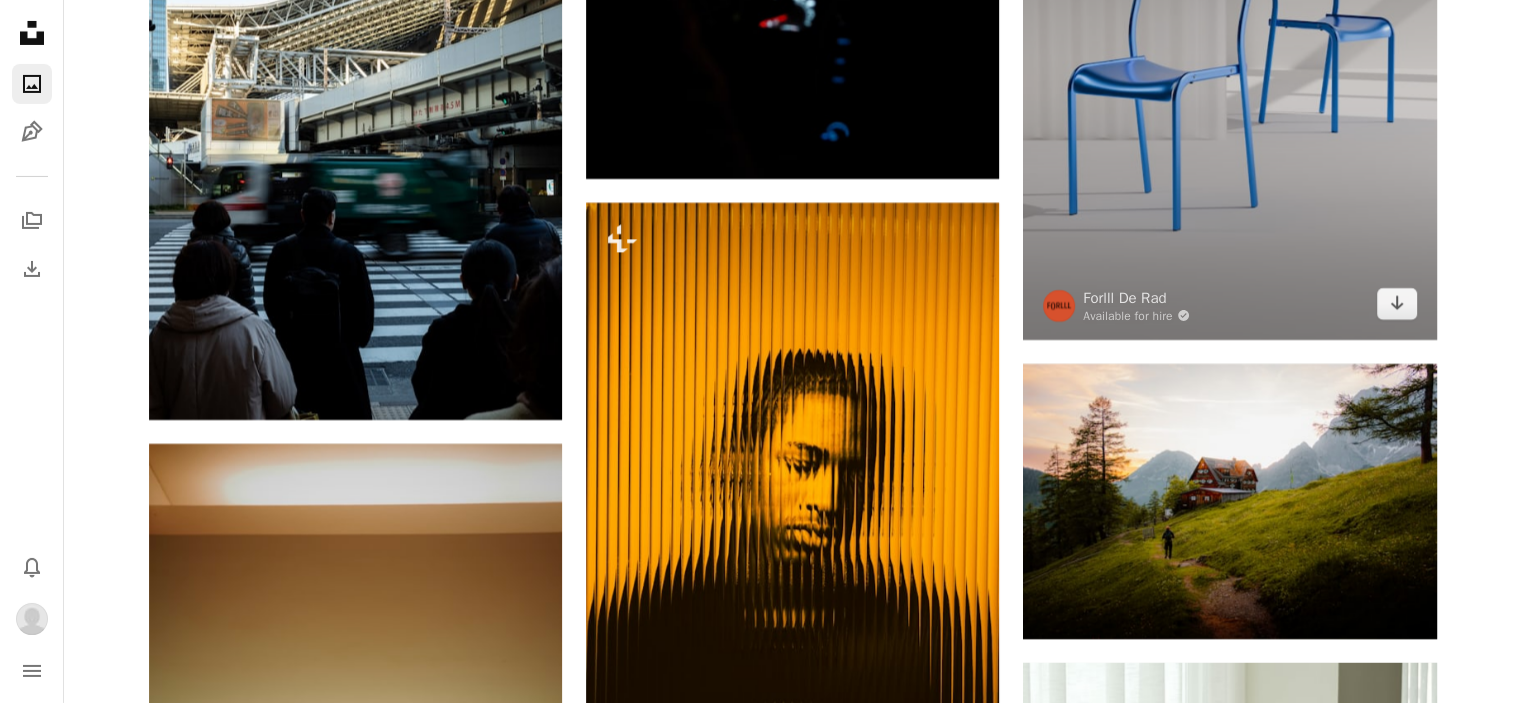 click at bounding box center [1229, 81] 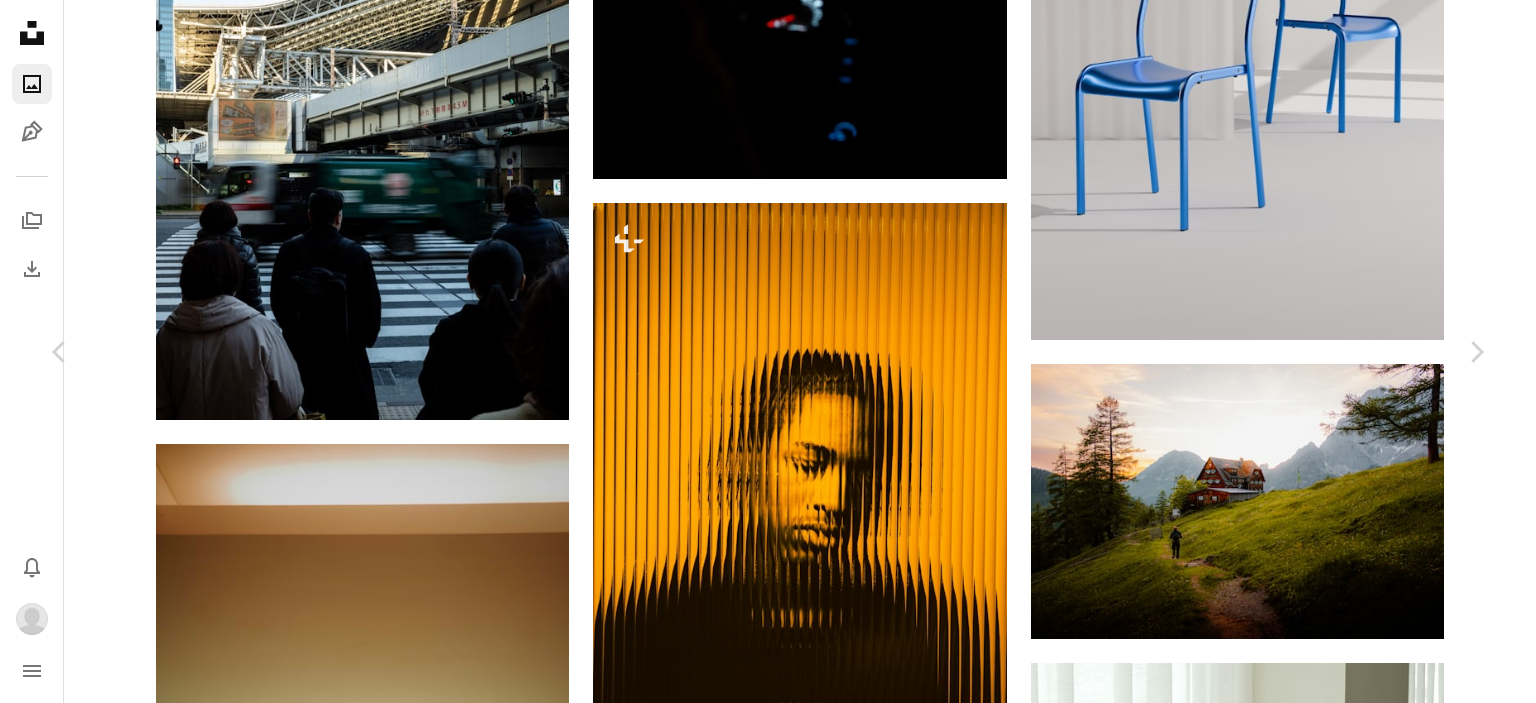 click on "Chevron down" 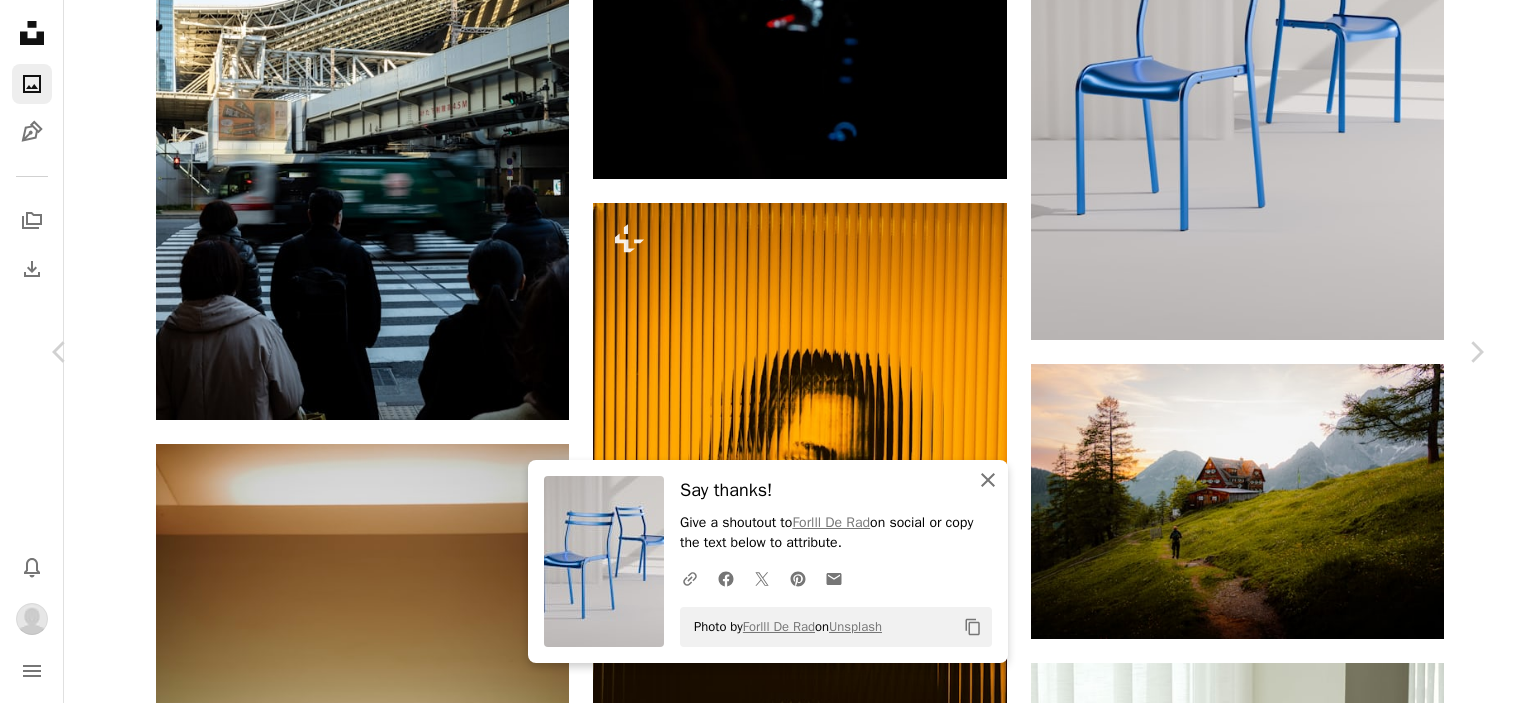 click 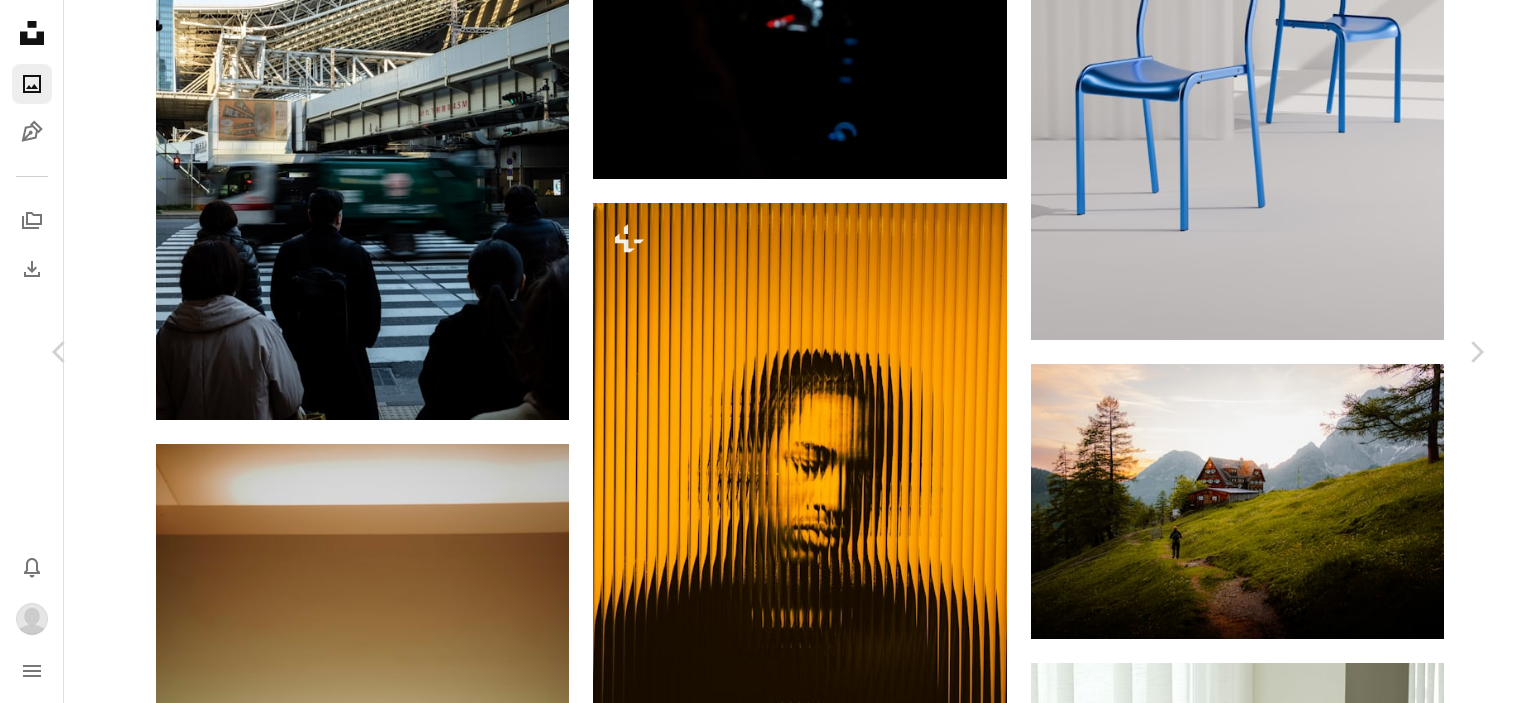 click on "An X shape" at bounding box center [20, 20] 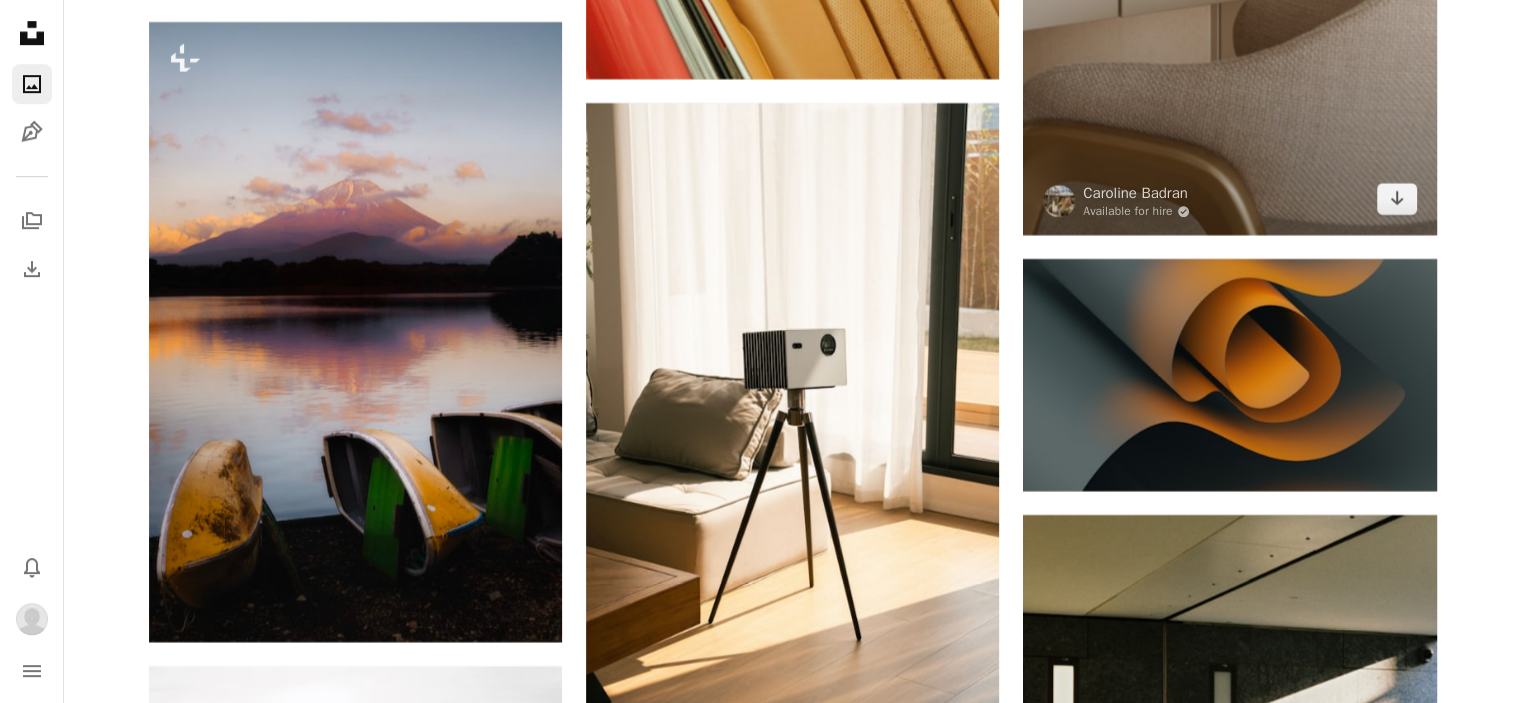 scroll, scrollTop: 16400, scrollLeft: 0, axis: vertical 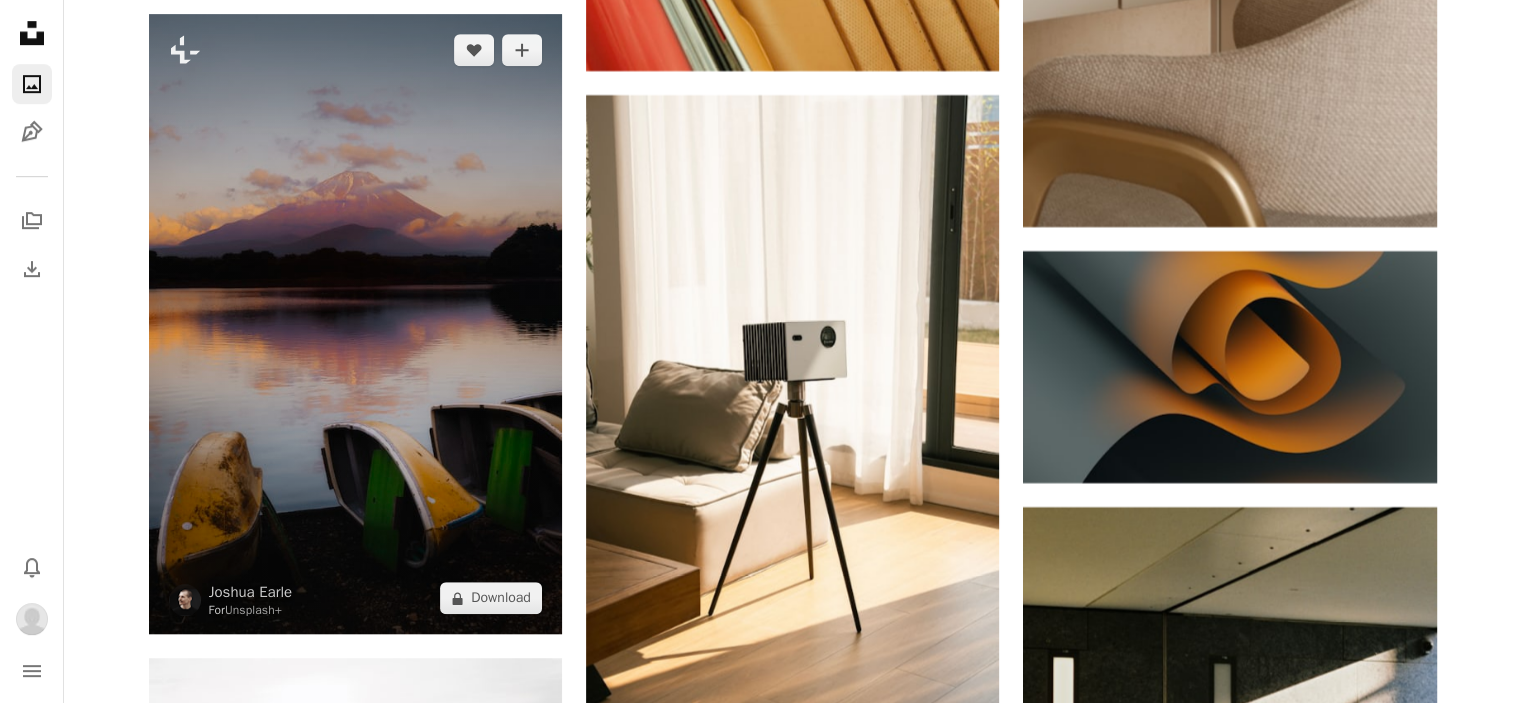 click at bounding box center (355, 324) 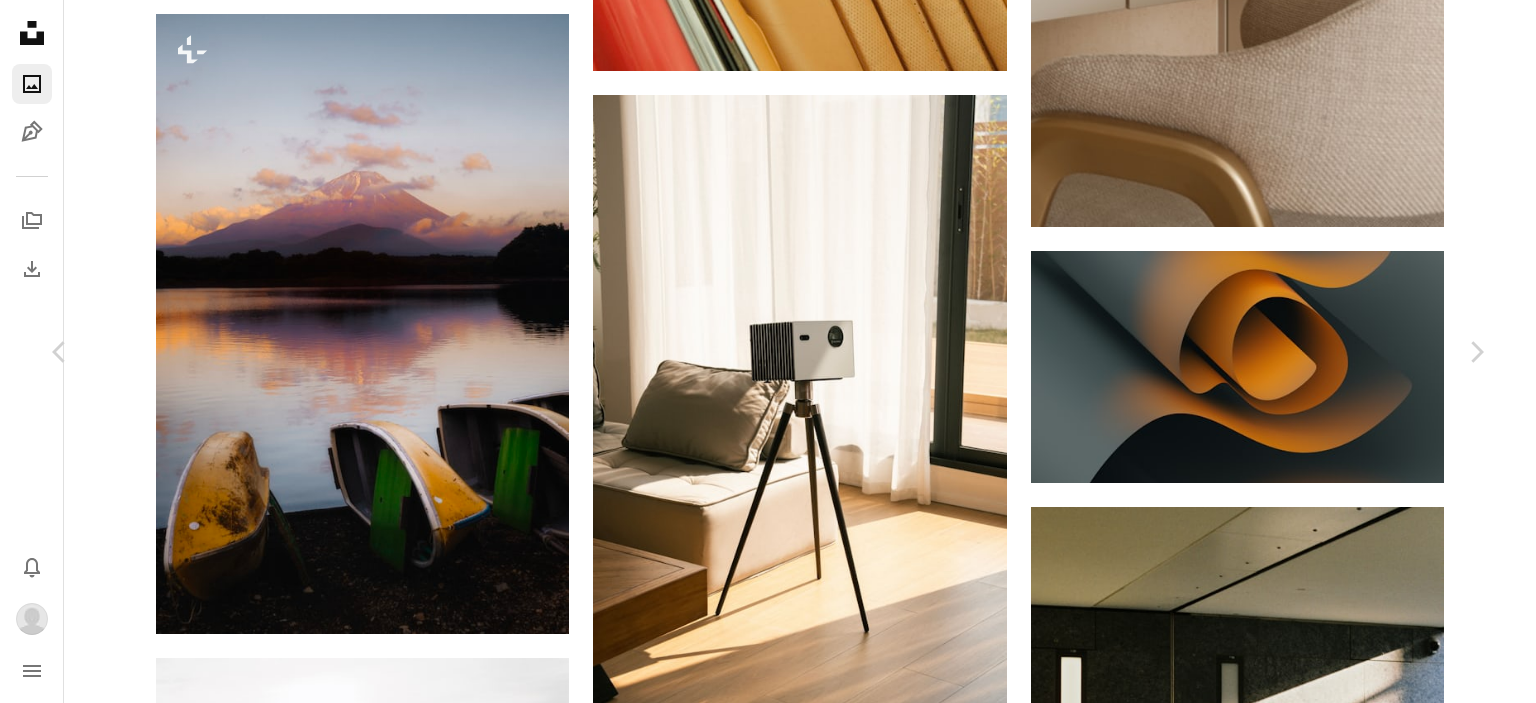 click on "Joshua Earle For  Unsplash+ A heart A plus sign A lock Download" at bounding box center (760, 4504) 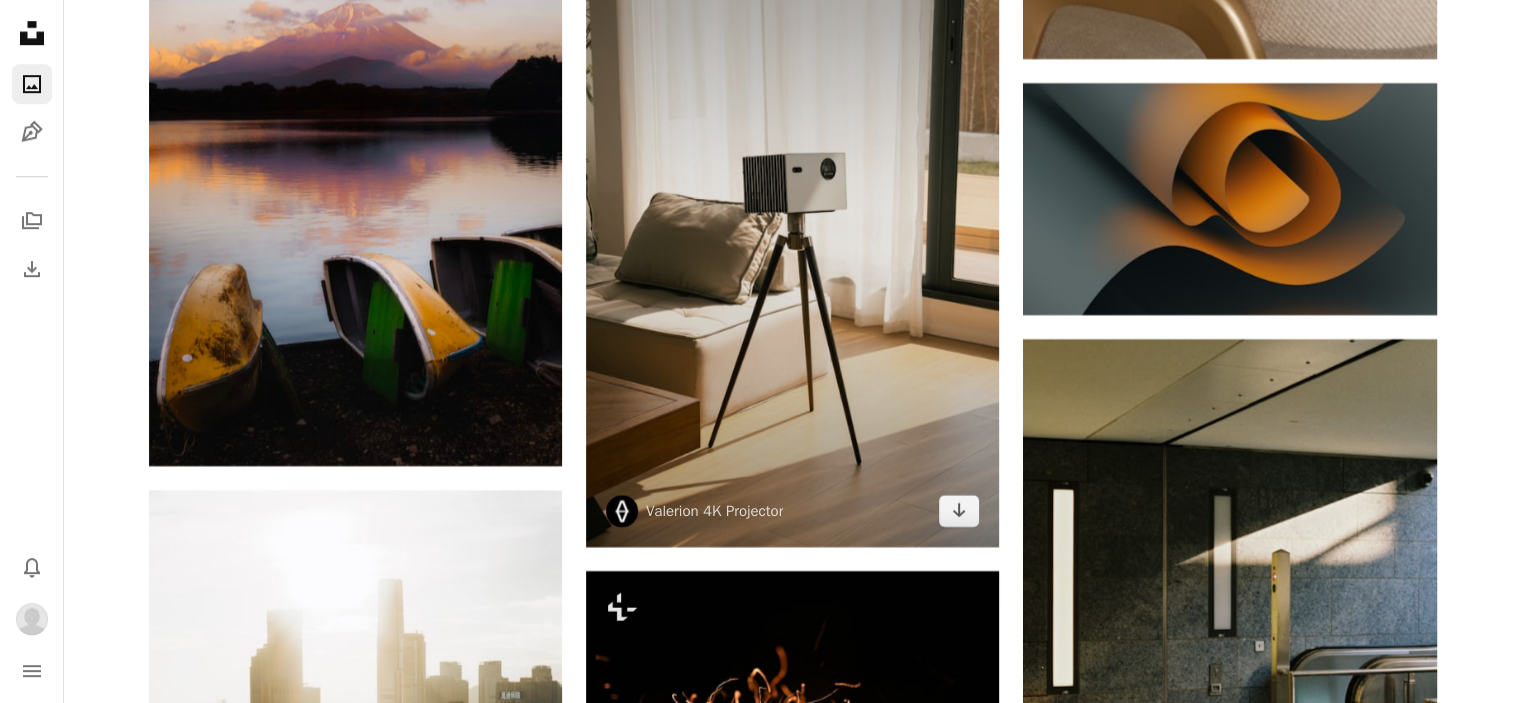 scroll, scrollTop: 16600, scrollLeft: 0, axis: vertical 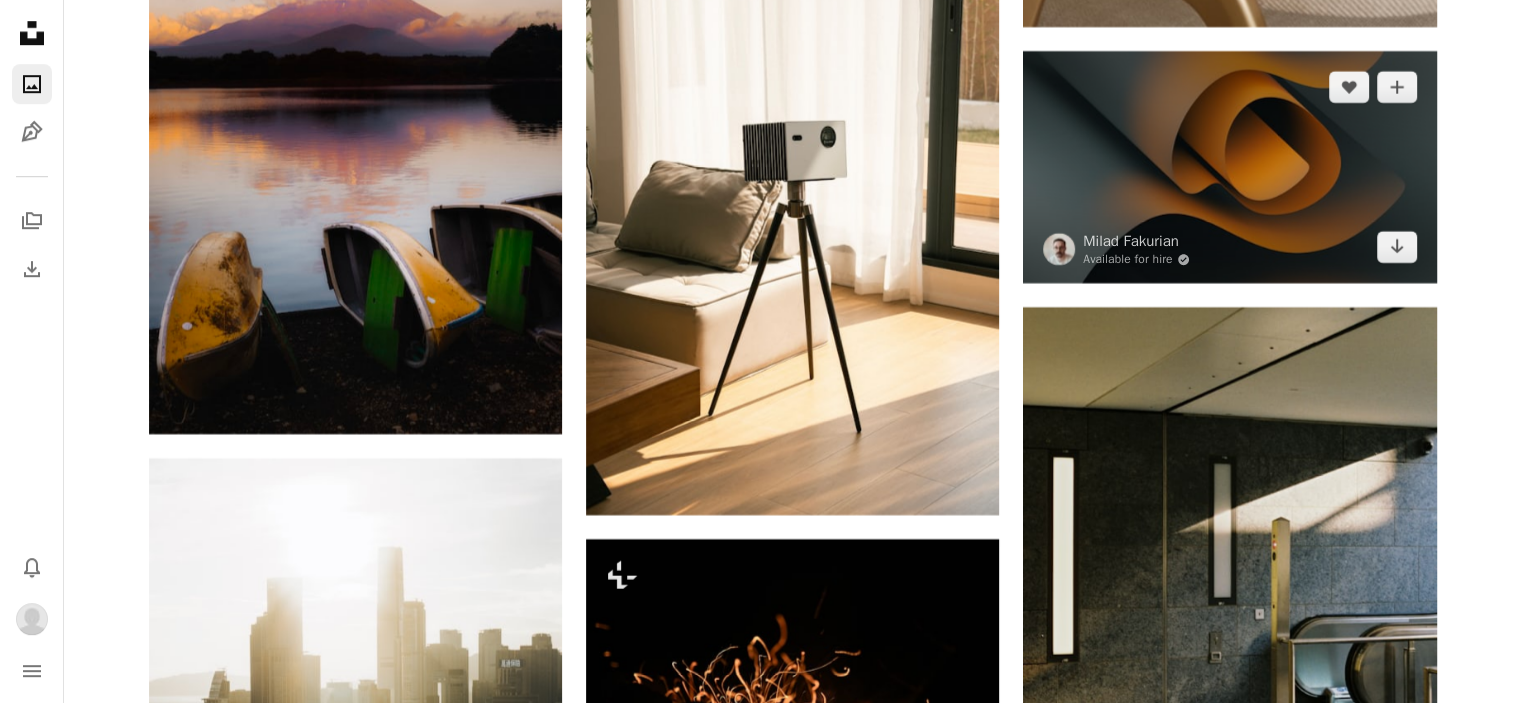 click at bounding box center [1229, 167] 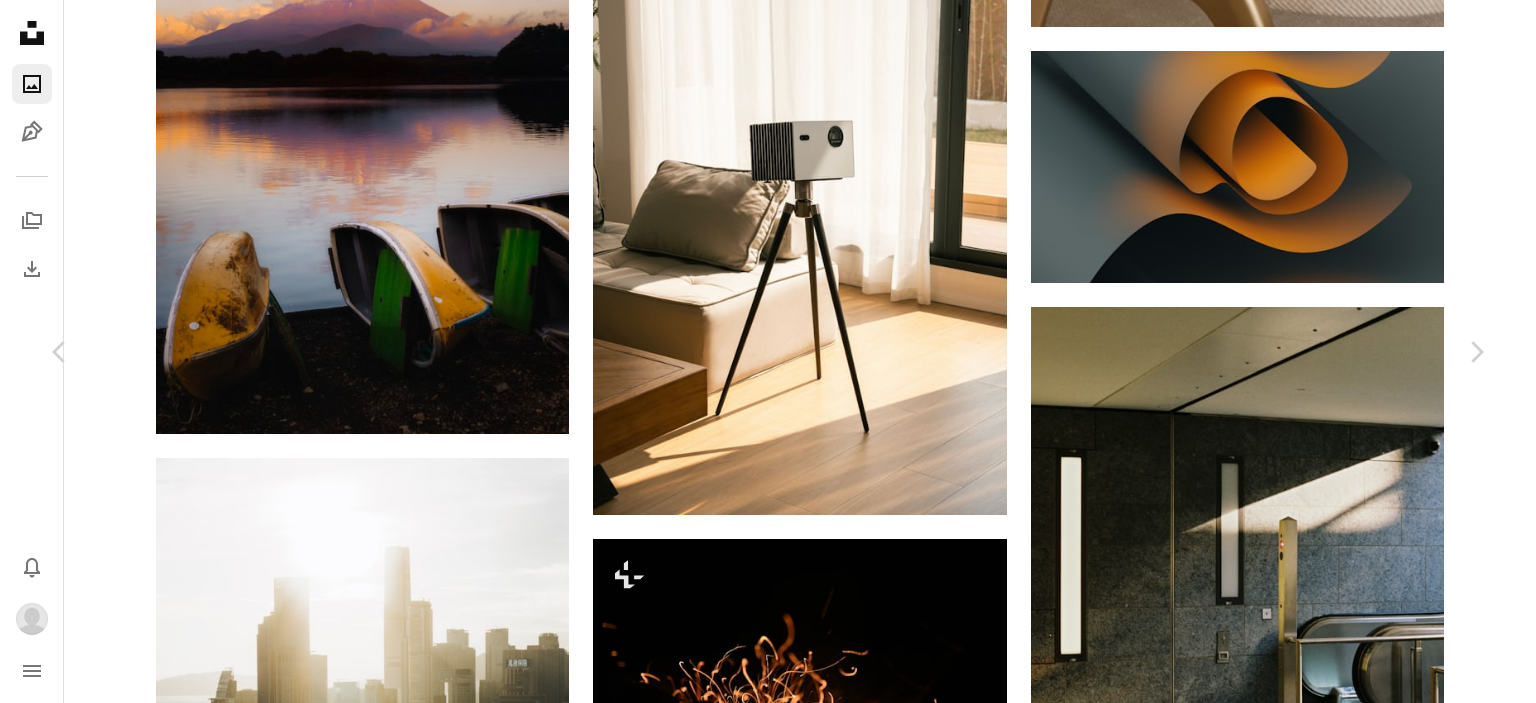 click on "Chevron down" 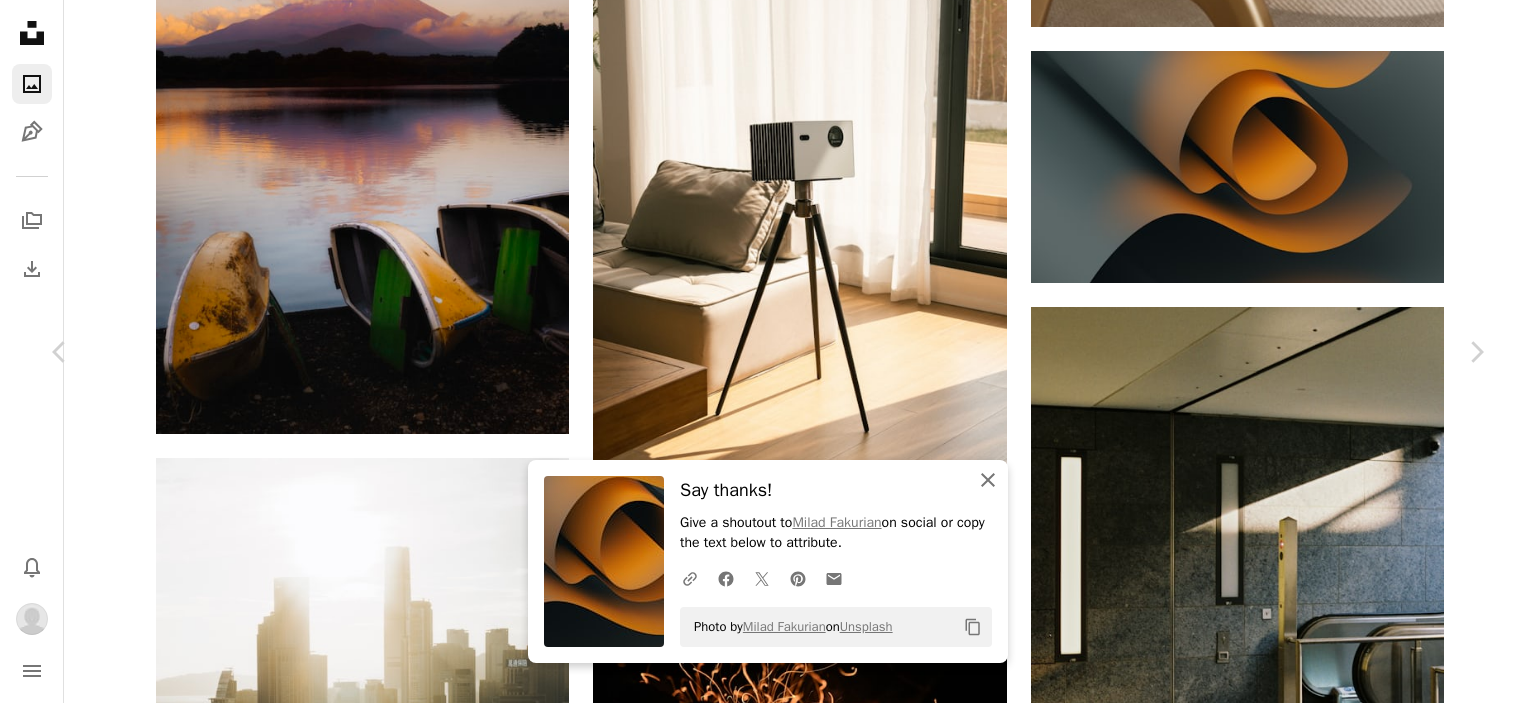 click on "An X shape Close" at bounding box center (988, 480) 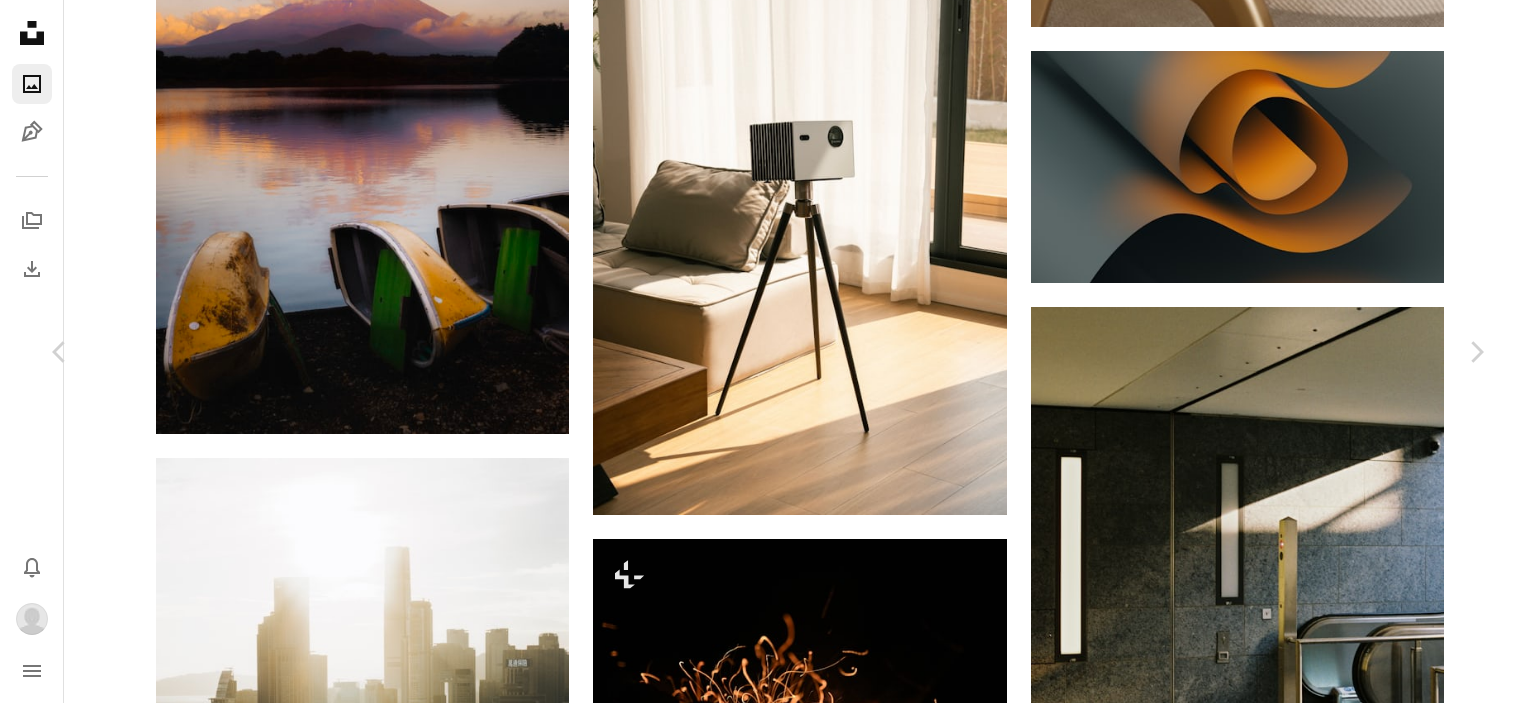 click on "An X shape" at bounding box center (20, 20) 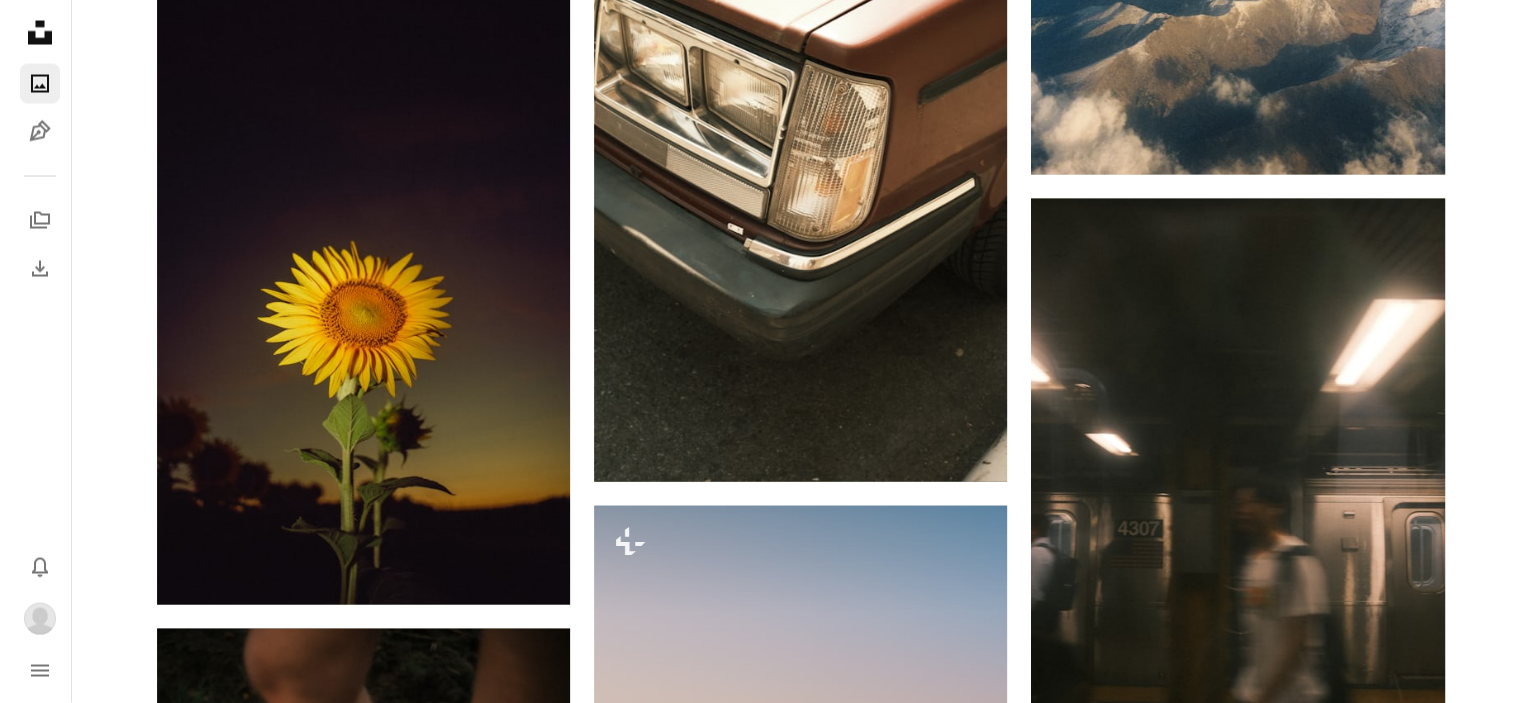 scroll, scrollTop: 19200, scrollLeft: 0, axis: vertical 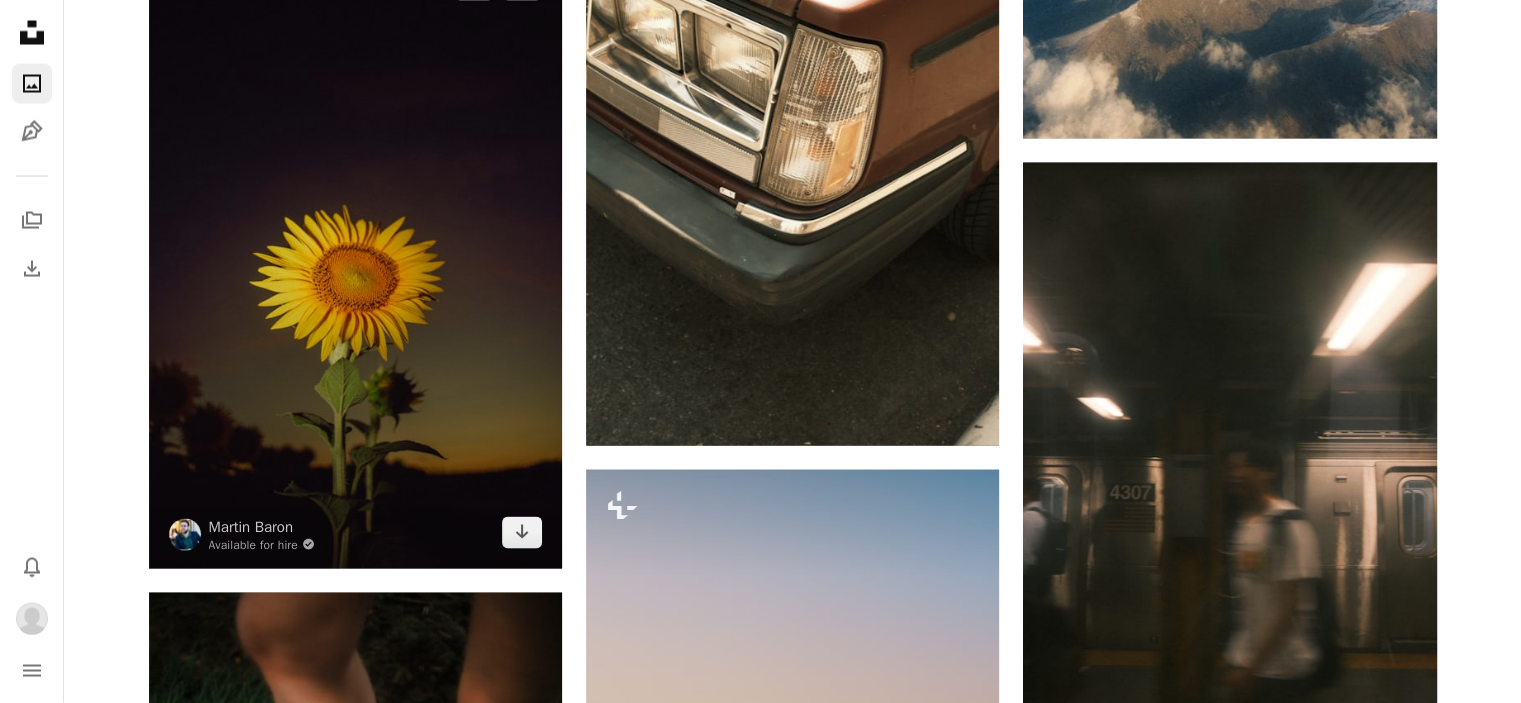 click at bounding box center (355, 259) 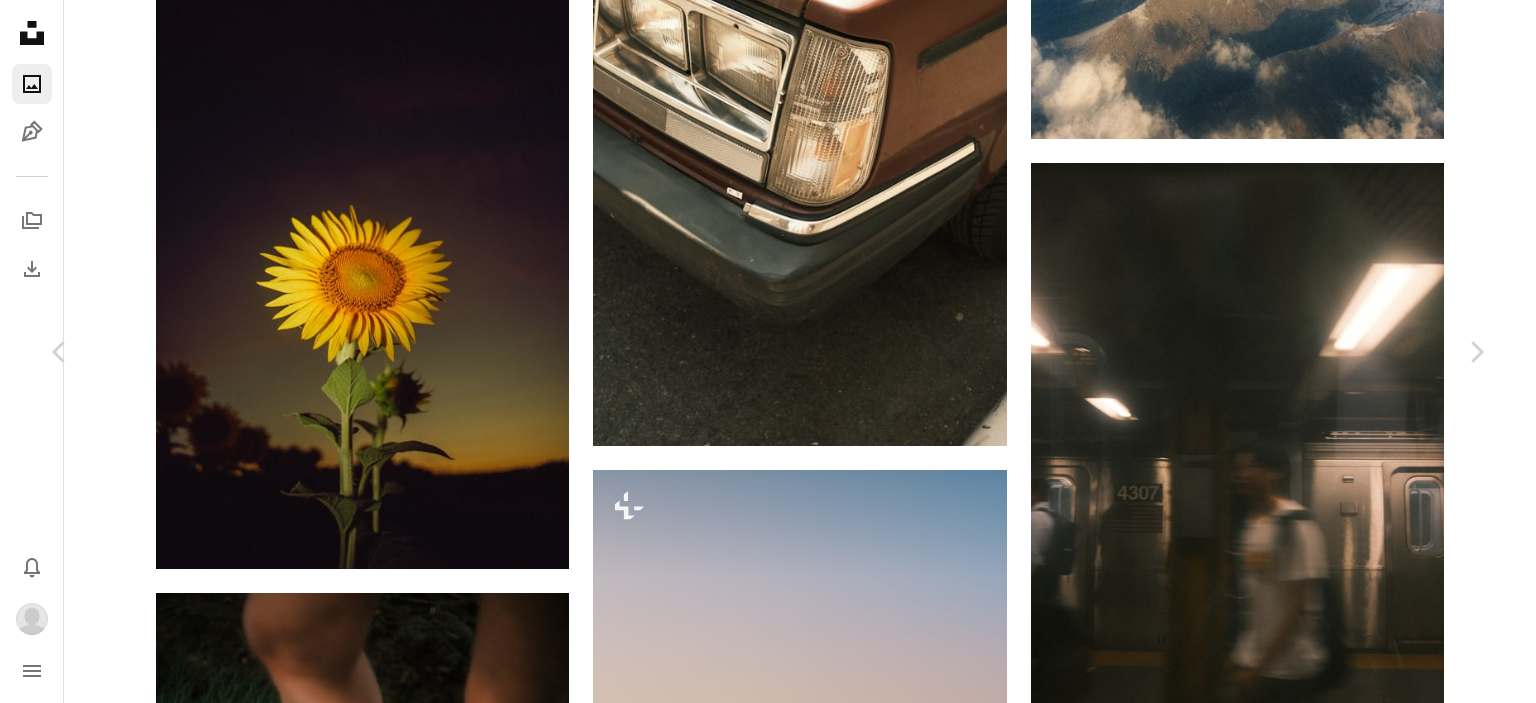 click at bounding box center (760, 4190) 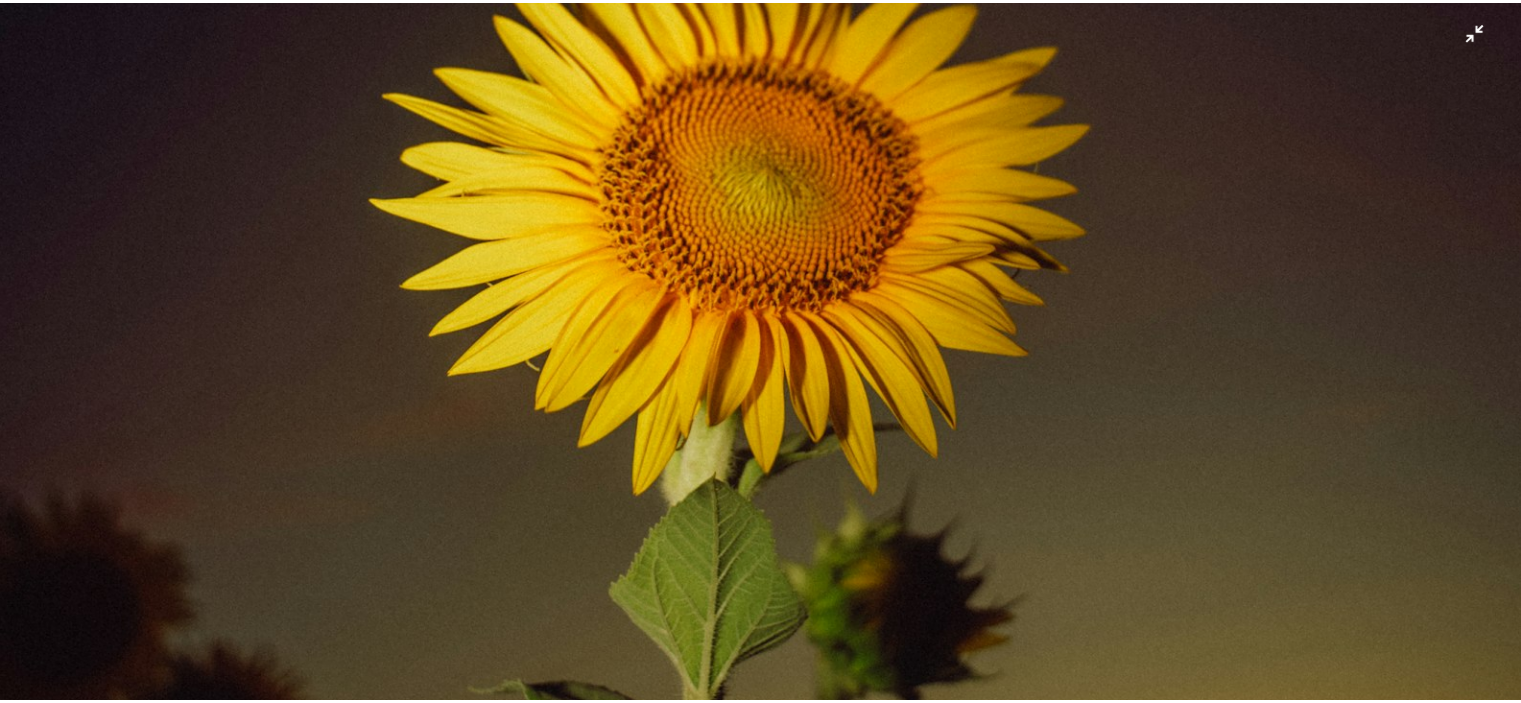 scroll, scrollTop: 1379, scrollLeft: 0, axis: vertical 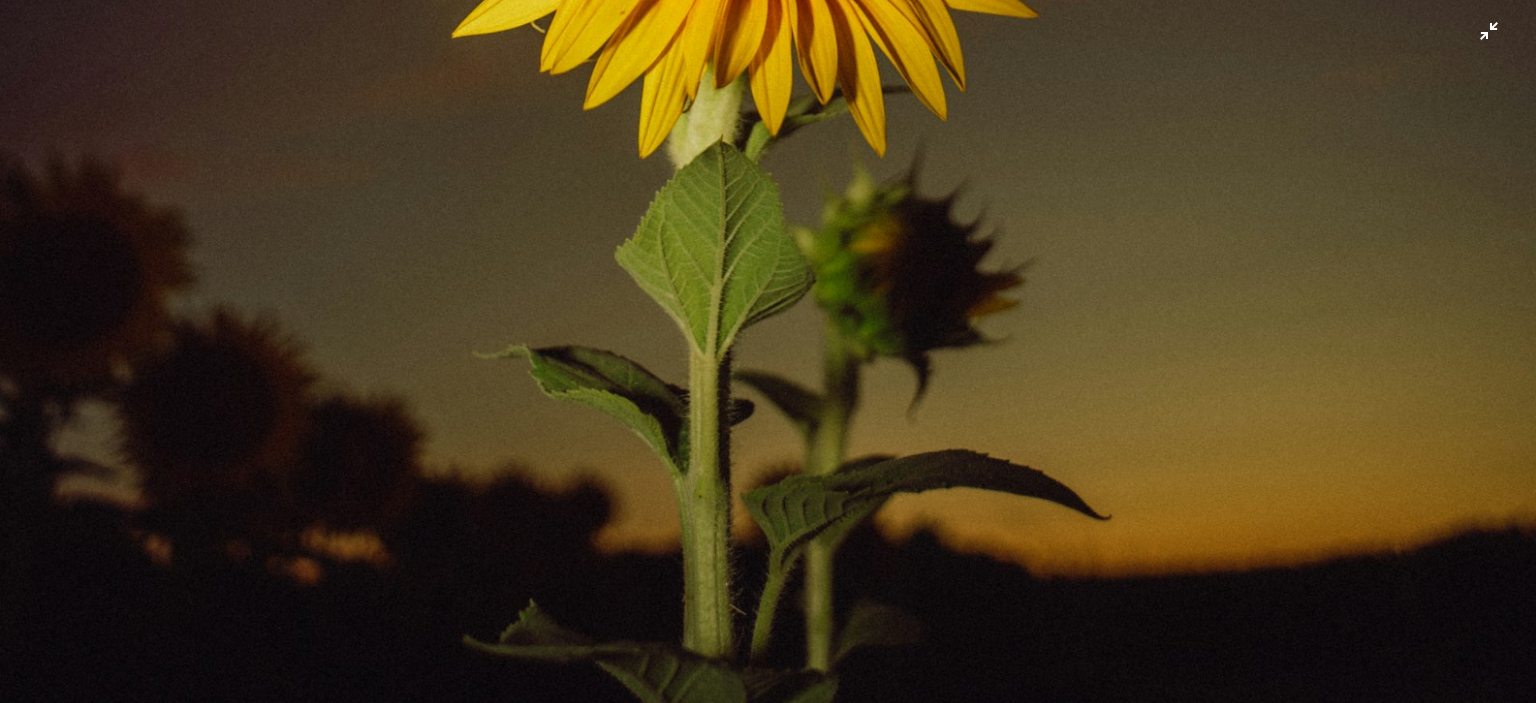 click at bounding box center (768, -227) 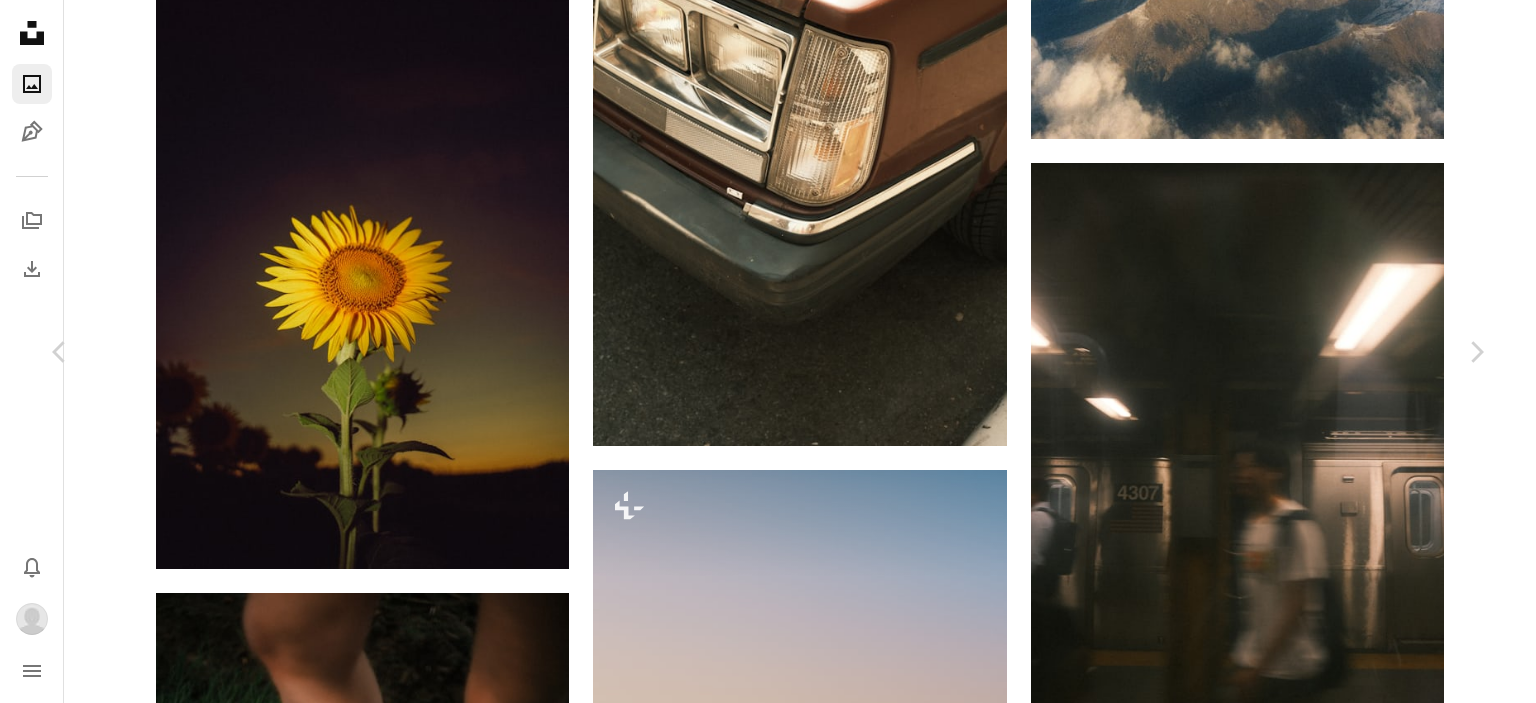 click on "Chevron down" 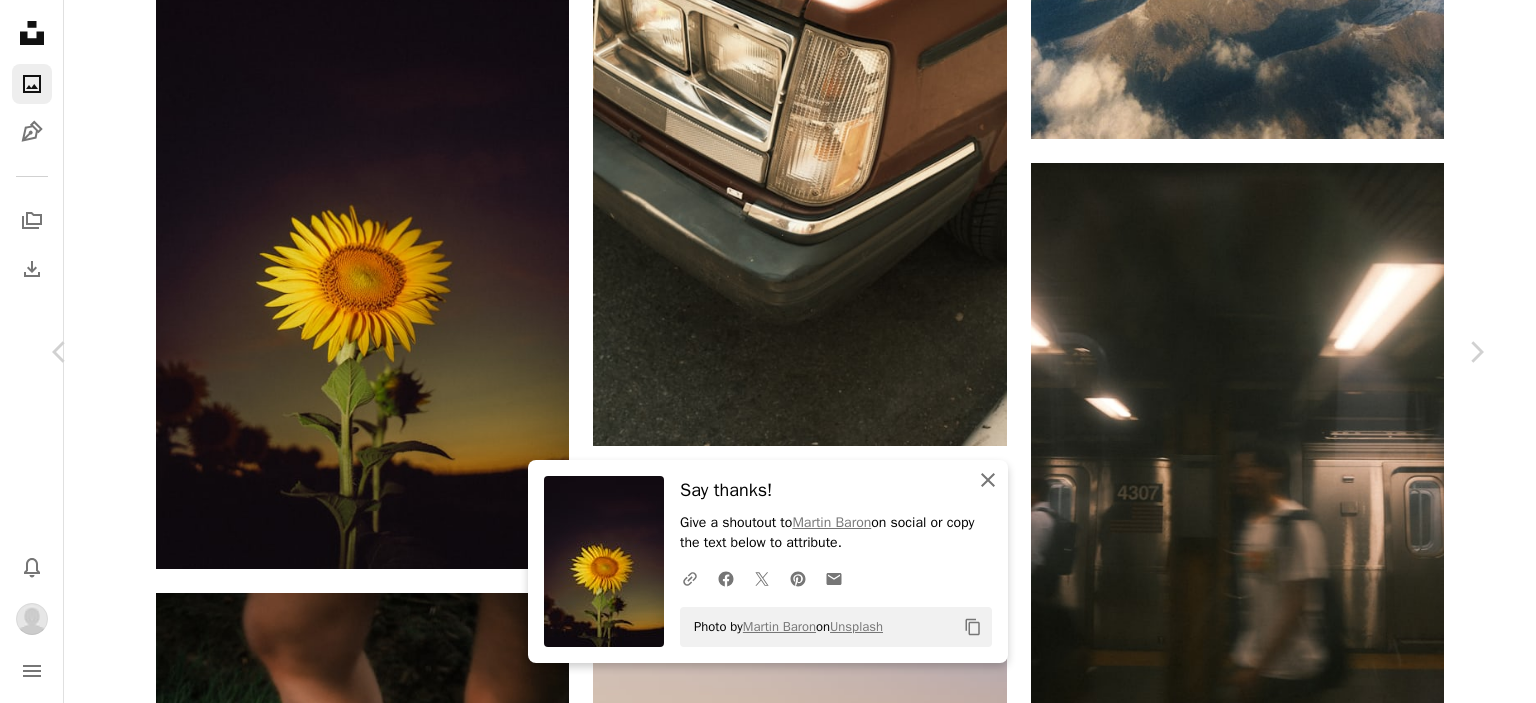 click on "An X shape" 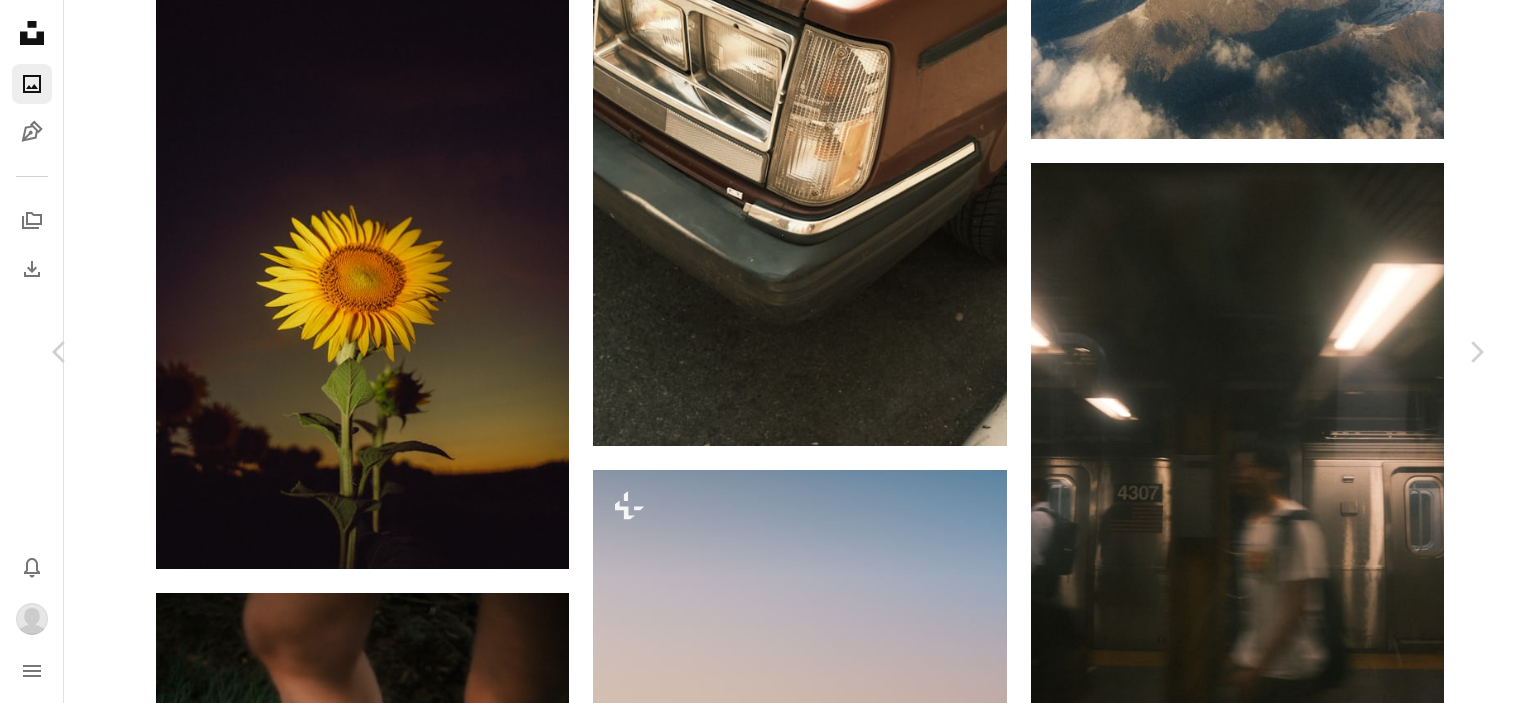 click on "An X shape" at bounding box center [20, 20] 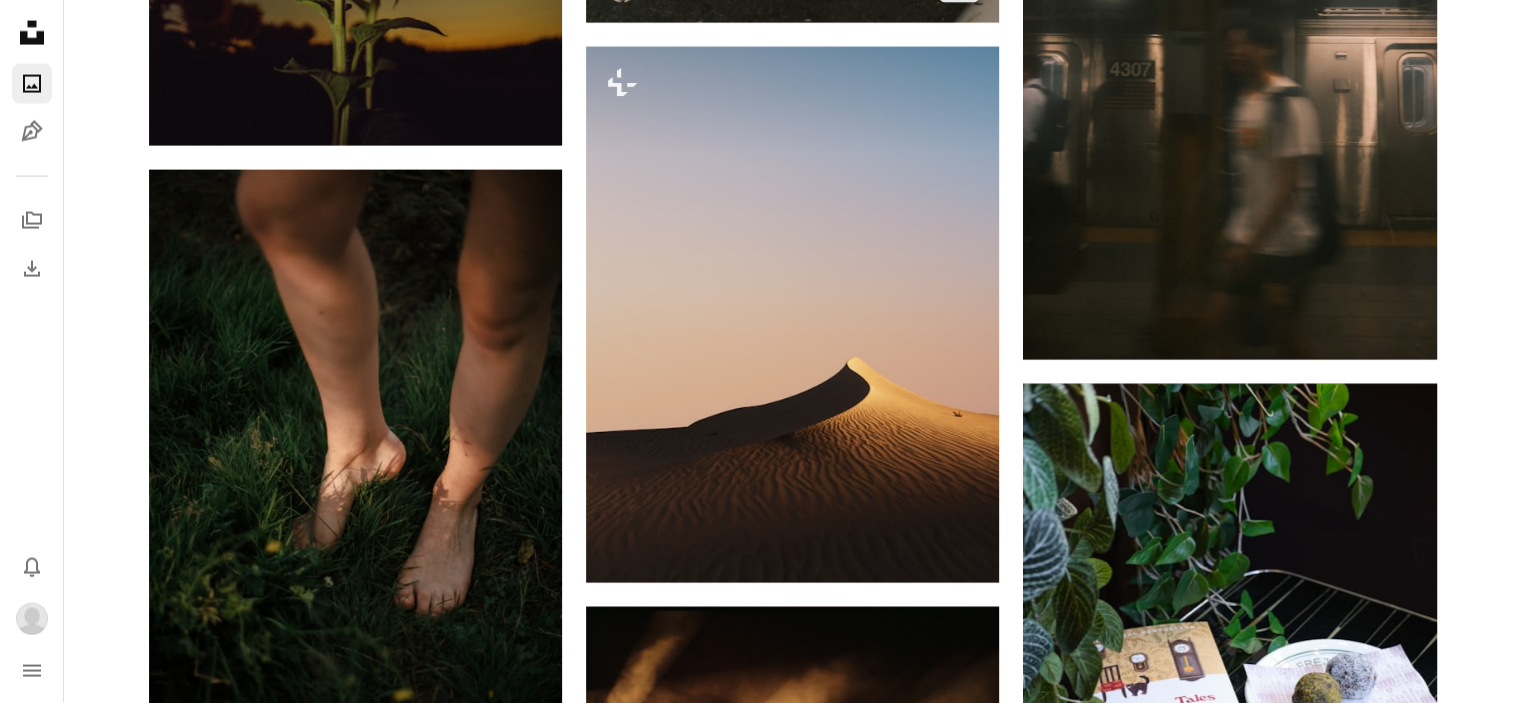 scroll, scrollTop: 19700, scrollLeft: 0, axis: vertical 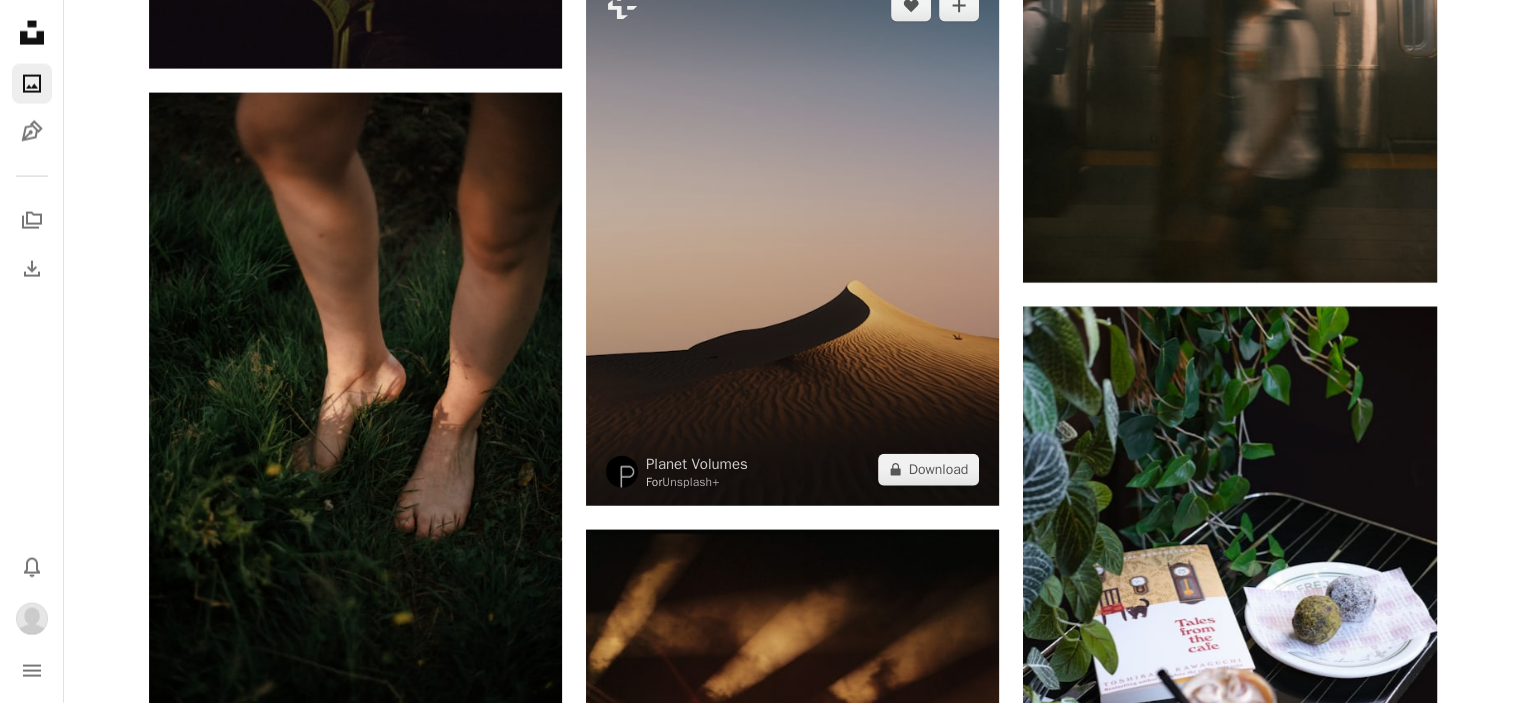click at bounding box center (792, 238) 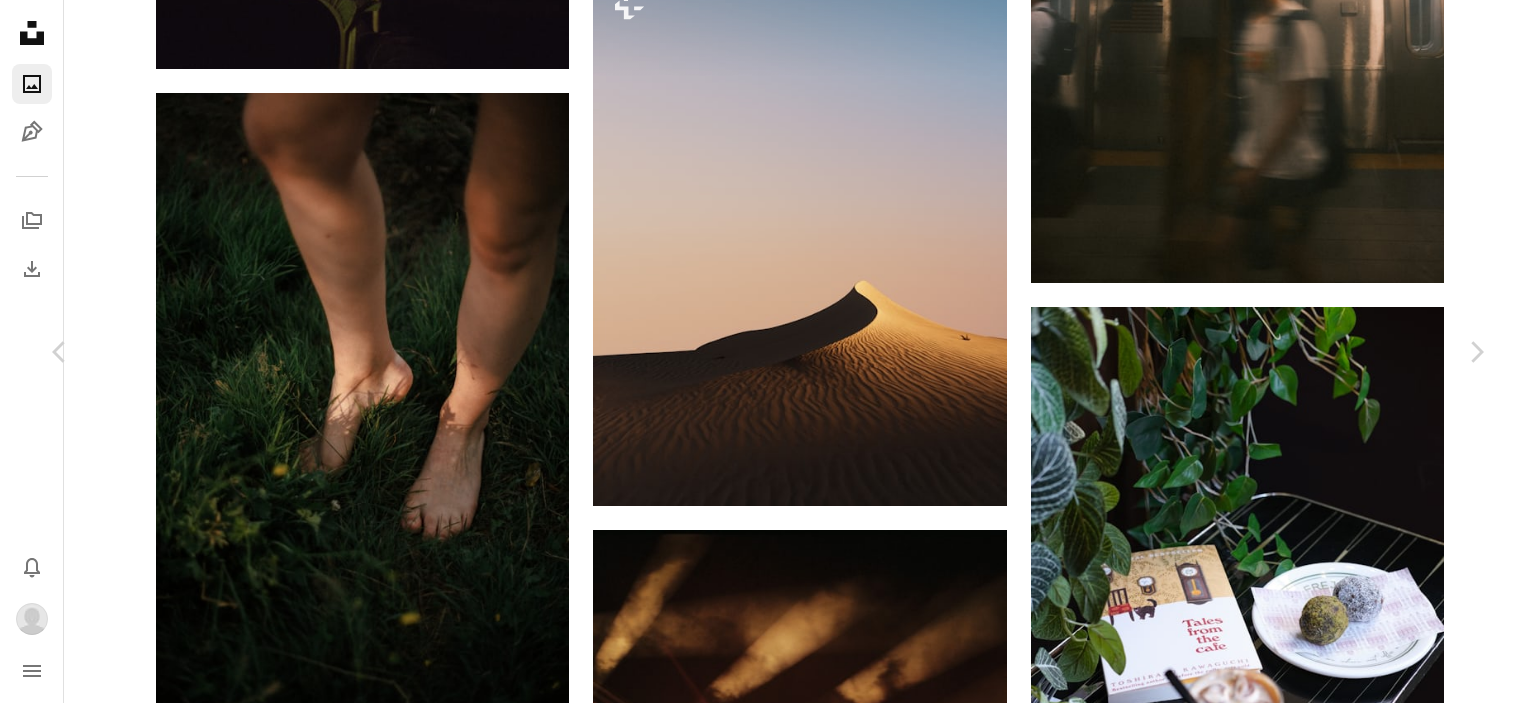 click on "An X shape" at bounding box center (20, 20) 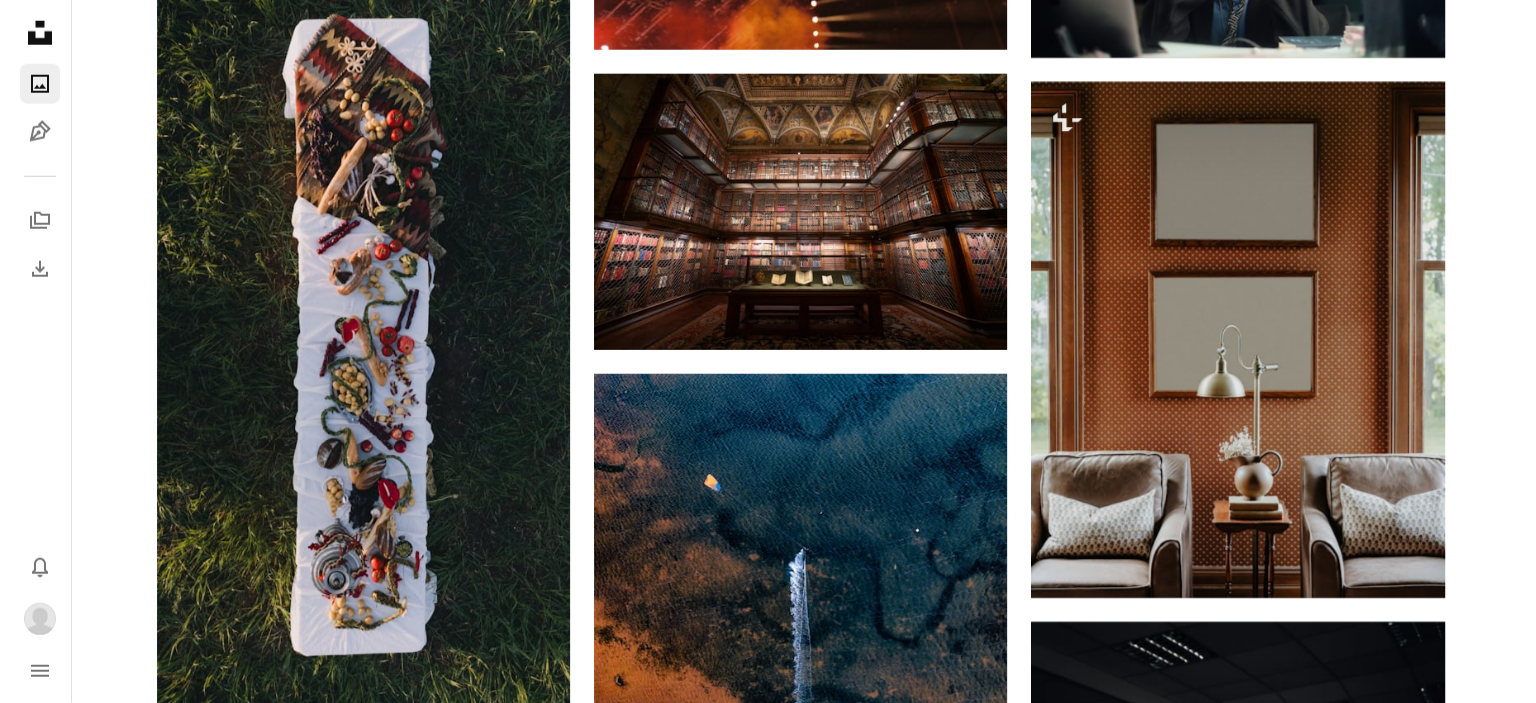 scroll, scrollTop: 20900, scrollLeft: 0, axis: vertical 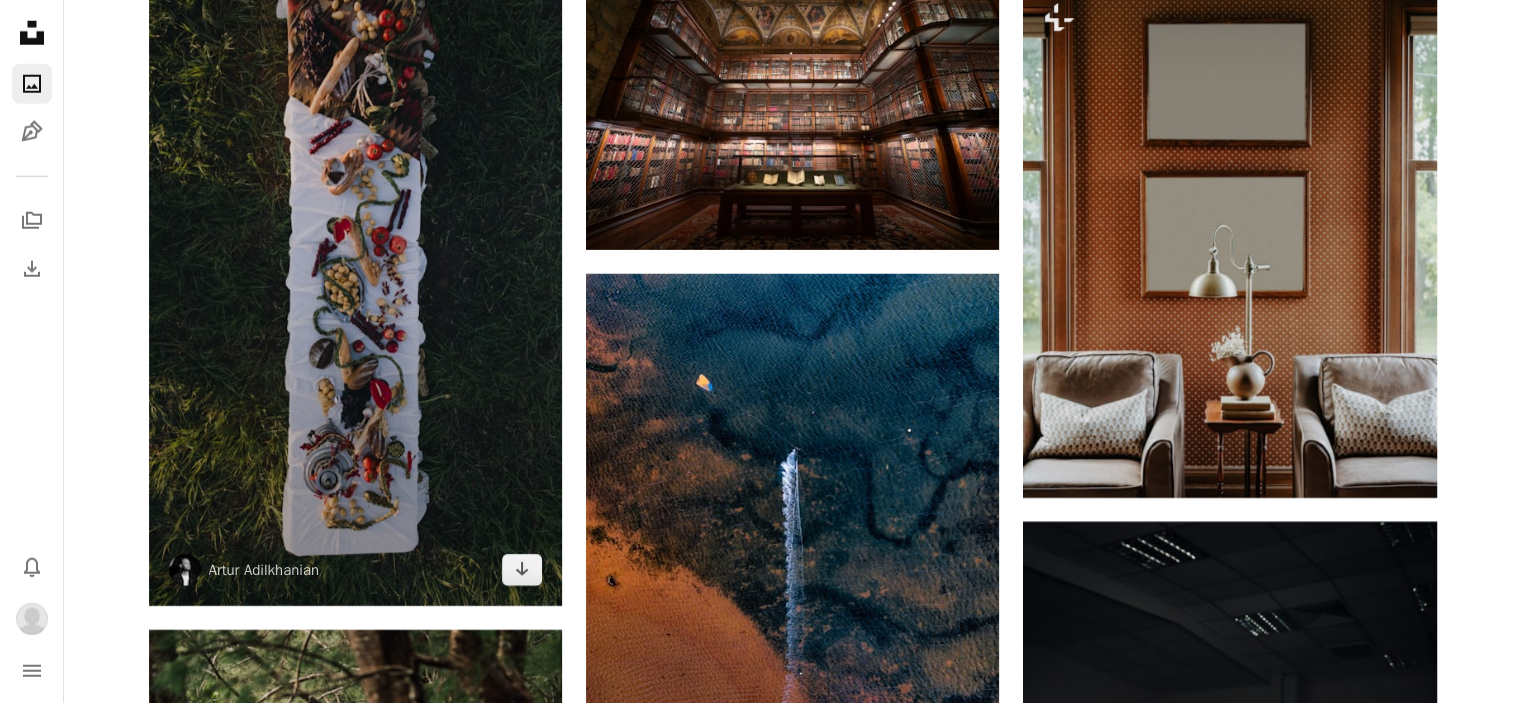 click at bounding box center [355, 238] 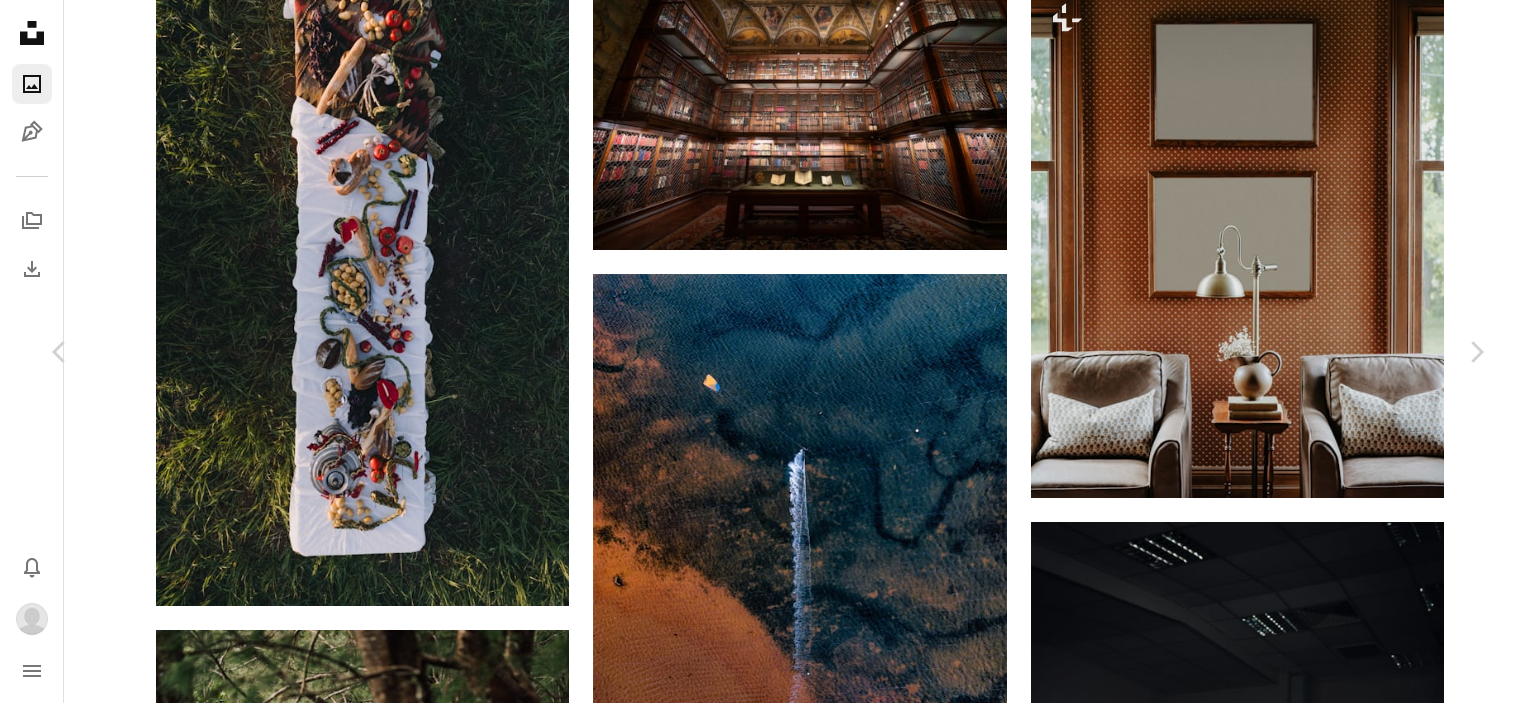 click at bounding box center [760, 3977] 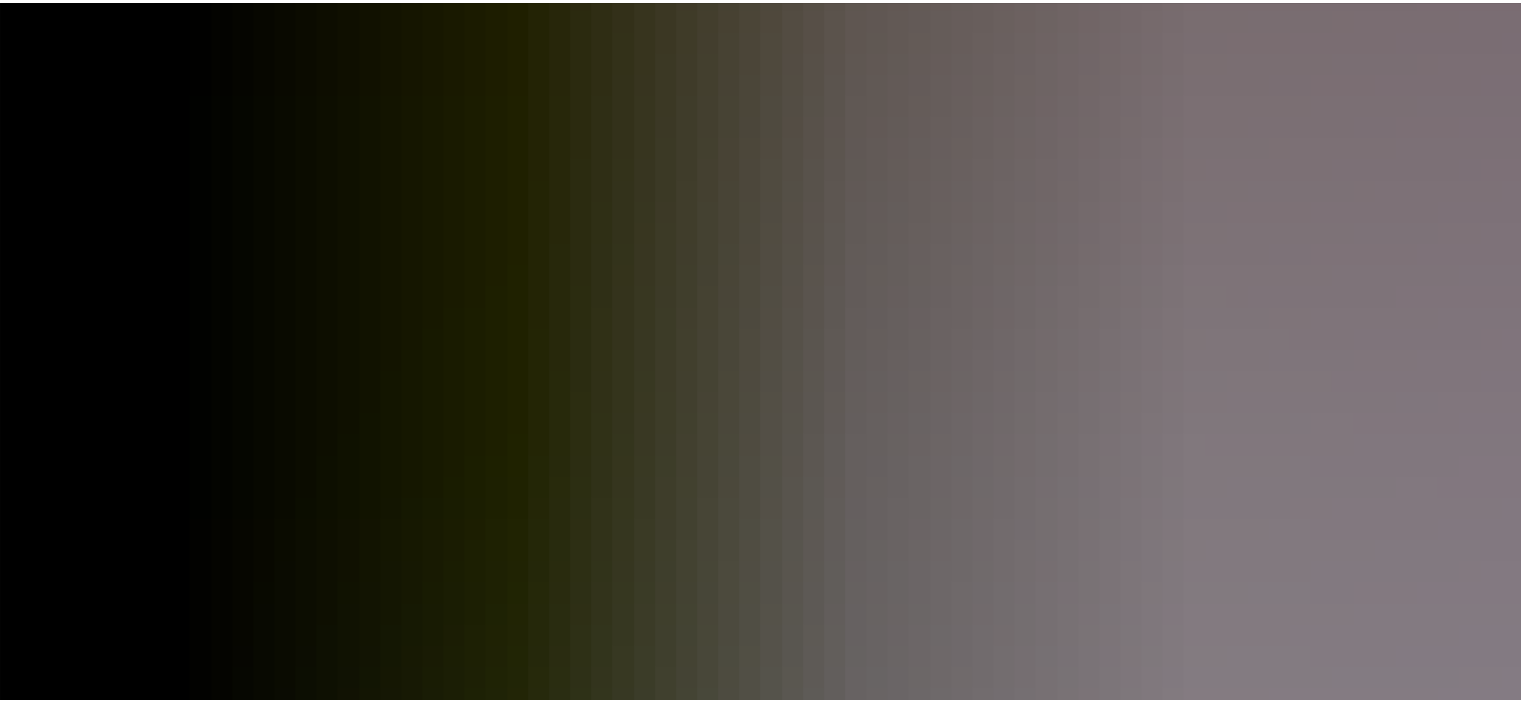 scroll, scrollTop: 988, scrollLeft: 0, axis: vertical 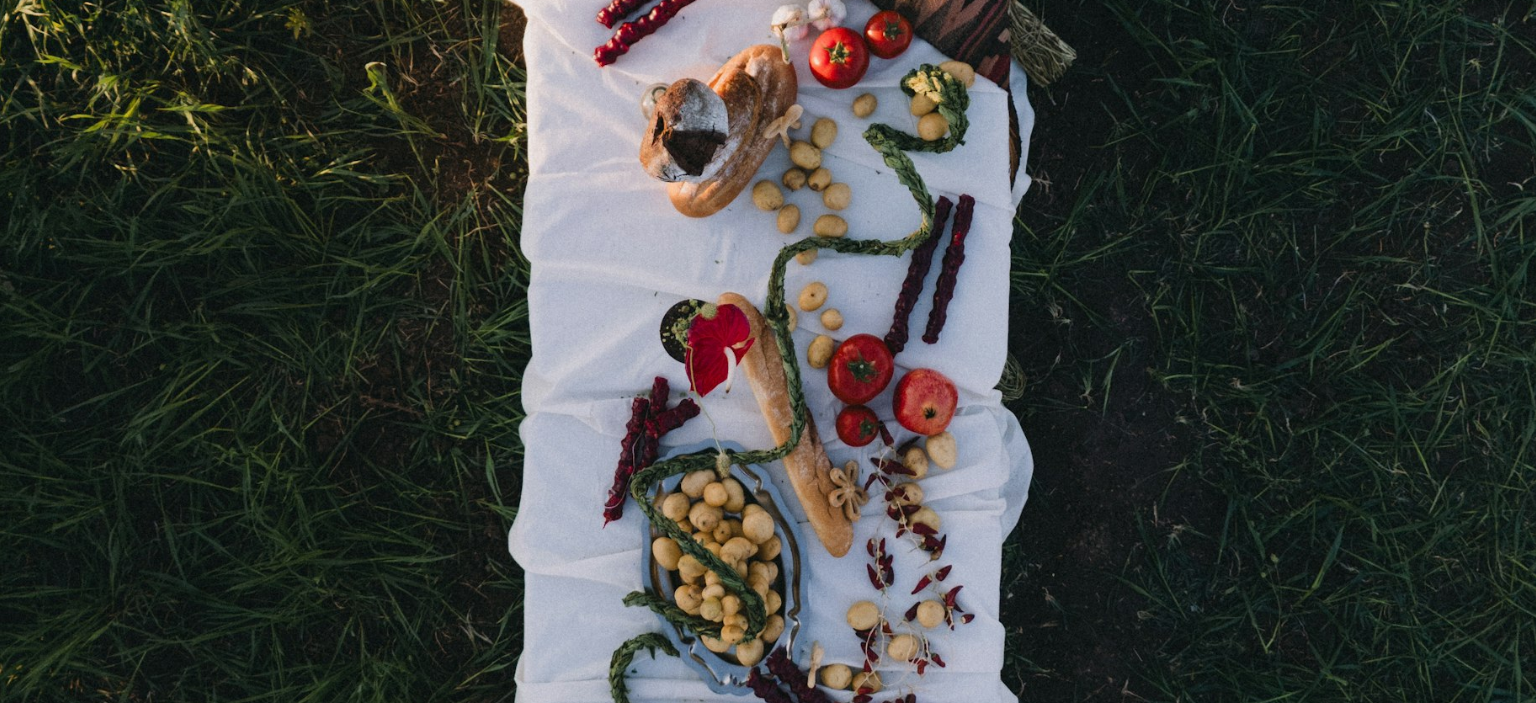 click at bounding box center (768, 378) 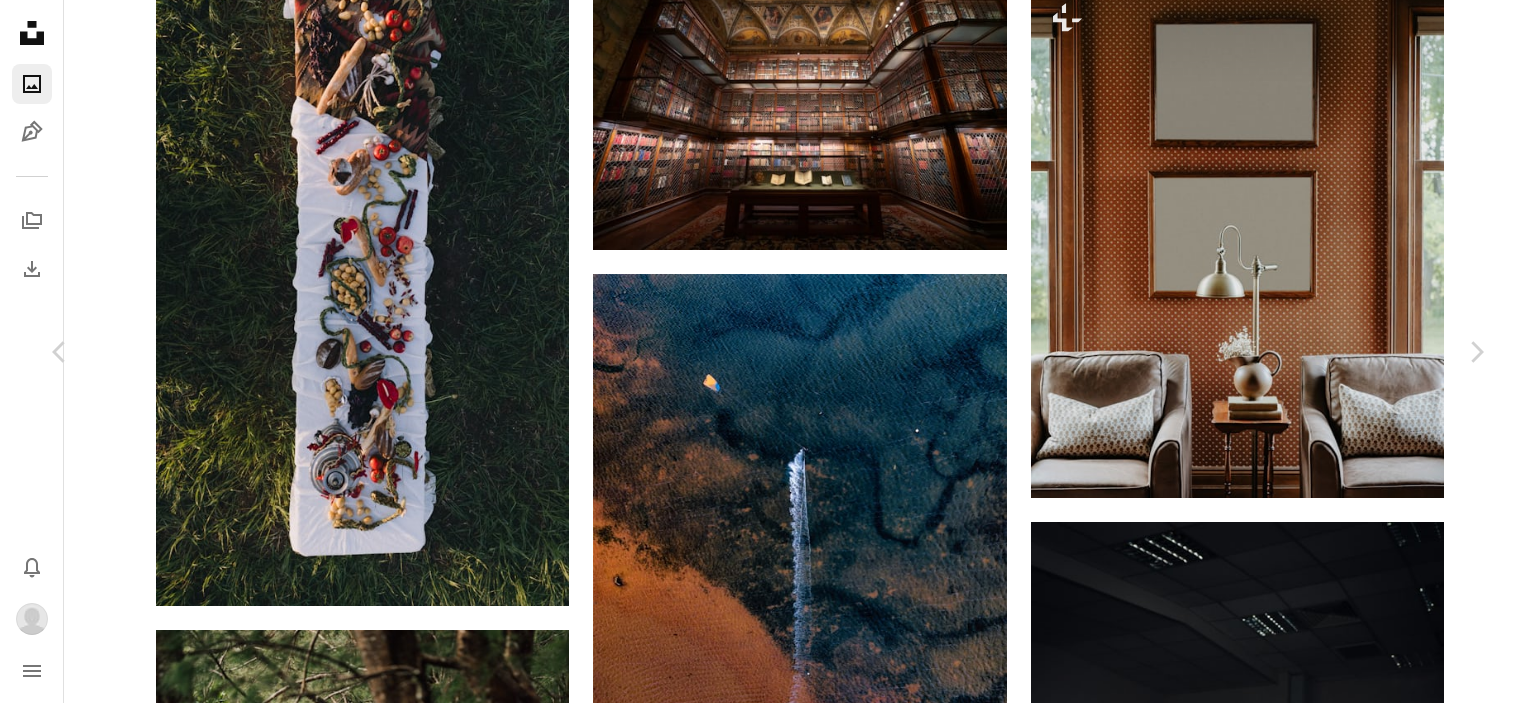 click 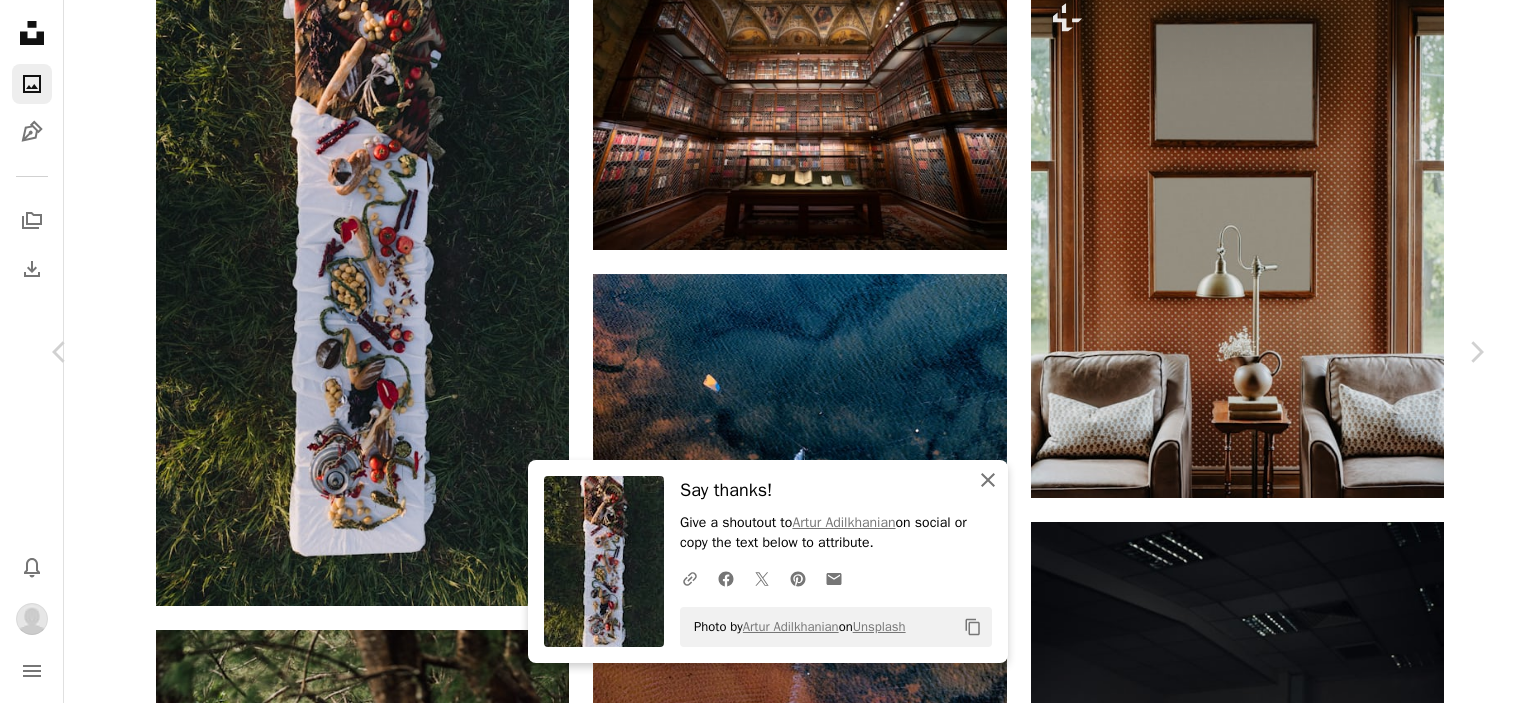 click 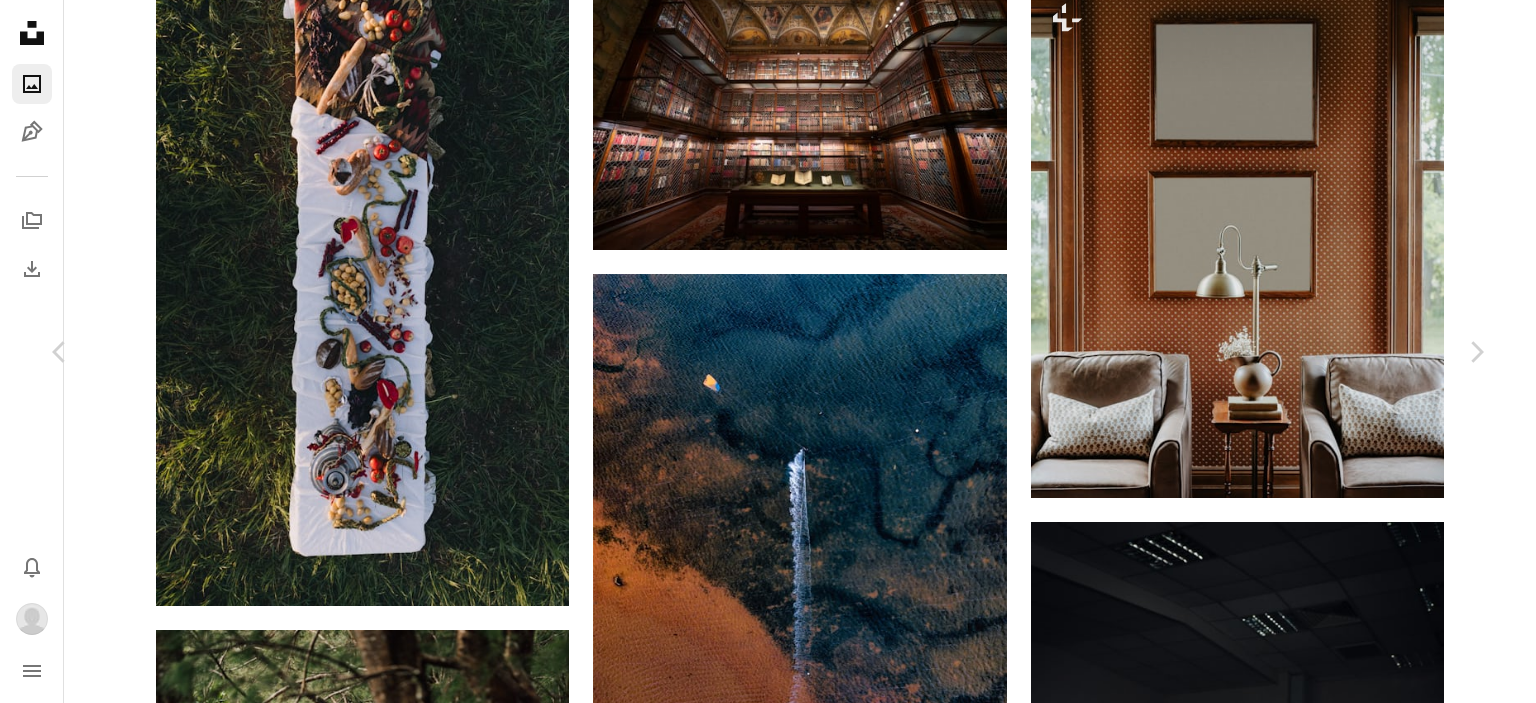 click on "An X shape" at bounding box center [20, 20] 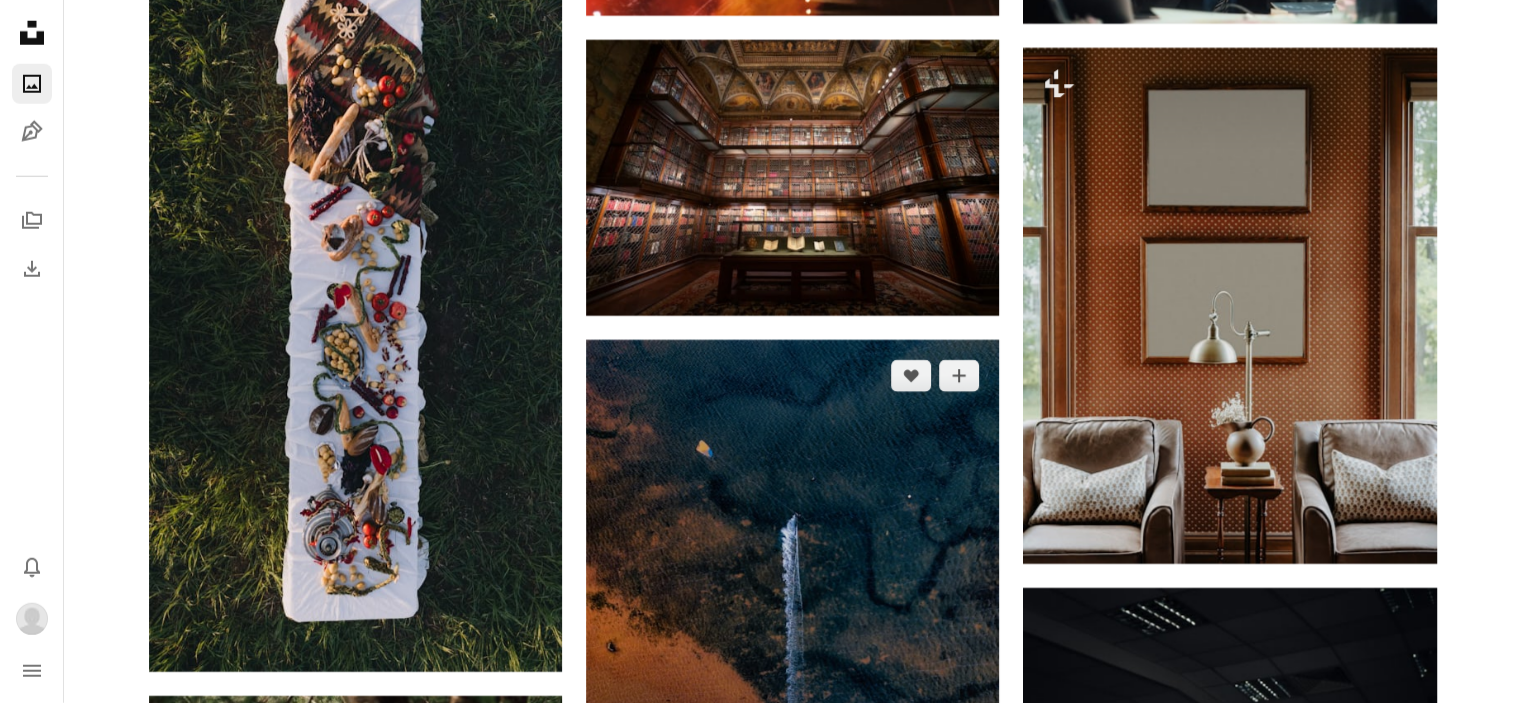 scroll, scrollTop: 20800, scrollLeft: 0, axis: vertical 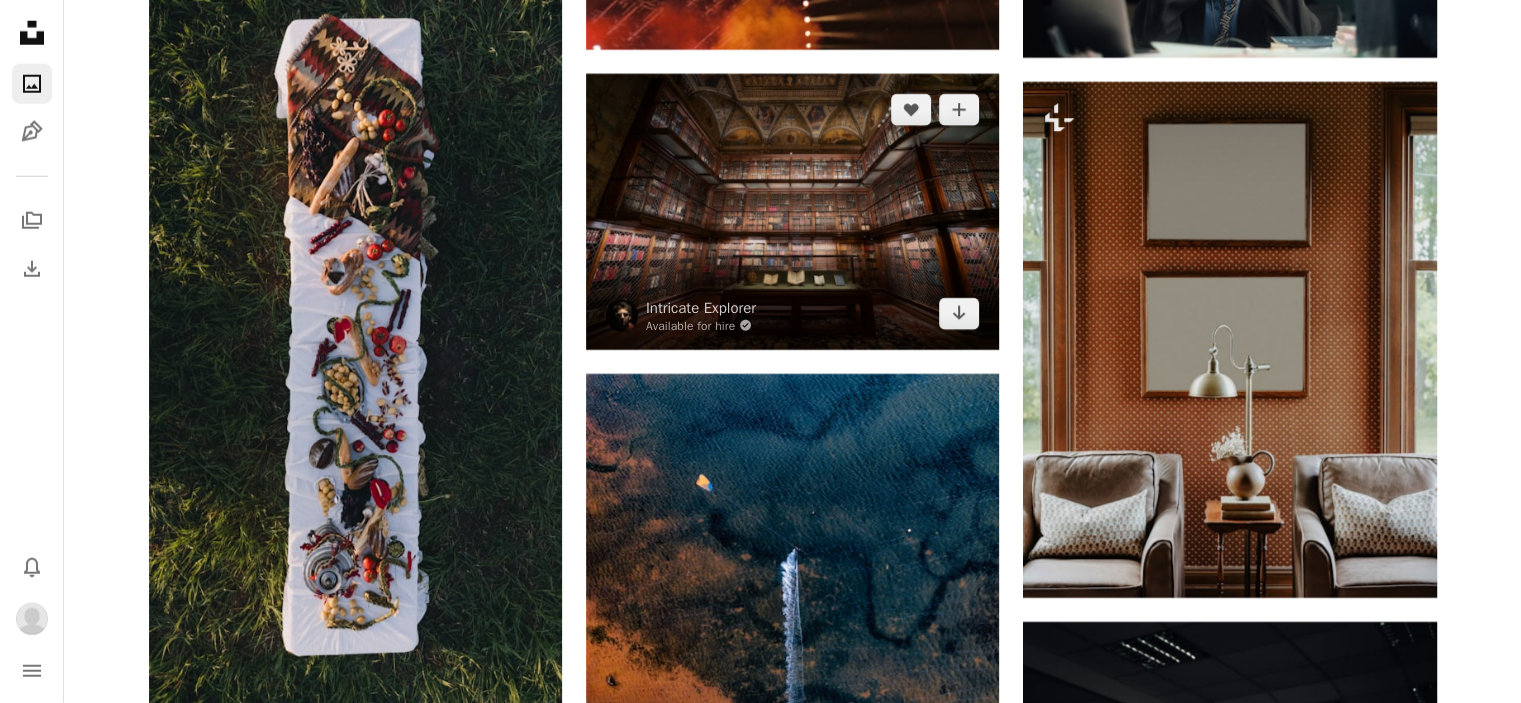 click at bounding box center [792, 212] 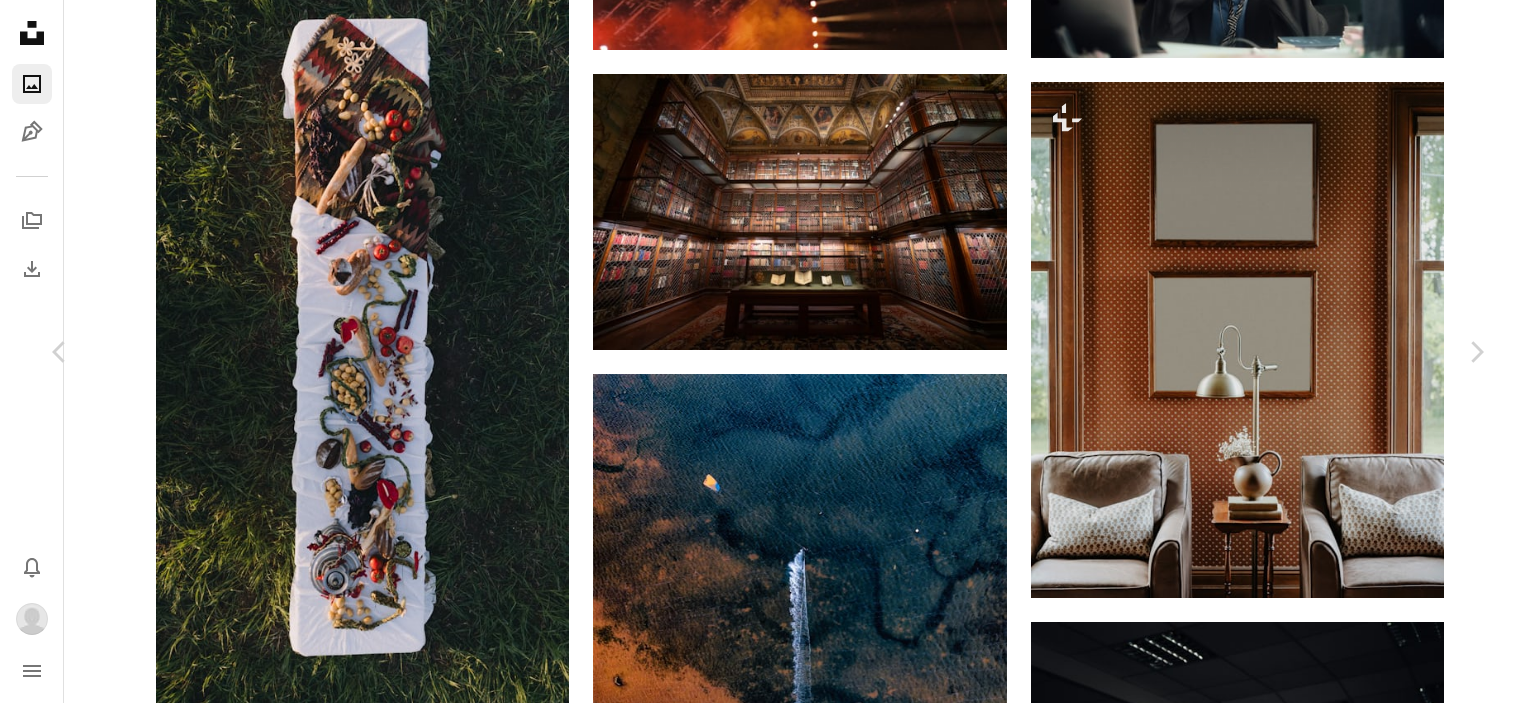 click on "Chevron down" 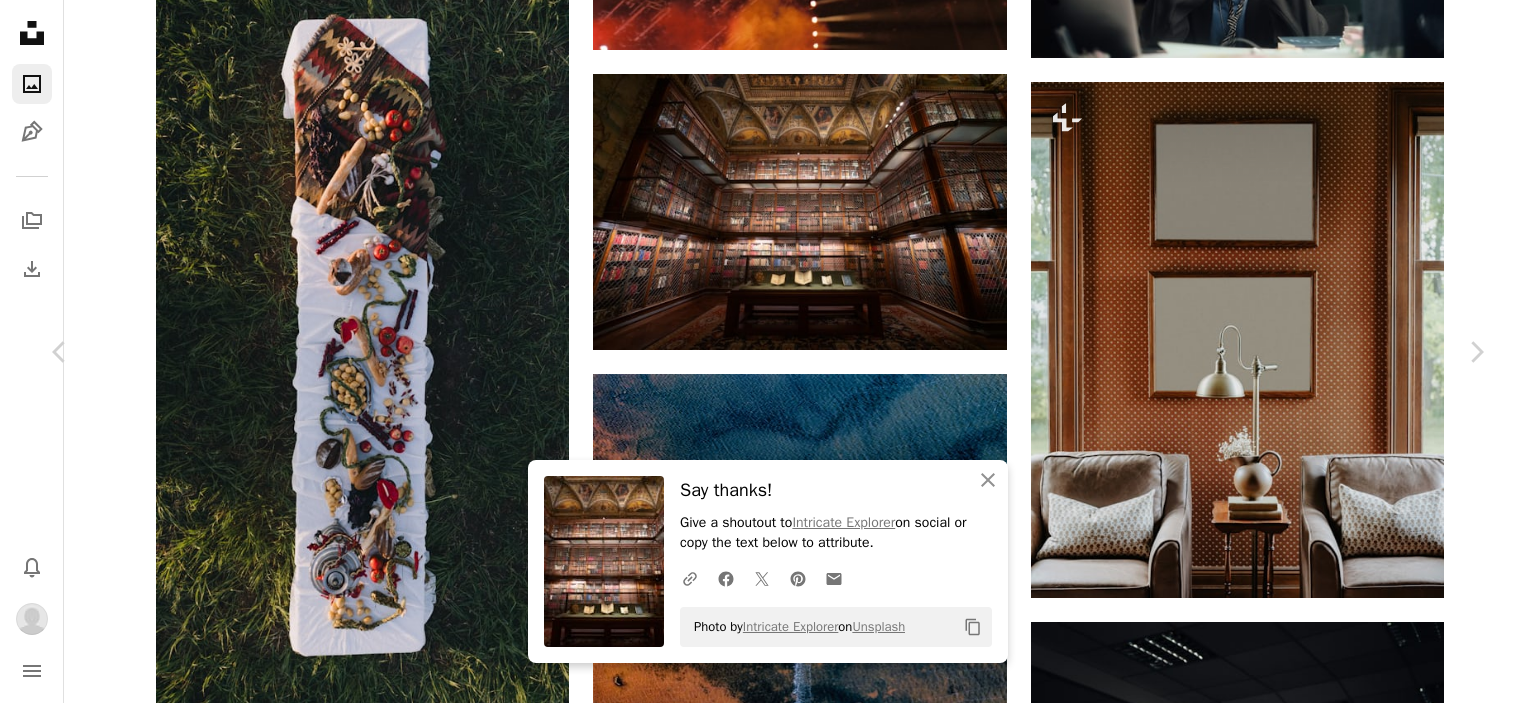 click on "An X shape" at bounding box center (20, 20) 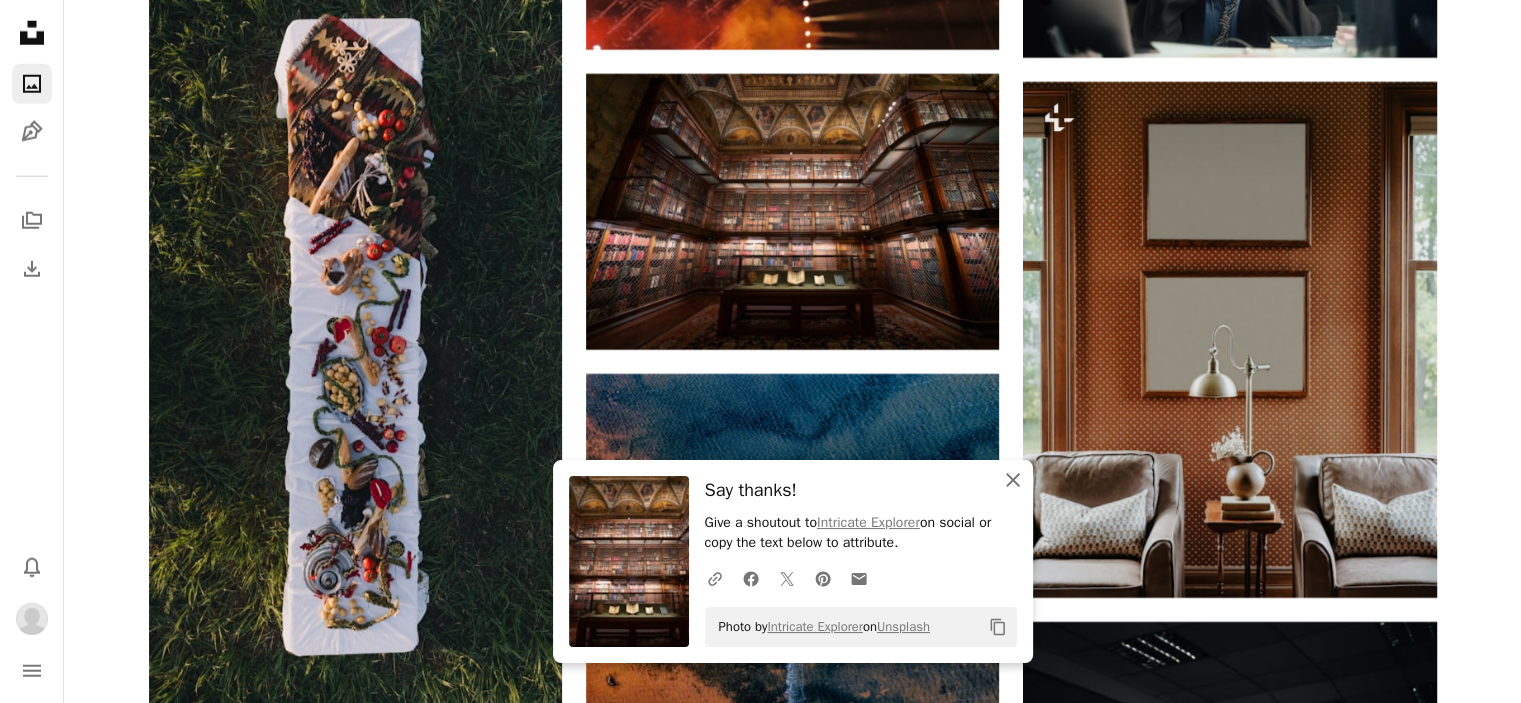 click on "An X shape" 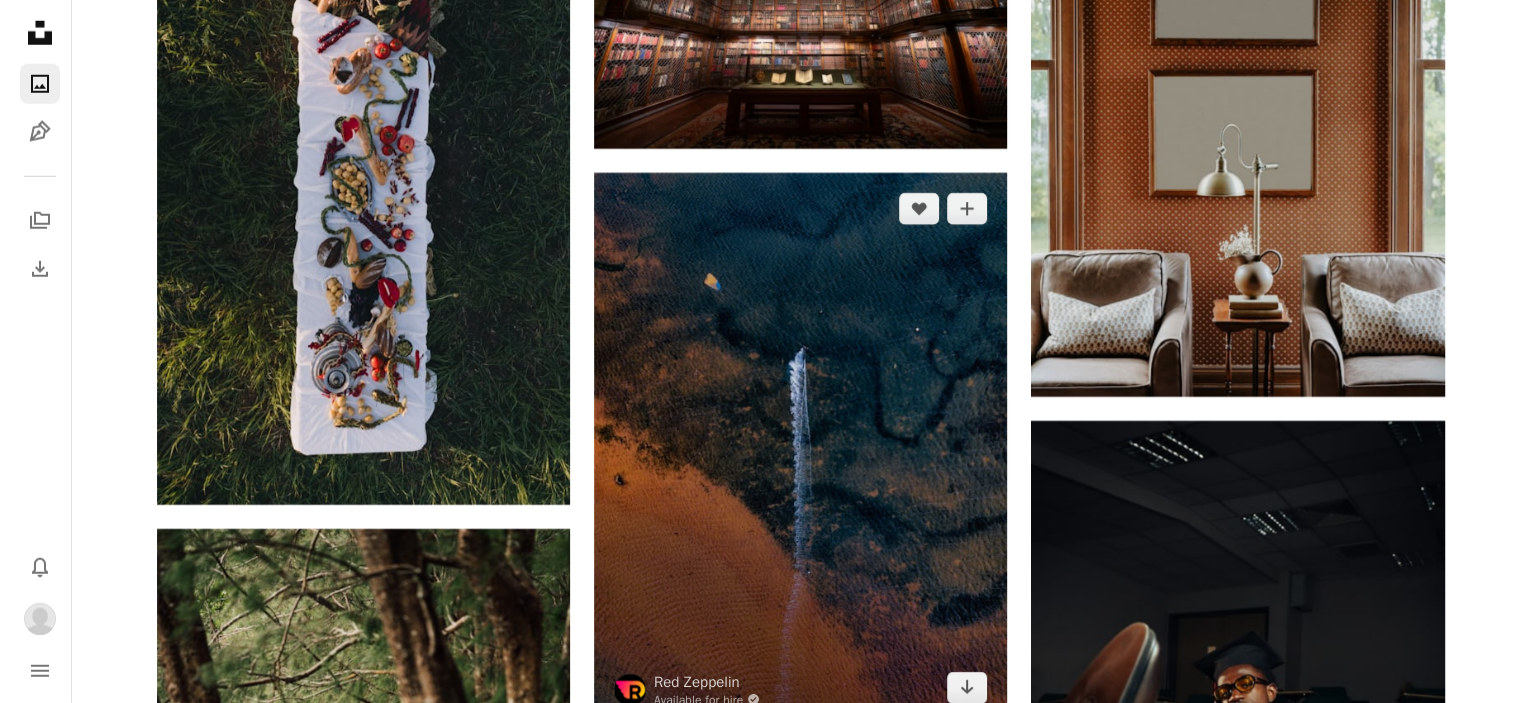 scroll, scrollTop: 21000, scrollLeft: 0, axis: vertical 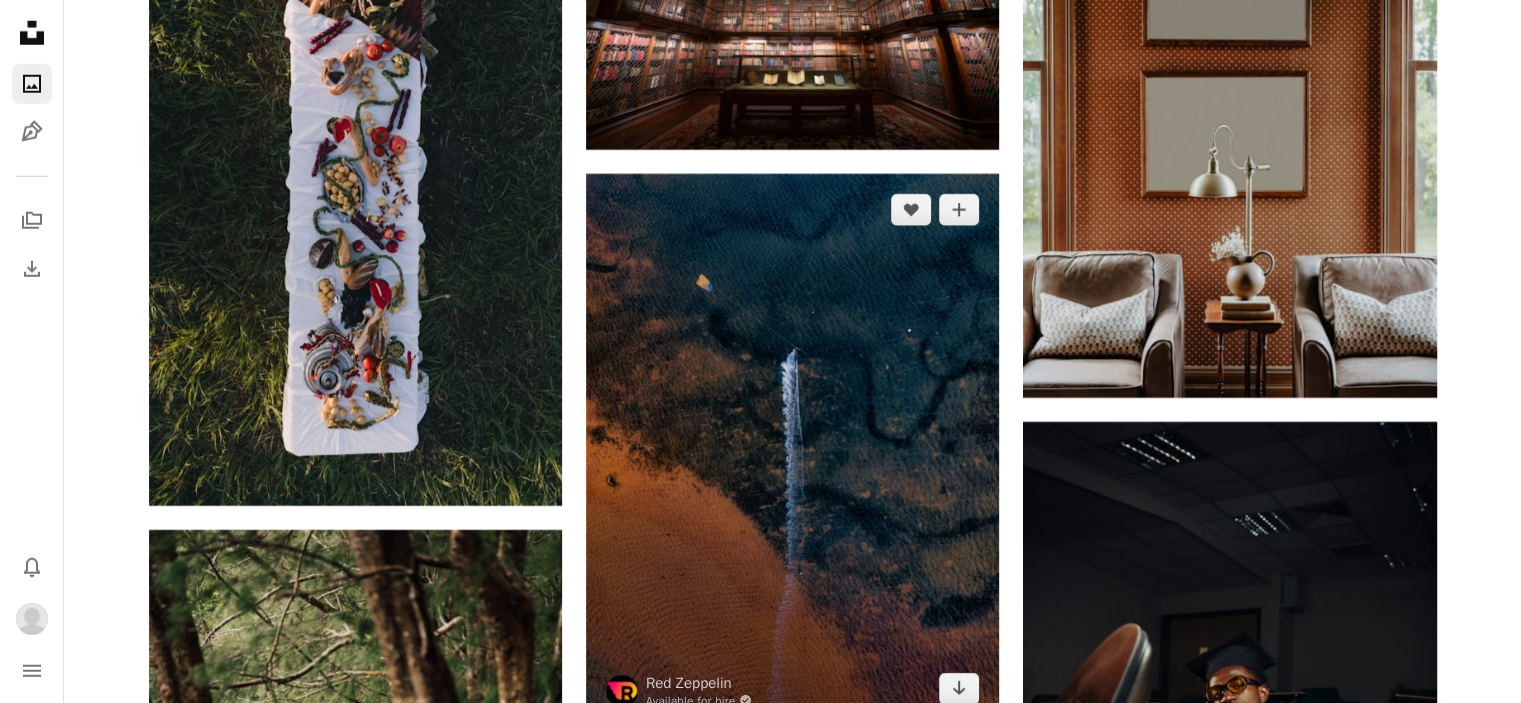 click at bounding box center (792, 449) 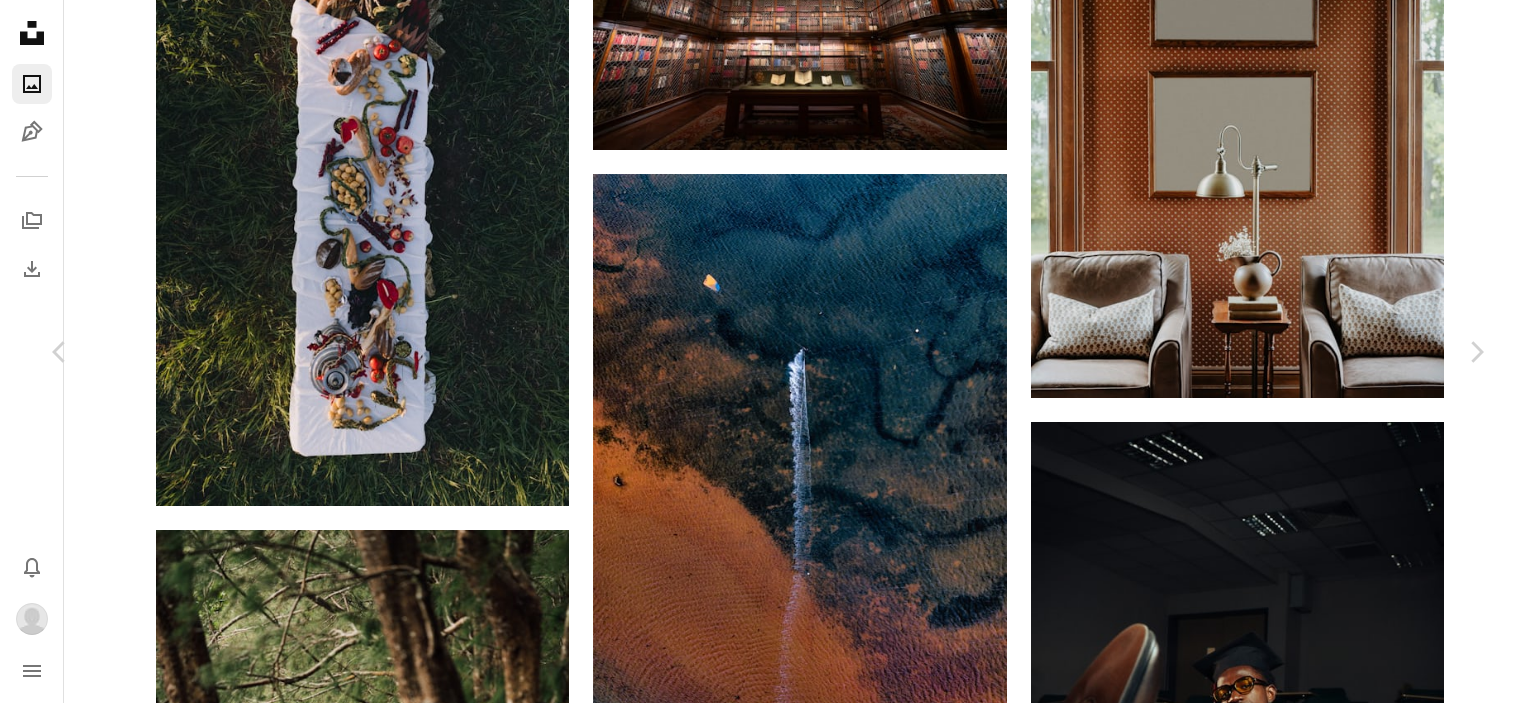 click at bounding box center [760, 3877] 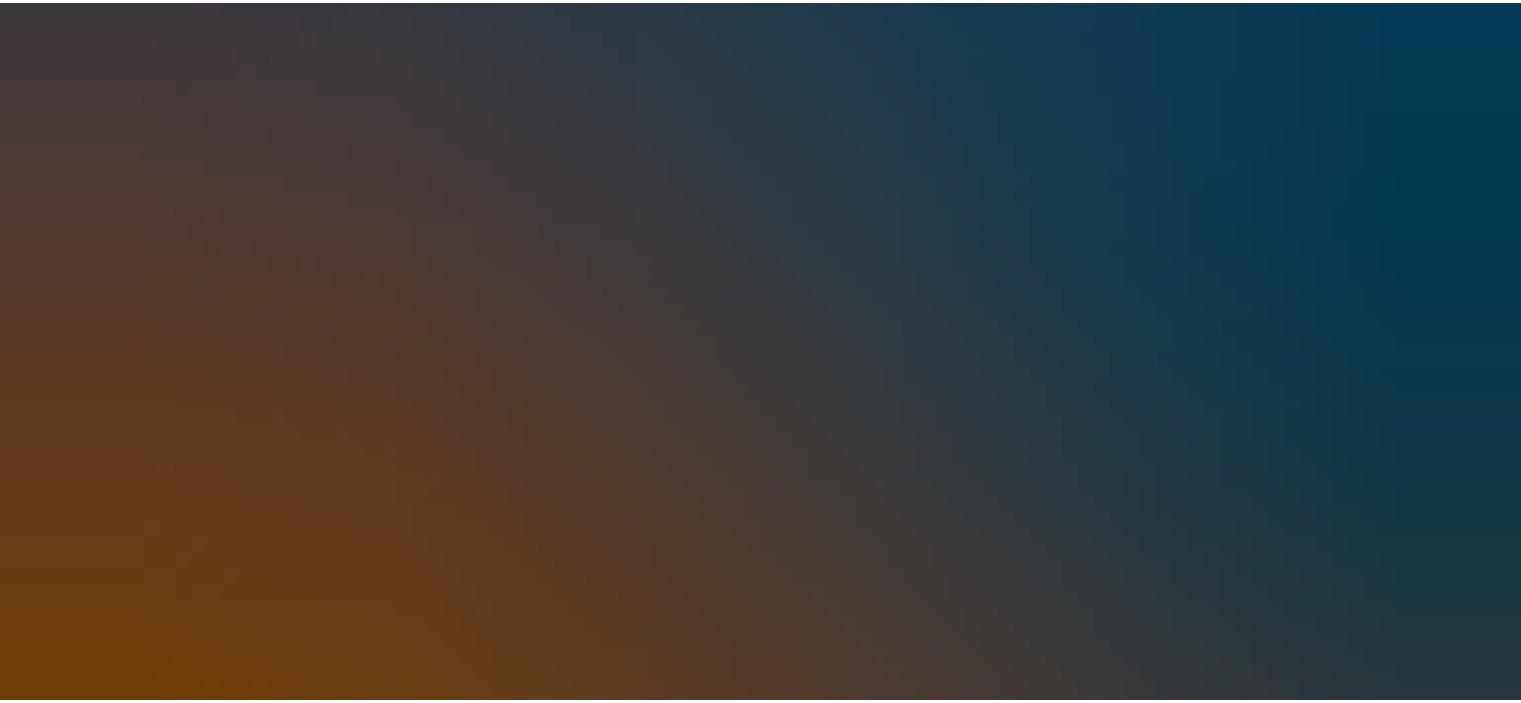 scroll, scrollTop: 154, scrollLeft: 0, axis: vertical 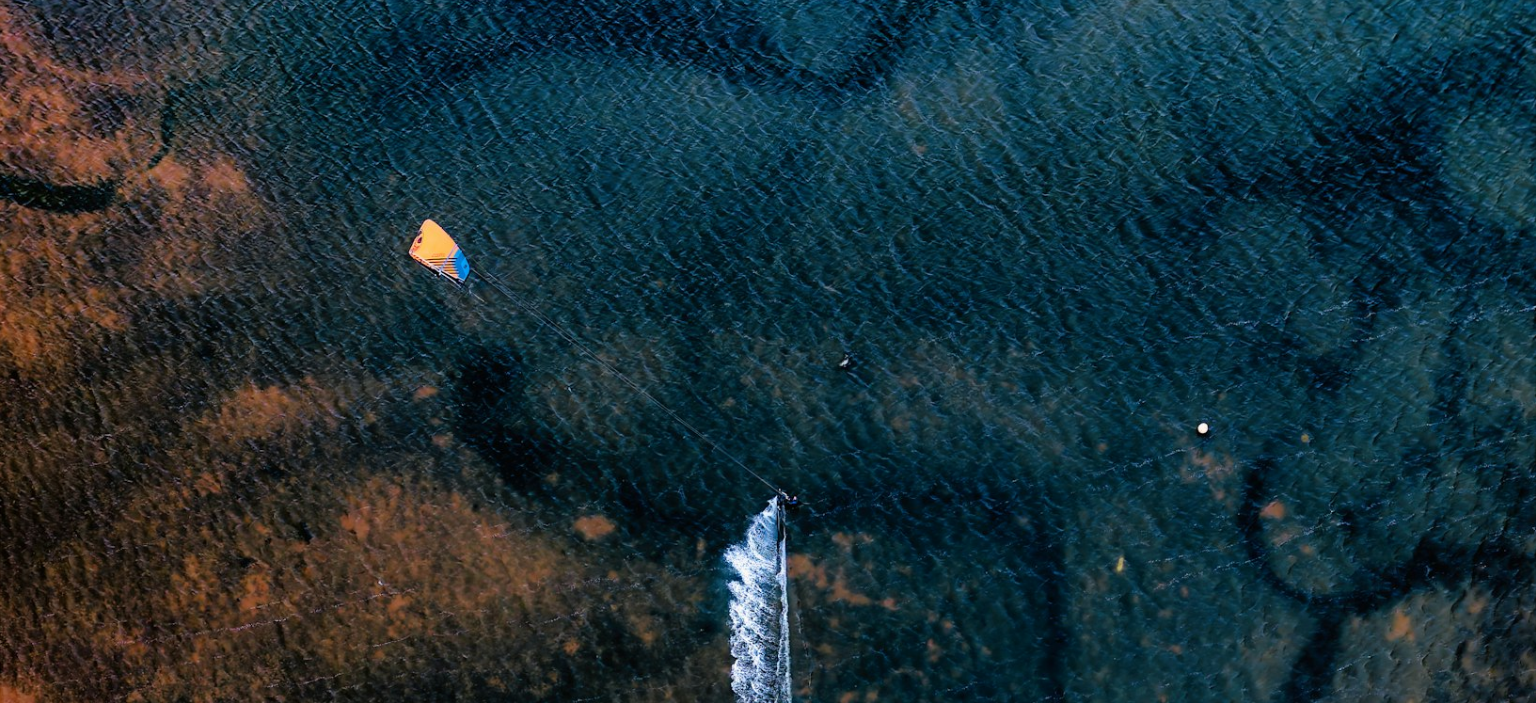 click at bounding box center [768, 871] 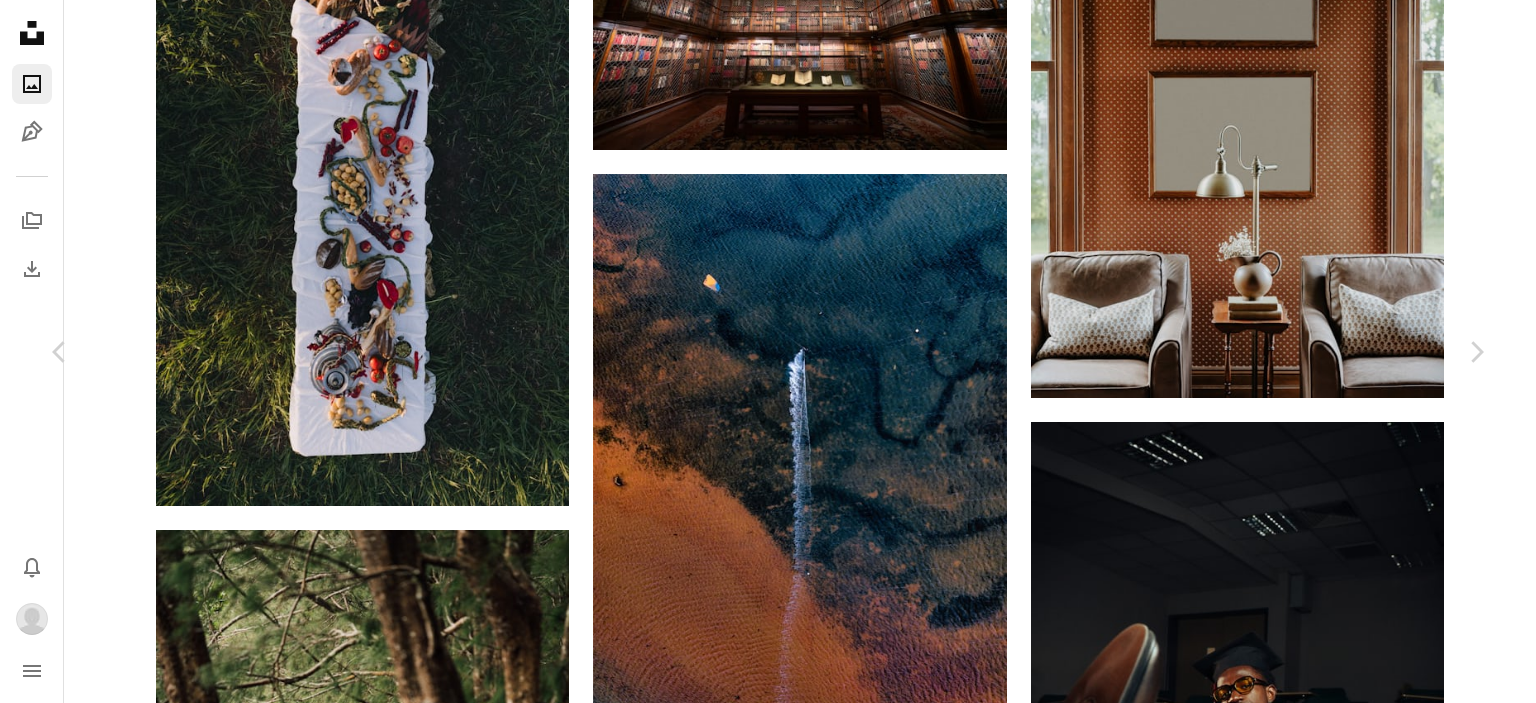 click on "An X shape" at bounding box center [20, 20] 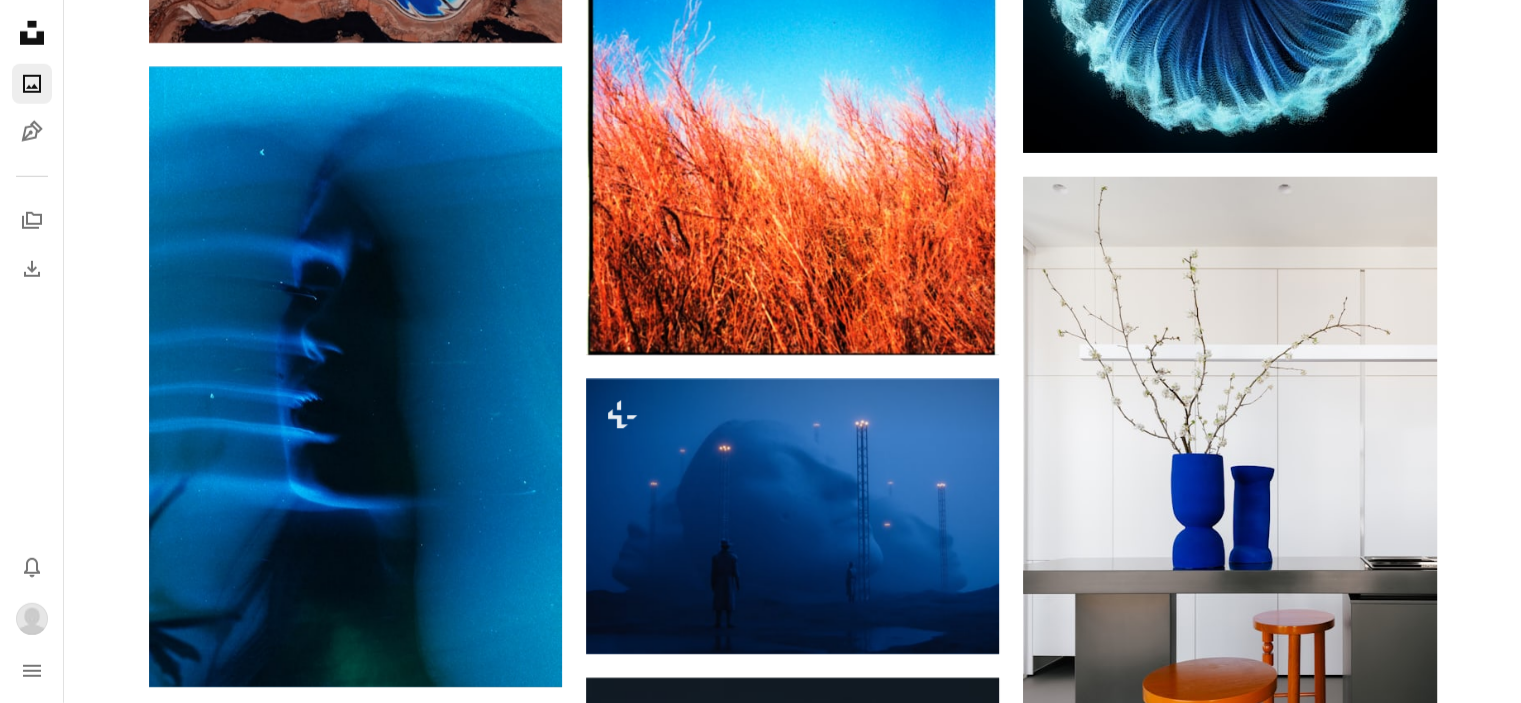 scroll, scrollTop: 29500, scrollLeft: 0, axis: vertical 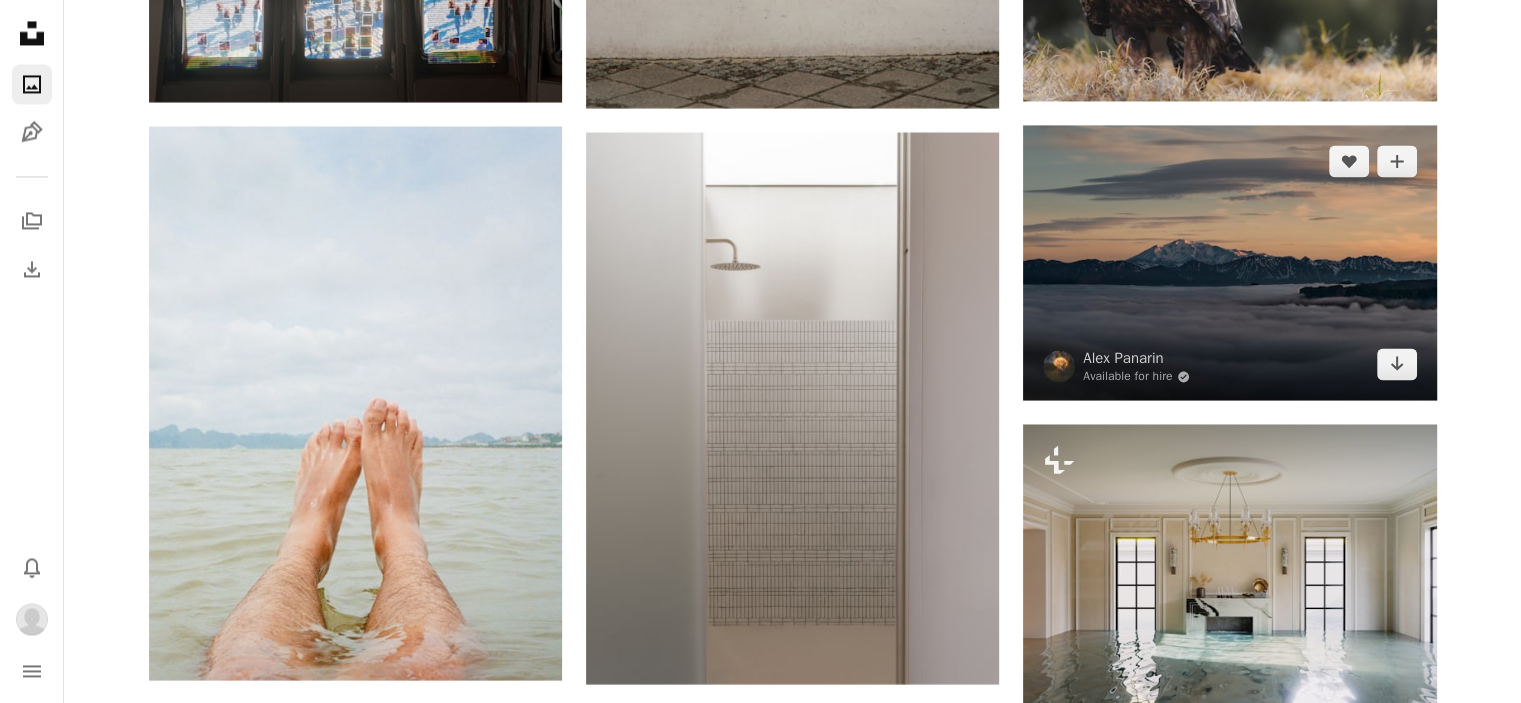 click at bounding box center (1229, 262) 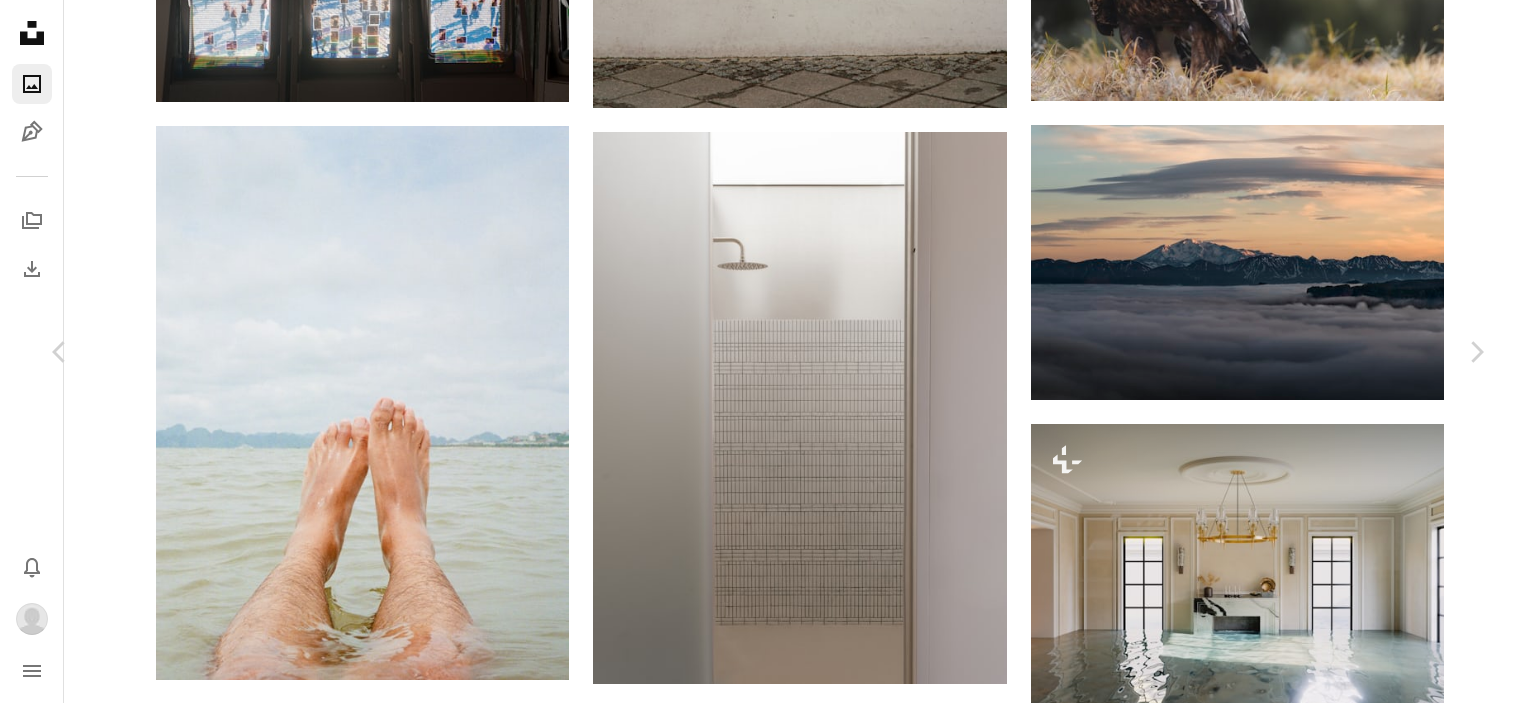click on "Chevron down" 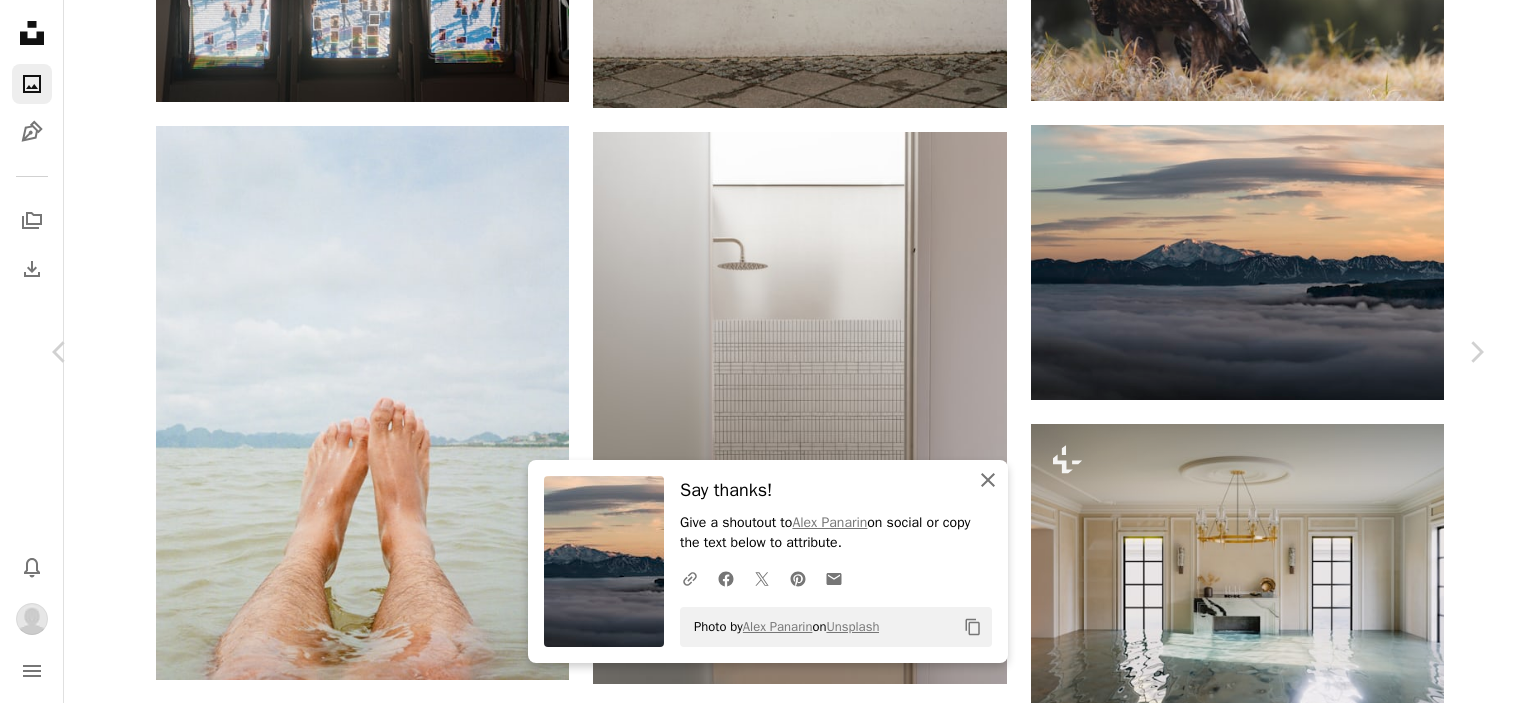 click on "An X shape" 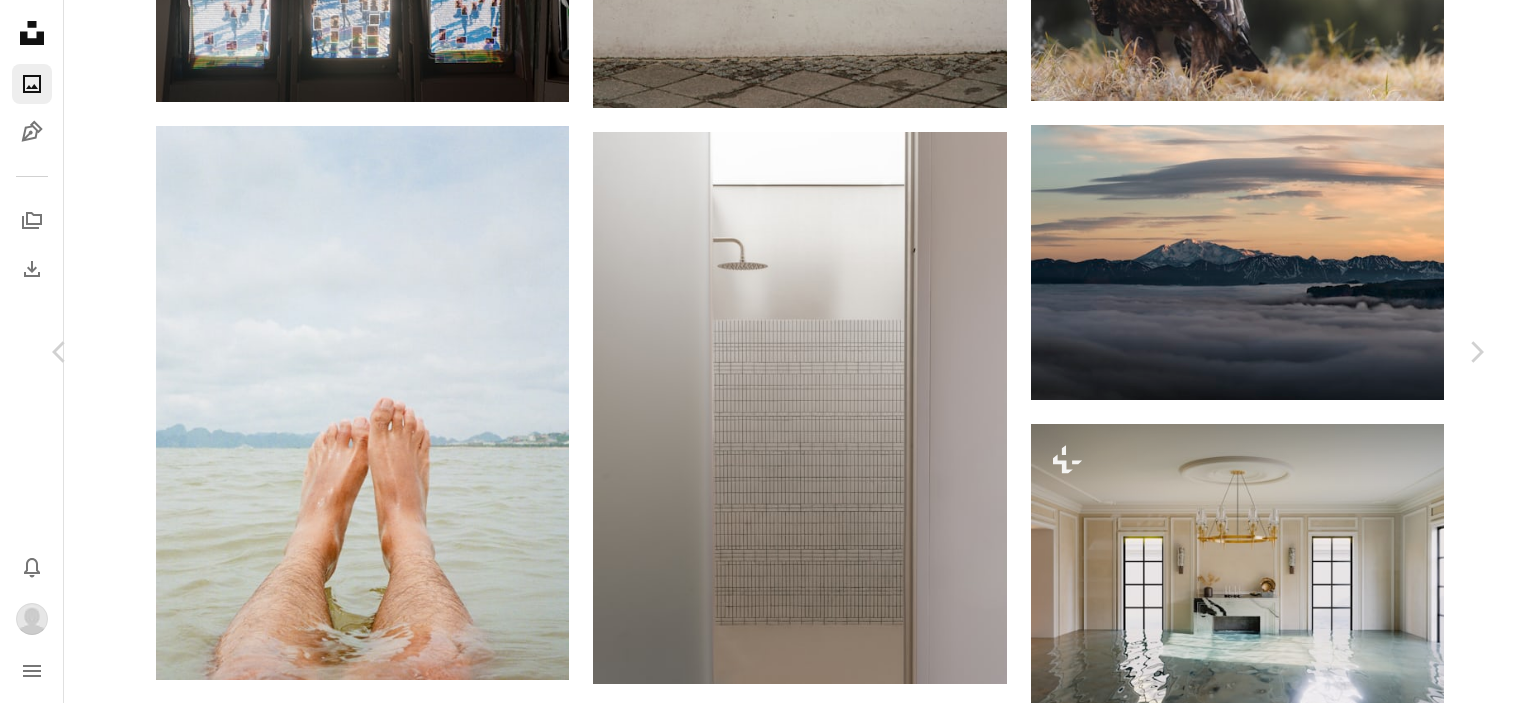 click on "An X shape" at bounding box center (20, 20) 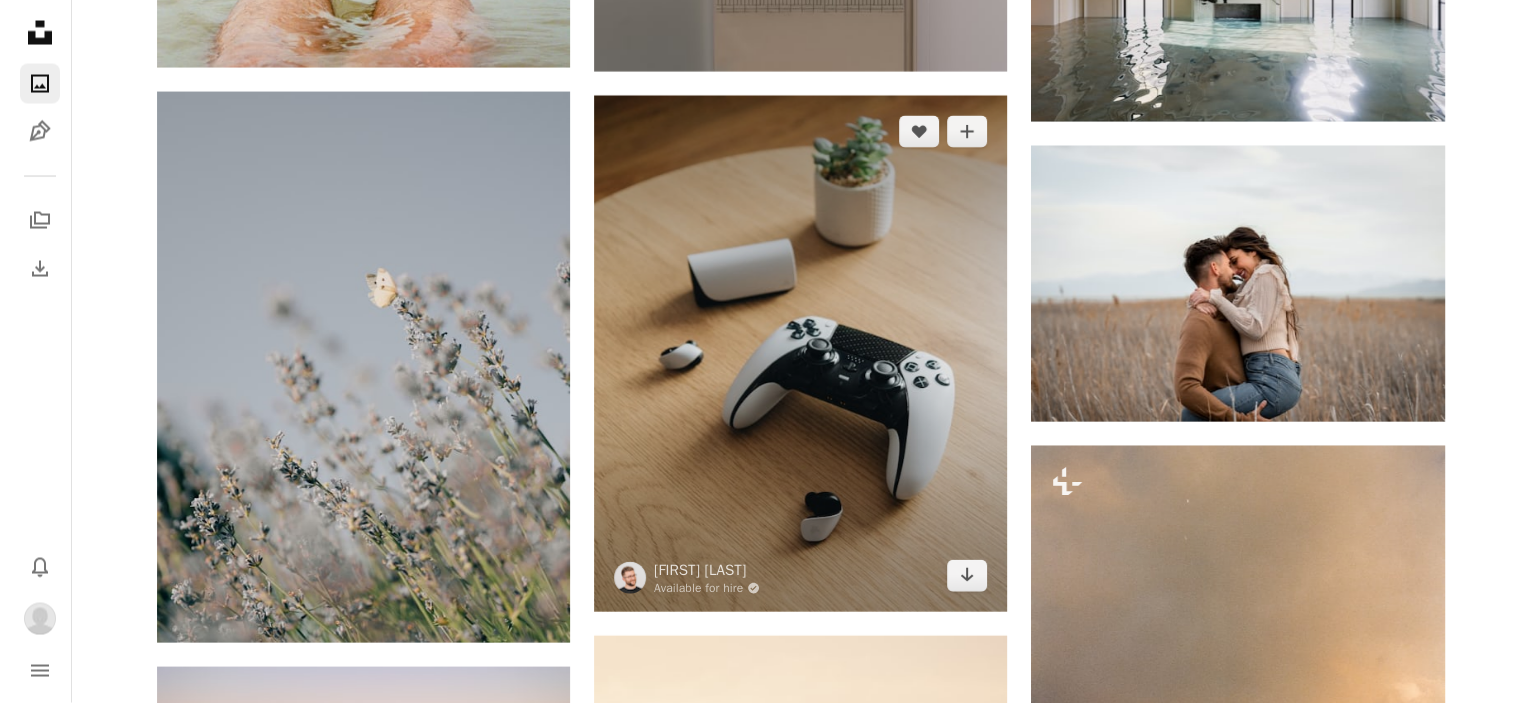 scroll, scrollTop: 41994, scrollLeft: 0, axis: vertical 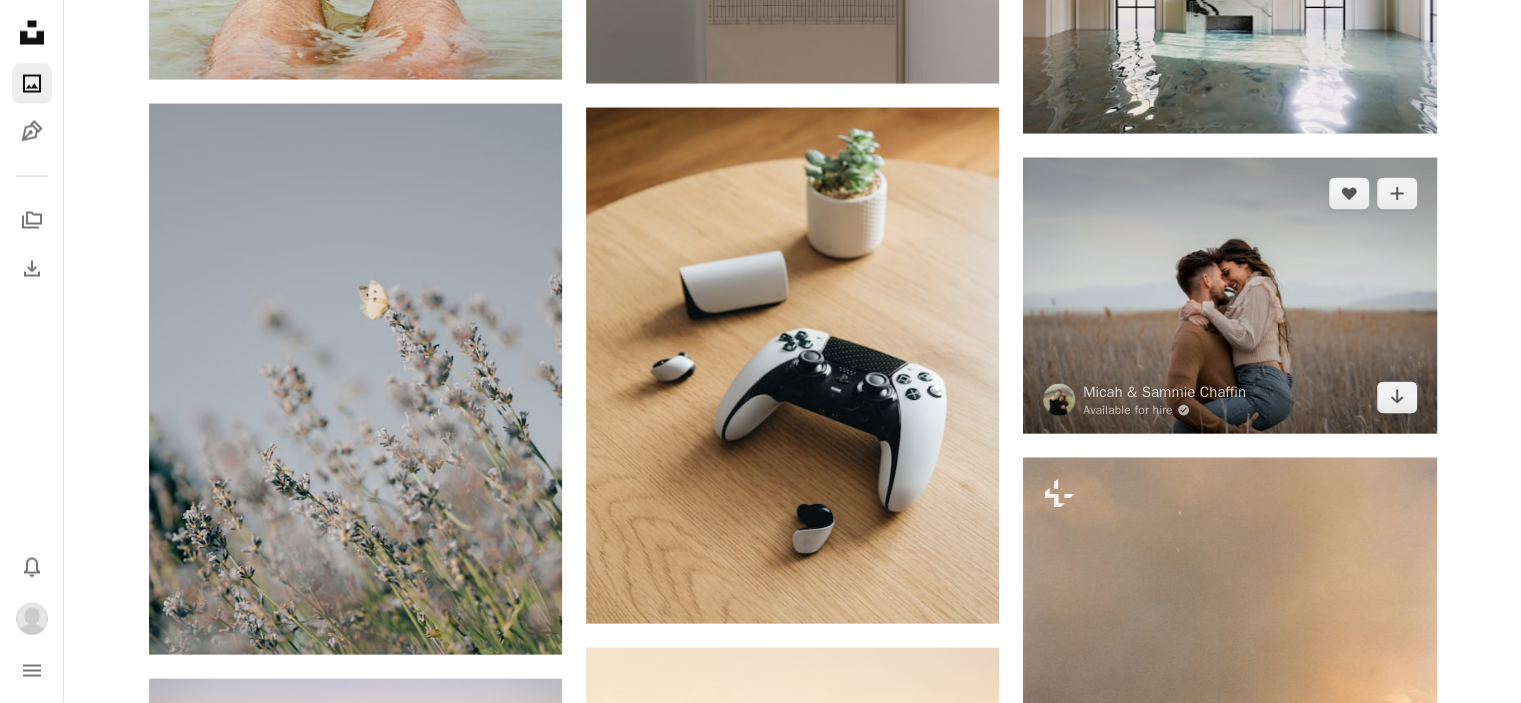 click at bounding box center [1229, 296] 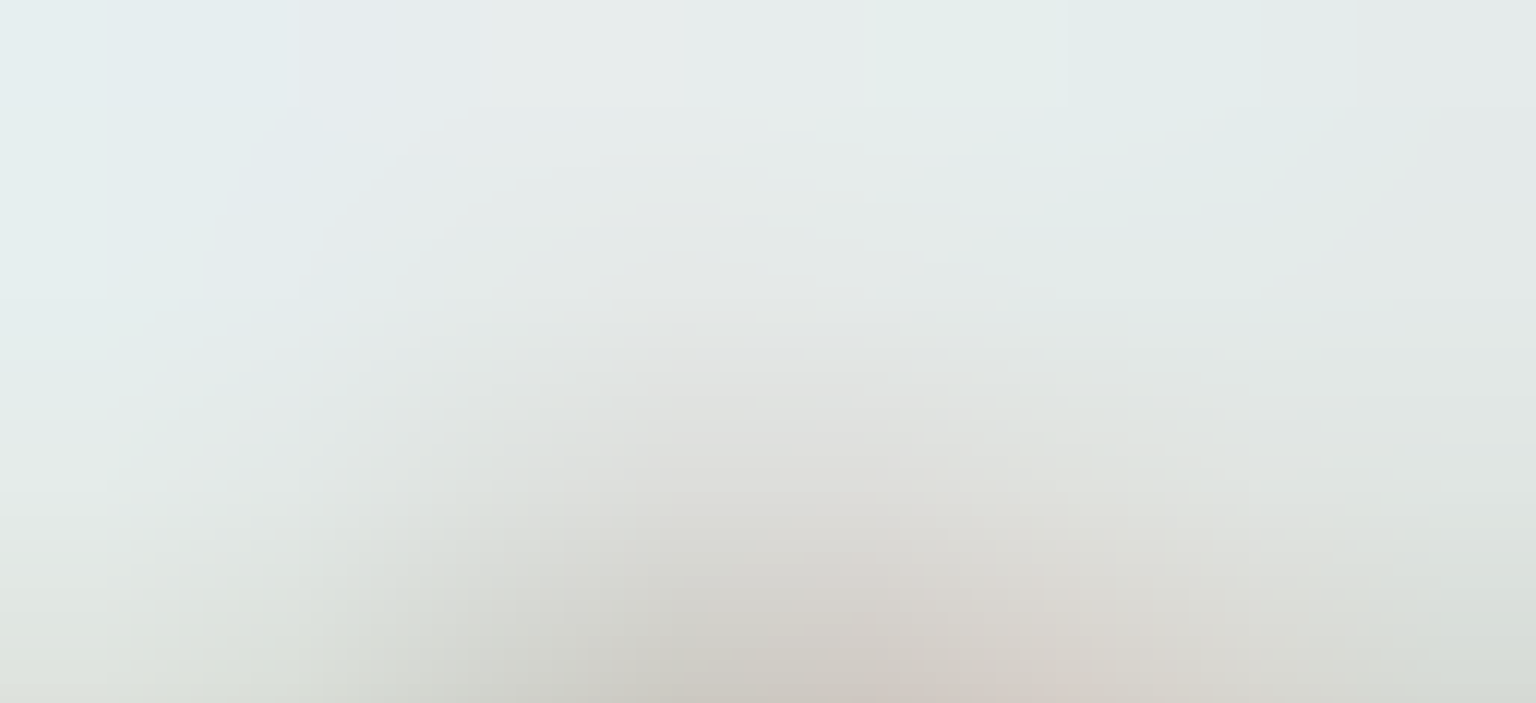 scroll, scrollTop: 152, scrollLeft: 0, axis: vertical 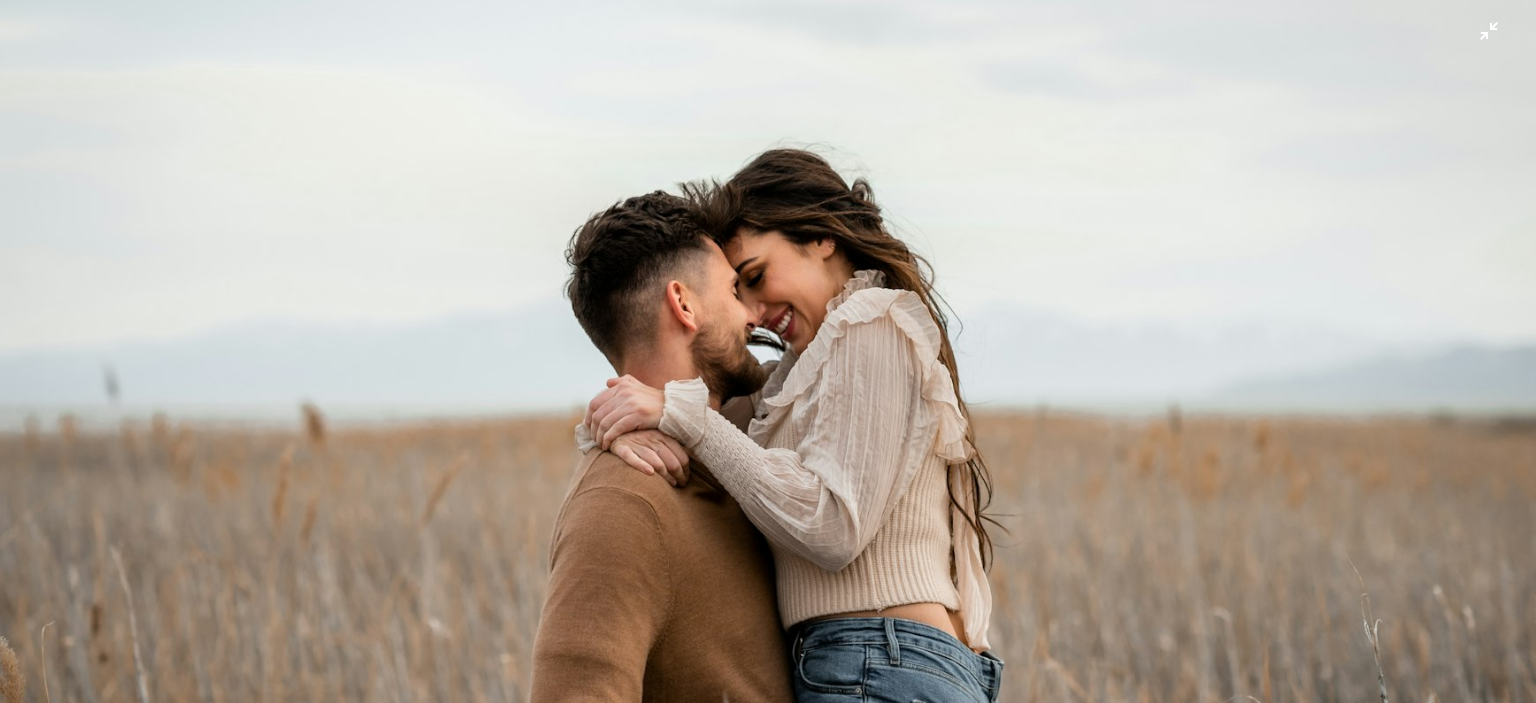 click at bounding box center (768, 360) 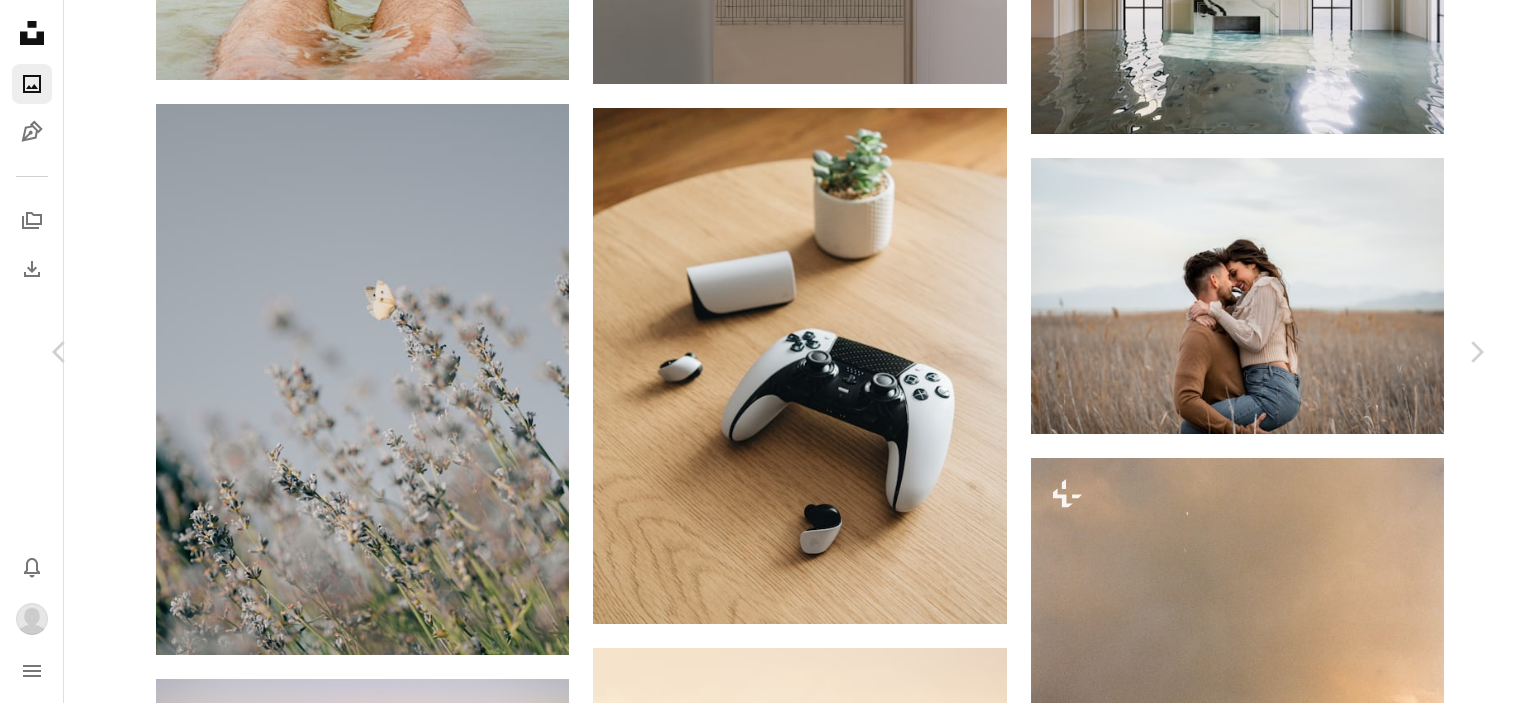 click at bounding box center (760, 4824) 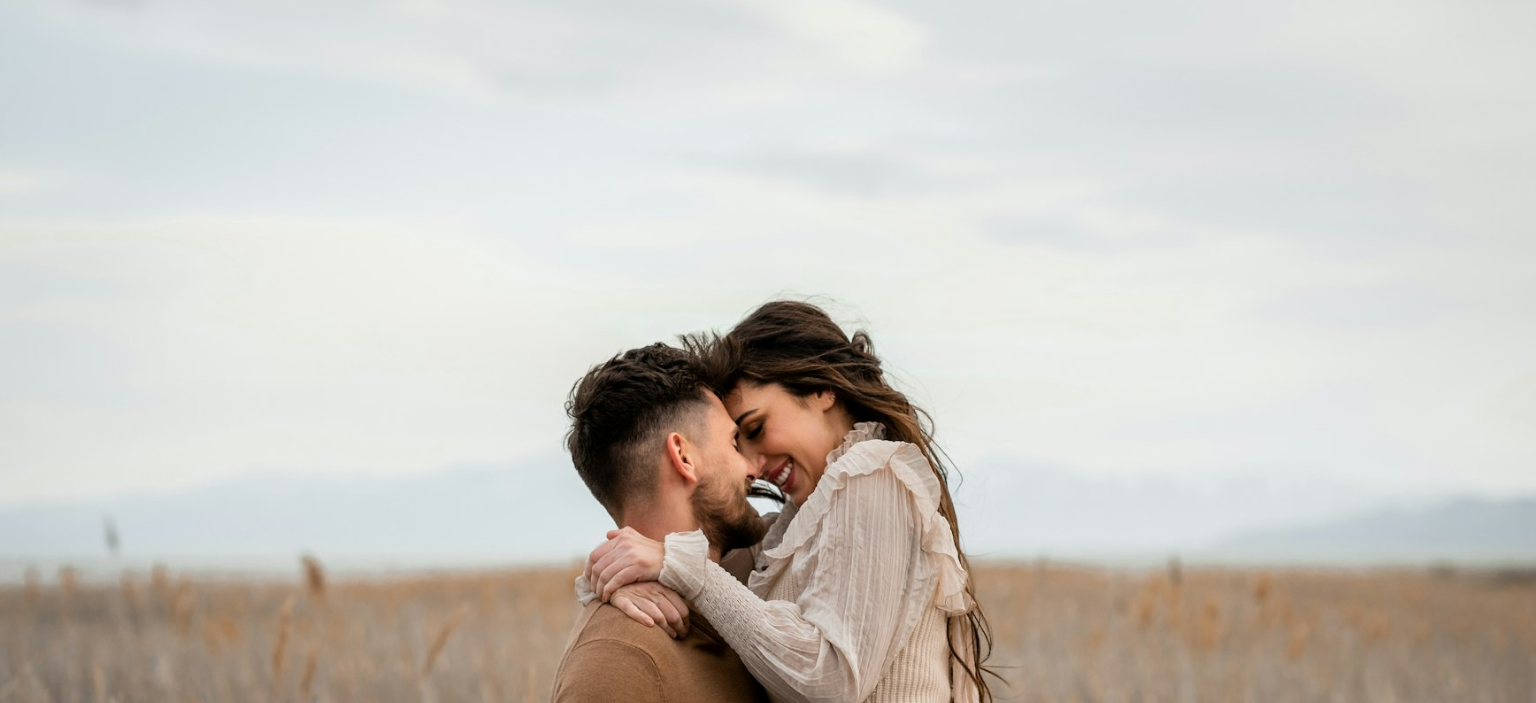 scroll, scrollTop: 151, scrollLeft: 0, axis: vertical 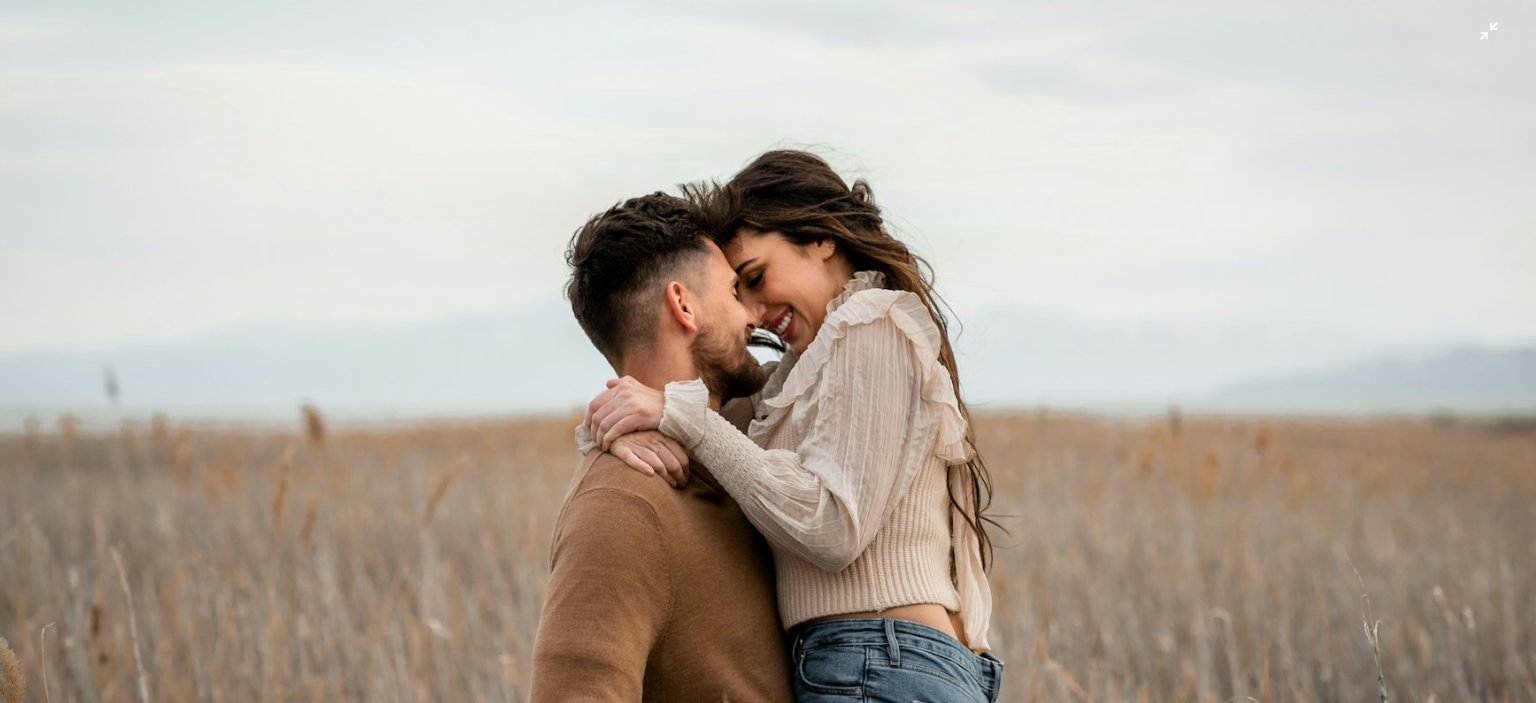 click at bounding box center (768, 361) 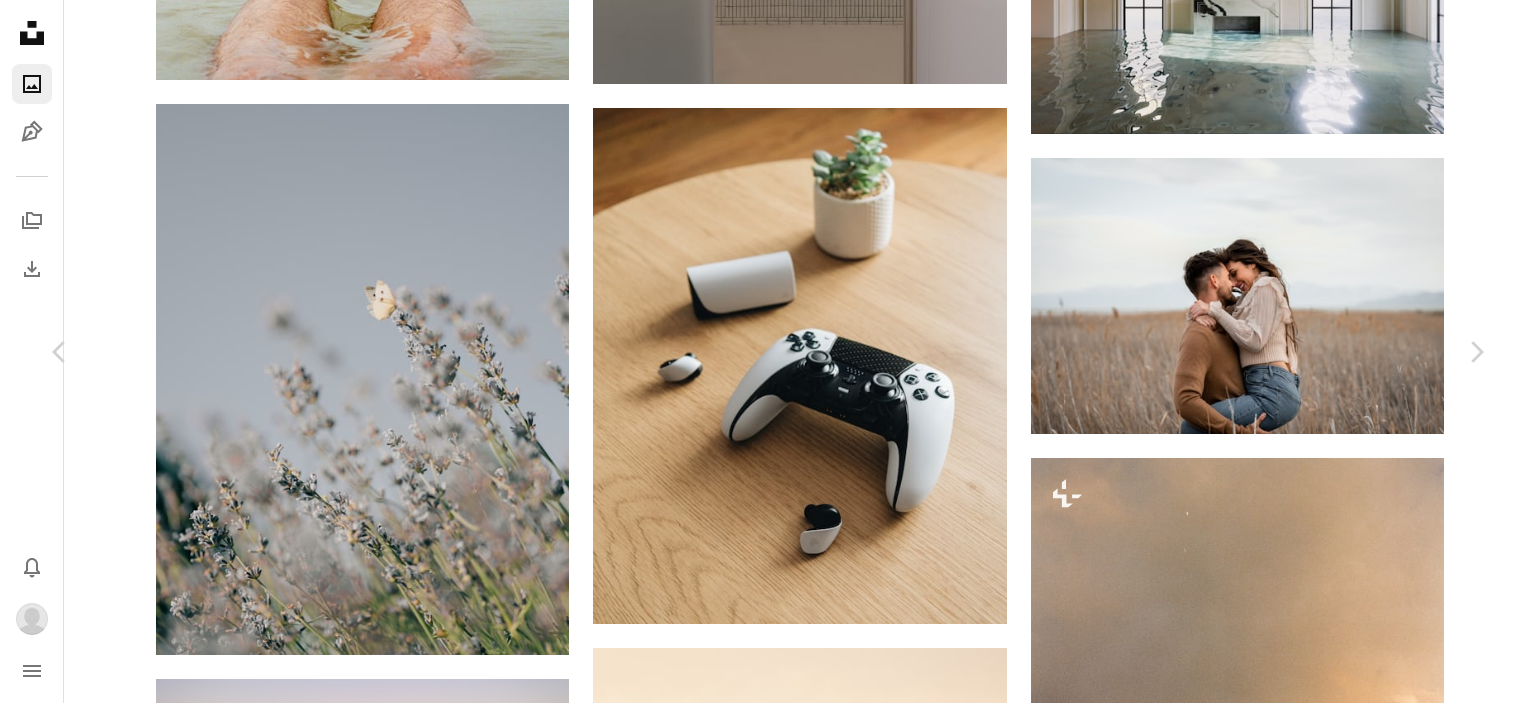 click at bounding box center [760, 4824] 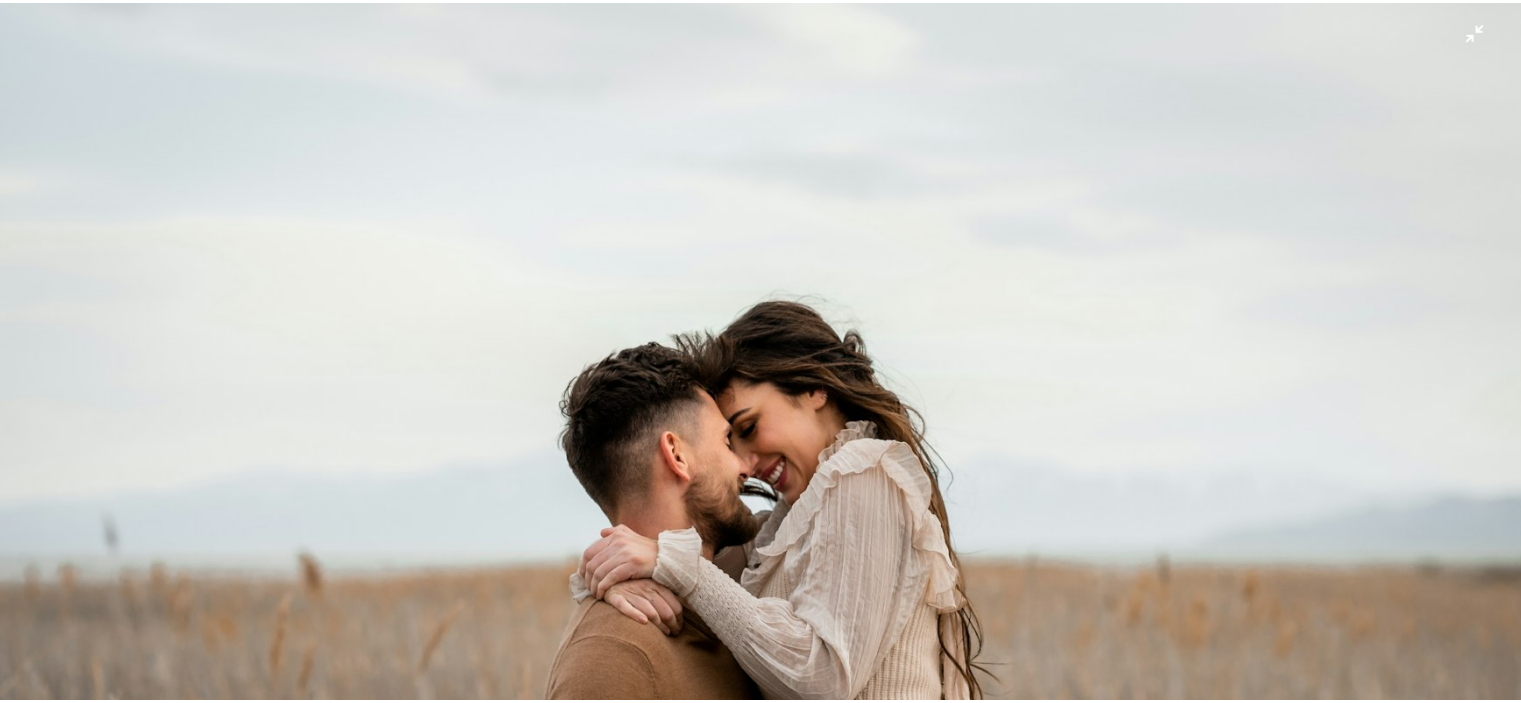 scroll, scrollTop: 151, scrollLeft: 0, axis: vertical 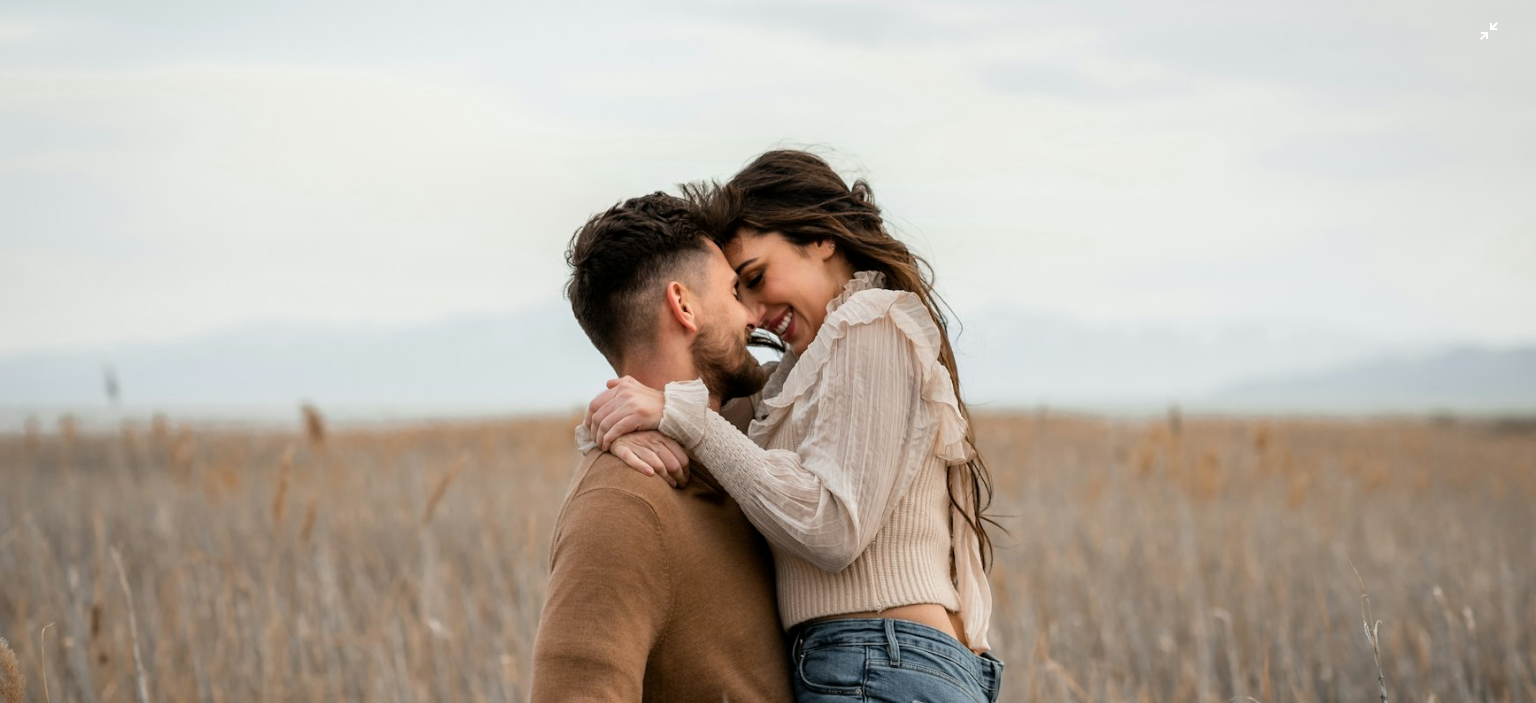click at bounding box center [768, 361] 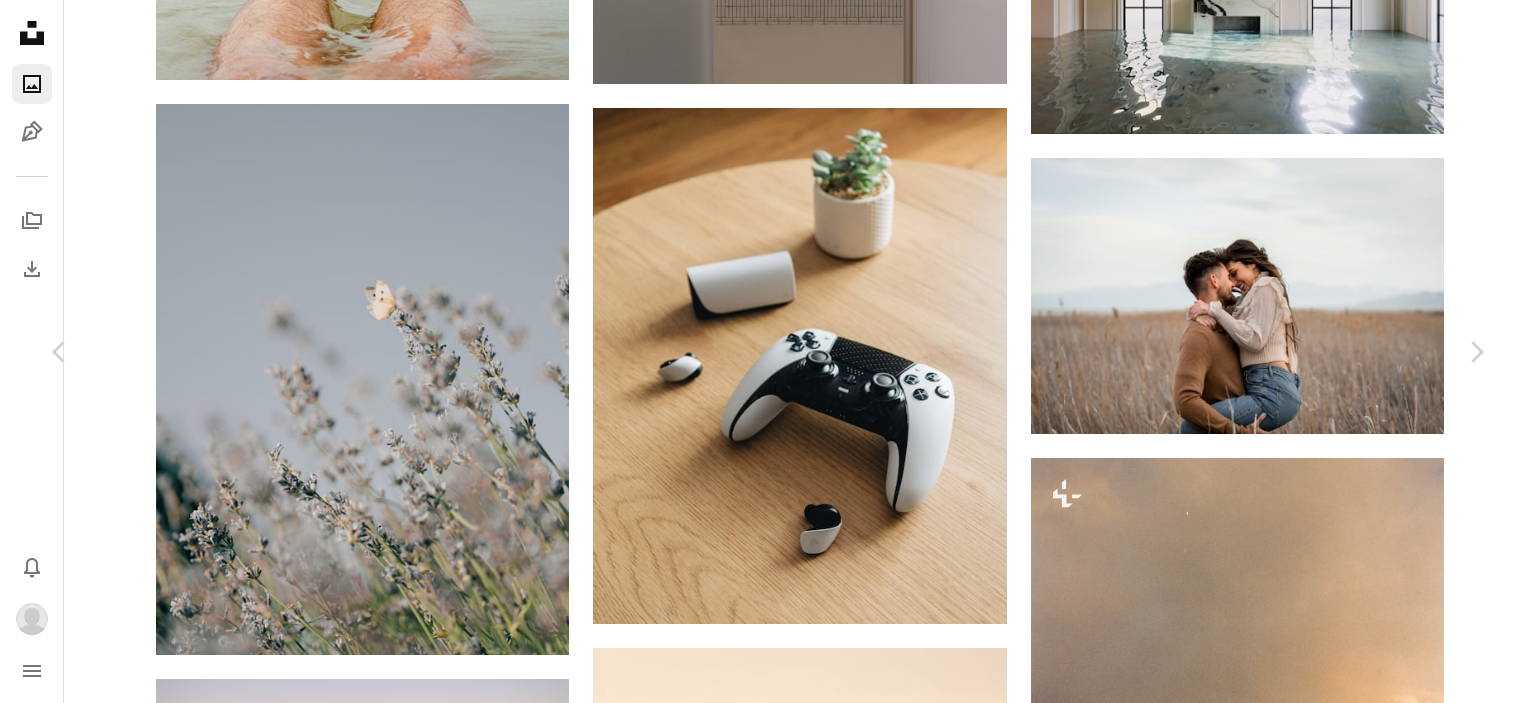 click on "An X shape" at bounding box center [20, 20] 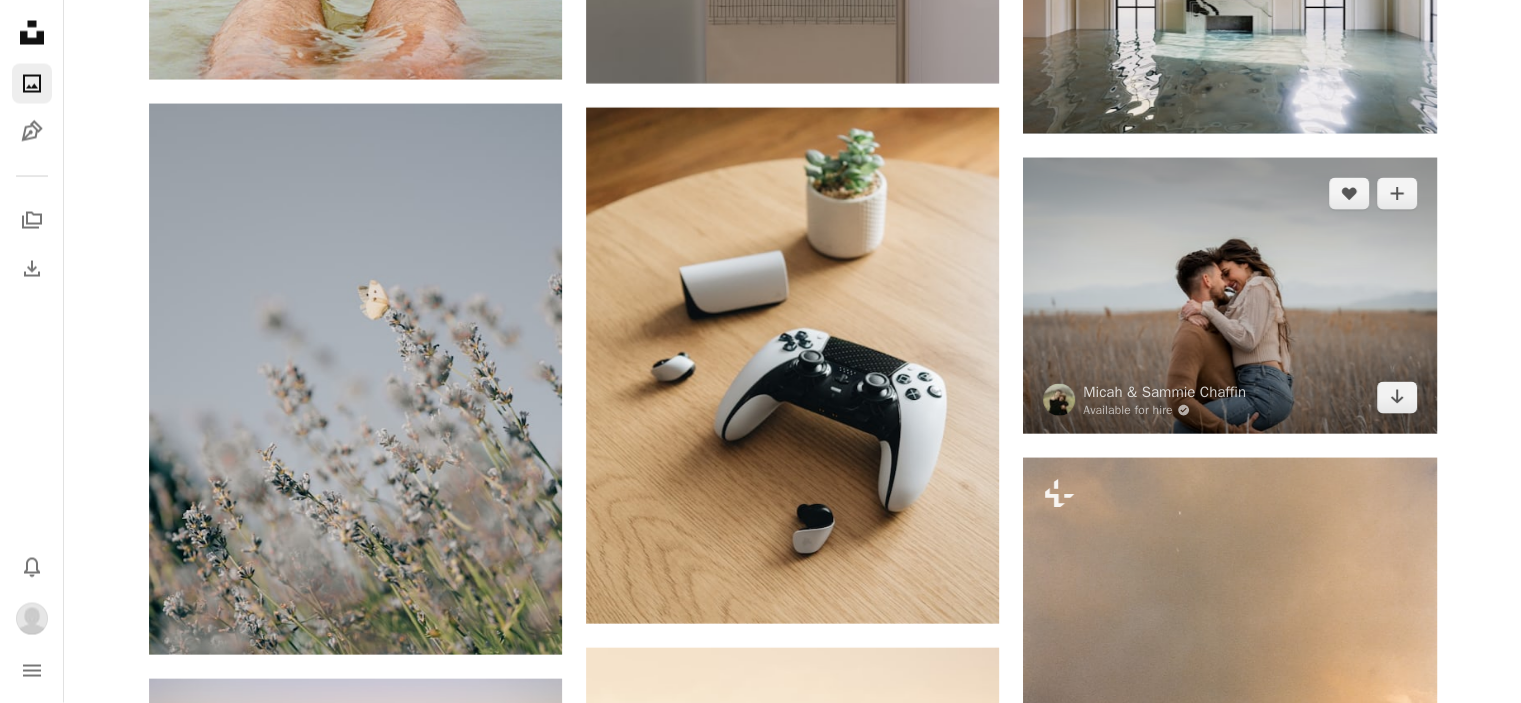 click at bounding box center [1229, 296] 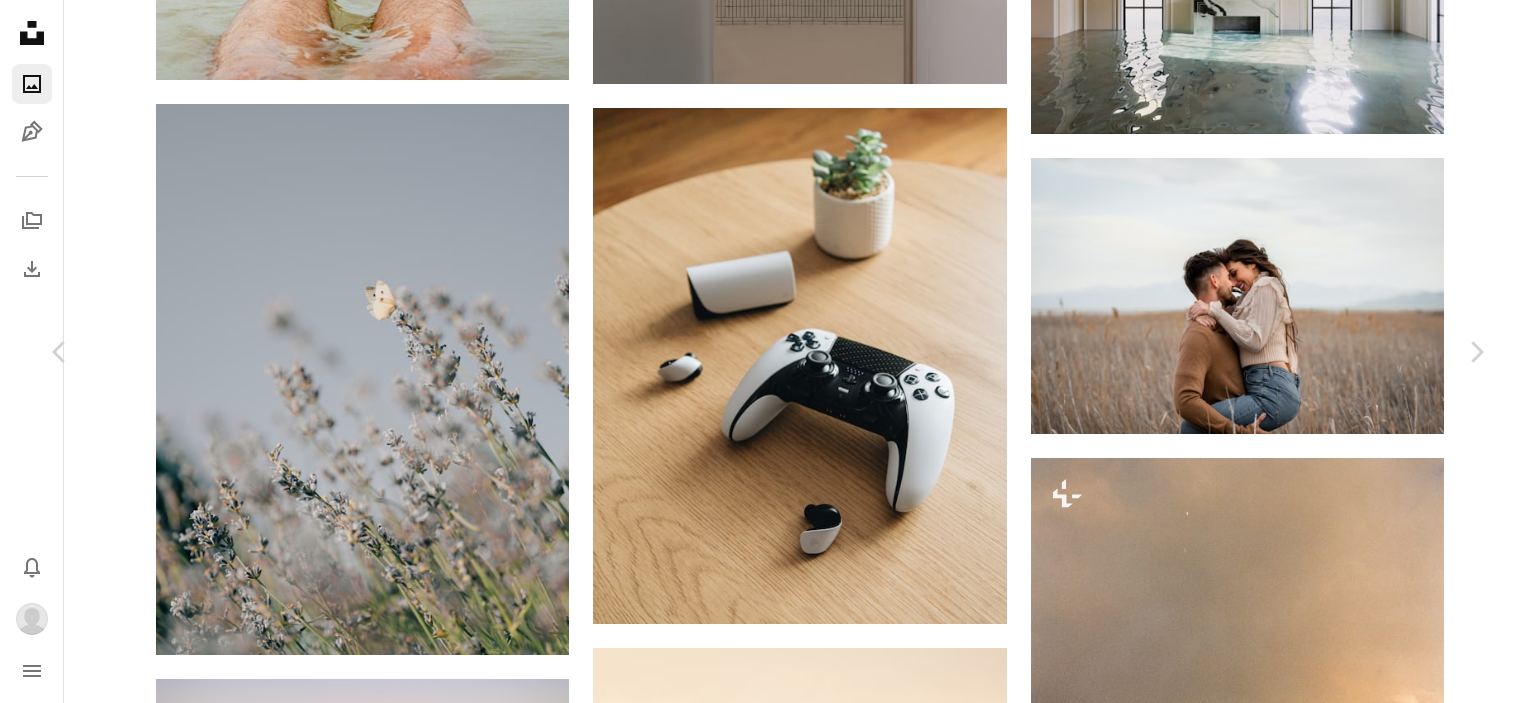click on "Chevron down" 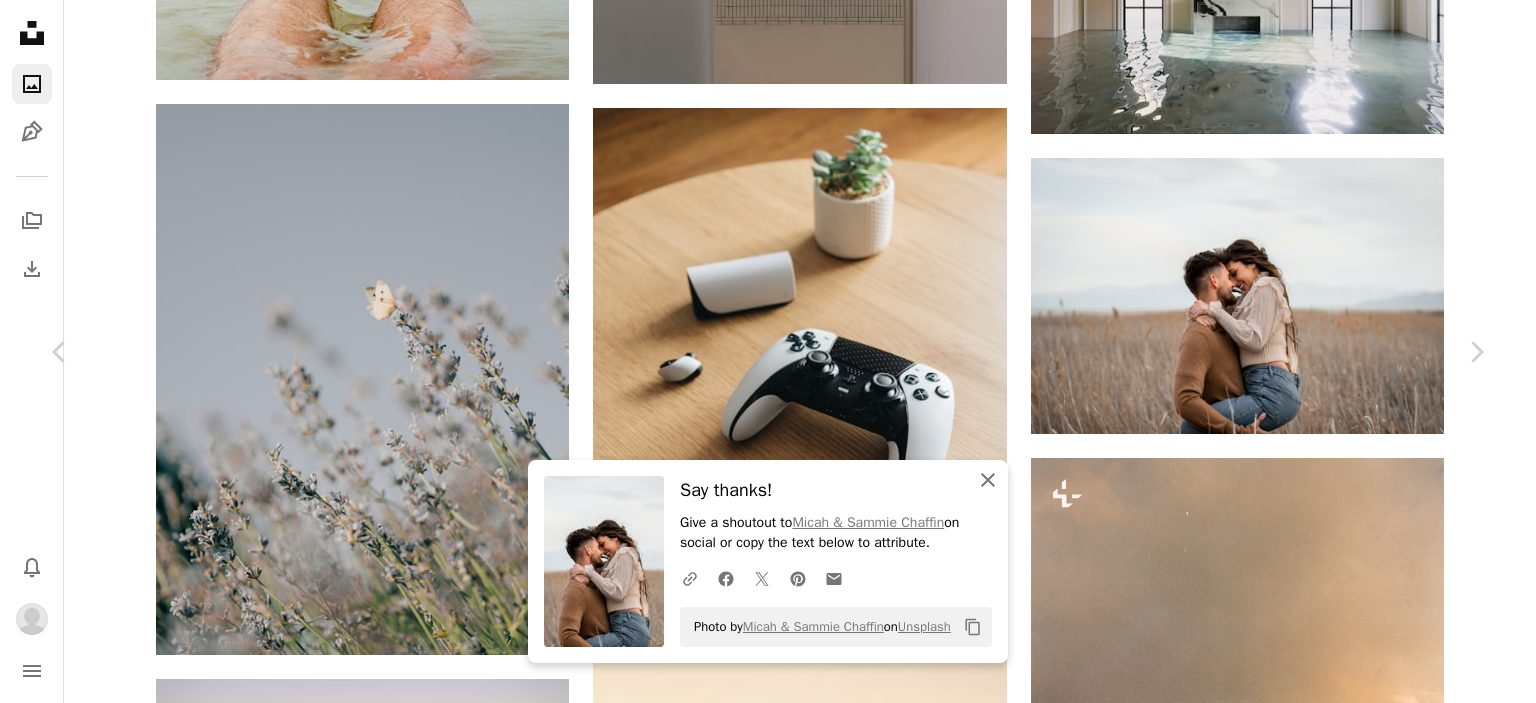 click on "An X shape" 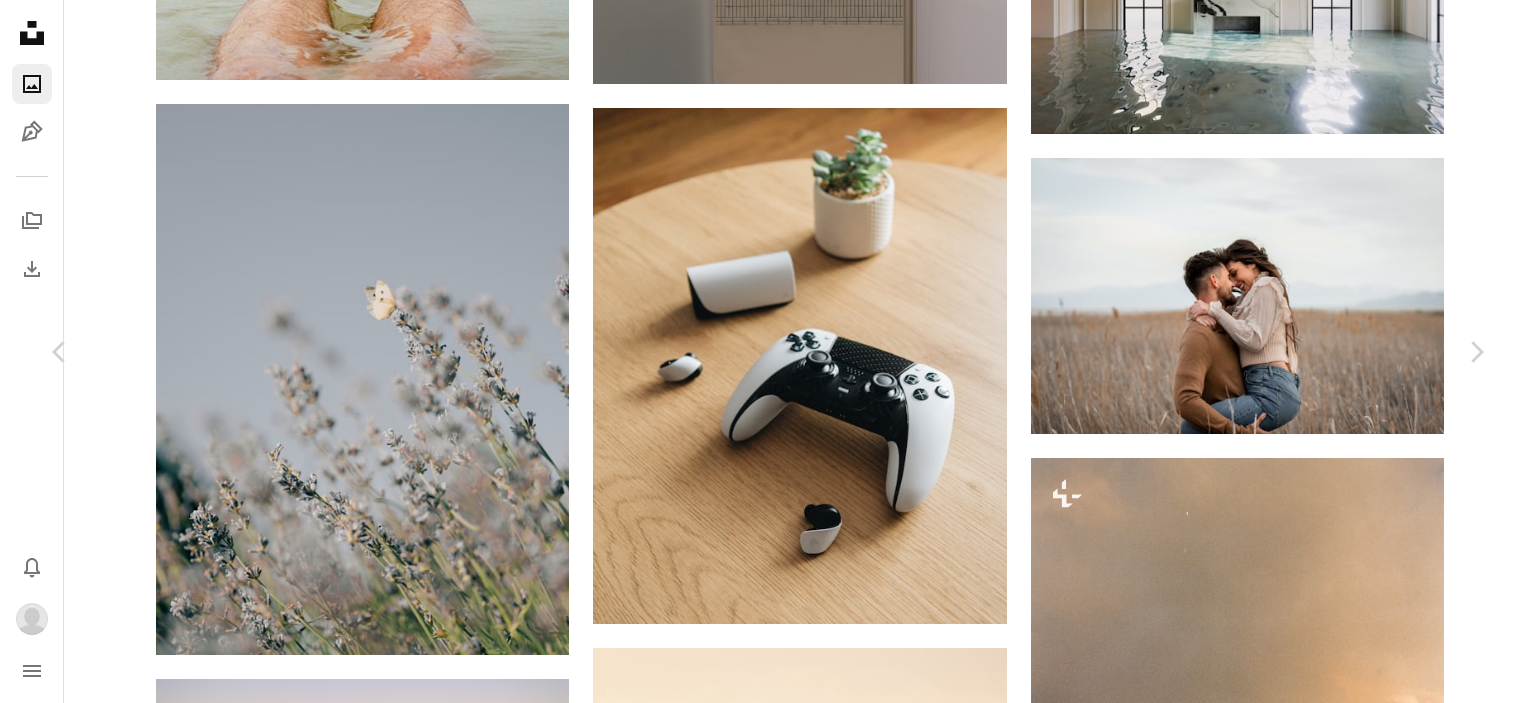 click on "An X shape" at bounding box center [20, 20] 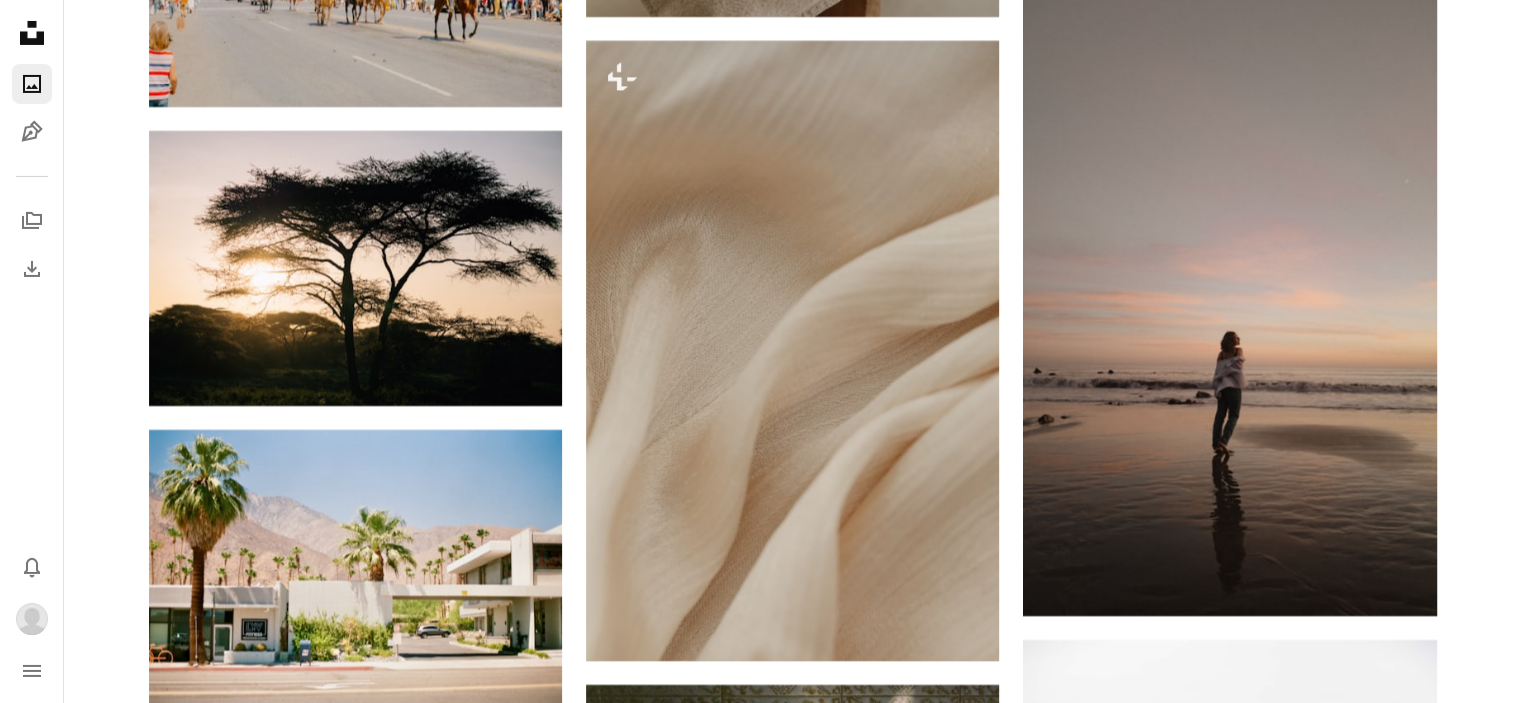 scroll, scrollTop: 45194, scrollLeft: 0, axis: vertical 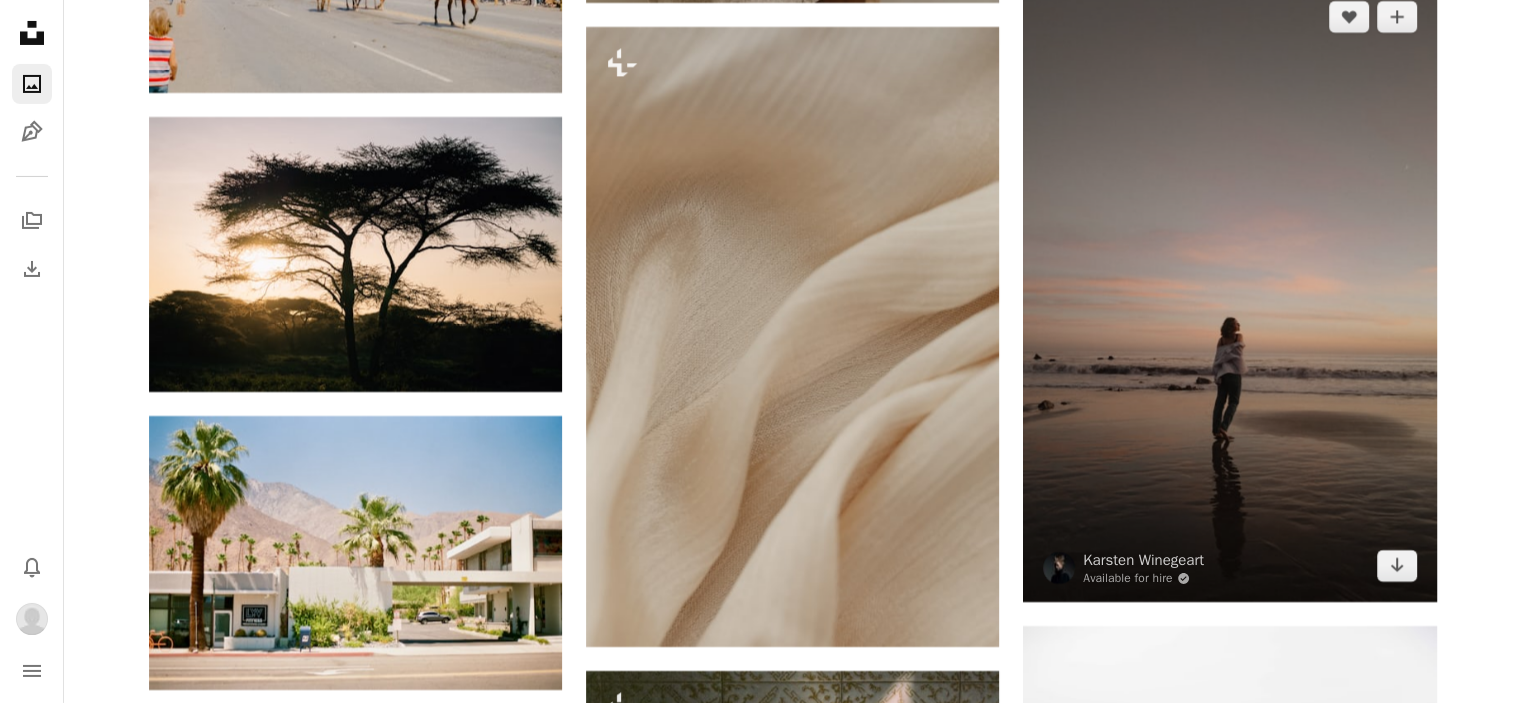 click at bounding box center [1229, 291] 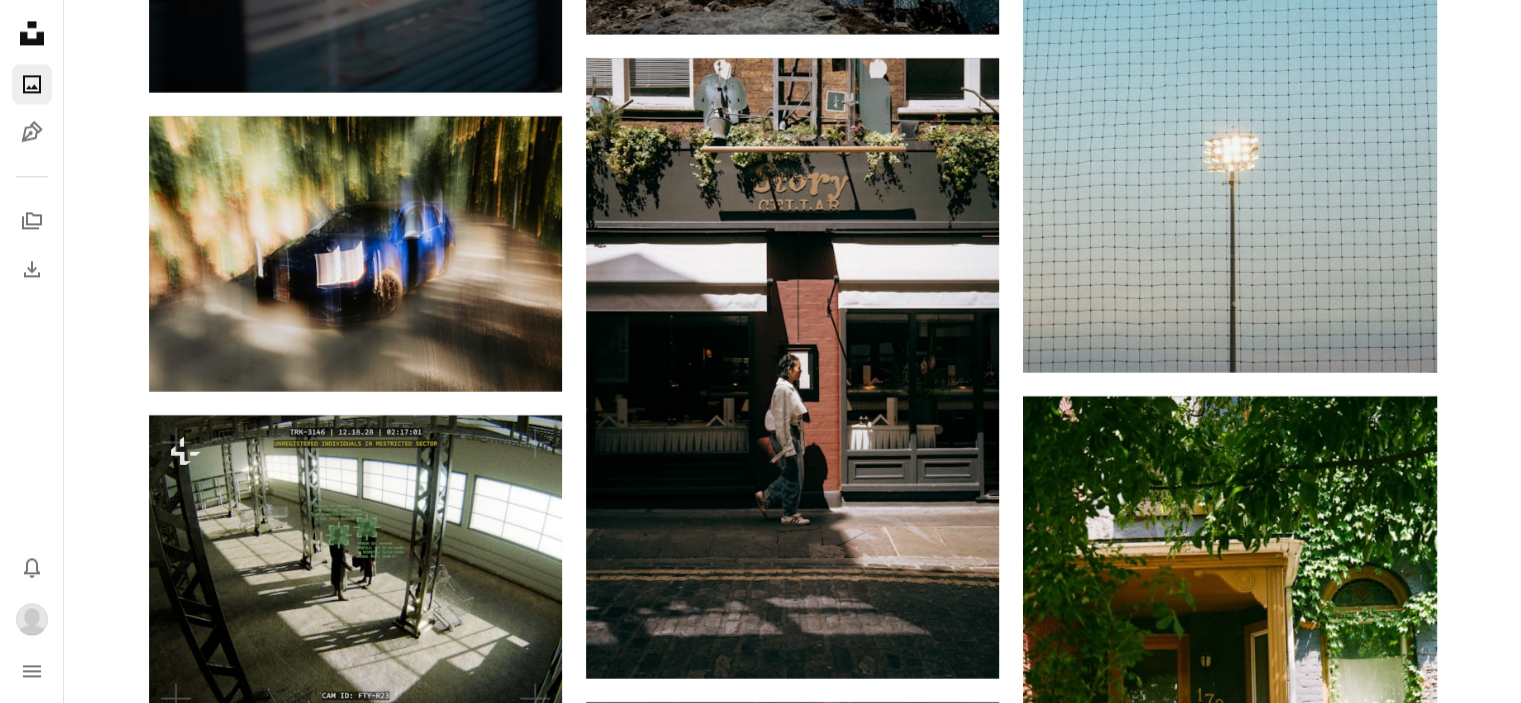 scroll, scrollTop: 48594, scrollLeft: 0, axis: vertical 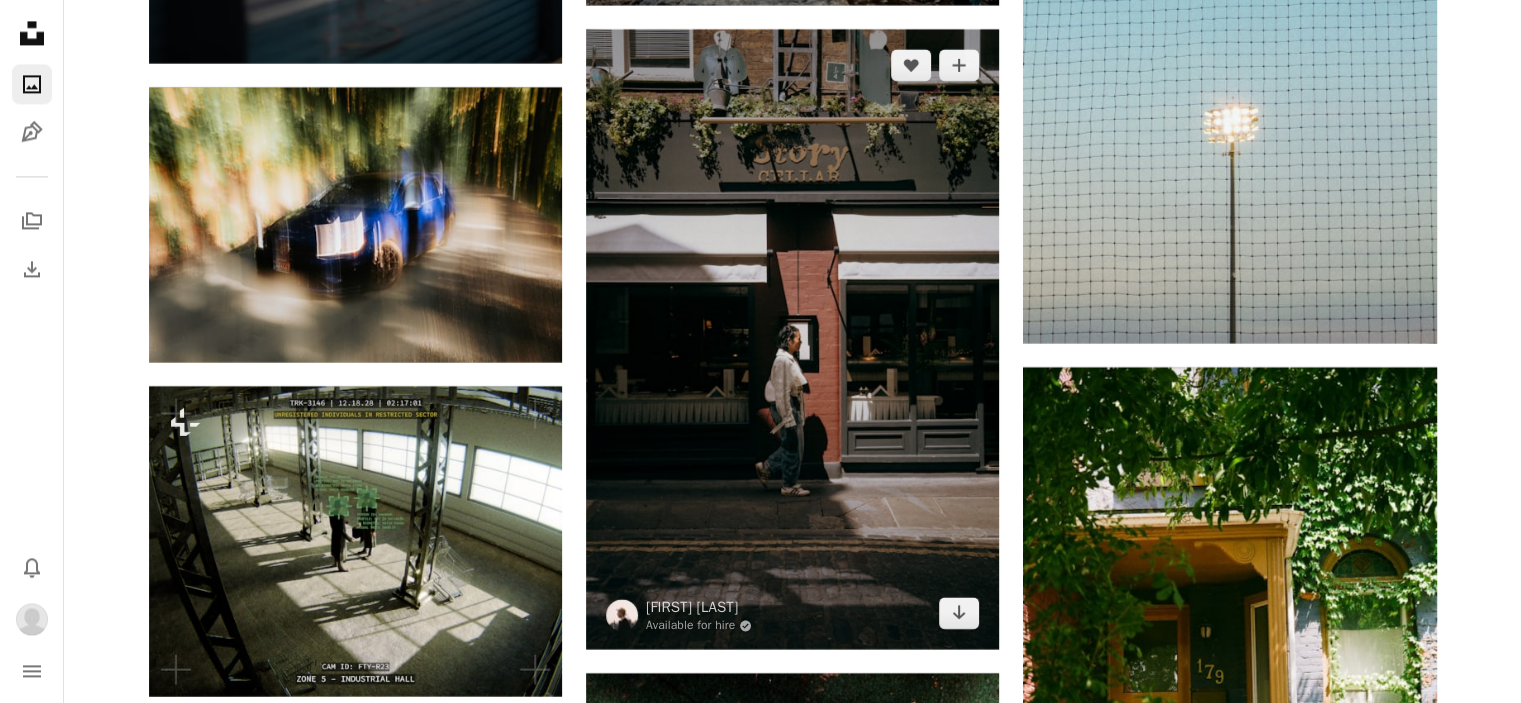 click at bounding box center (792, 339) 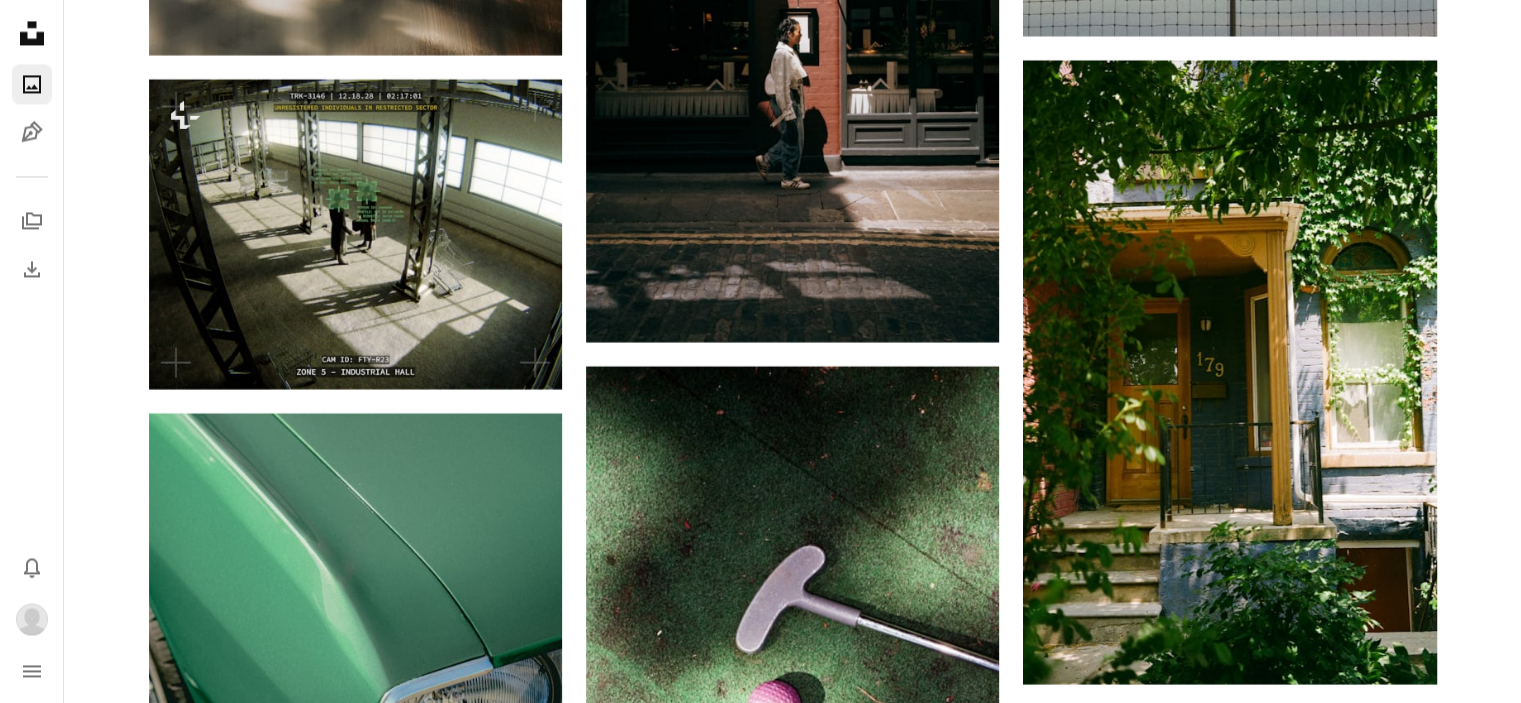 scroll, scrollTop: 48894, scrollLeft: 0, axis: vertical 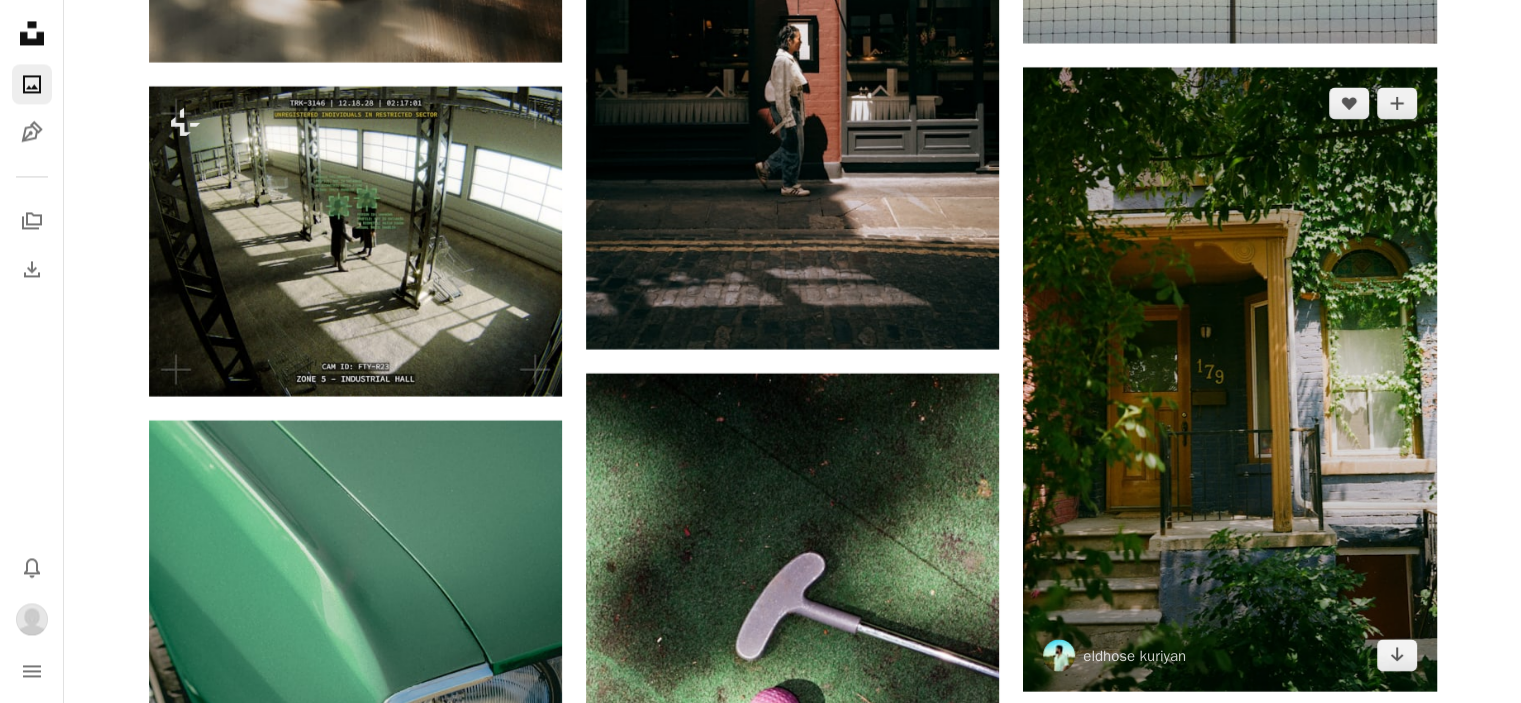 click at bounding box center [1229, 378] 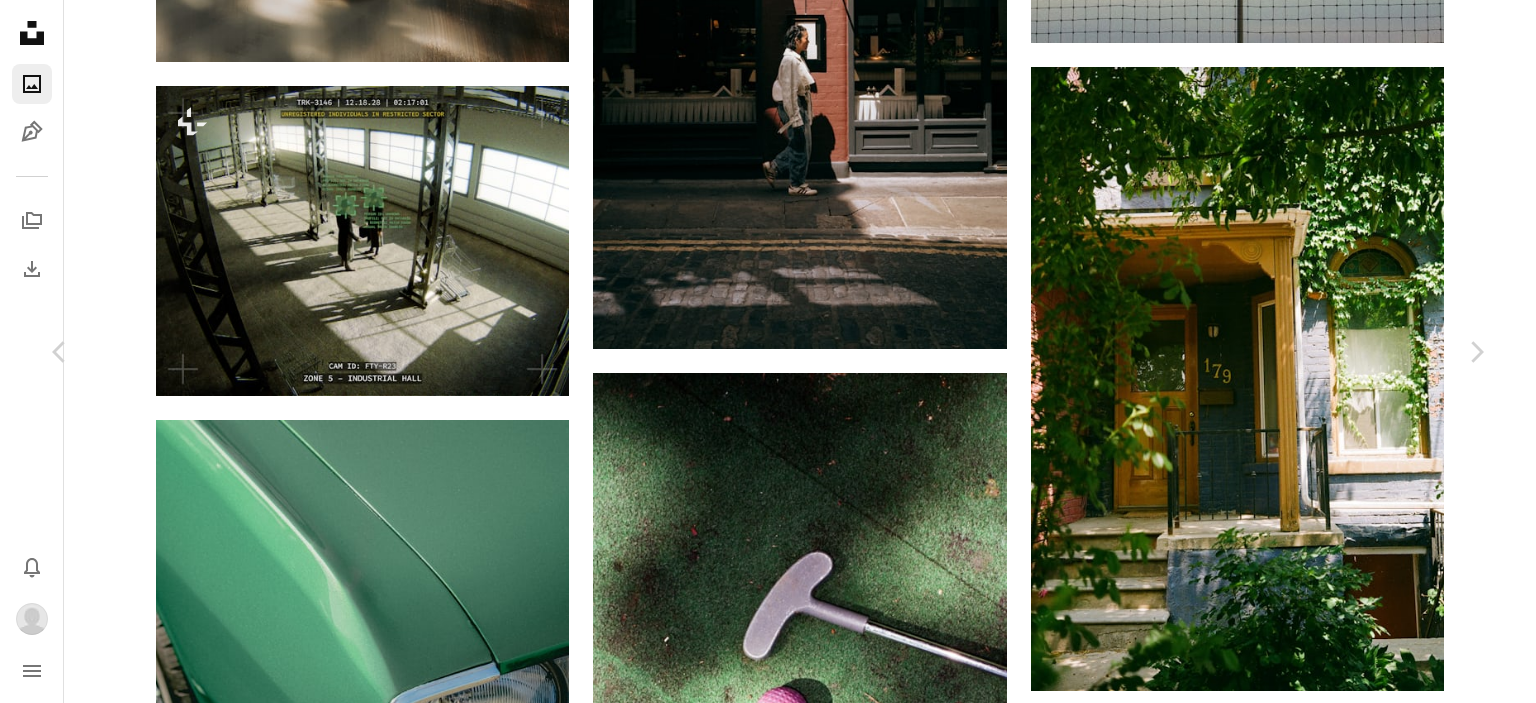 click on "Chevron down" 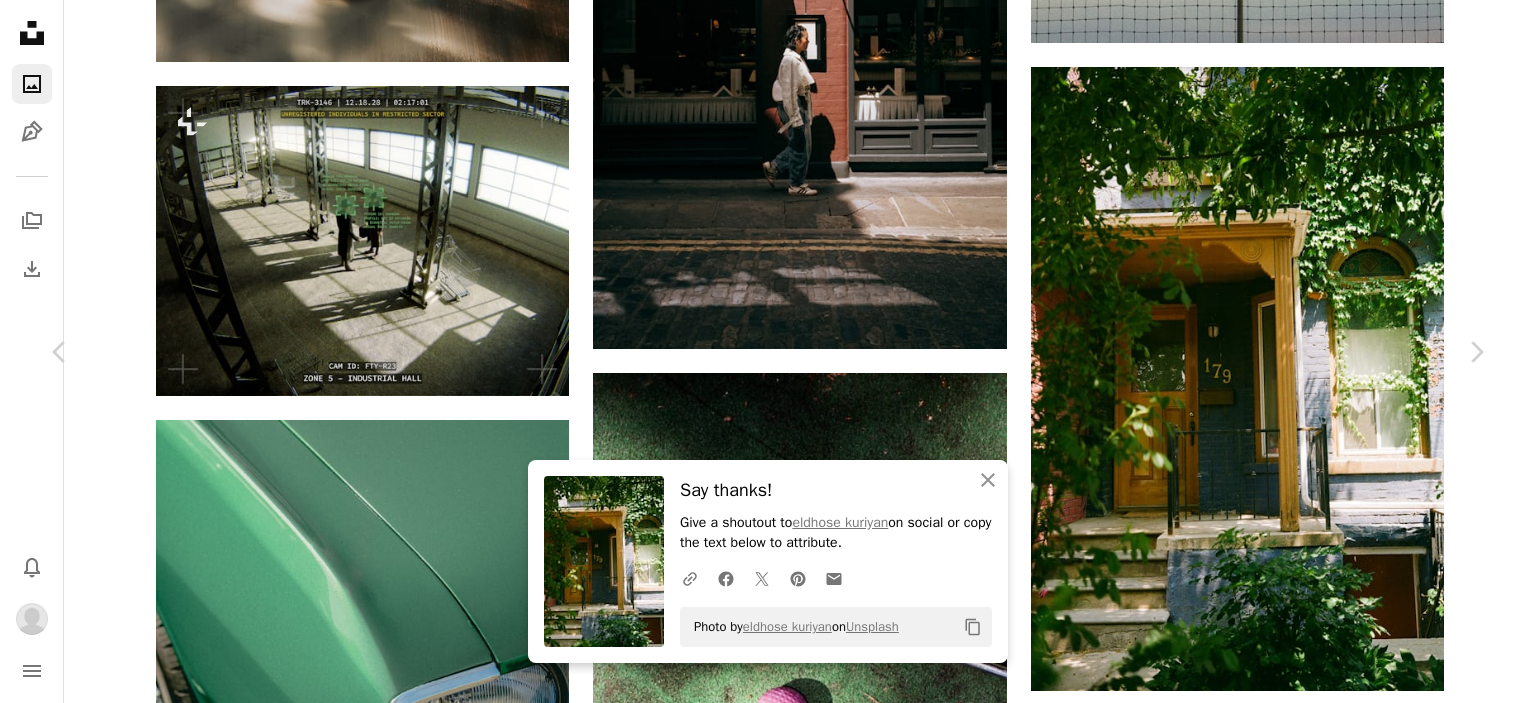 click on "An X shape" at bounding box center (20, 20) 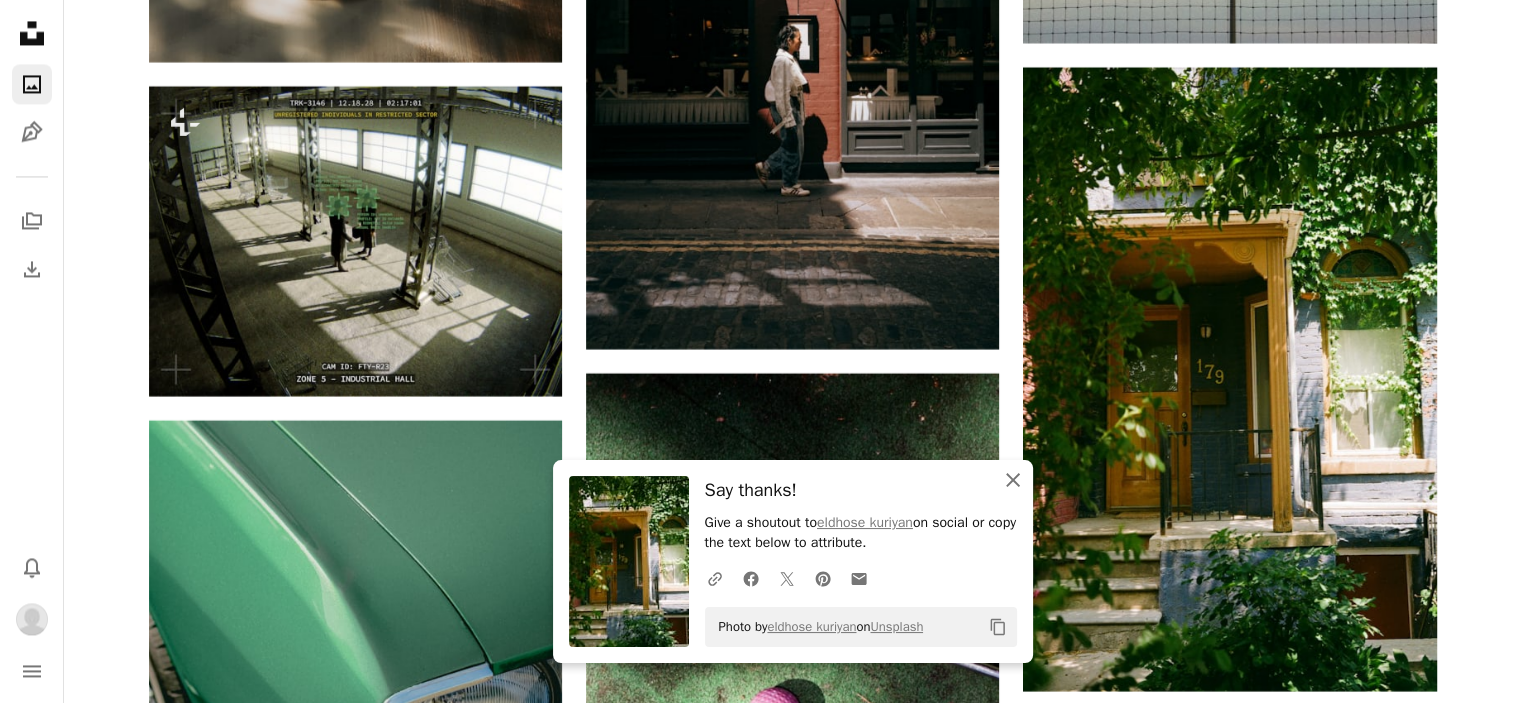 click on "An X shape" 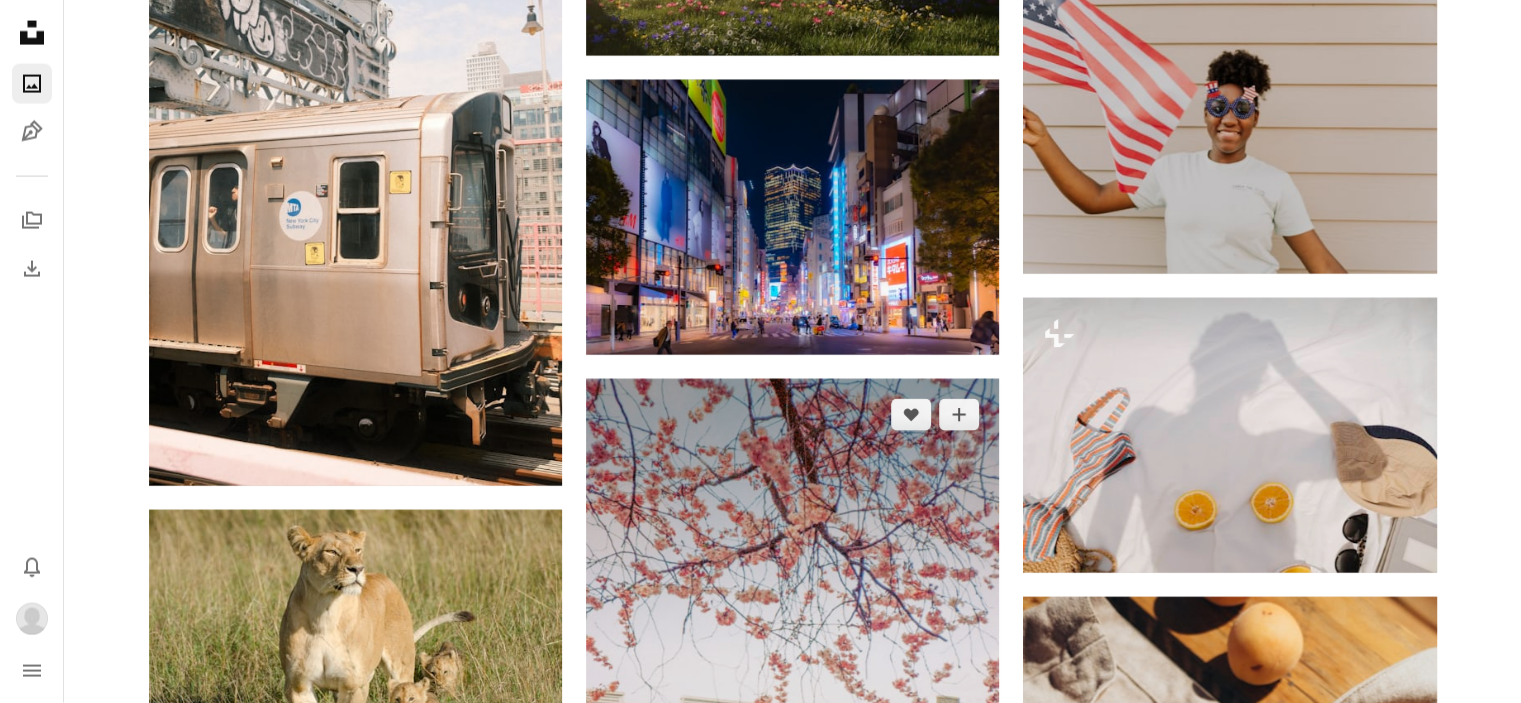 scroll, scrollTop: 50094, scrollLeft: 0, axis: vertical 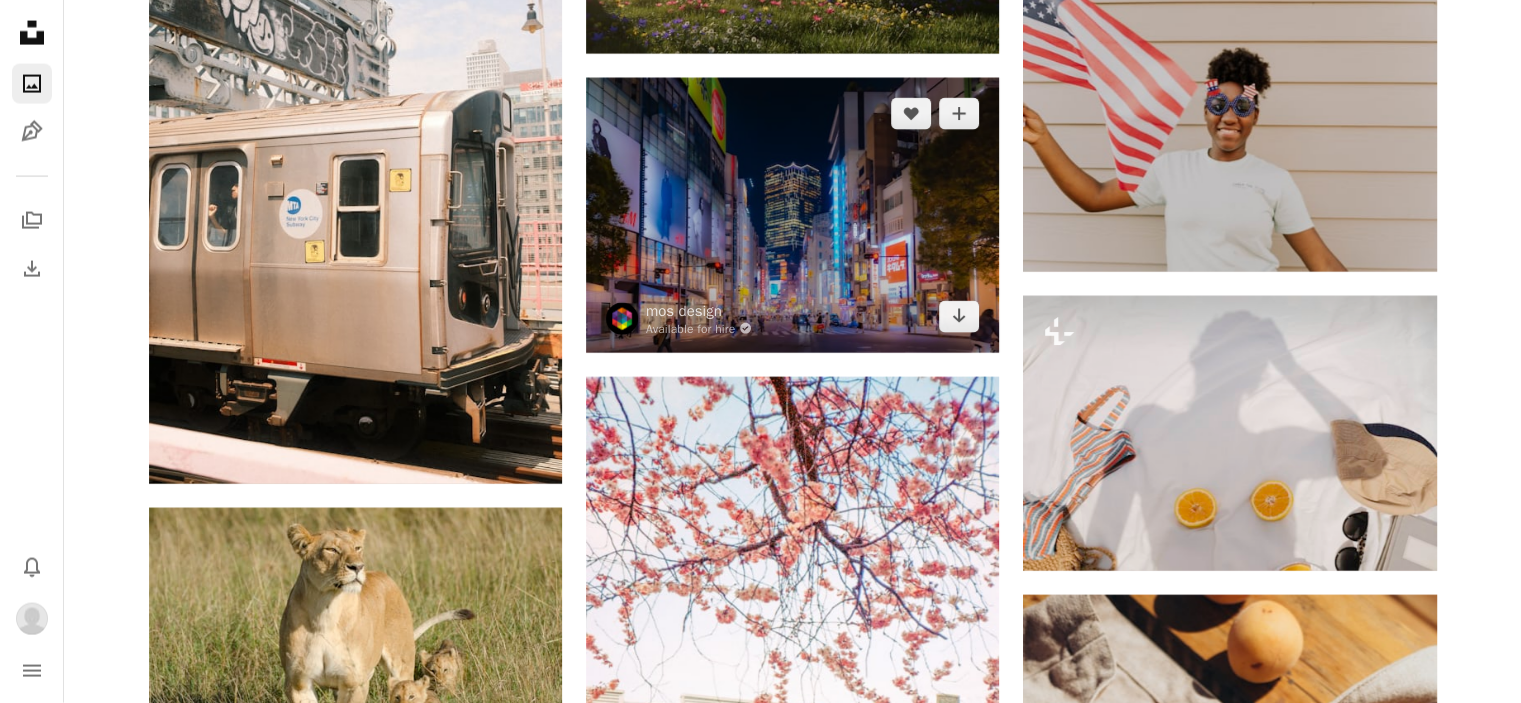 click at bounding box center [792, 215] 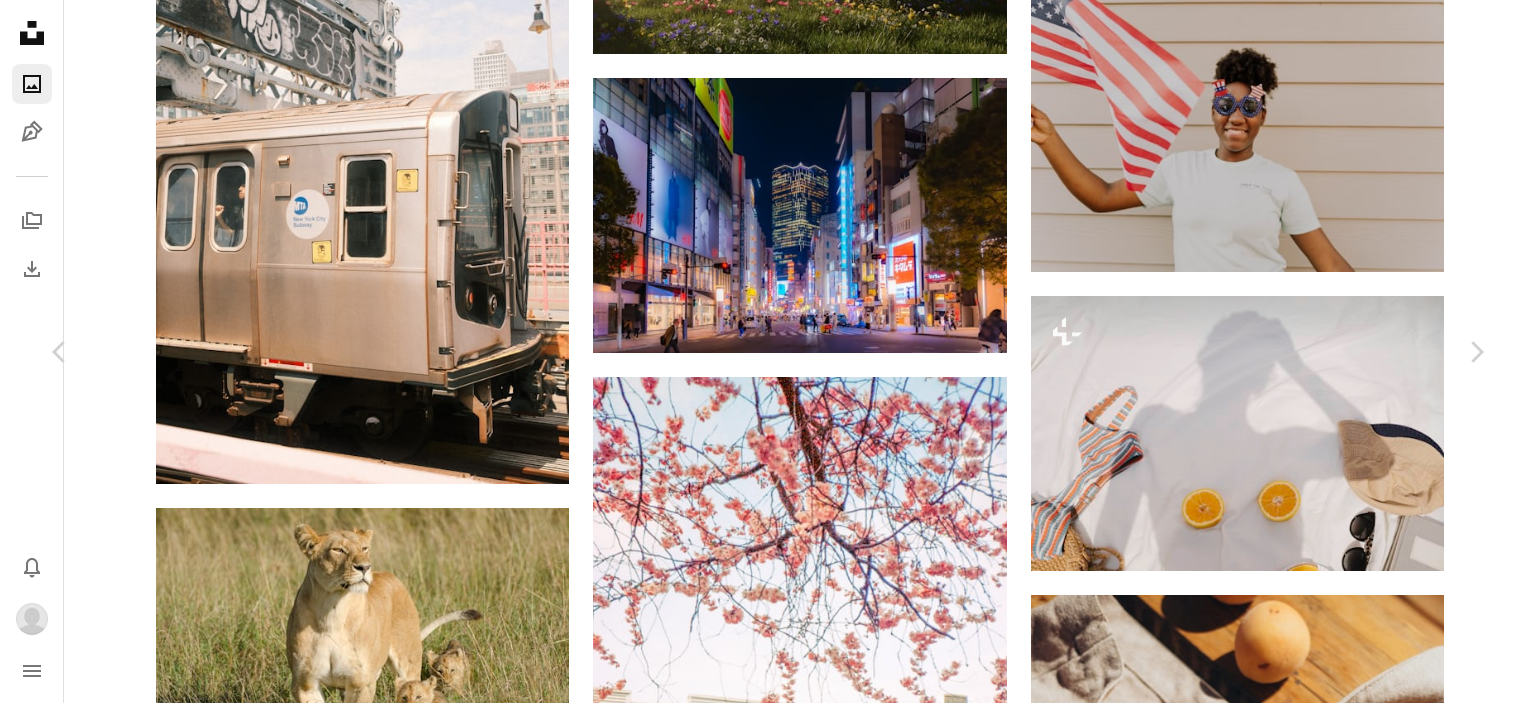 click on "Chevron down" 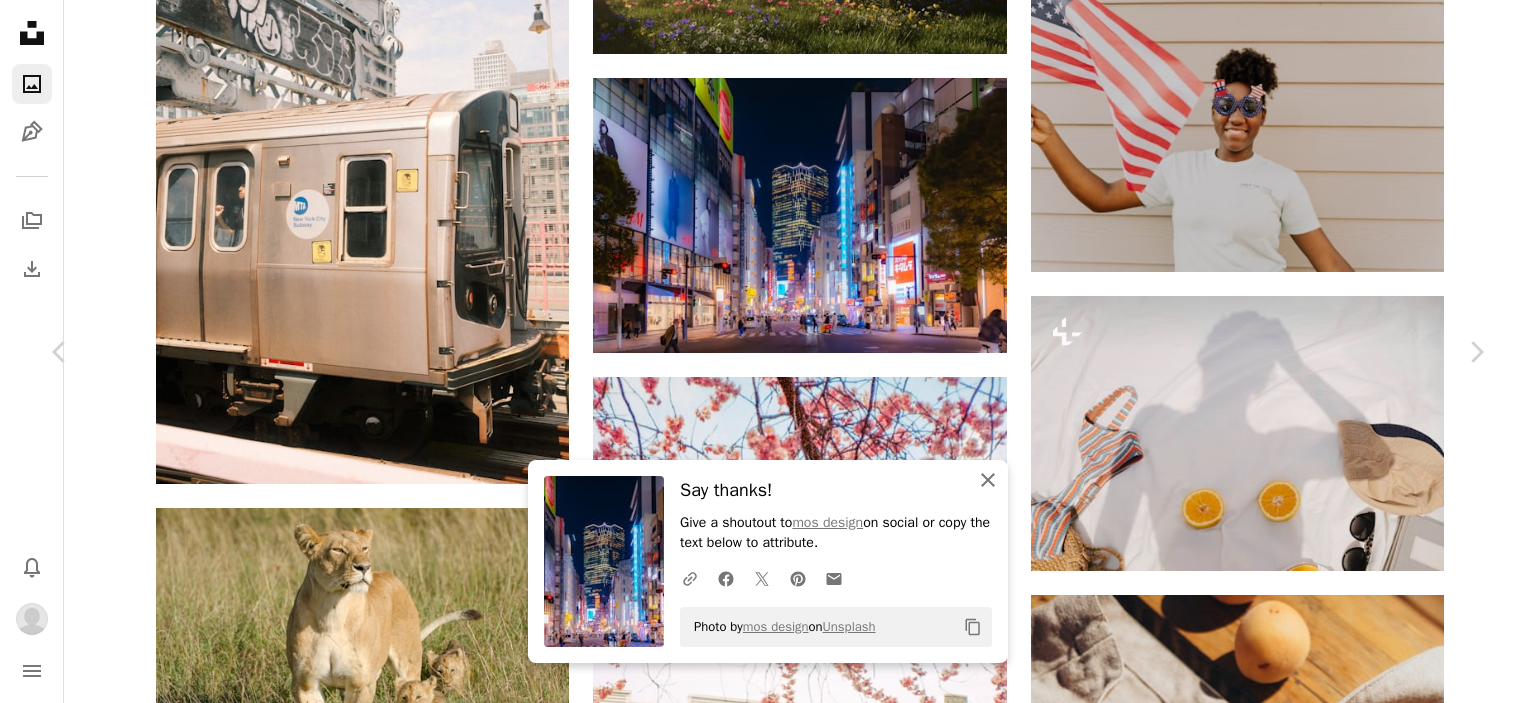 click 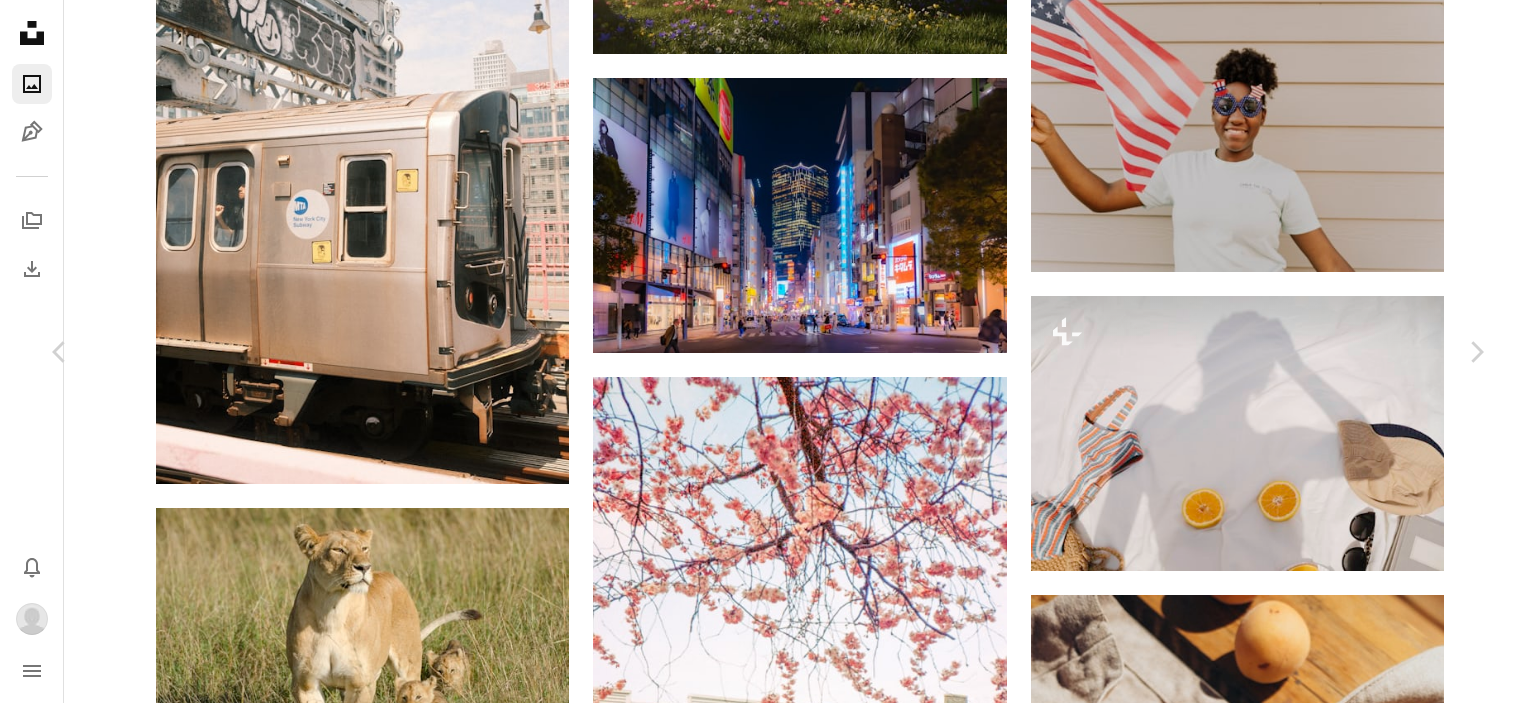click on "An X shape" at bounding box center (20, 20) 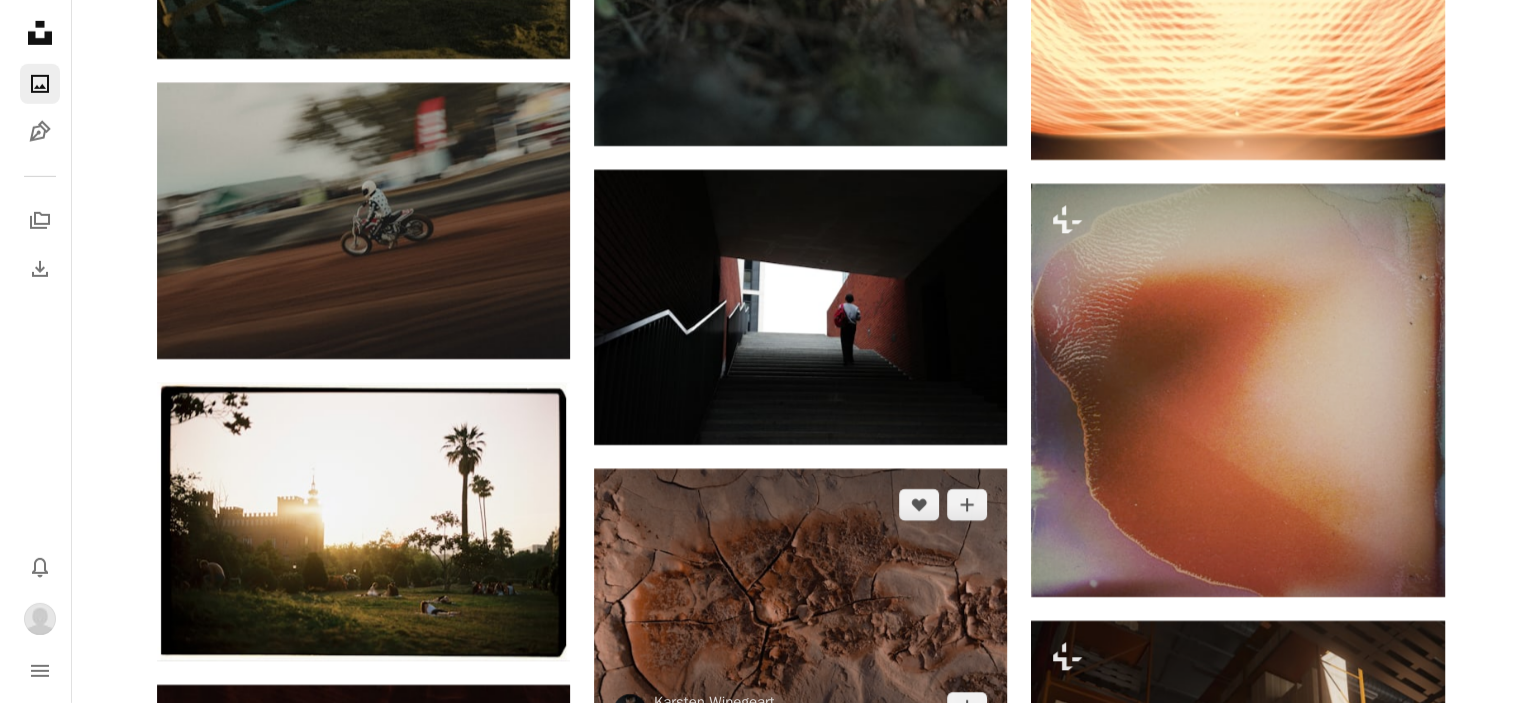 scroll, scrollTop: 52594, scrollLeft: 0, axis: vertical 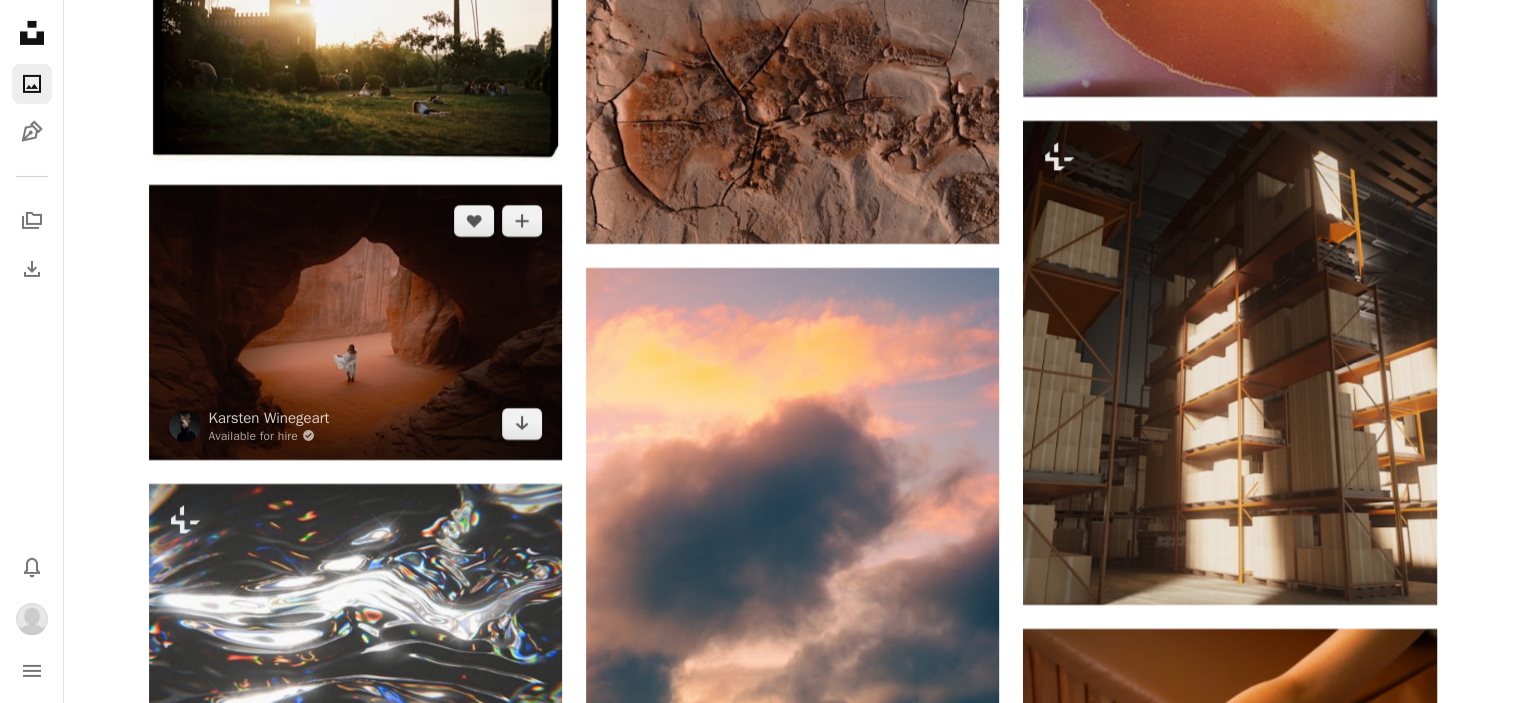 click at bounding box center (355, 322) 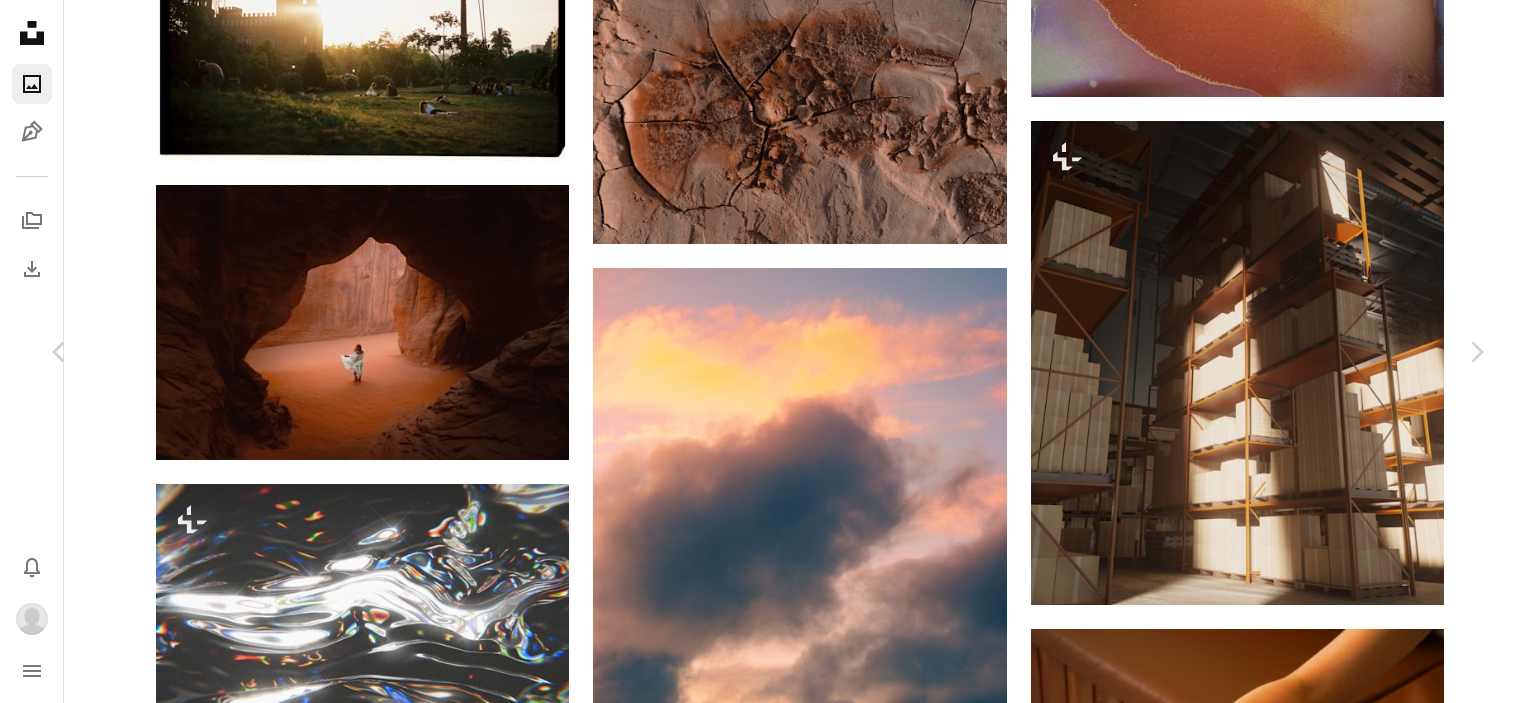 click at bounding box center [761, 4386] 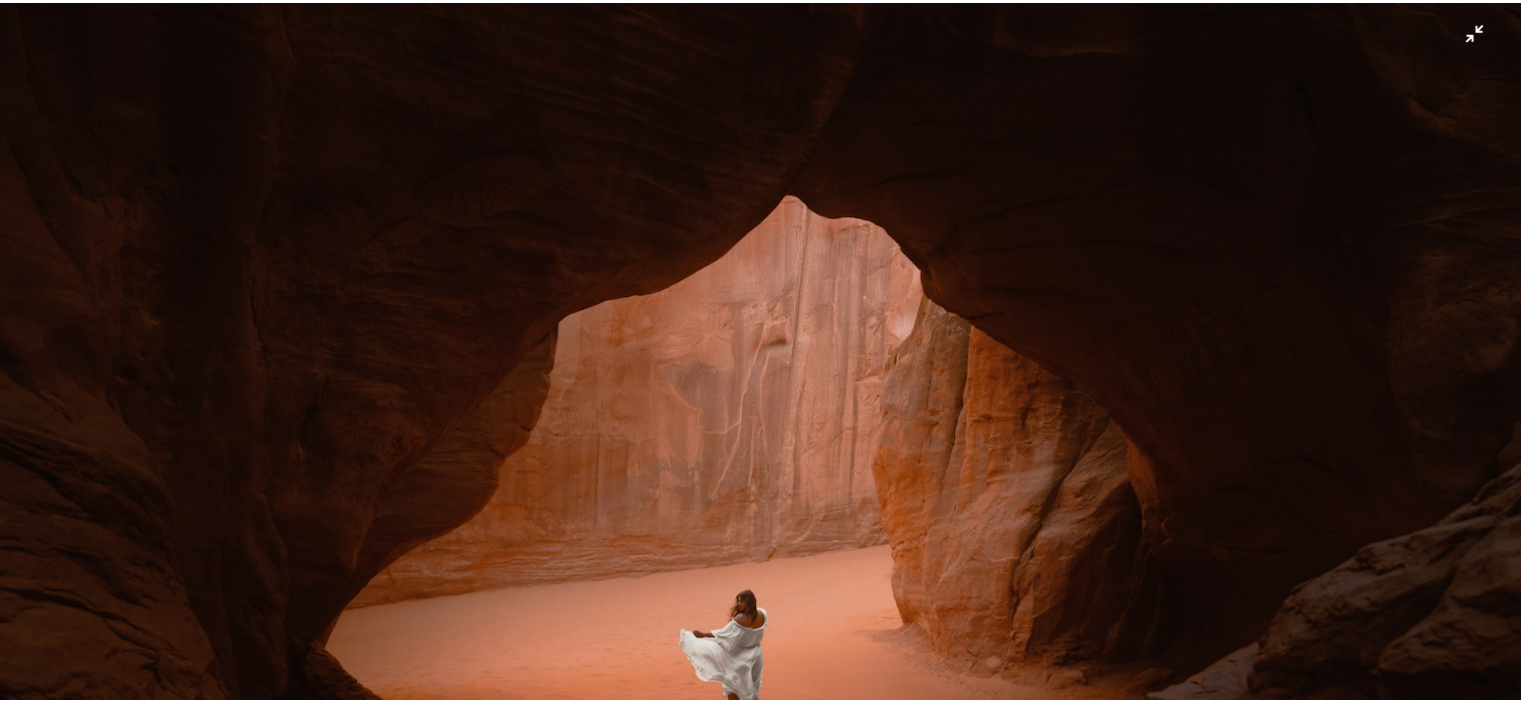 scroll, scrollTop: 299, scrollLeft: 0, axis: vertical 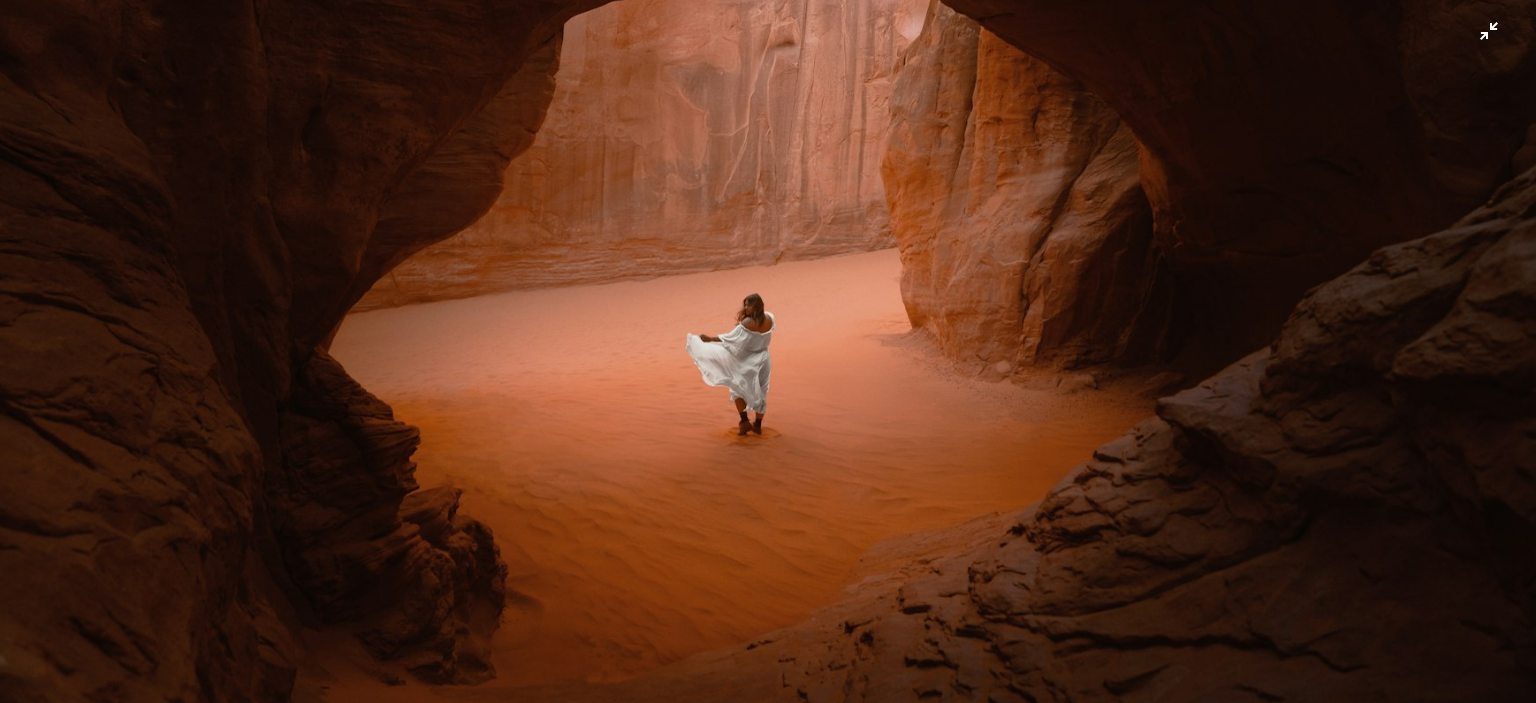 click at bounding box center (768, 212) 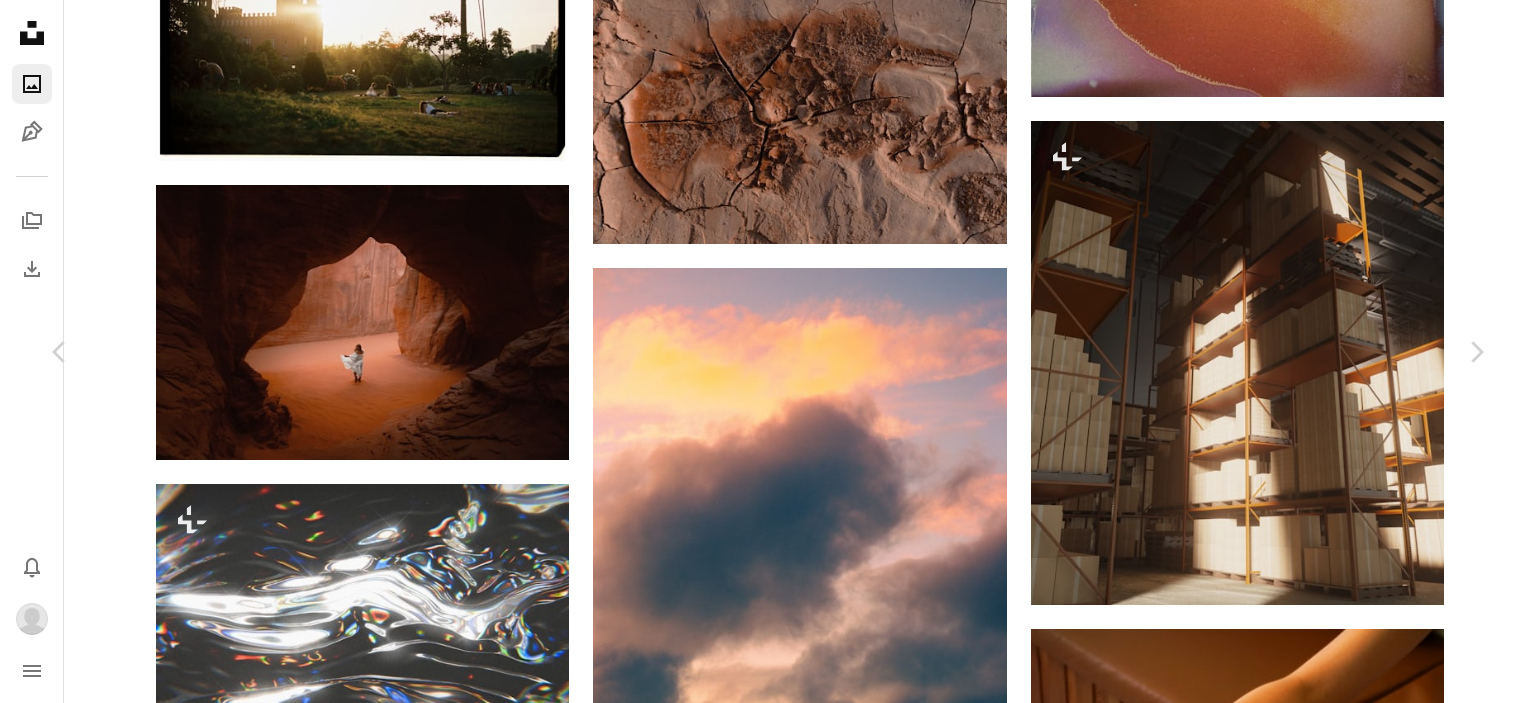 click on "Chevron down" 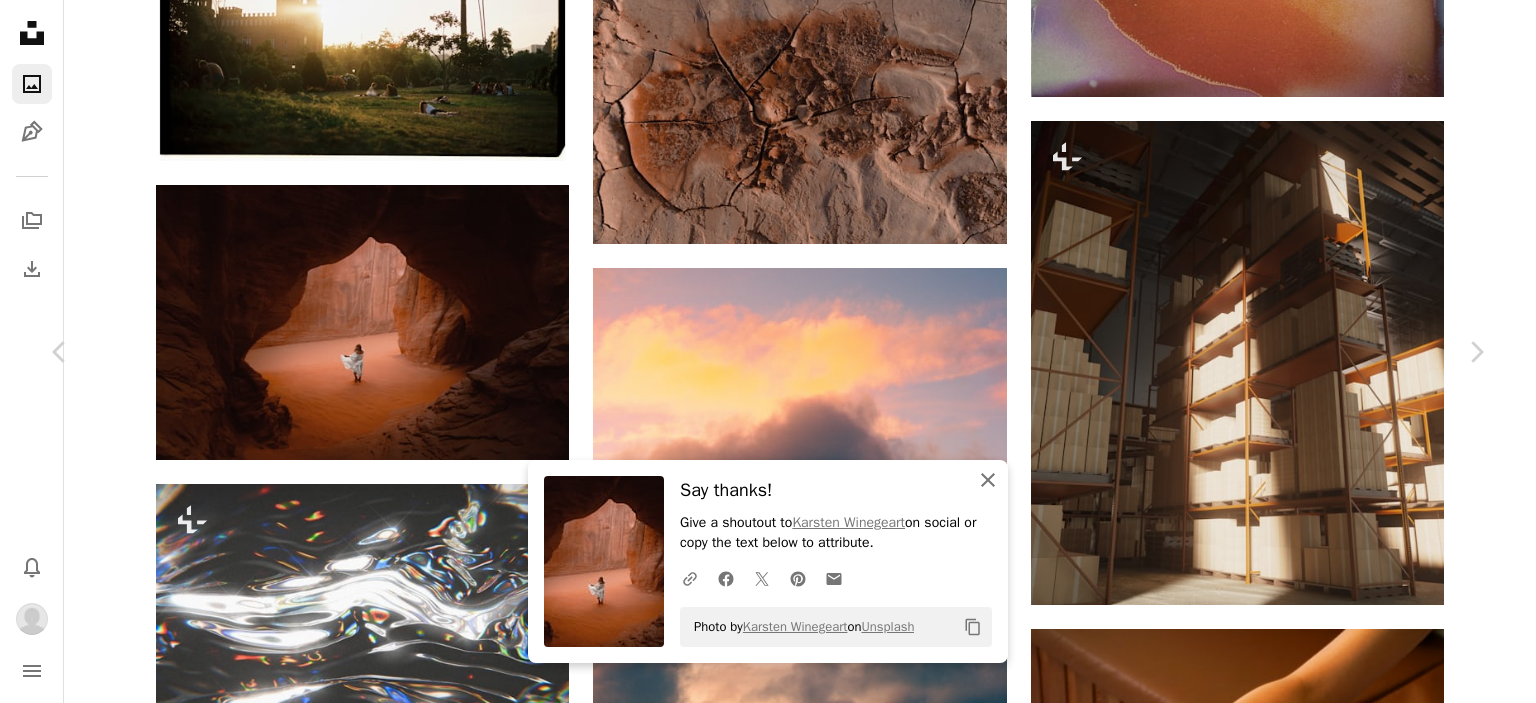 click on "An X shape" 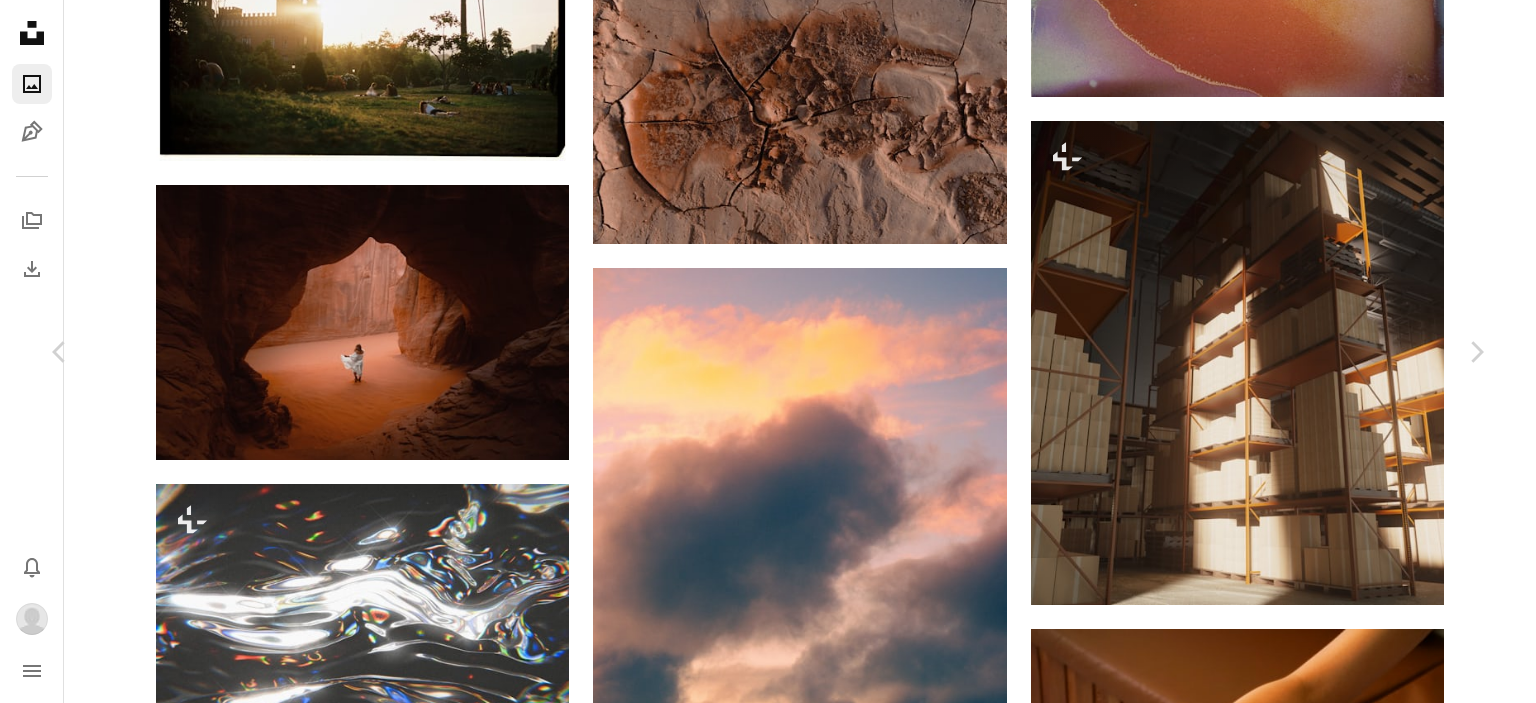 click on "An X shape" at bounding box center (20, 20) 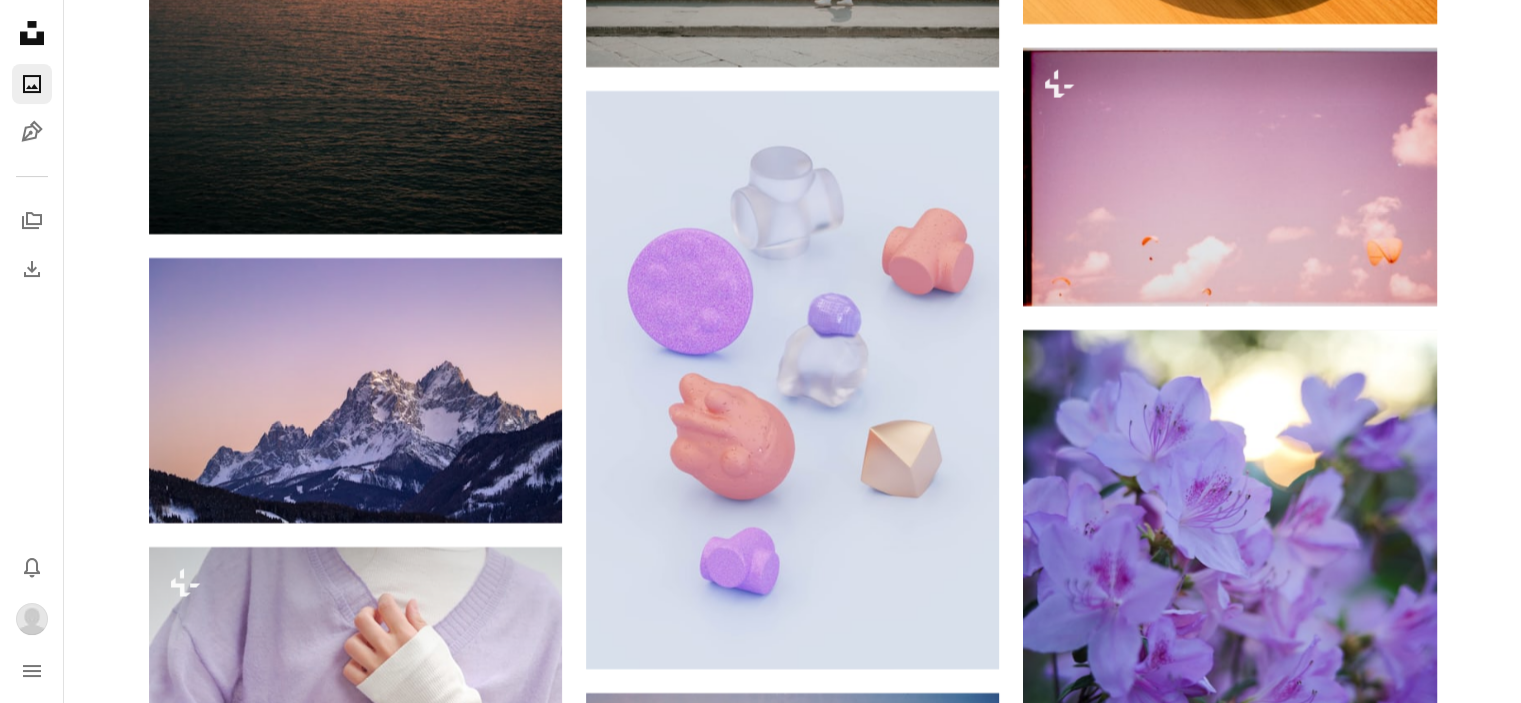 scroll, scrollTop: 53794, scrollLeft: 0, axis: vertical 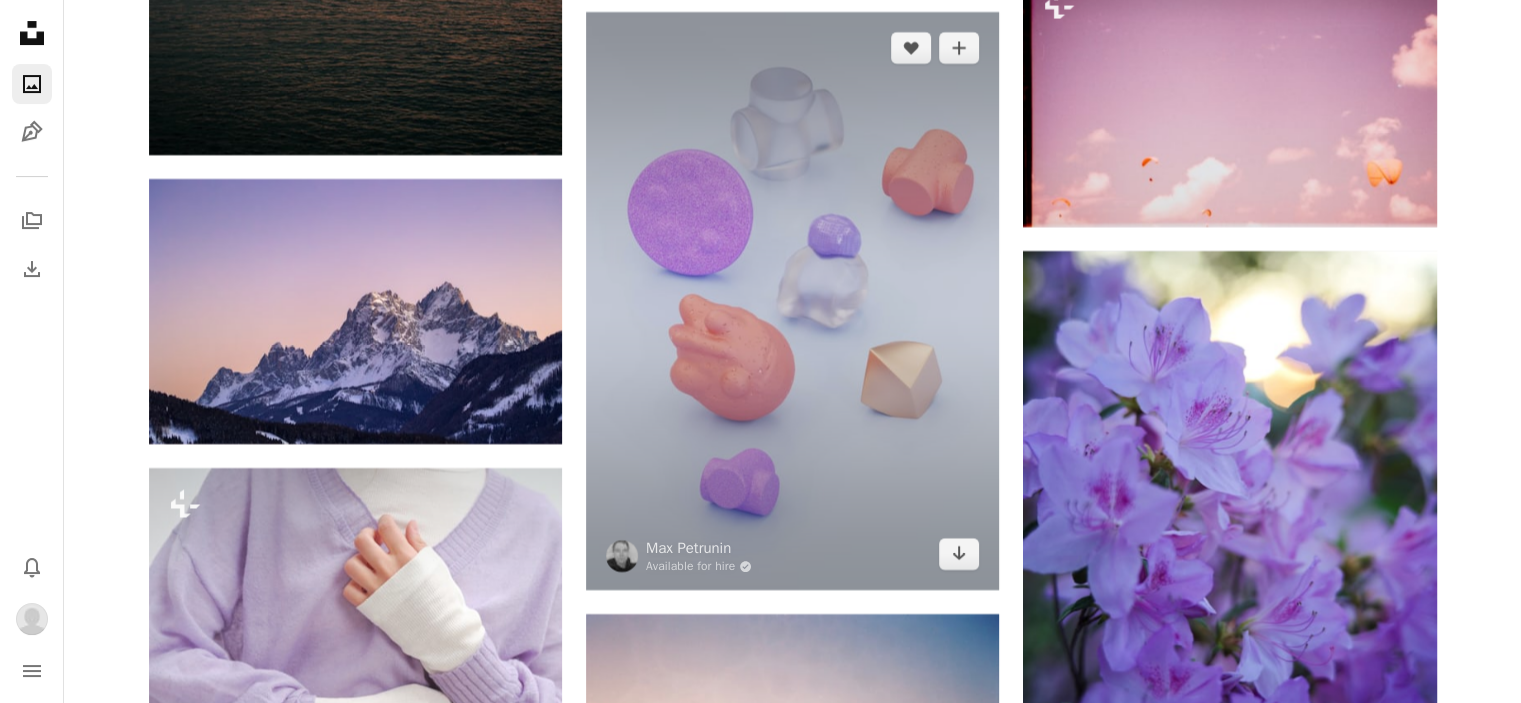 click at bounding box center (792, 301) 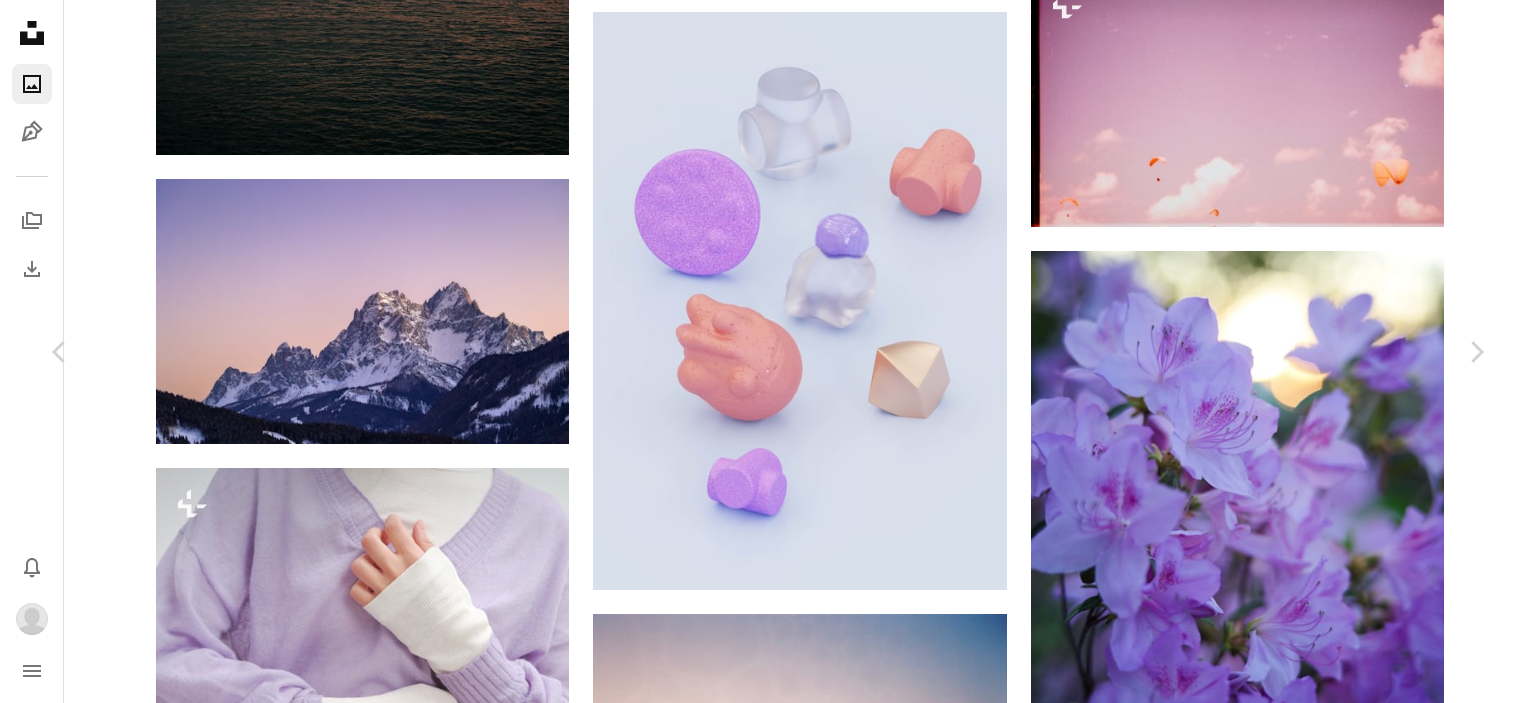 click on "Chevron down" 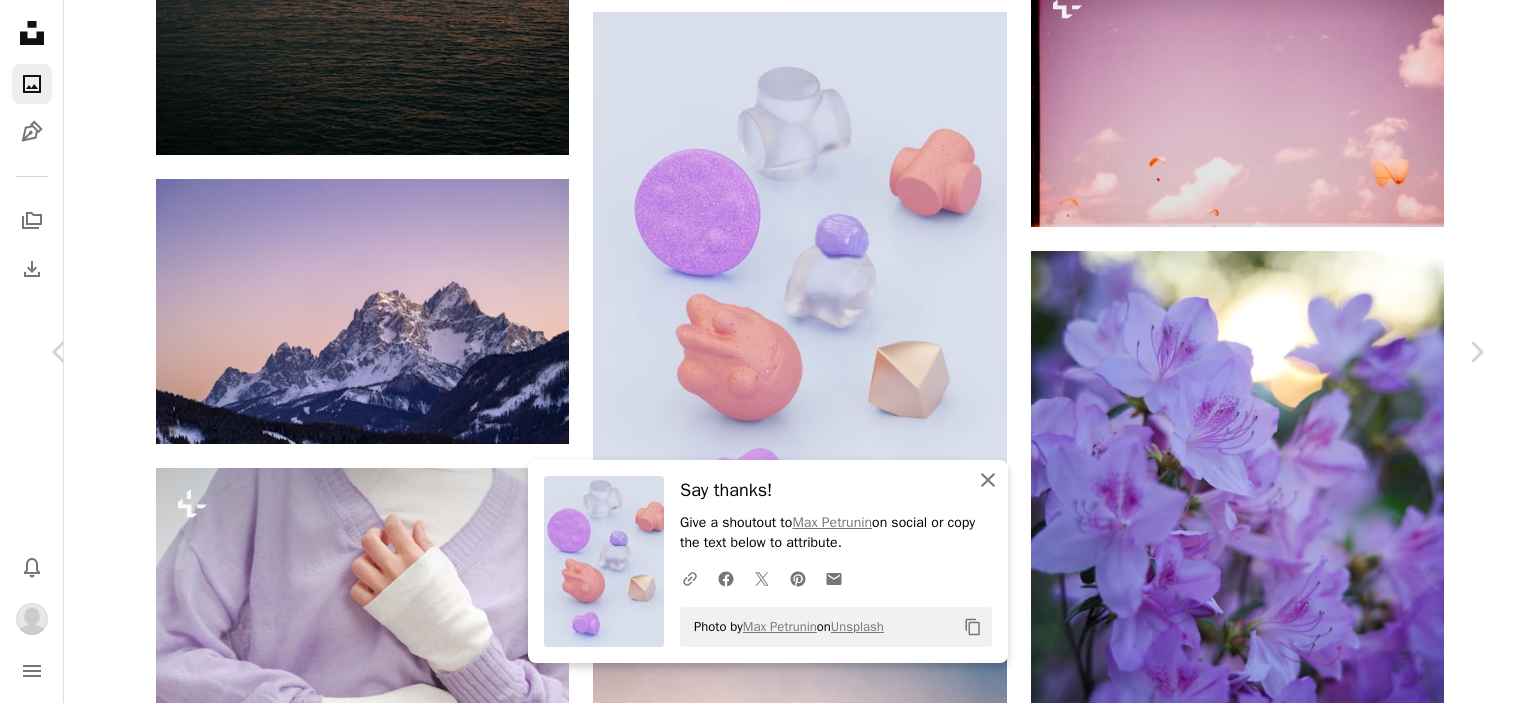 click on "An X shape" 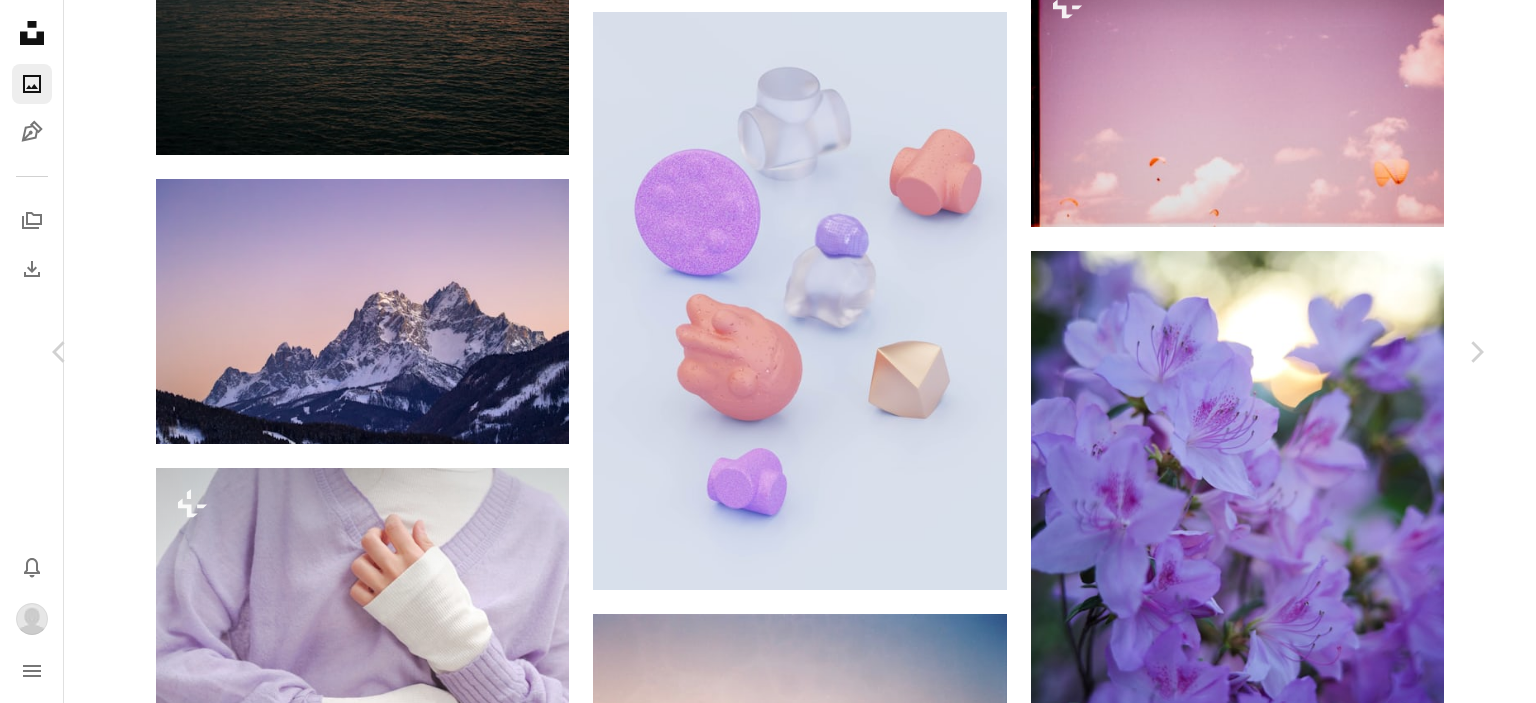 click on "An X shape" at bounding box center (20, 20) 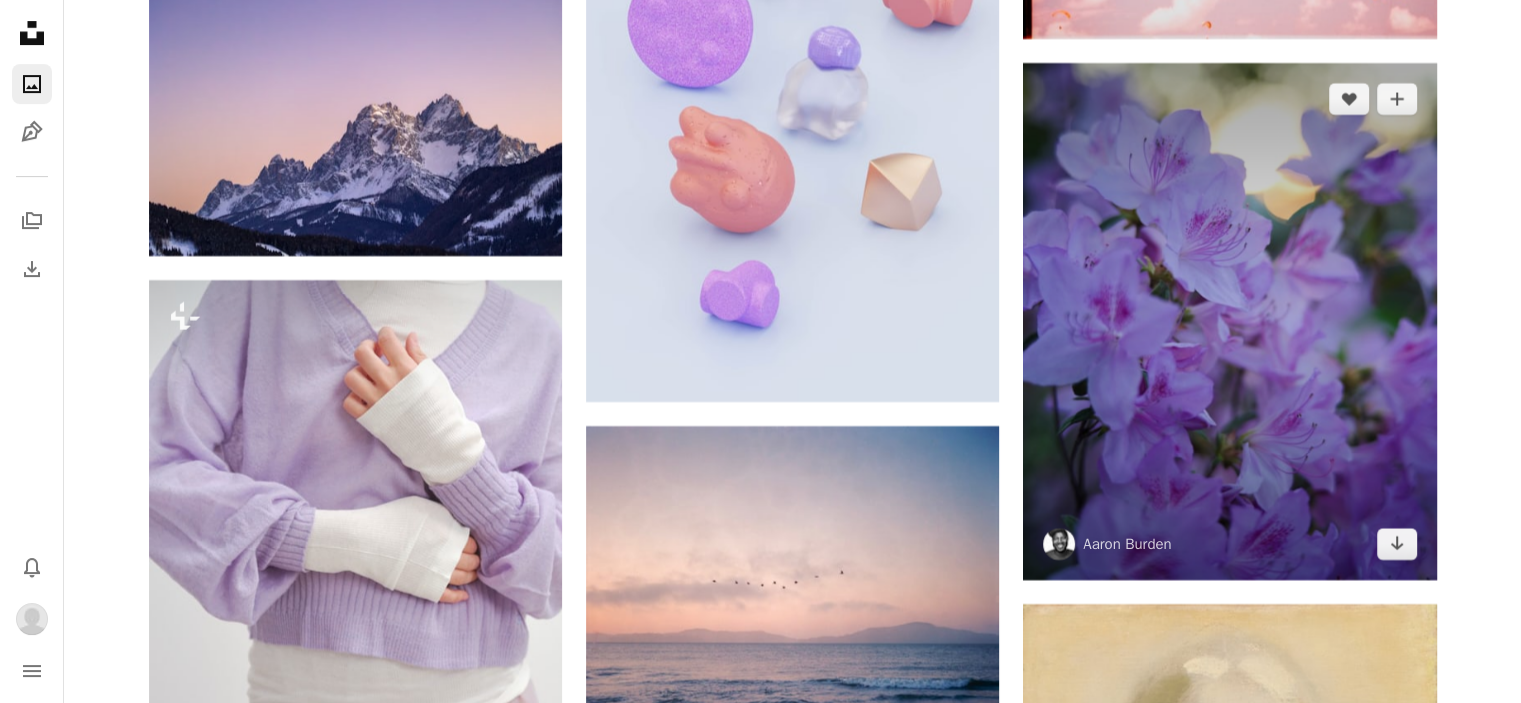 scroll, scrollTop: 53994, scrollLeft: 0, axis: vertical 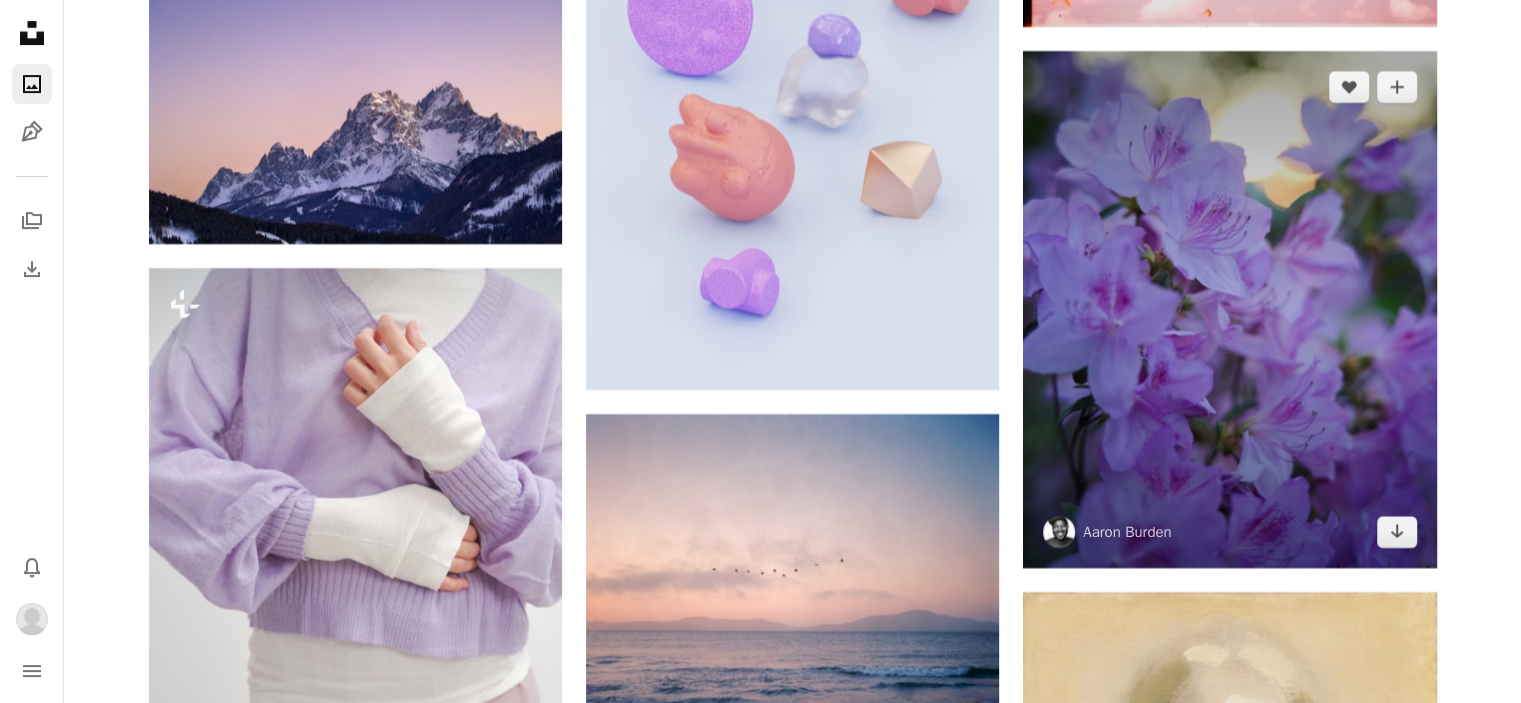 click at bounding box center (1229, 309) 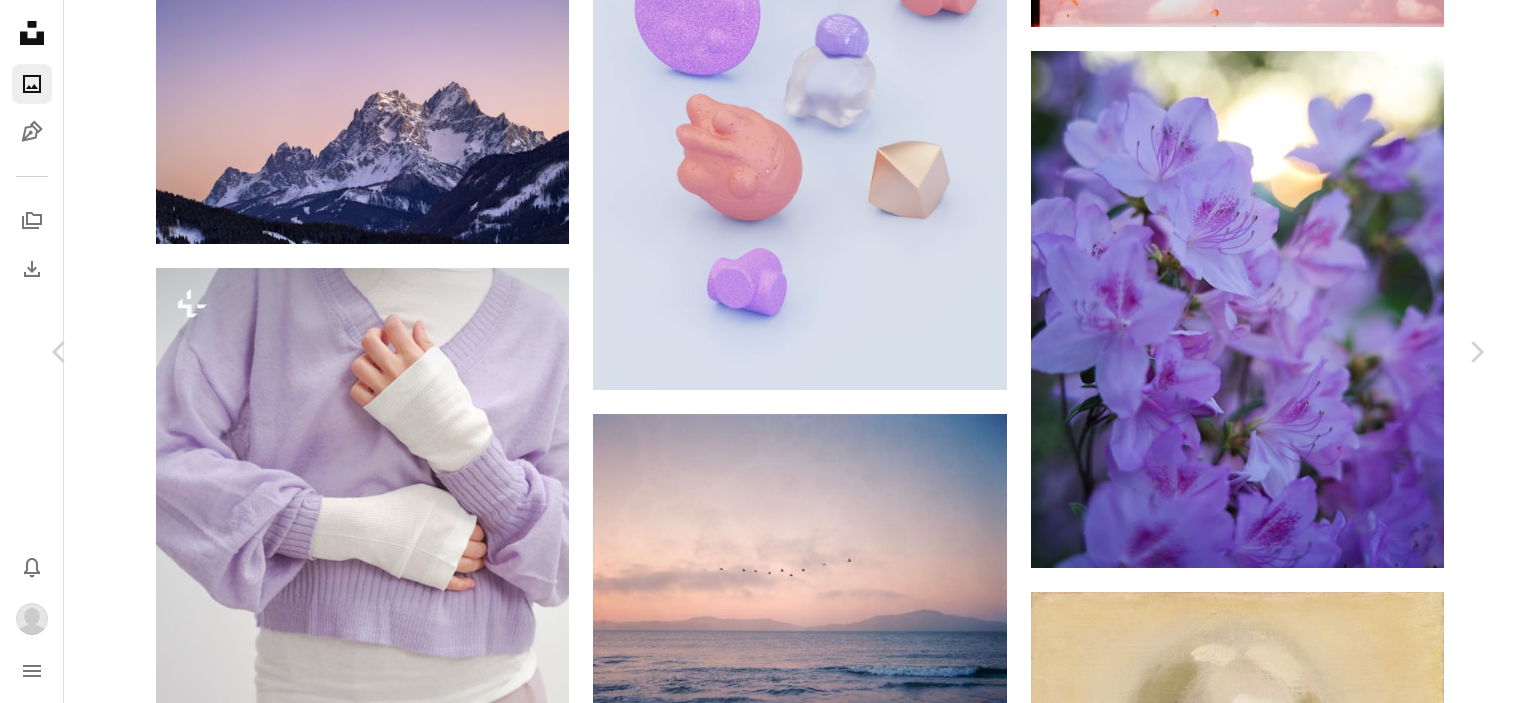 click on "Chevron down" 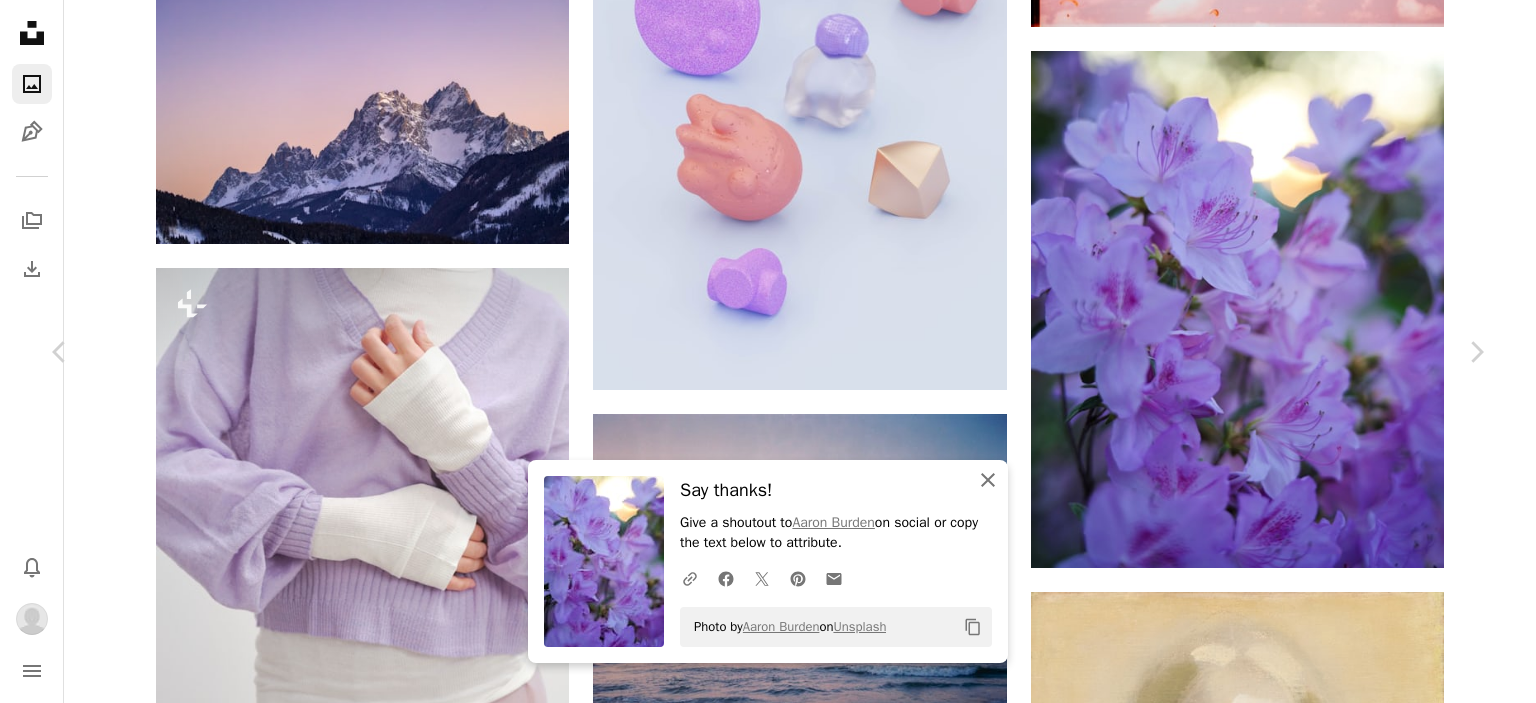 click 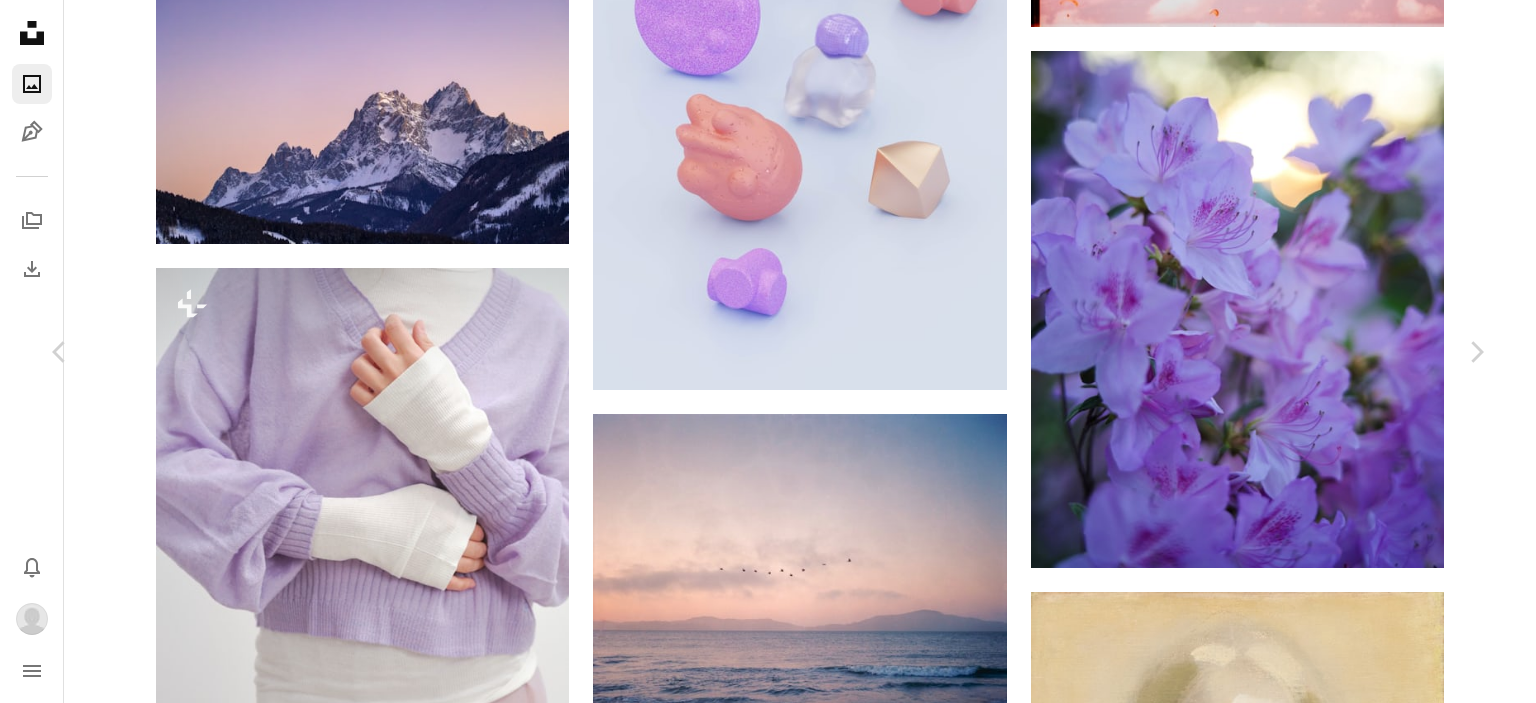 click on "An X shape" at bounding box center (20, 20) 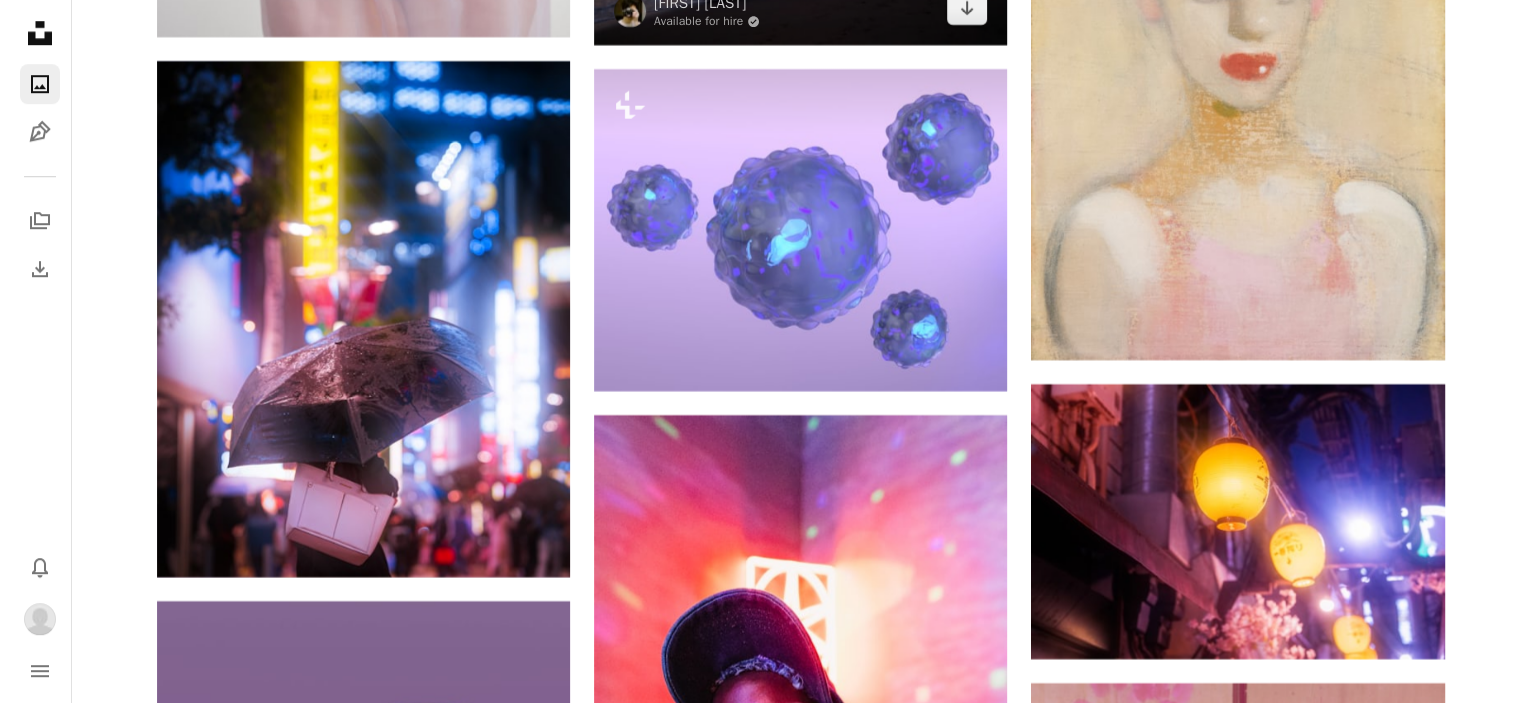 scroll, scrollTop: 54794, scrollLeft: 0, axis: vertical 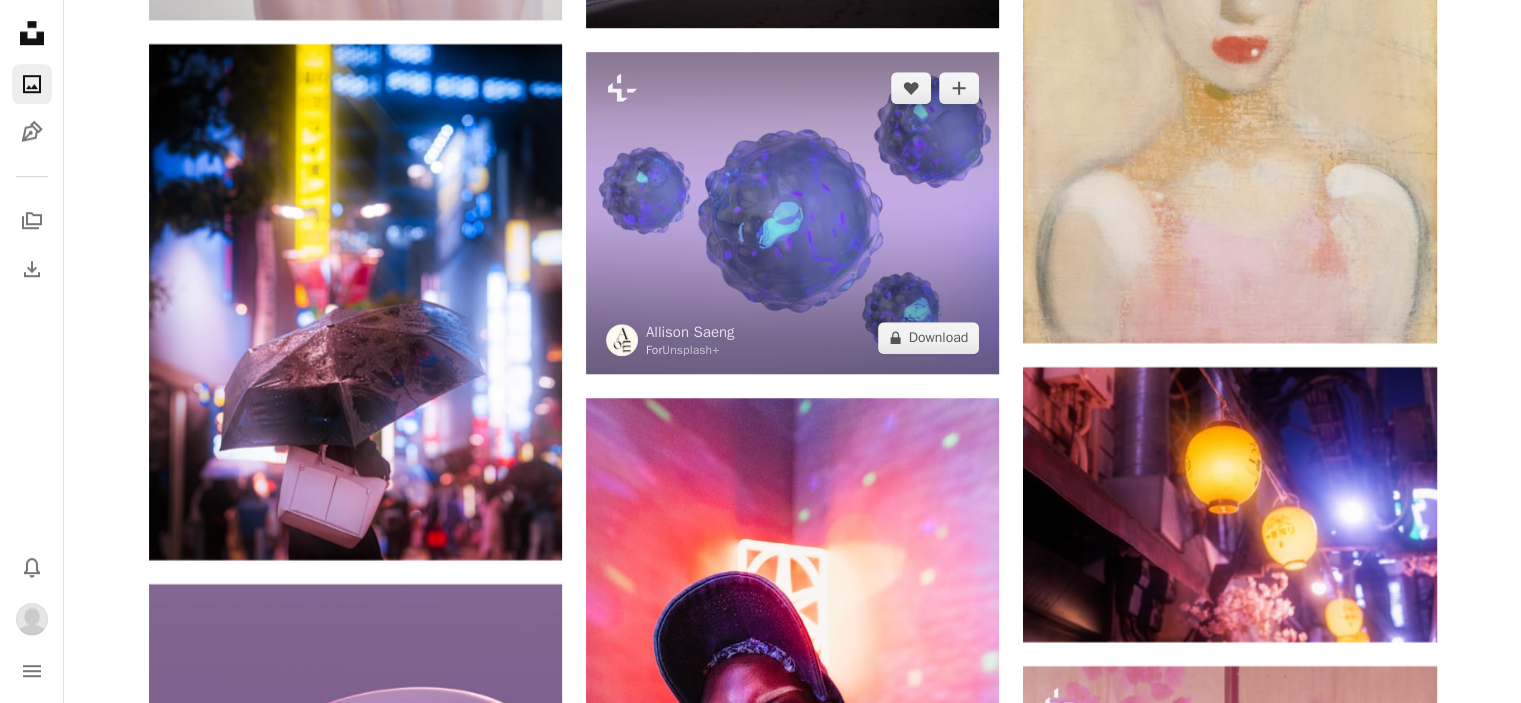 click at bounding box center (792, 213) 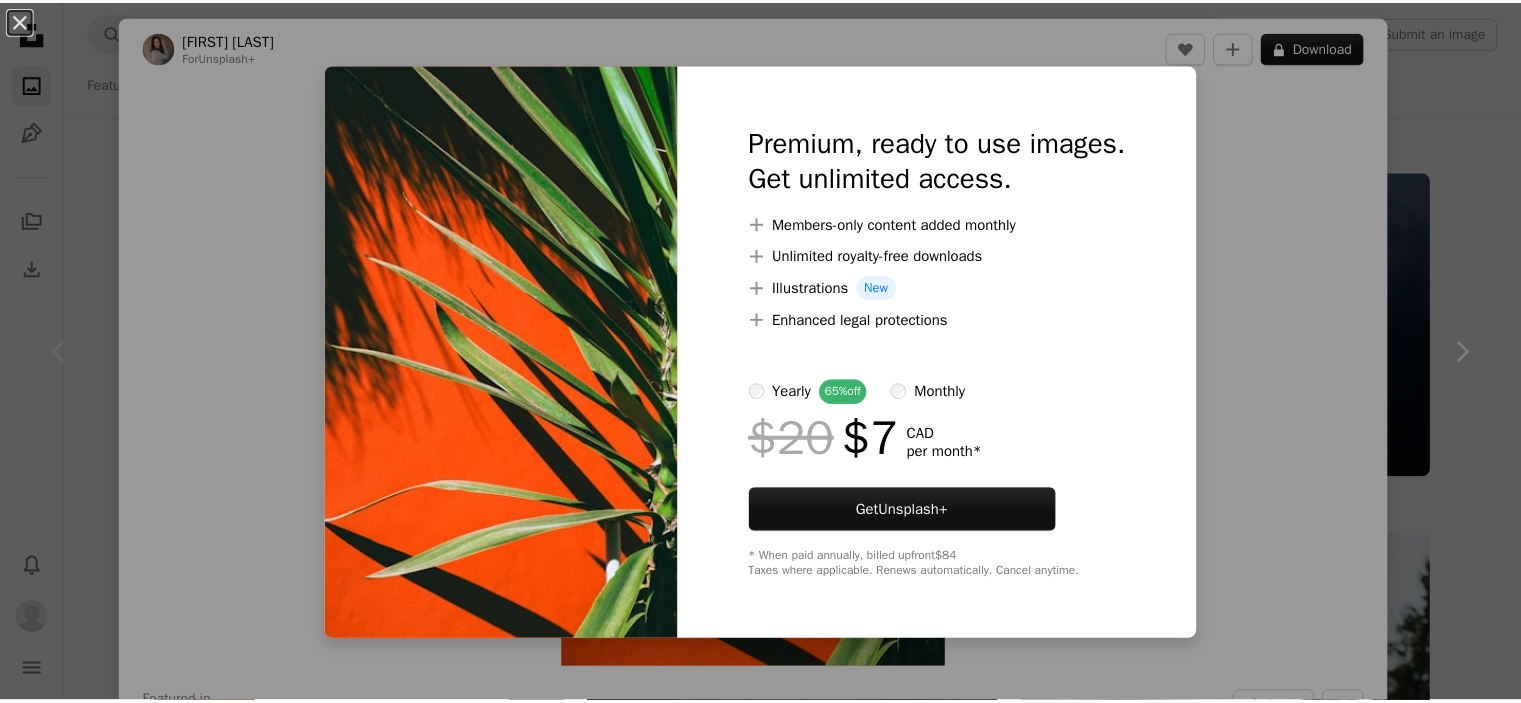 scroll, scrollTop: 1200, scrollLeft: 0, axis: vertical 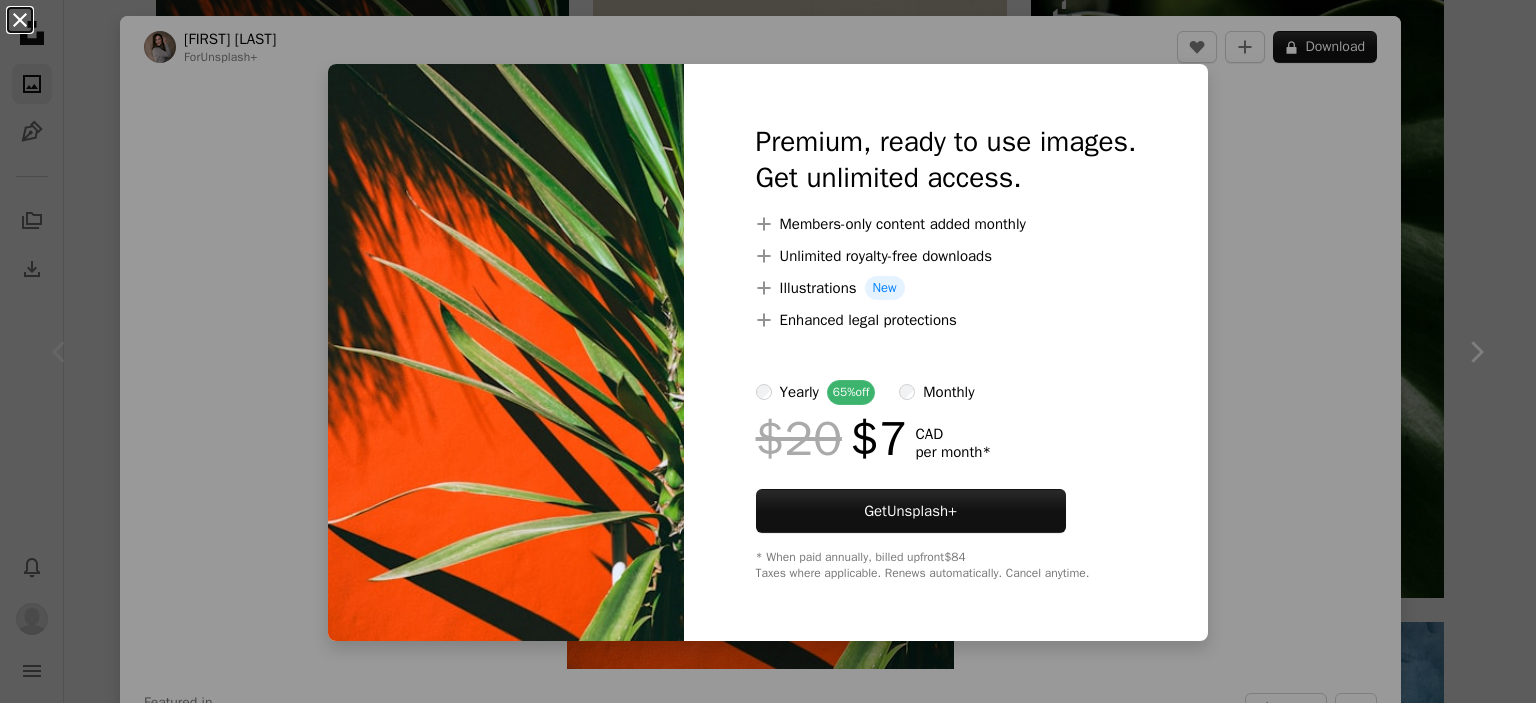 click on "An X shape" at bounding box center (20, 20) 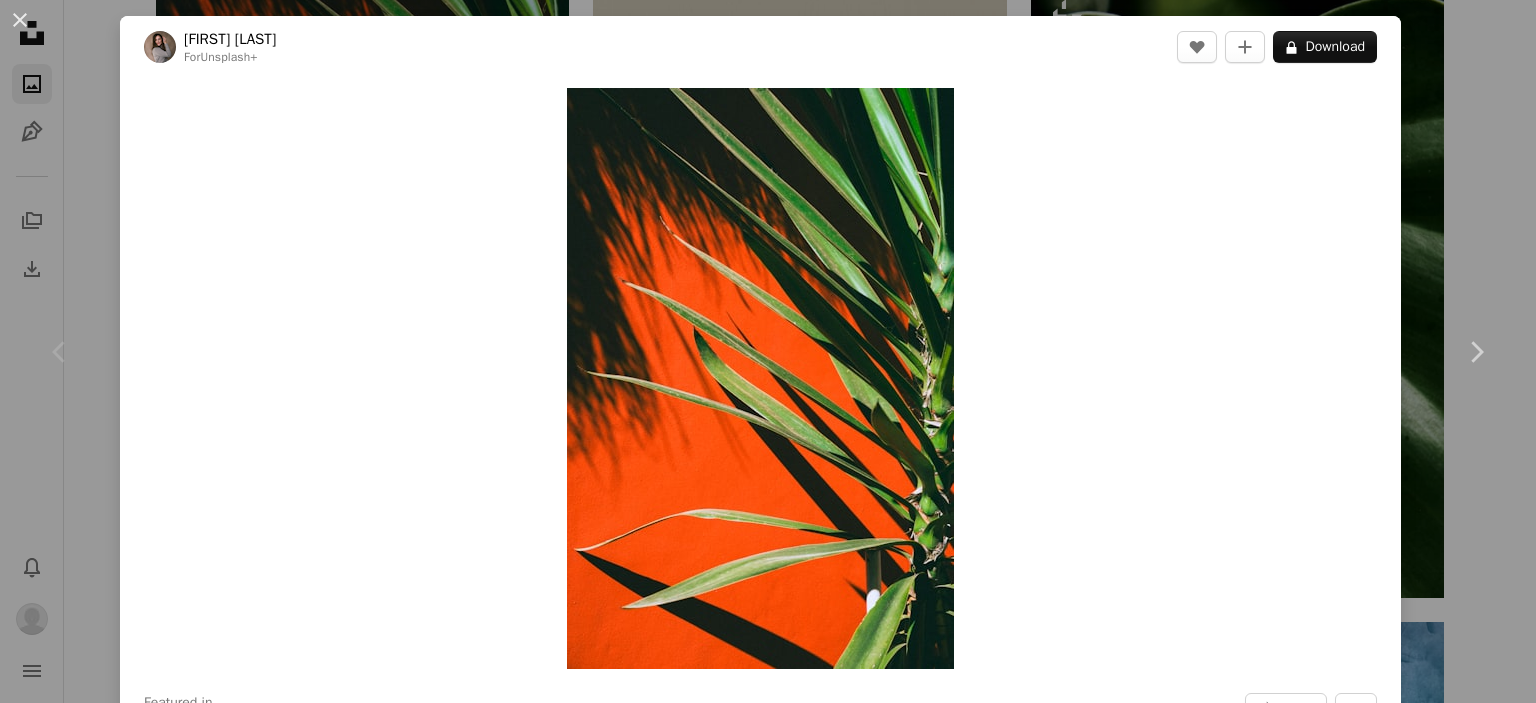 click on "An X shape" at bounding box center (20, 20) 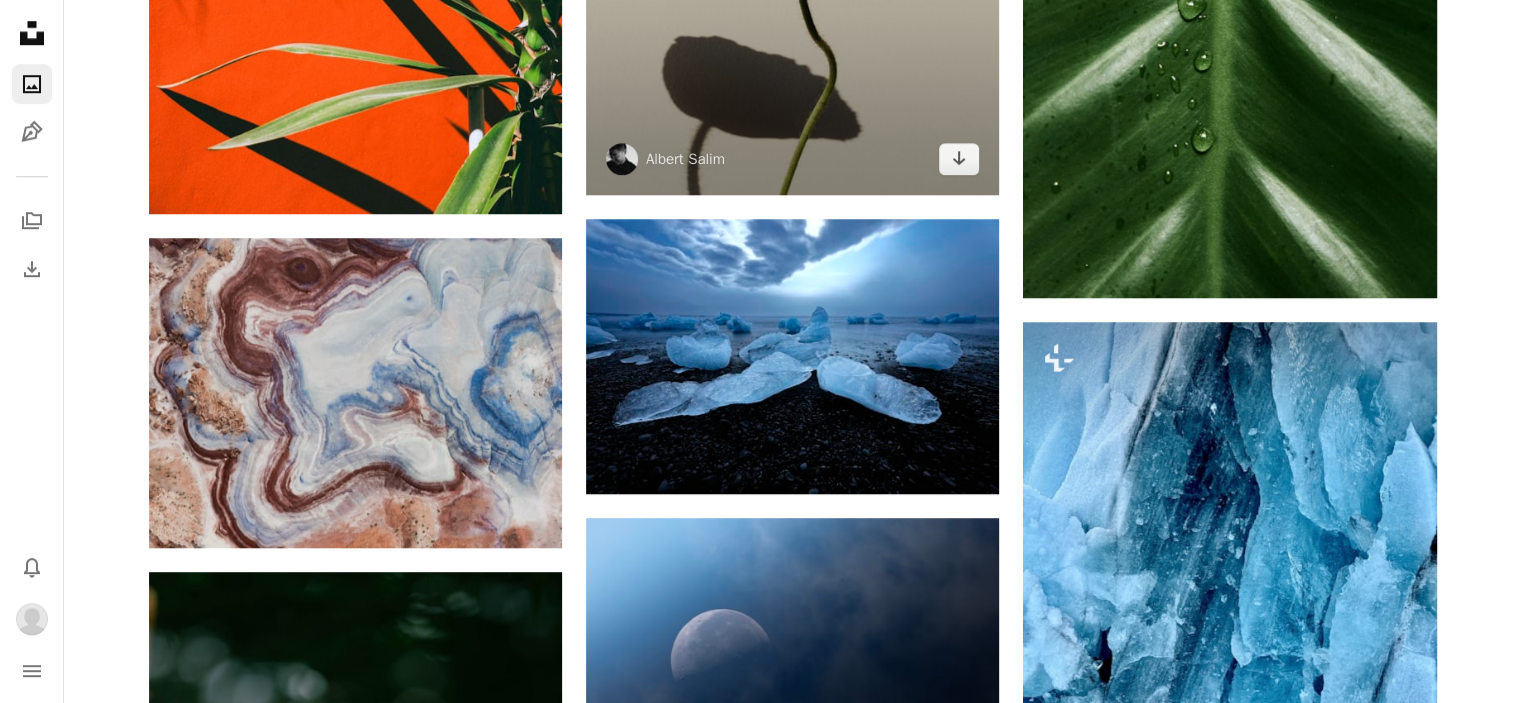 scroll, scrollTop: 1600, scrollLeft: 0, axis: vertical 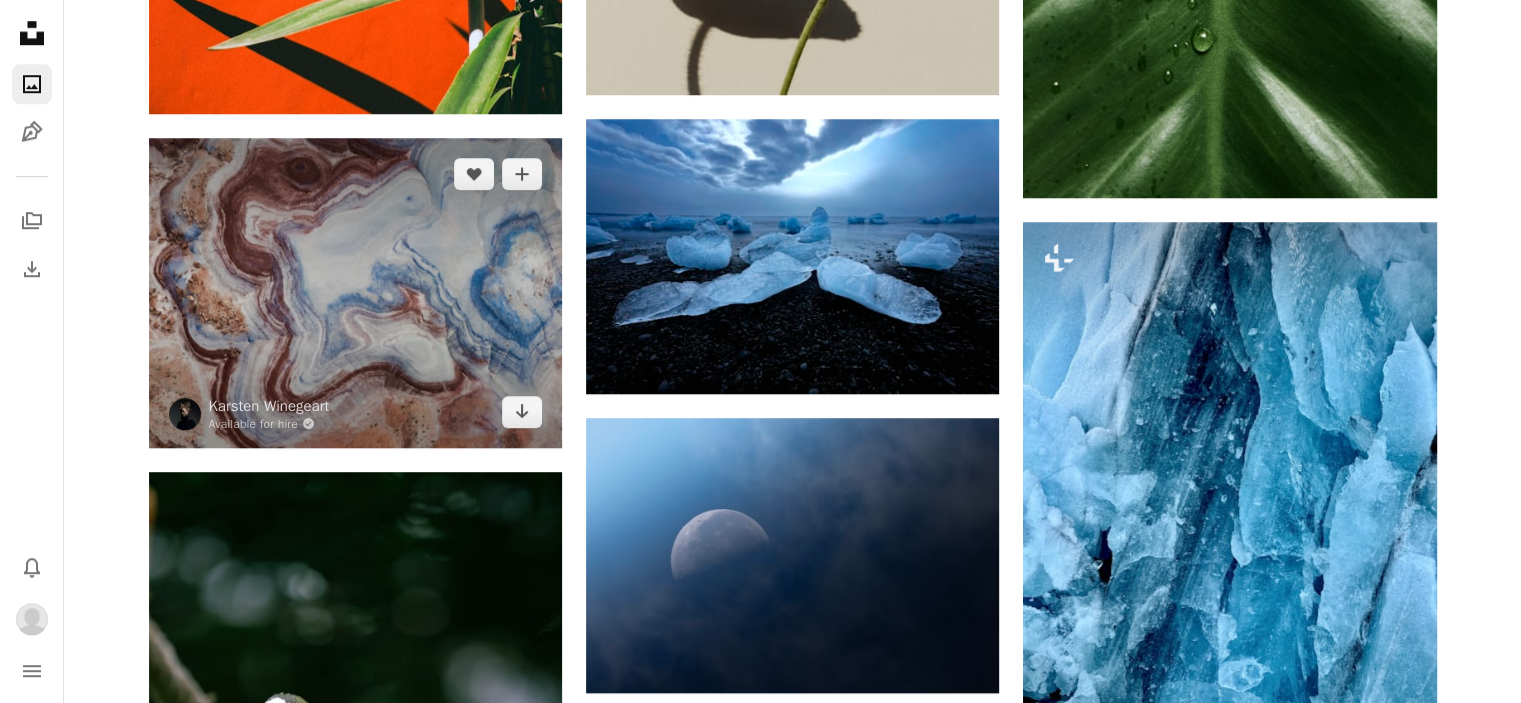 click at bounding box center (355, 293) 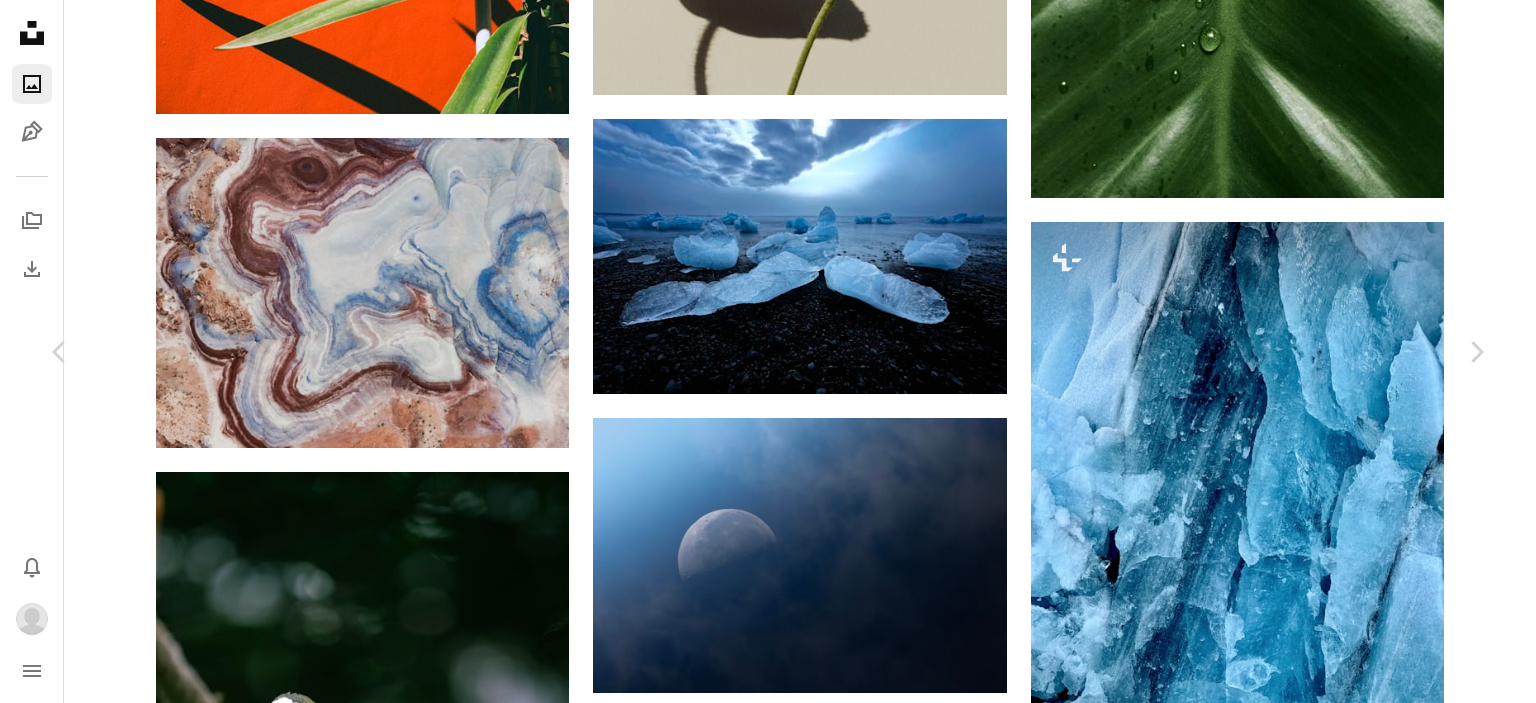 click on "Chevron down" 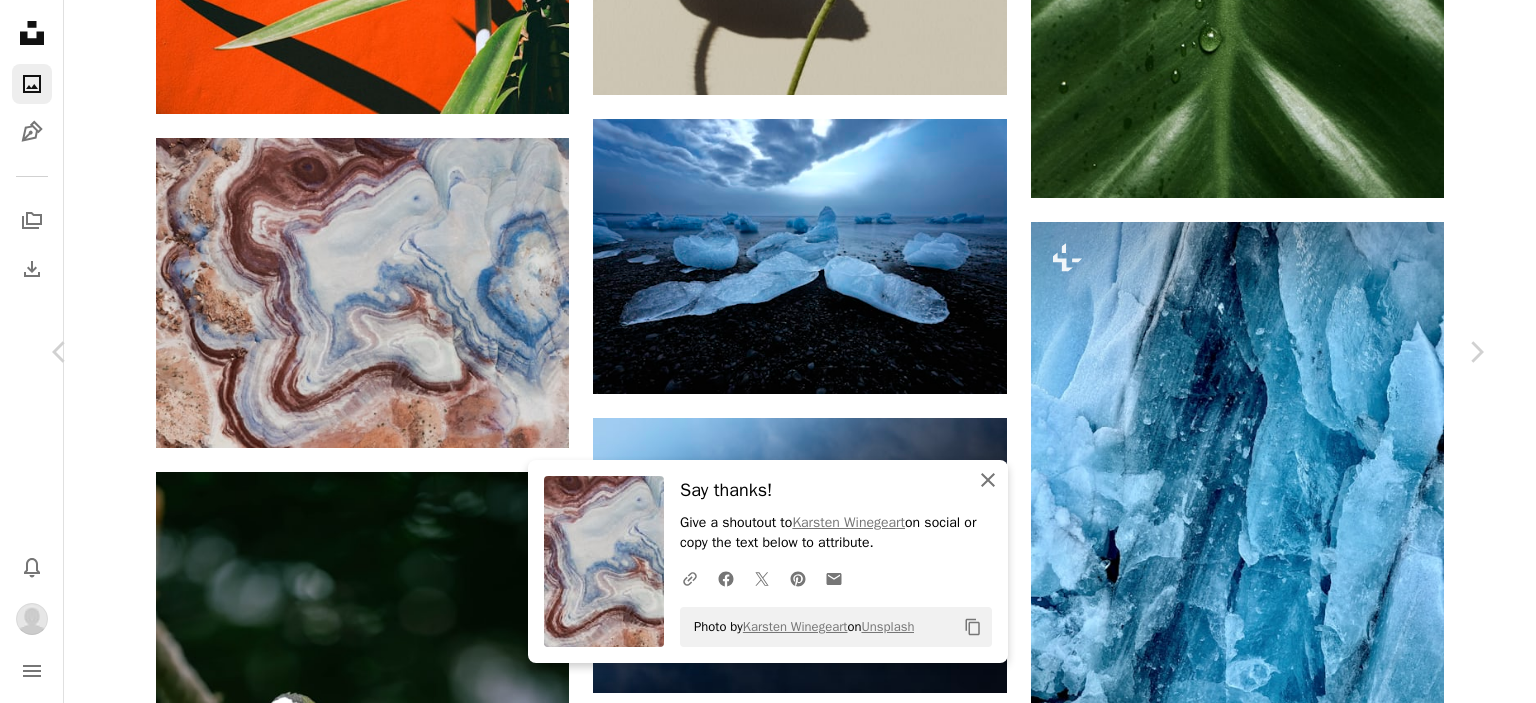 click on "An X shape" 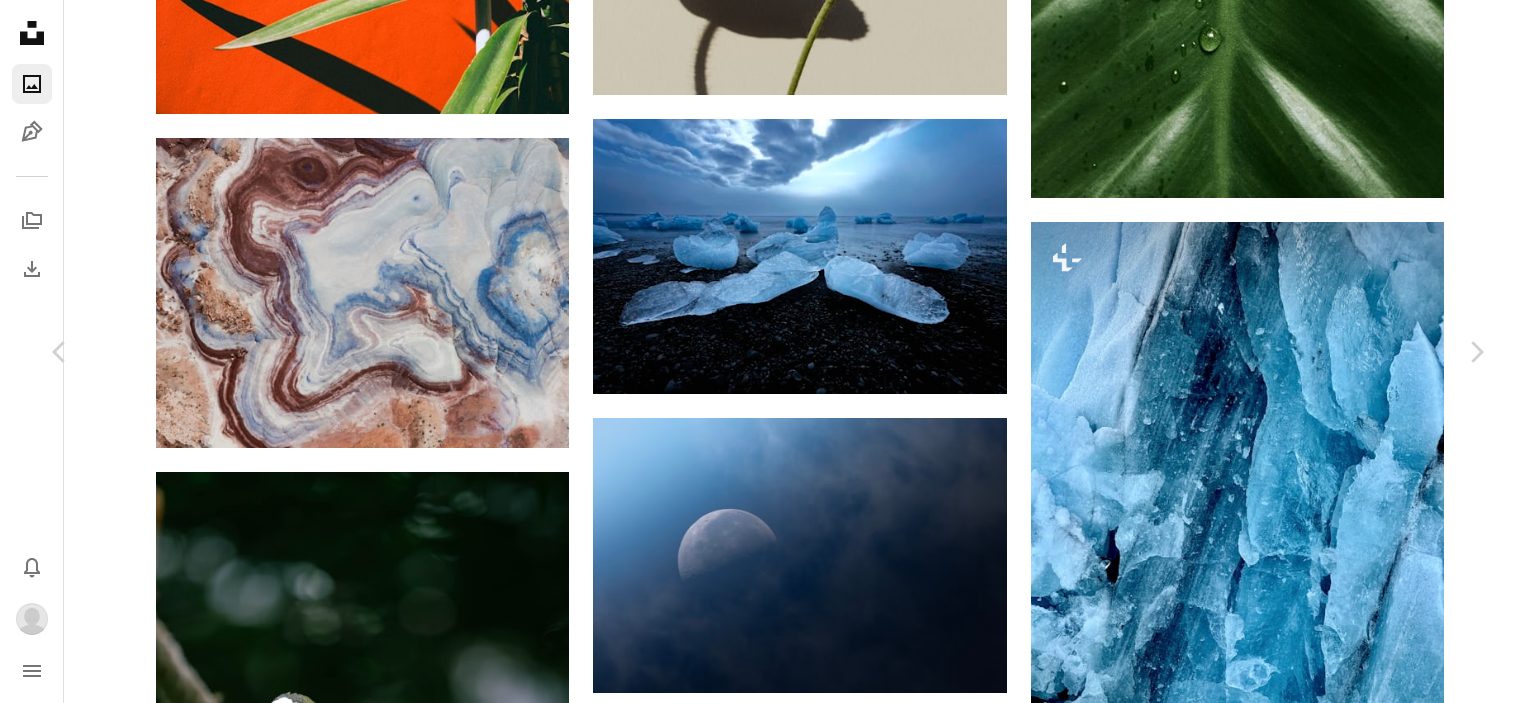 click on "An X shape" at bounding box center [20, 20] 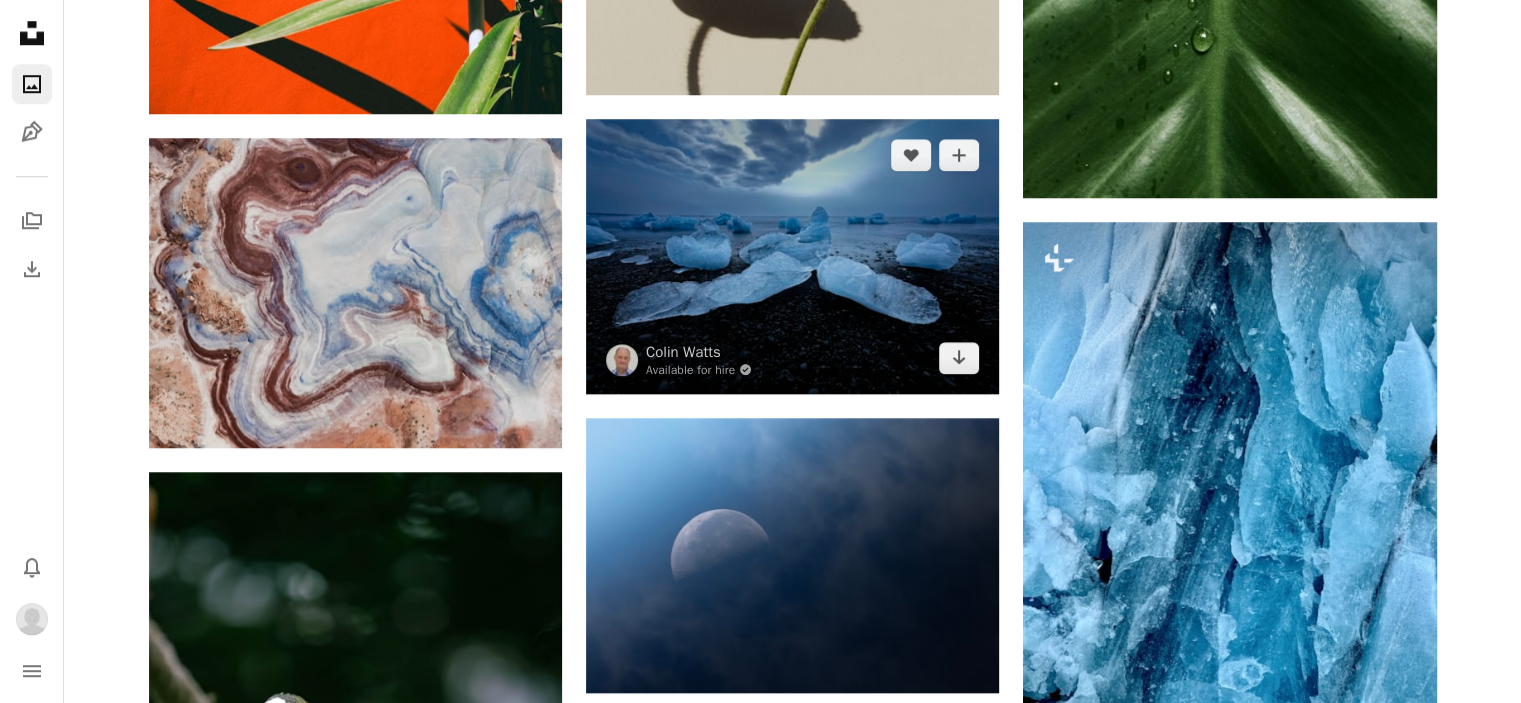 click at bounding box center [792, 256] 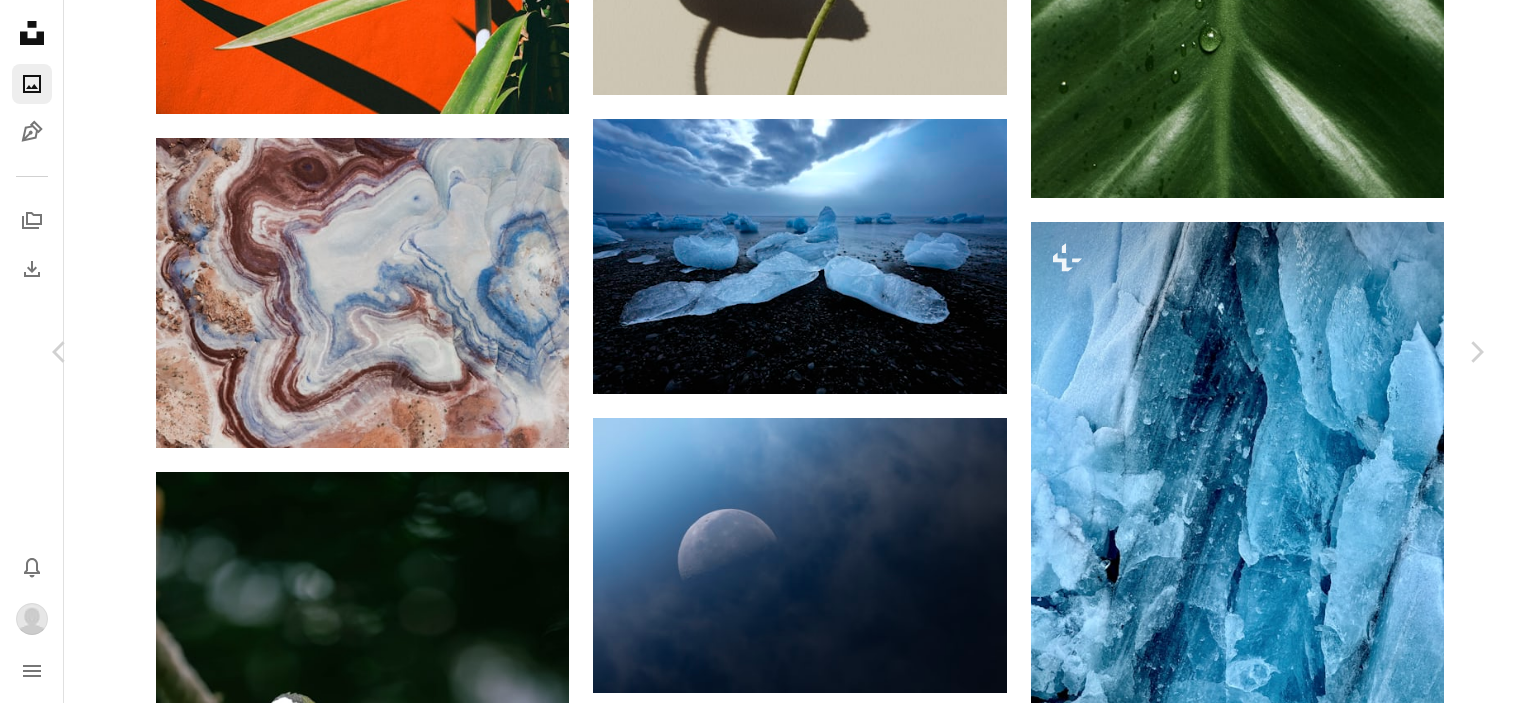 click on "Chevron down" 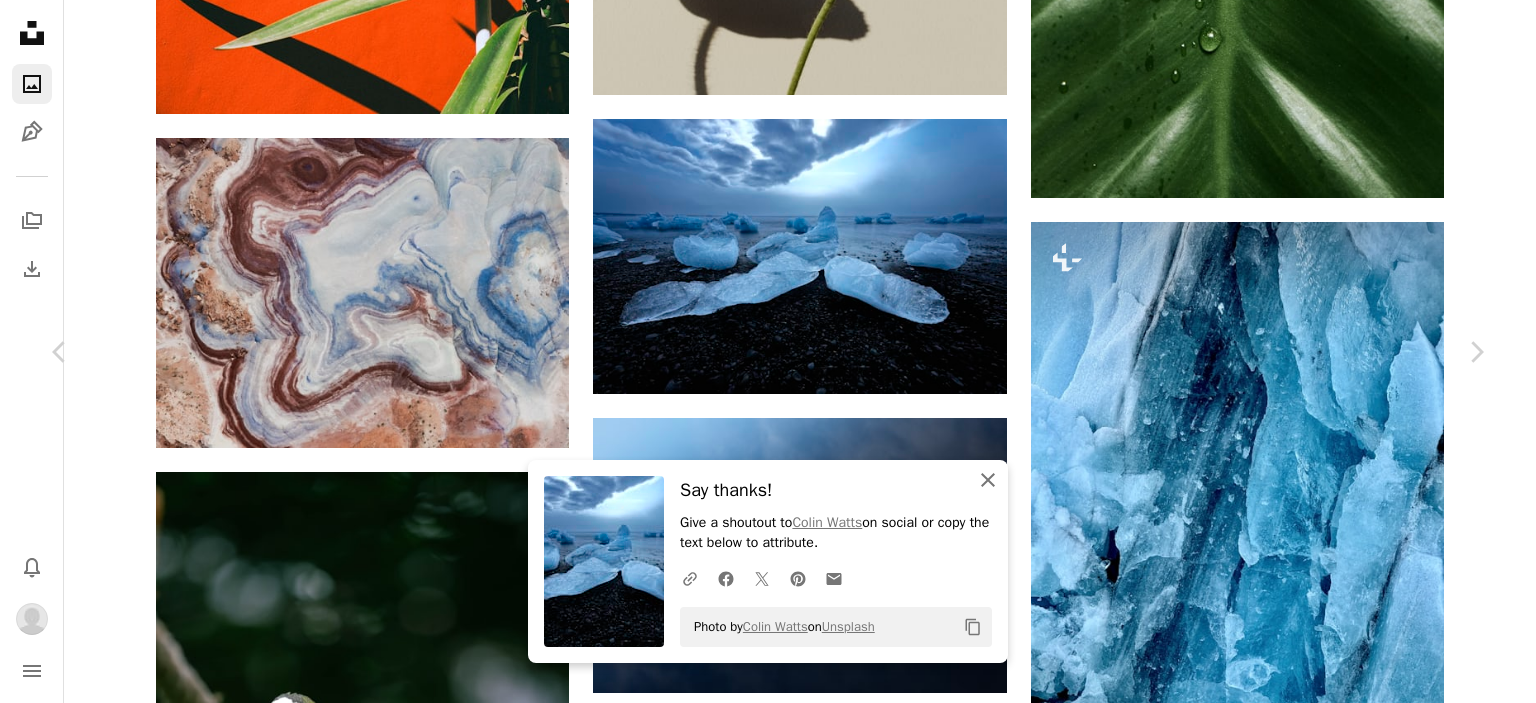 drag, startPoint x: 983, startPoint y: 483, endPoint x: 954, endPoint y: 466, distance: 33.61547 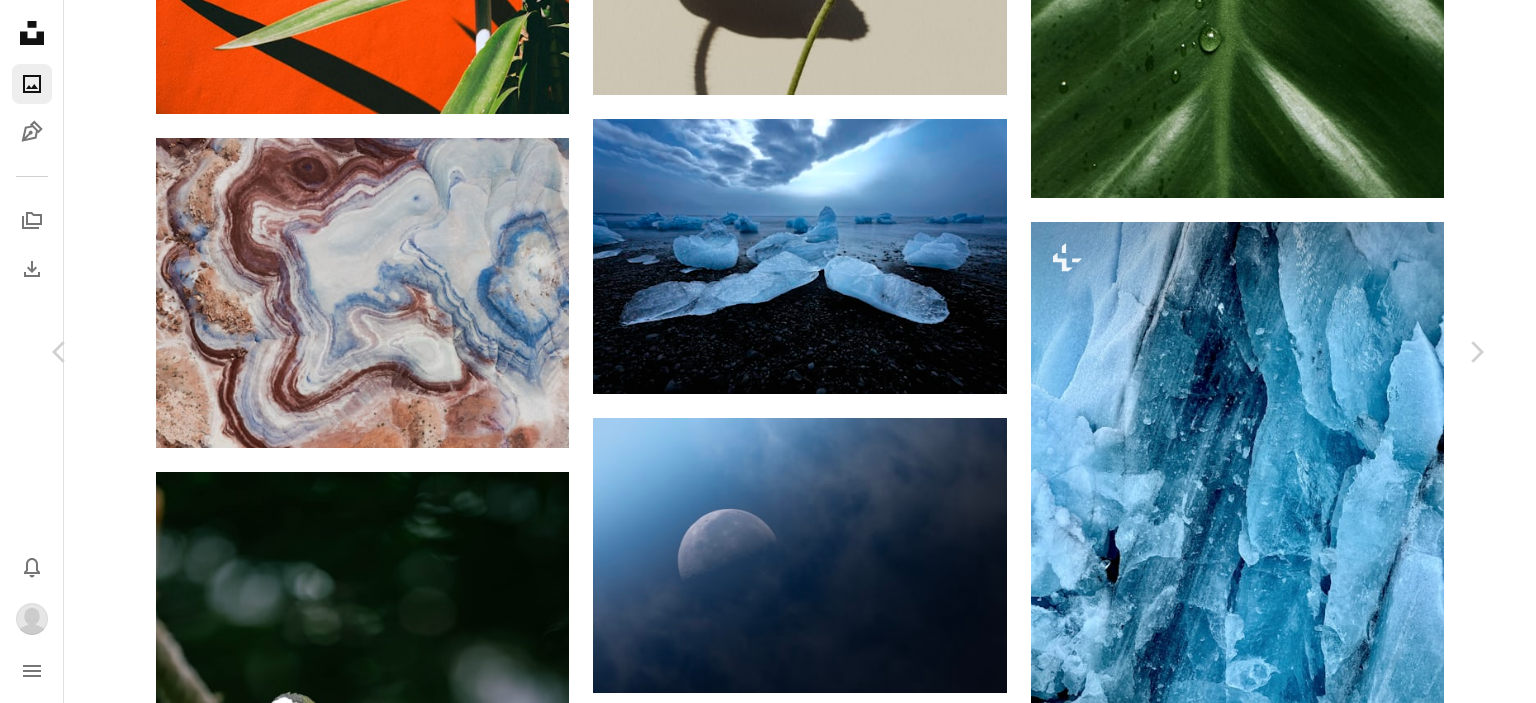 click on "An X shape" at bounding box center (20, 20) 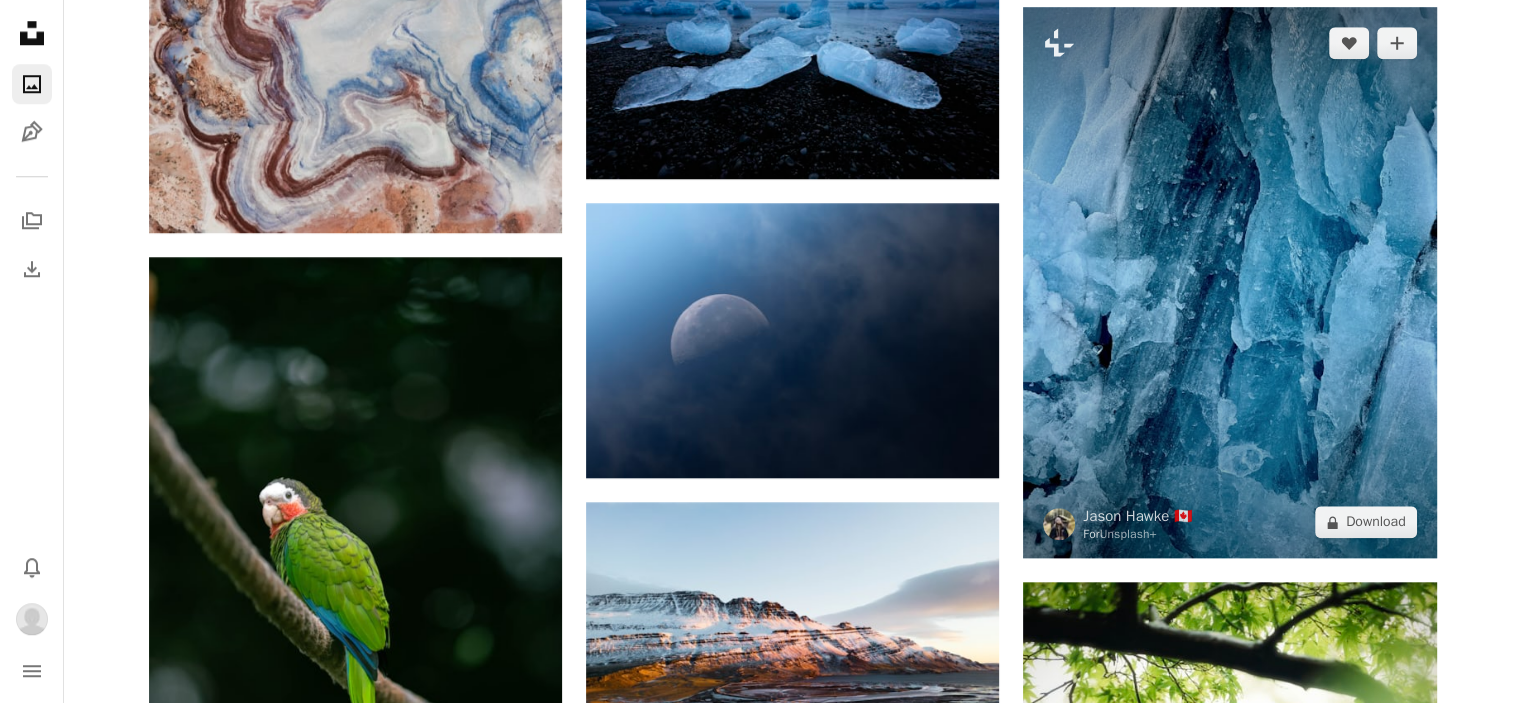 scroll, scrollTop: 2000, scrollLeft: 0, axis: vertical 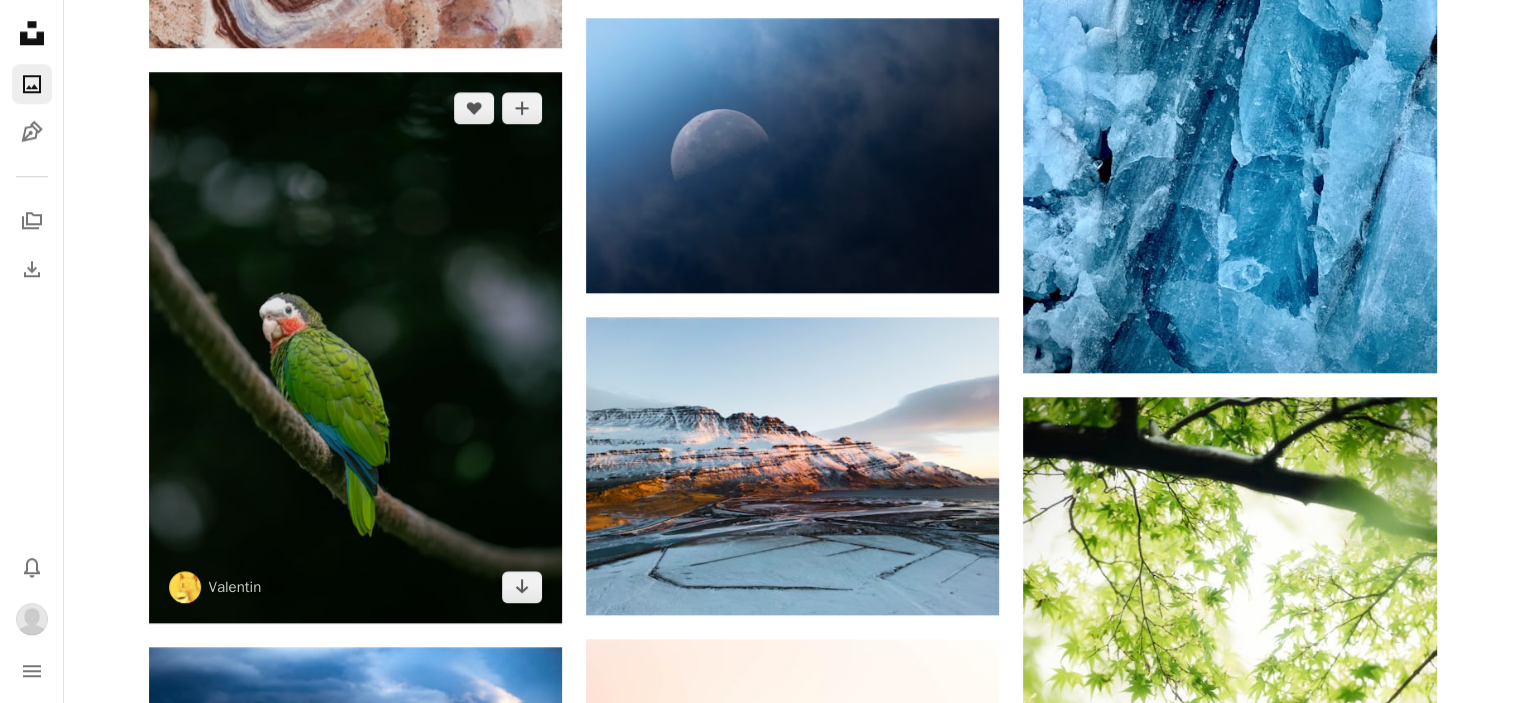 click at bounding box center (355, 347) 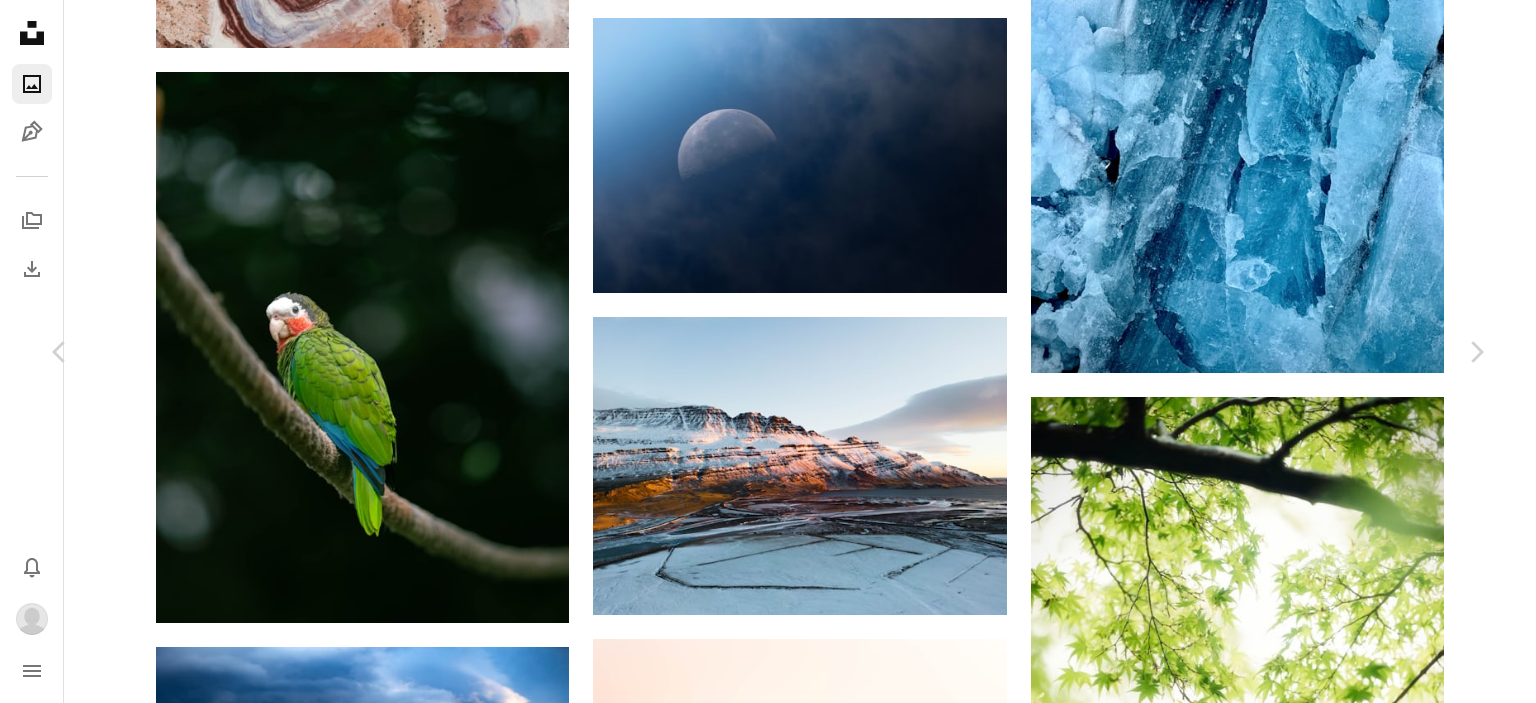 click on "[FIRST] [LAST] A heart A plus sign Download Chevron down" at bounding box center [760, 4862] 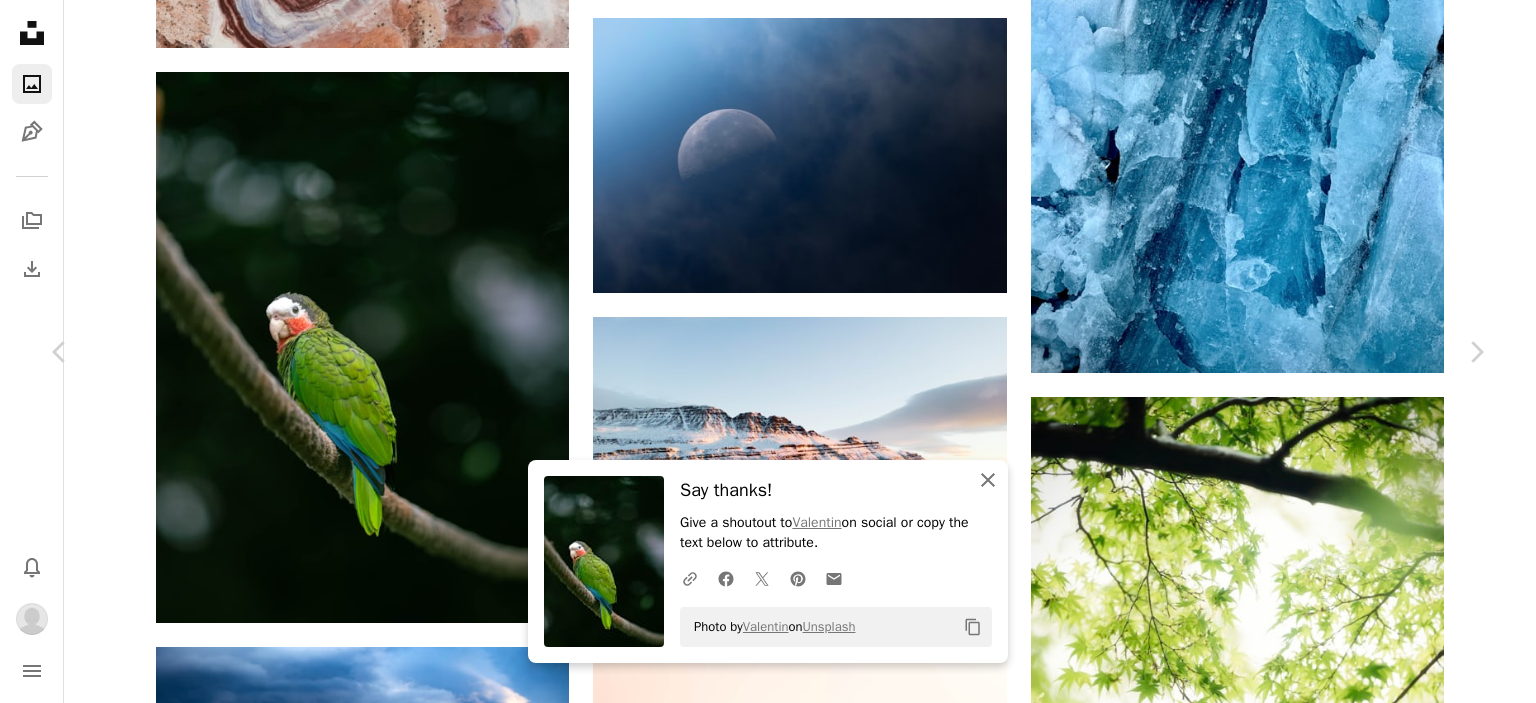 click on "An X shape" 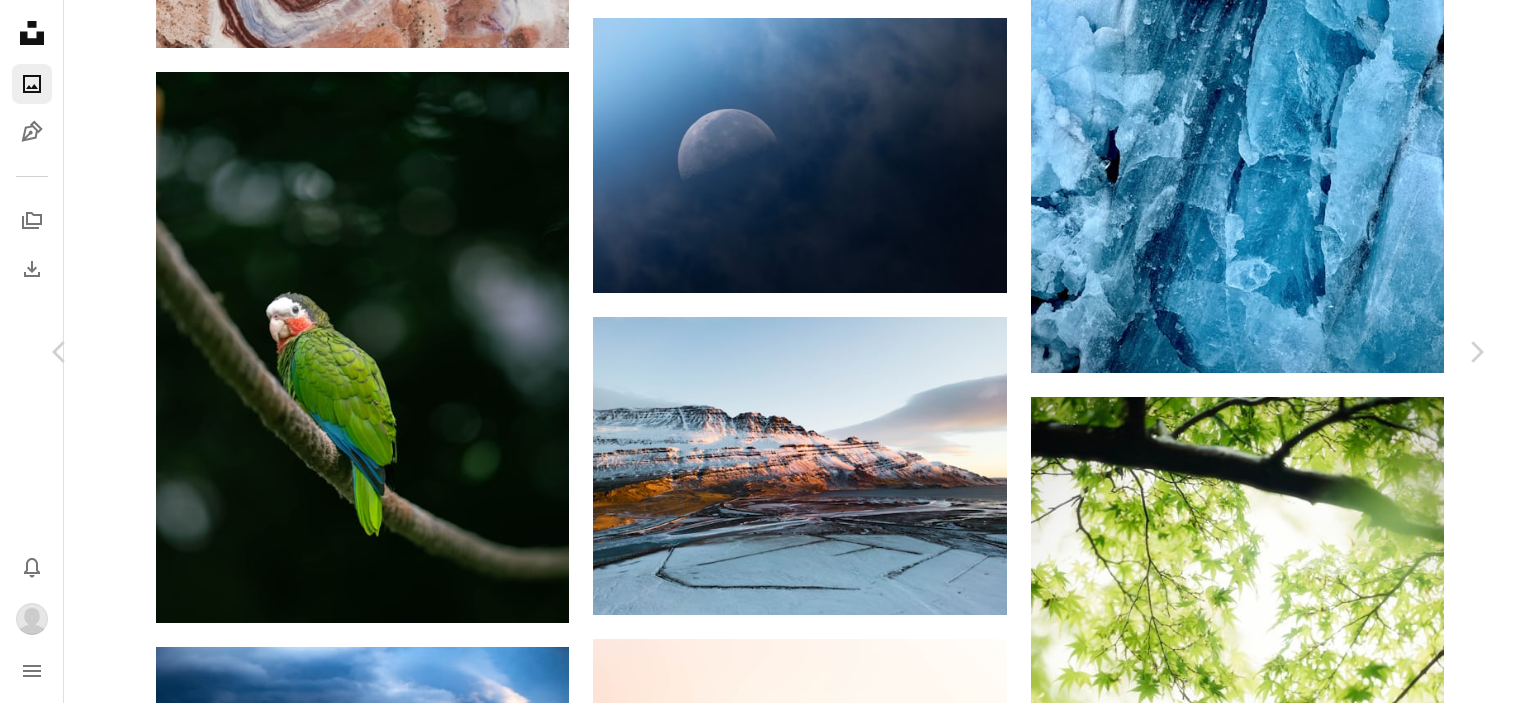 click on "An X shape" at bounding box center (20, 20) 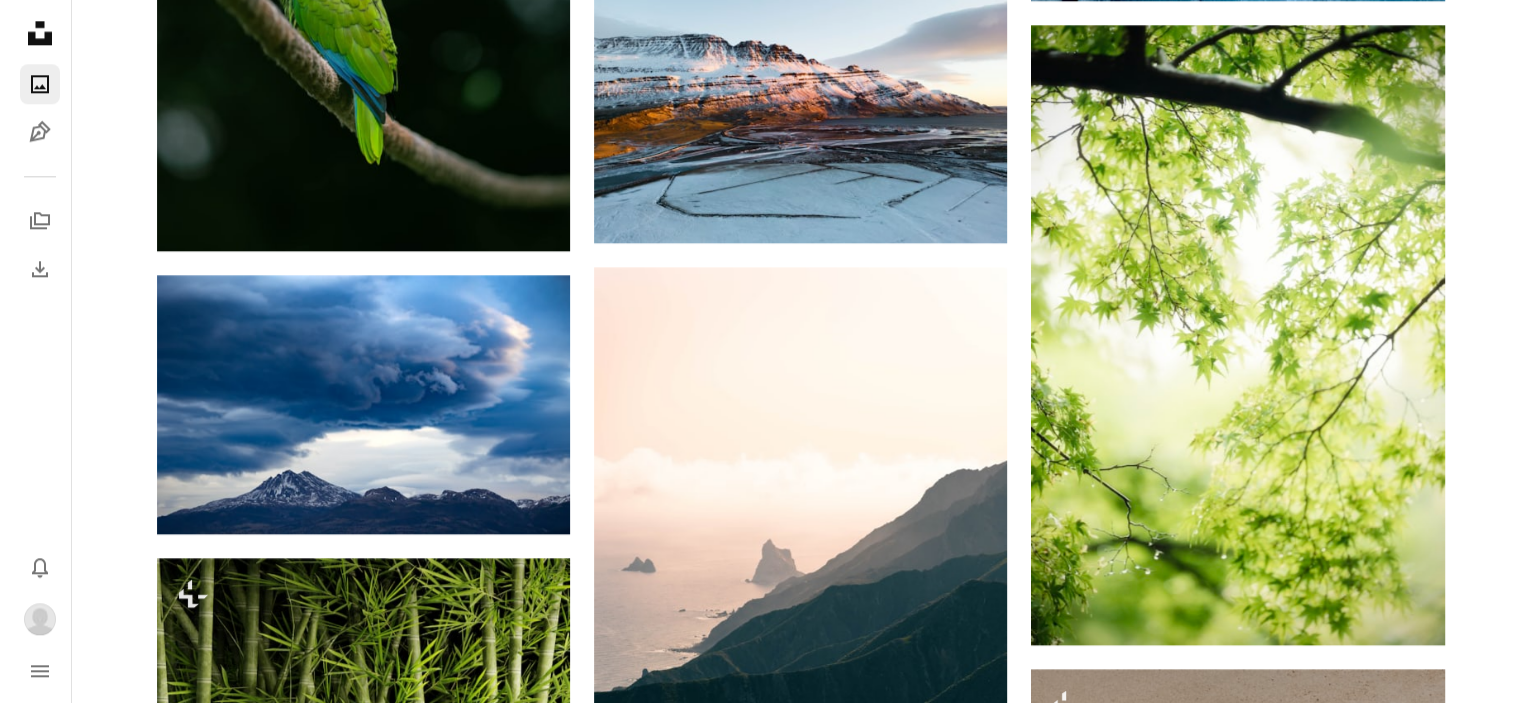 scroll, scrollTop: 2400, scrollLeft: 0, axis: vertical 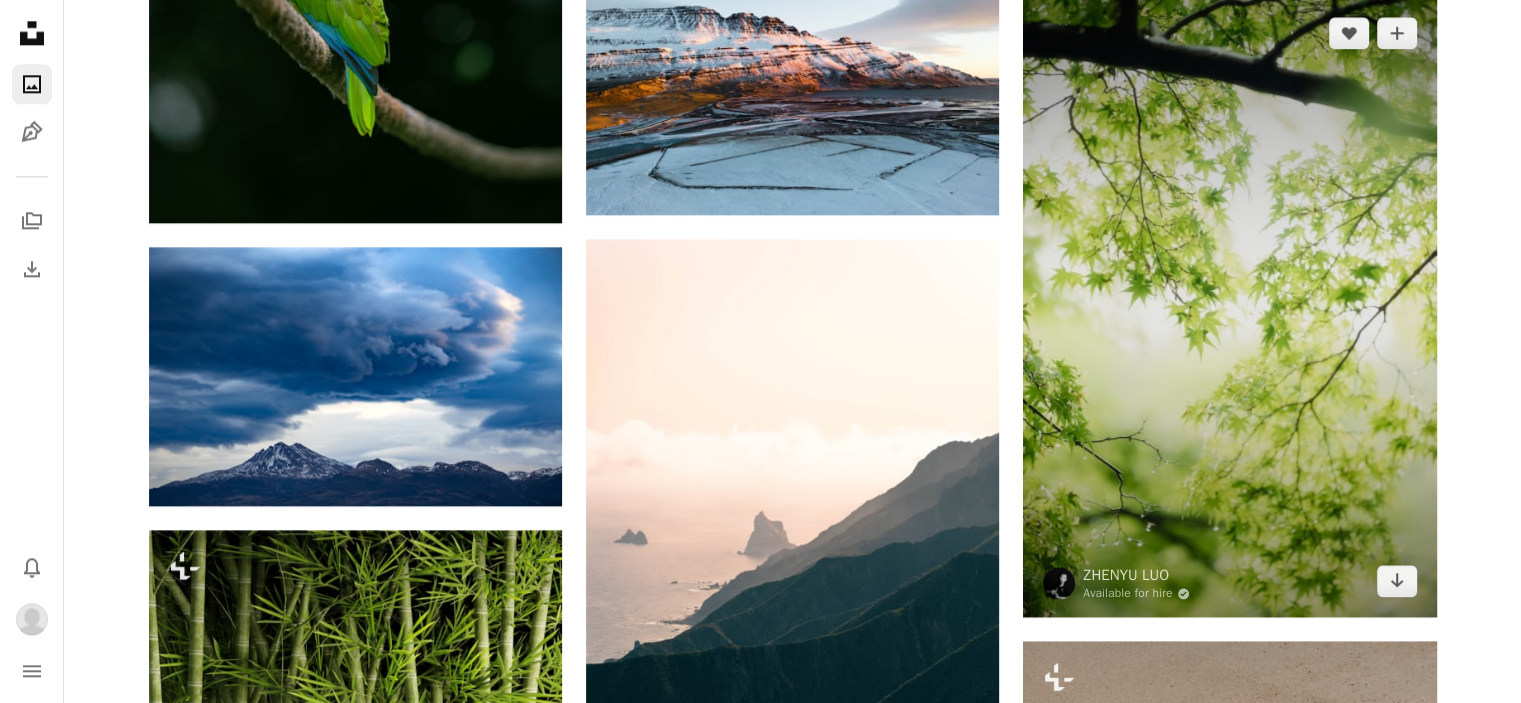 click at bounding box center [1229, 307] 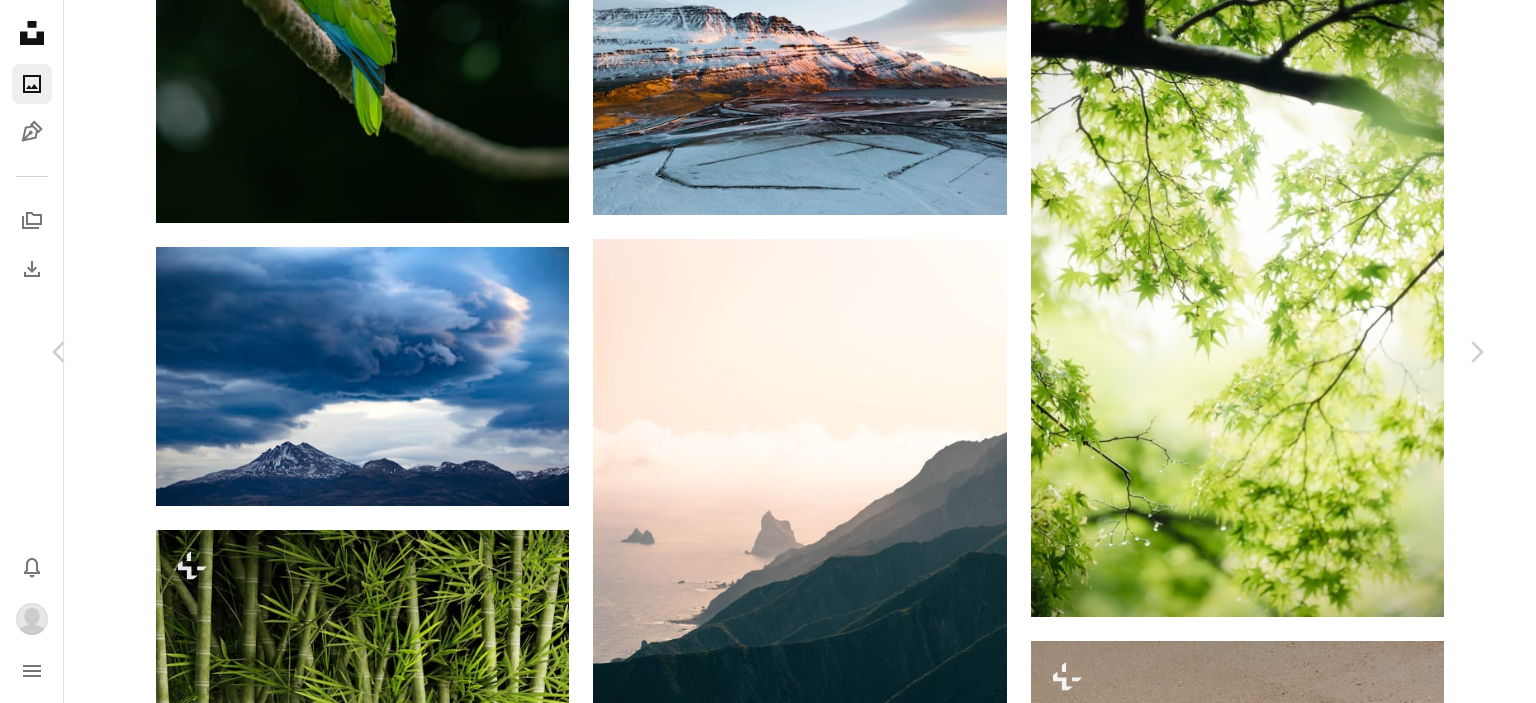 click at bounding box center [760, 4793] 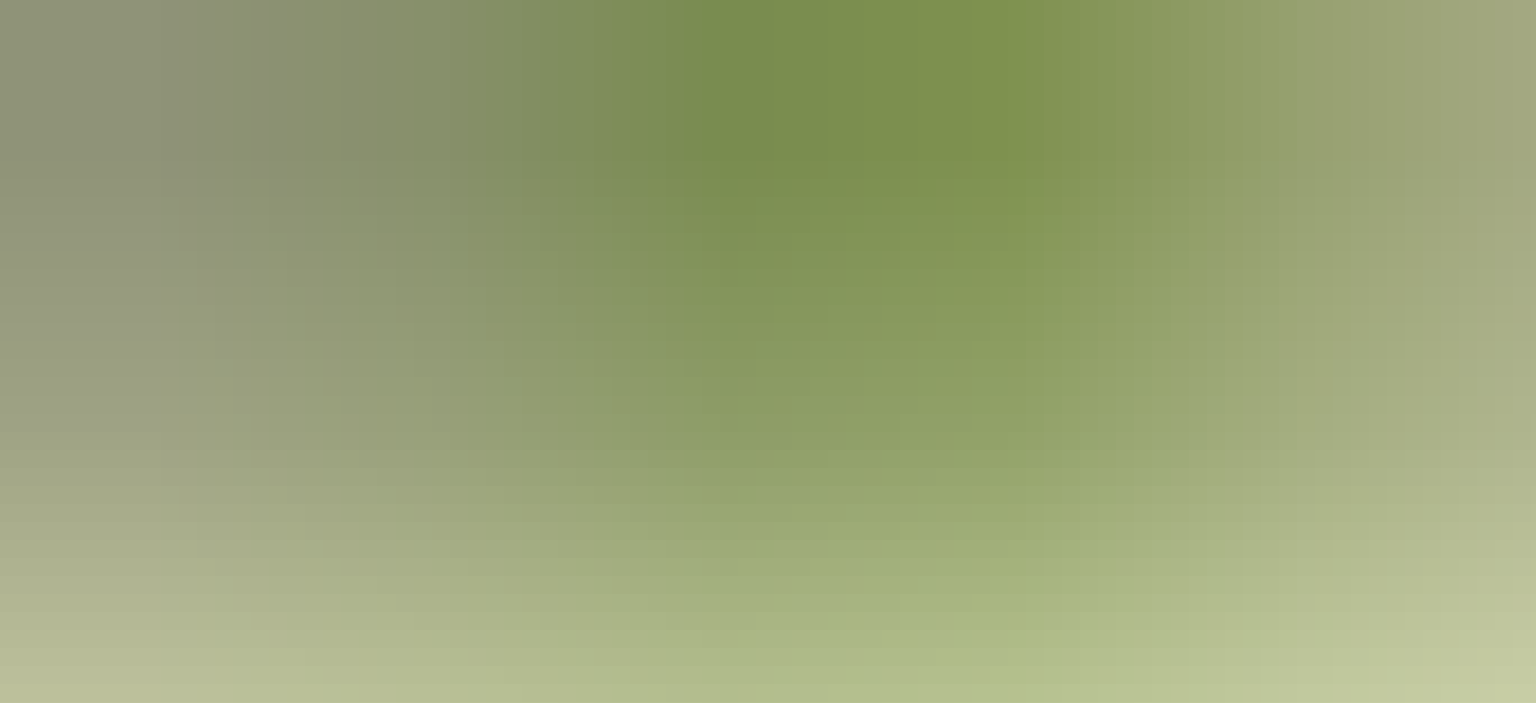 scroll, scrollTop: 779, scrollLeft: 0, axis: vertical 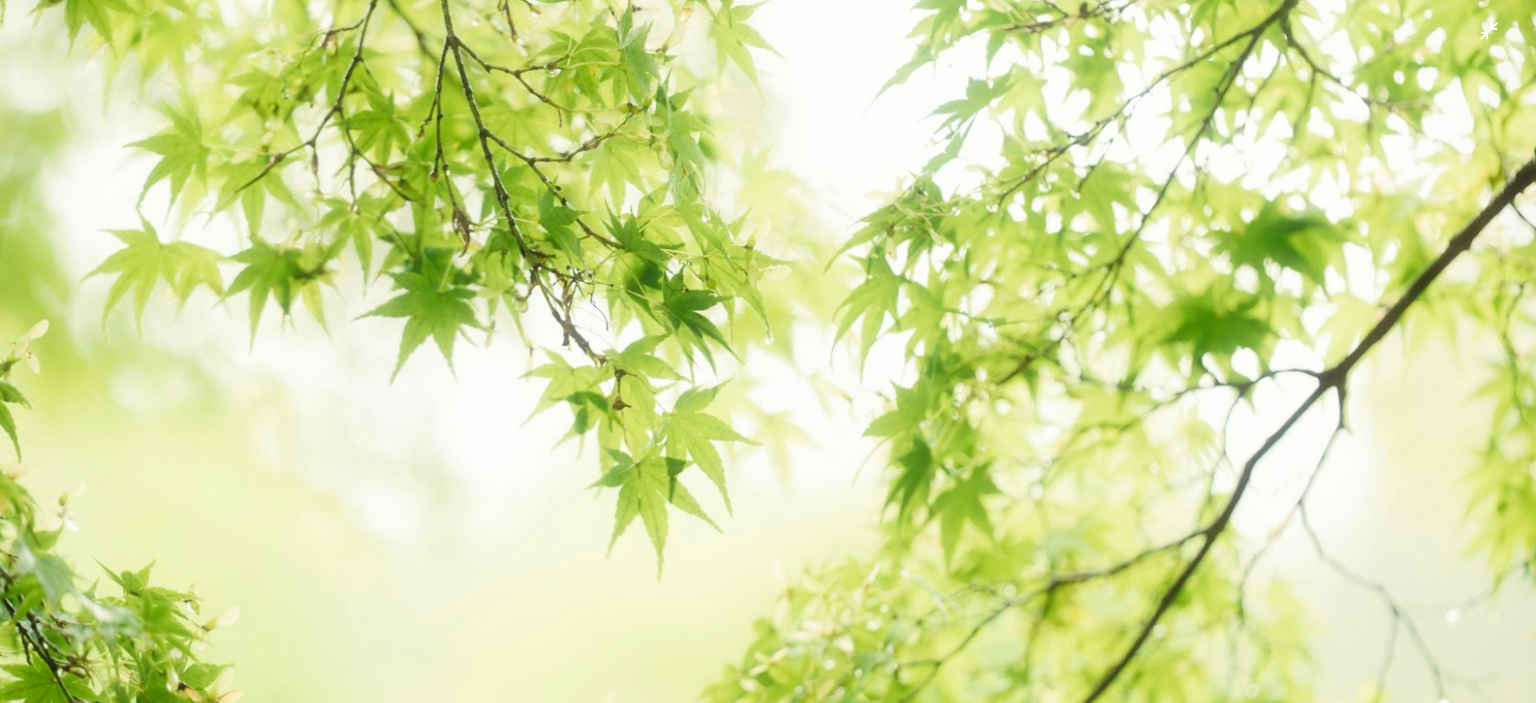 click at bounding box center (768, 373) 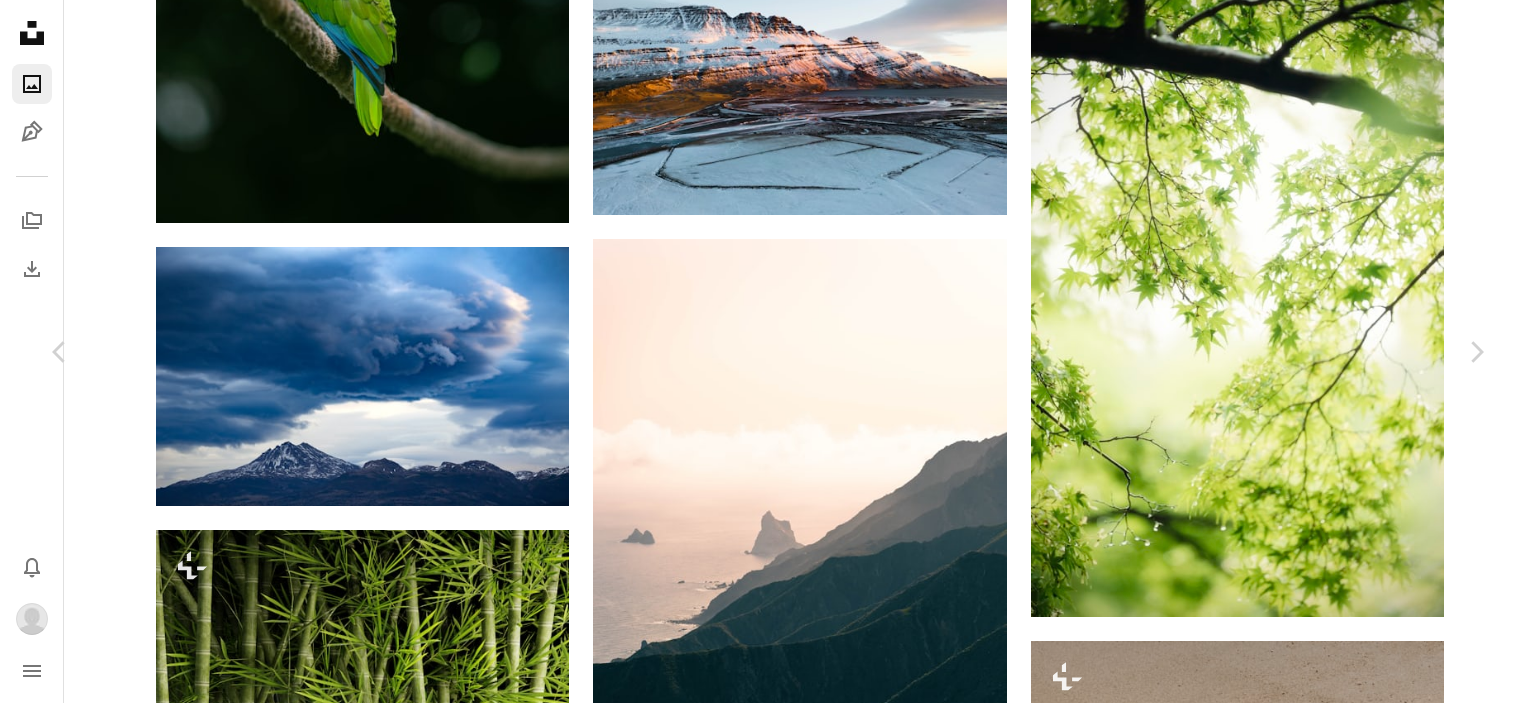 click at bounding box center (760, 4793) 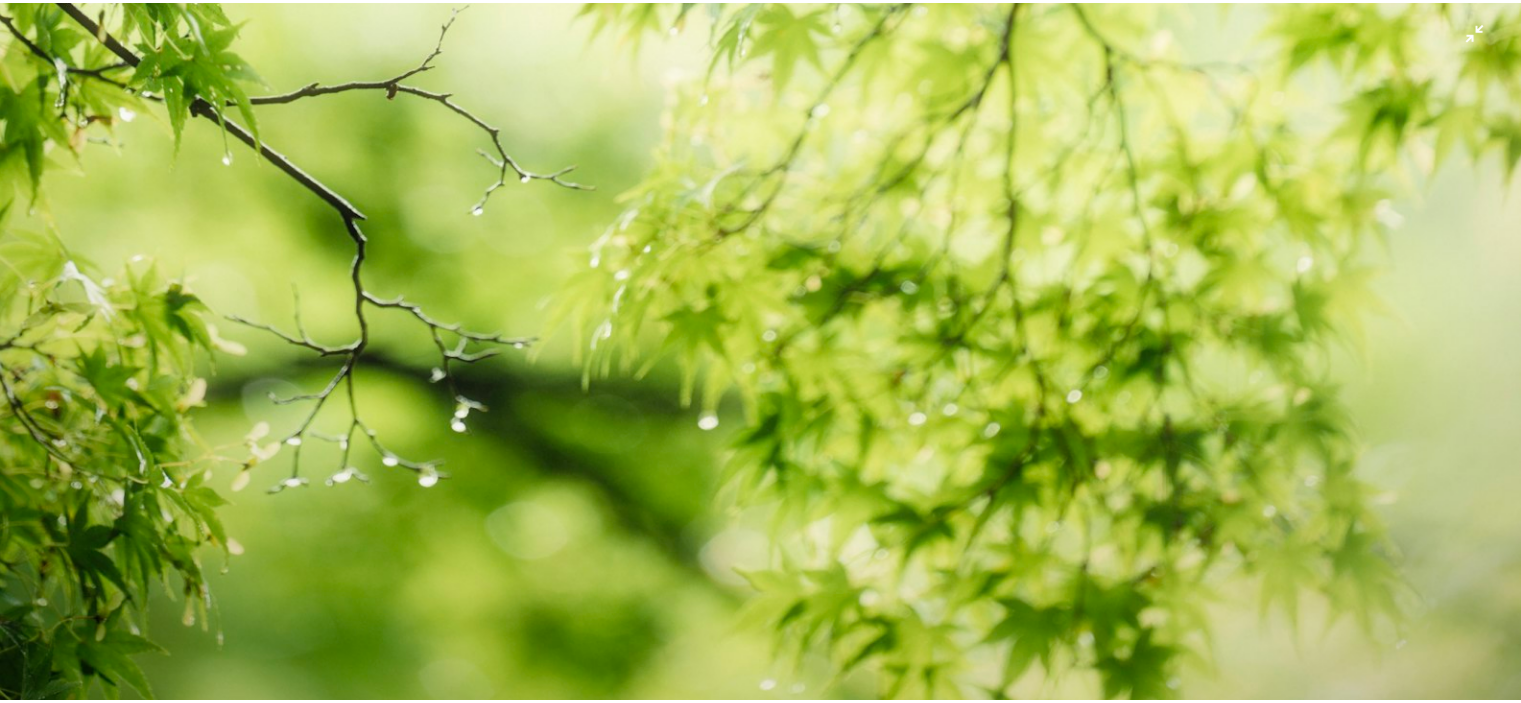 scroll, scrollTop: 1556, scrollLeft: 0, axis: vertical 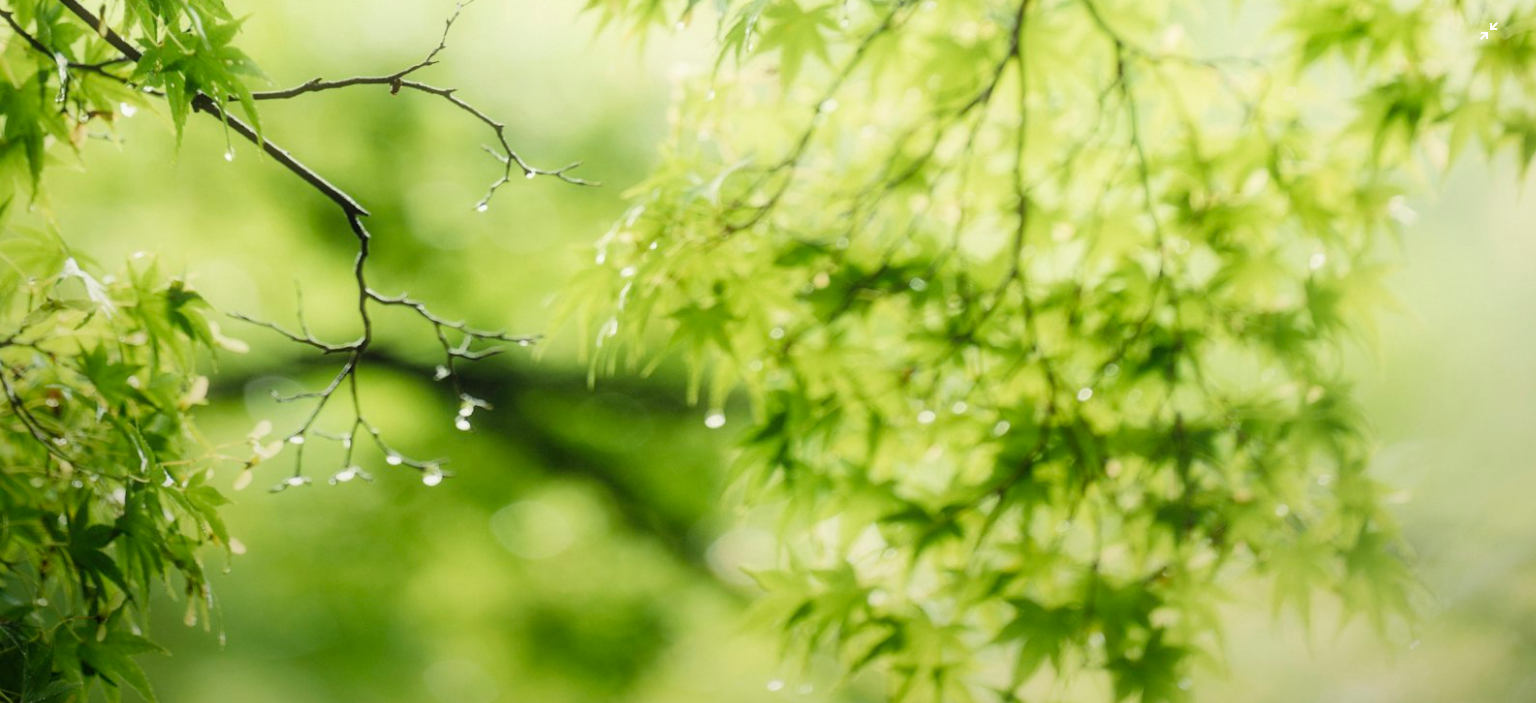 click at bounding box center (768, -404) 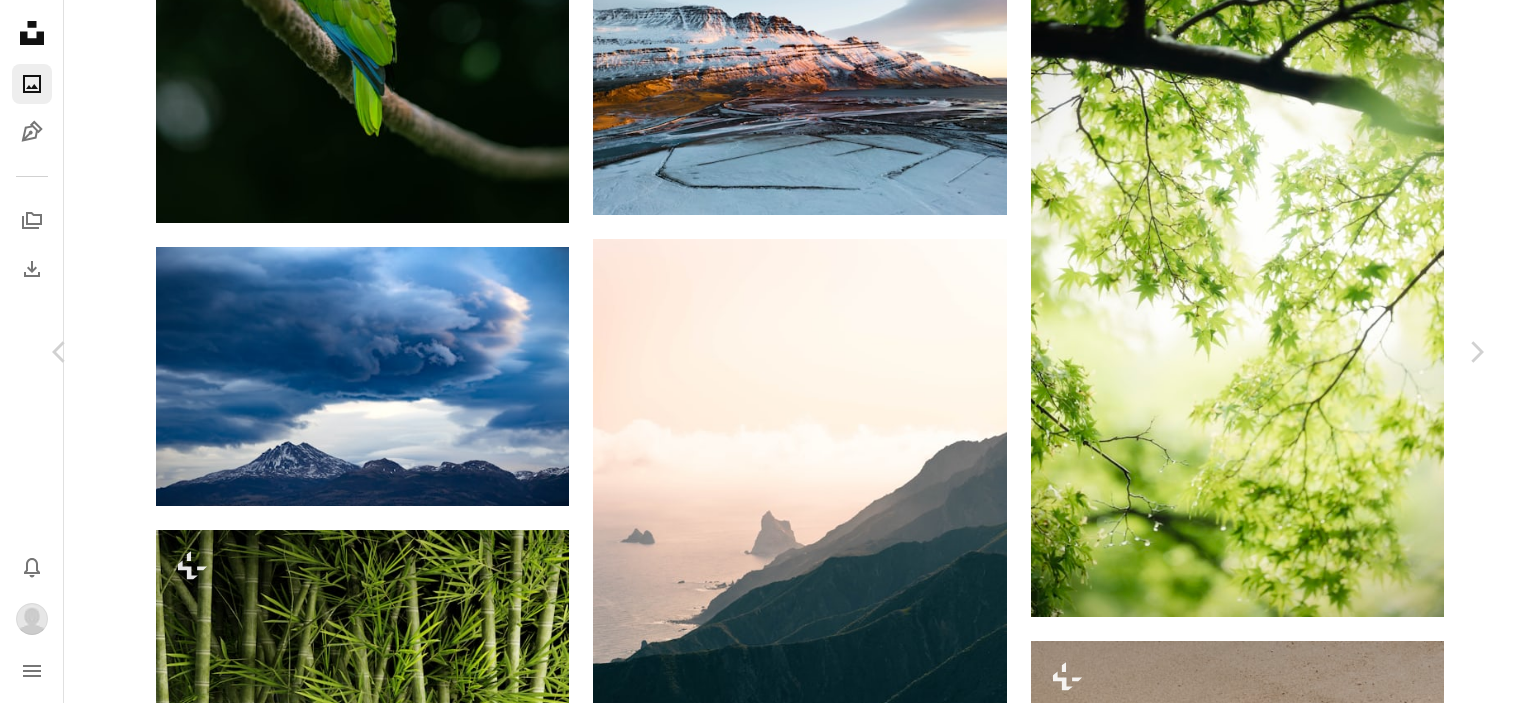 click 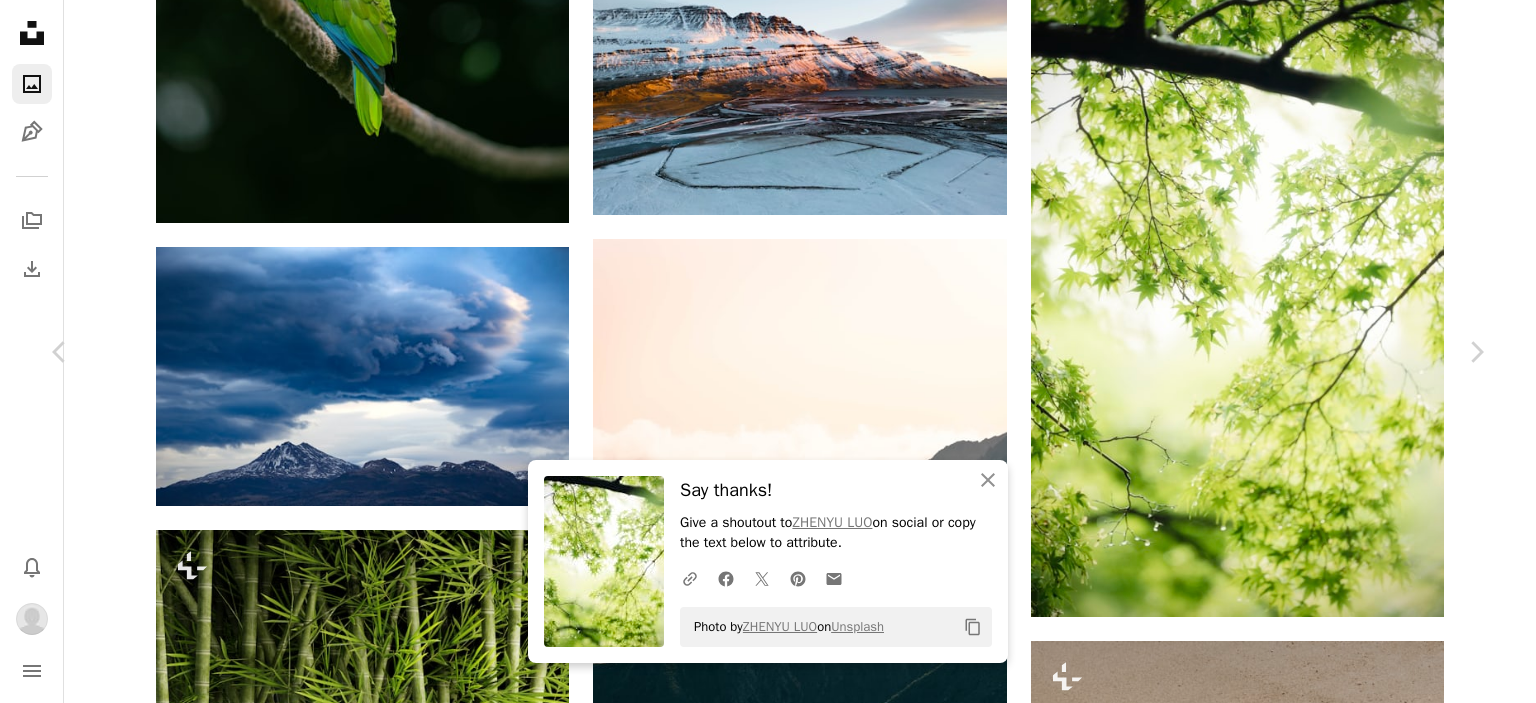 click on "An X shape" at bounding box center [20, 20] 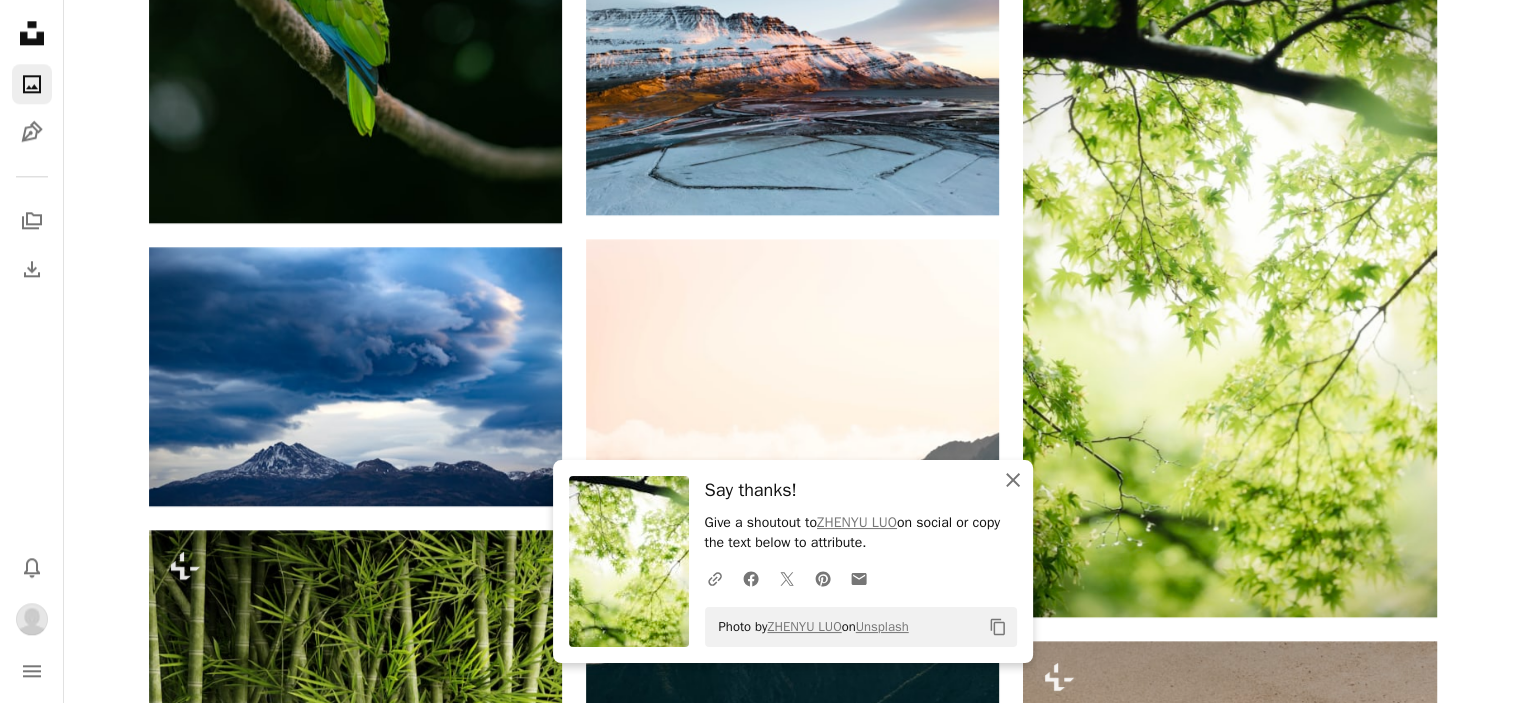 click on "An X shape" 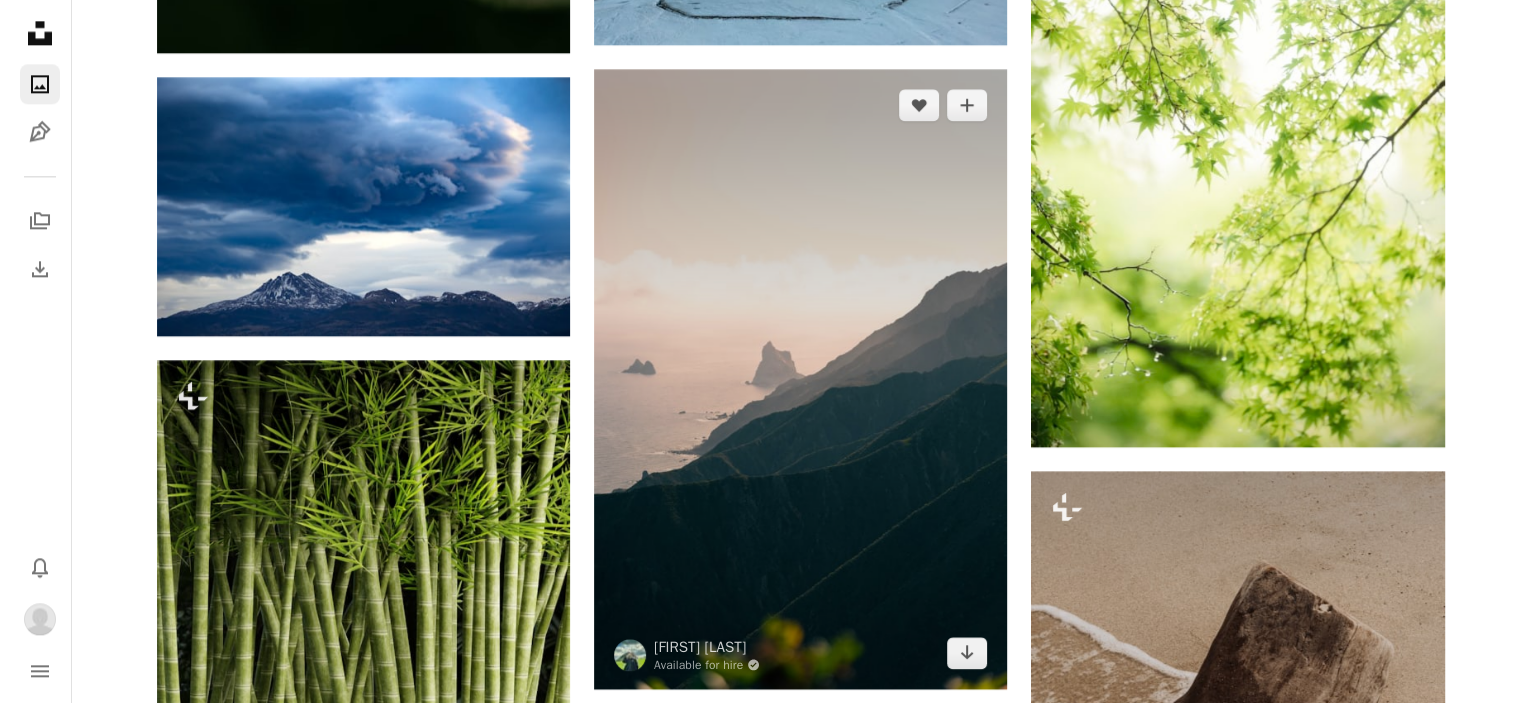 scroll, scrollTop: 2600, scrollLeft: 0, axis: vertical 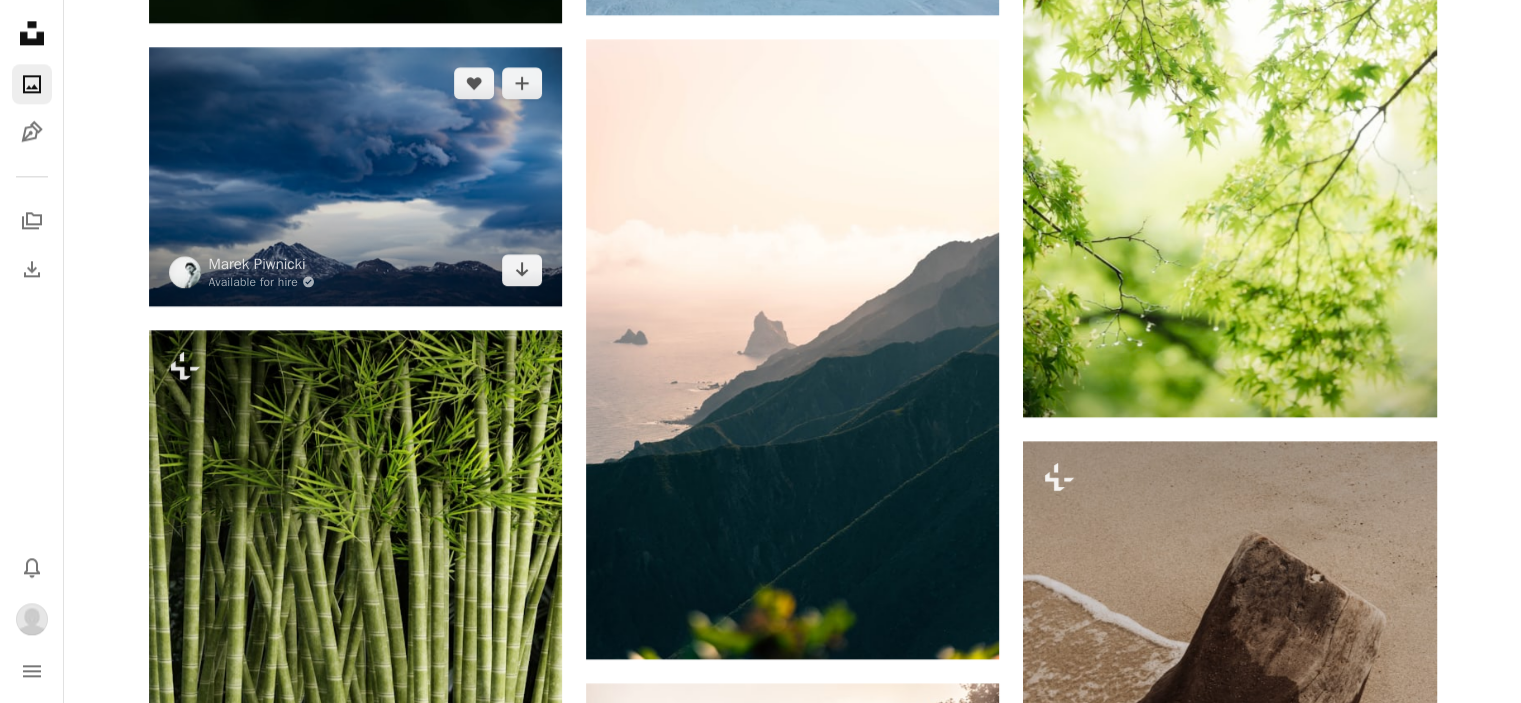 click at bounding box center [355, 176] 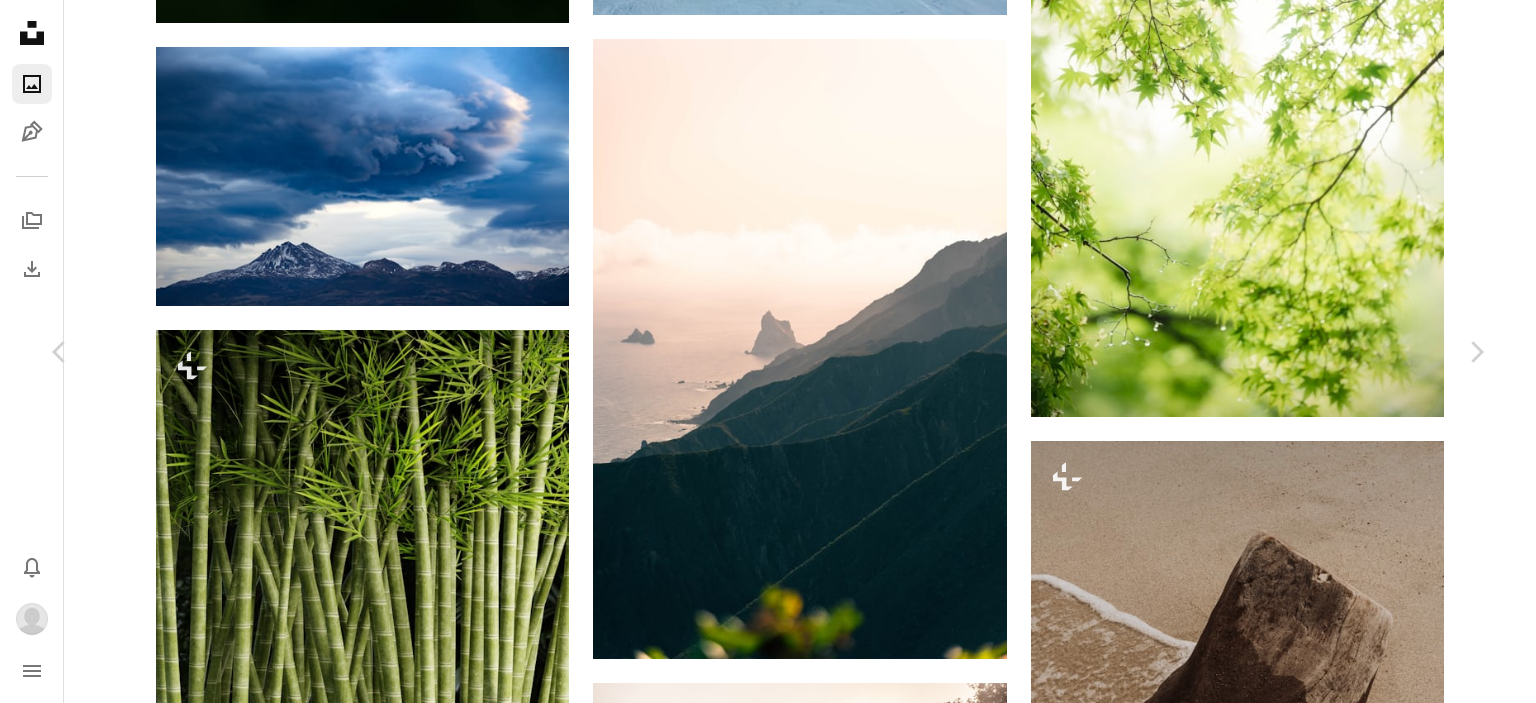 click on "Chevron down" 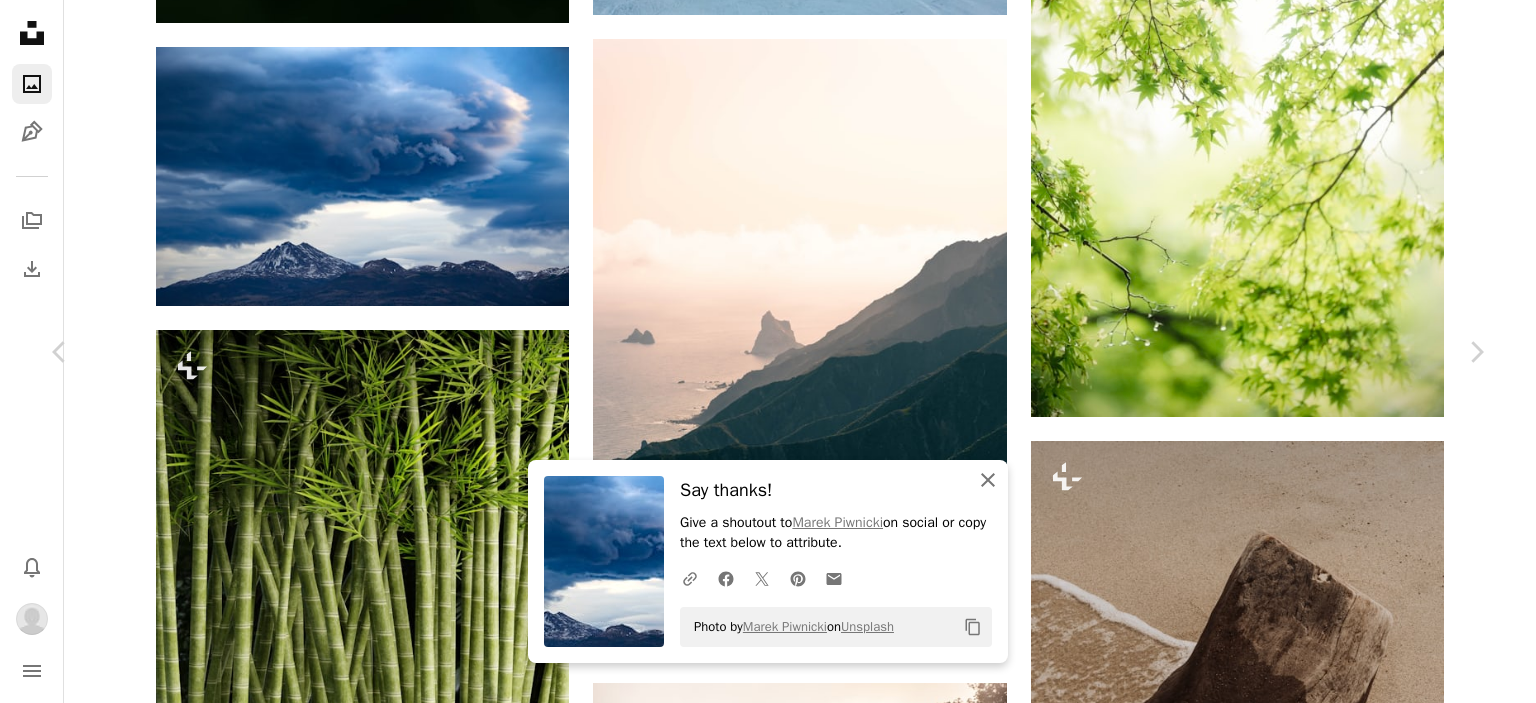 click on "An X shape Close" at bounding box center (988, 480) 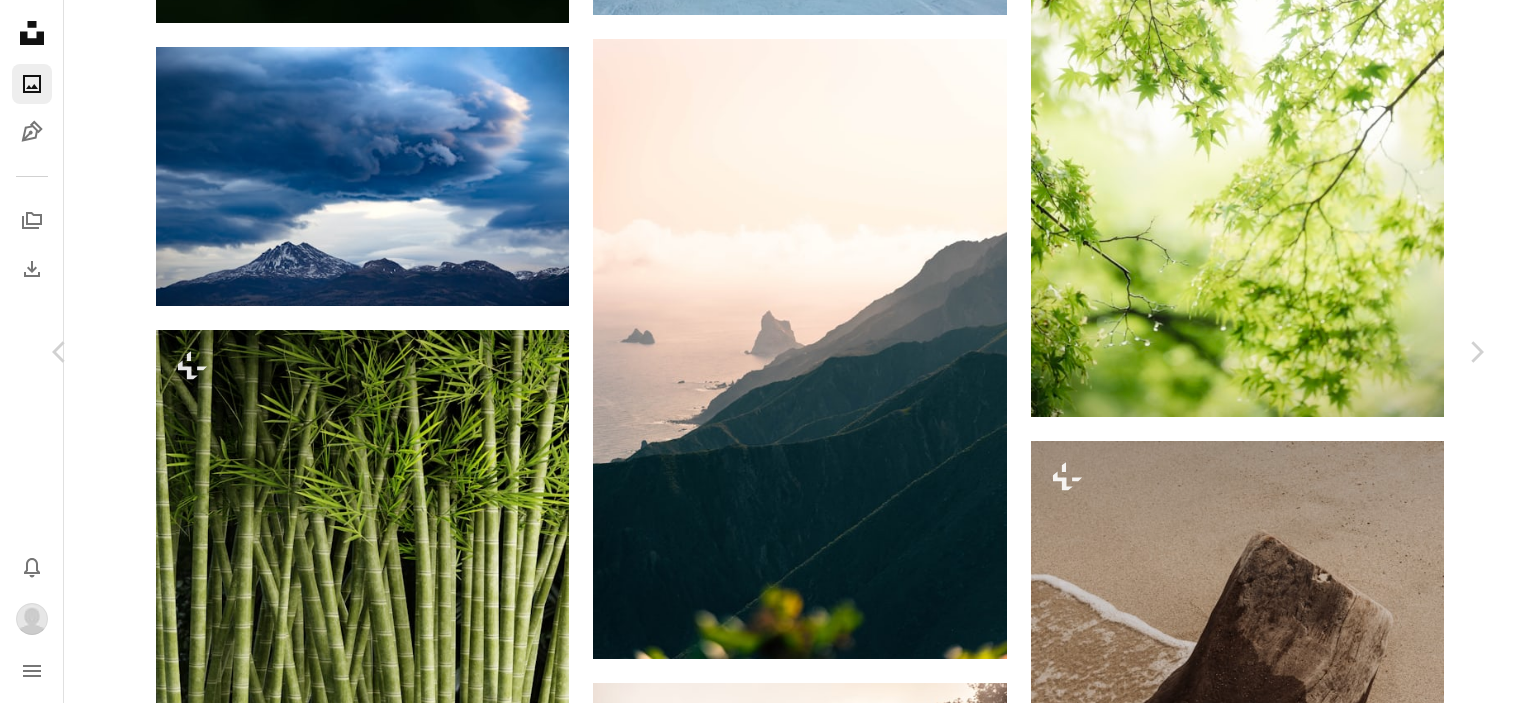click on "An X shape" at bounding box center [20, 20] 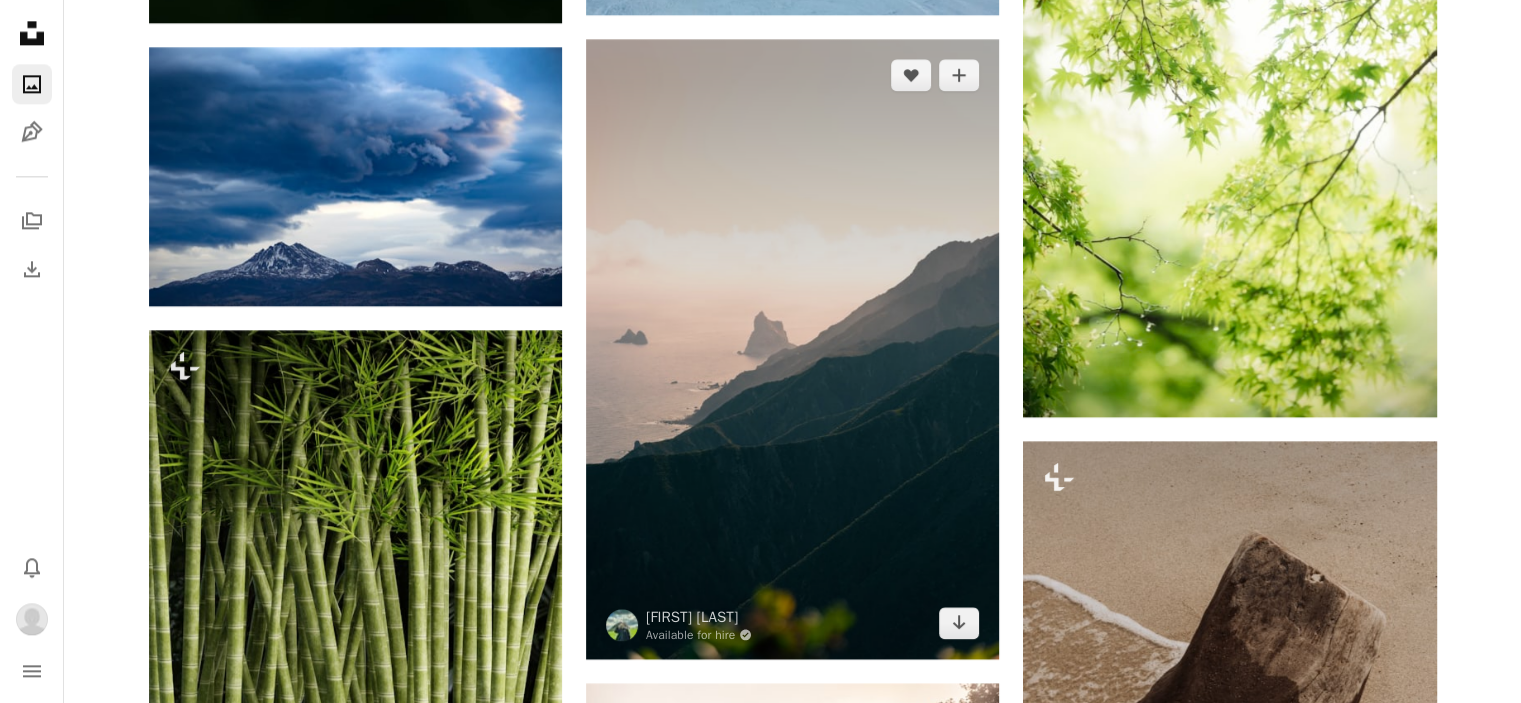 click at bounding box center (792, 349) 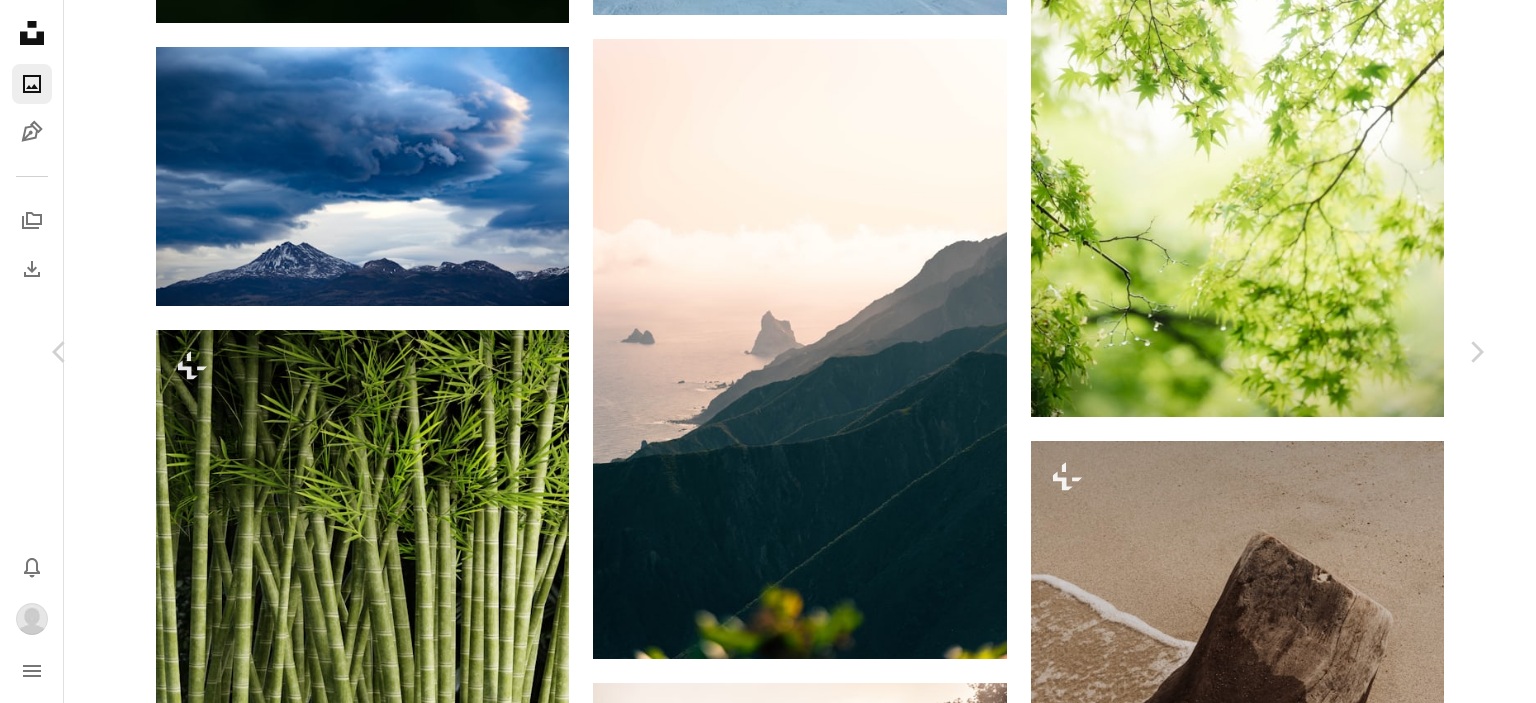 click at bounding box center [760, 4593] 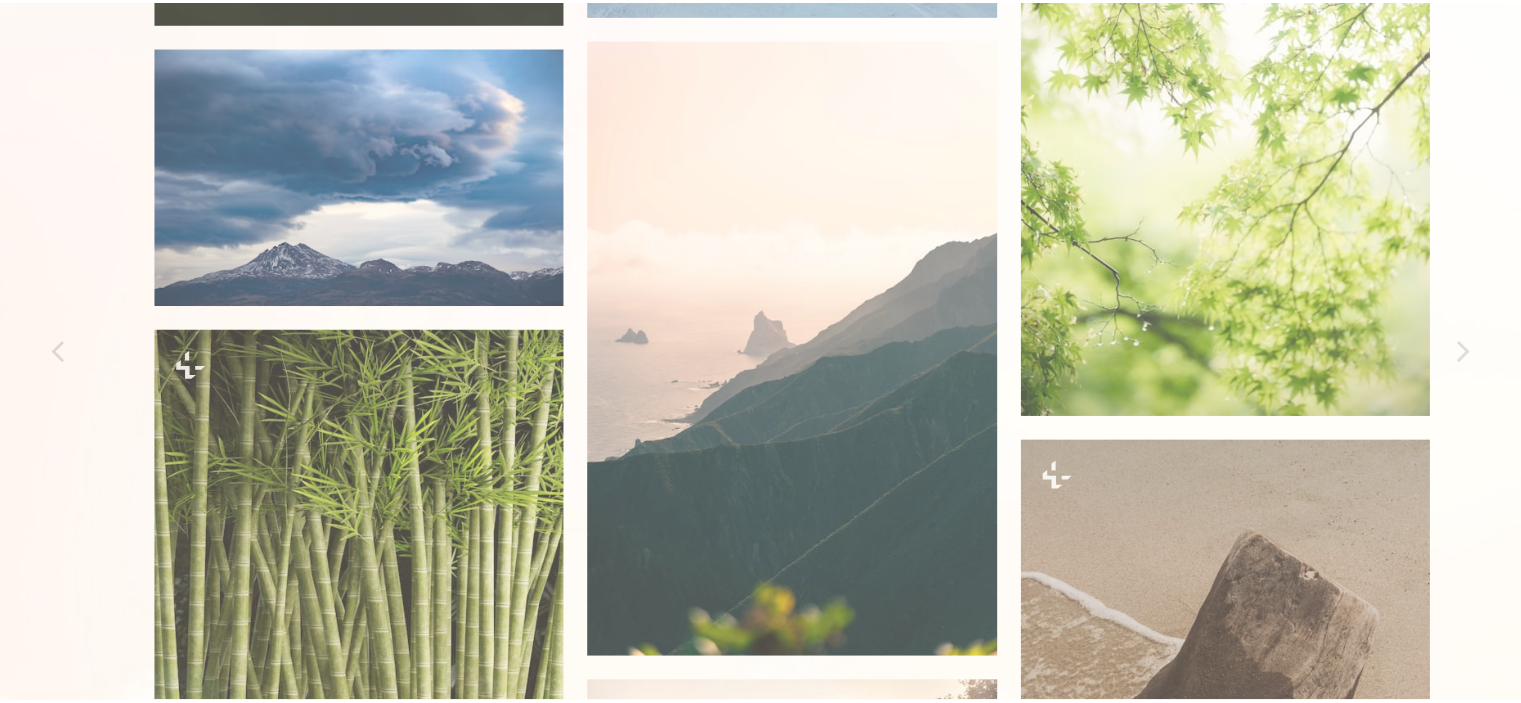 scroll, scrollTop: 779, scrollLeft: 0, axis: vertical 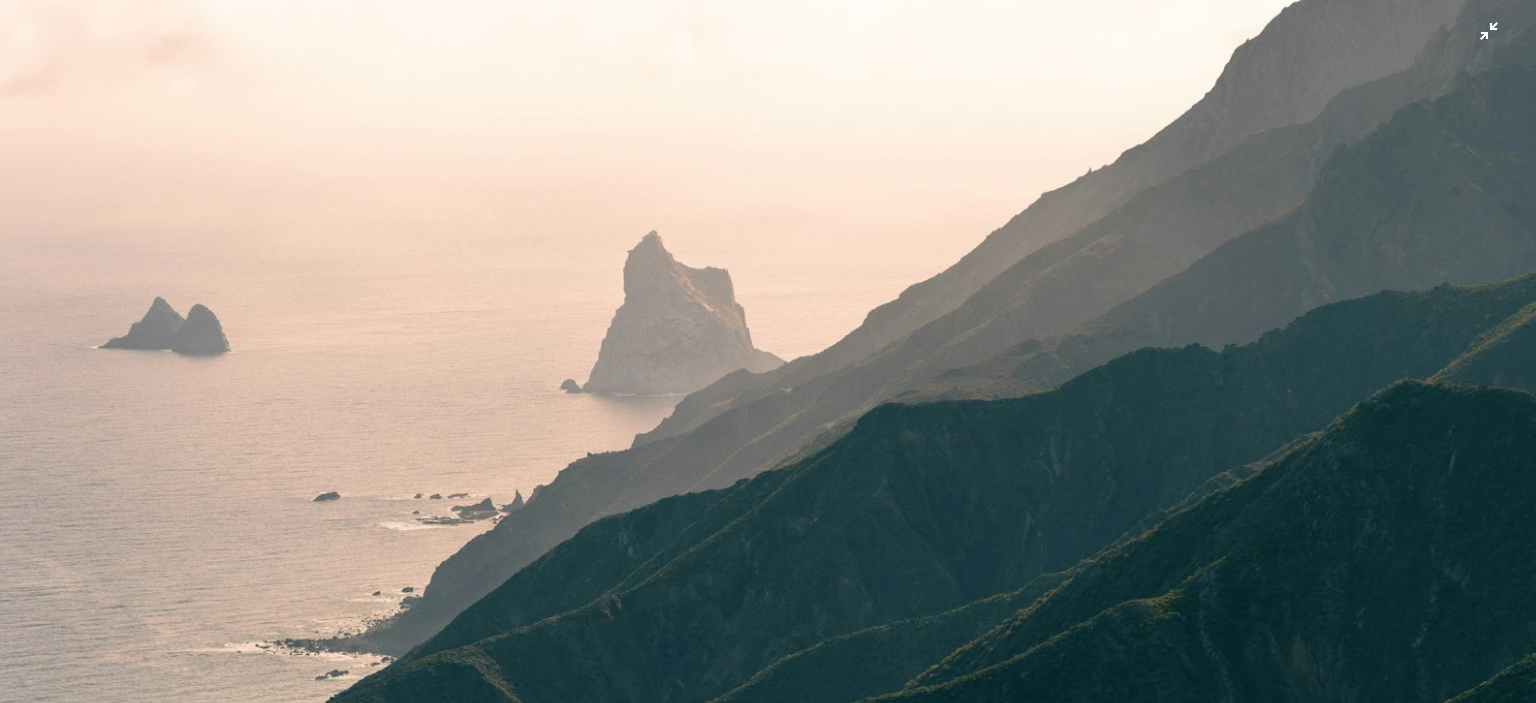 click at bounding box center [768, 373] 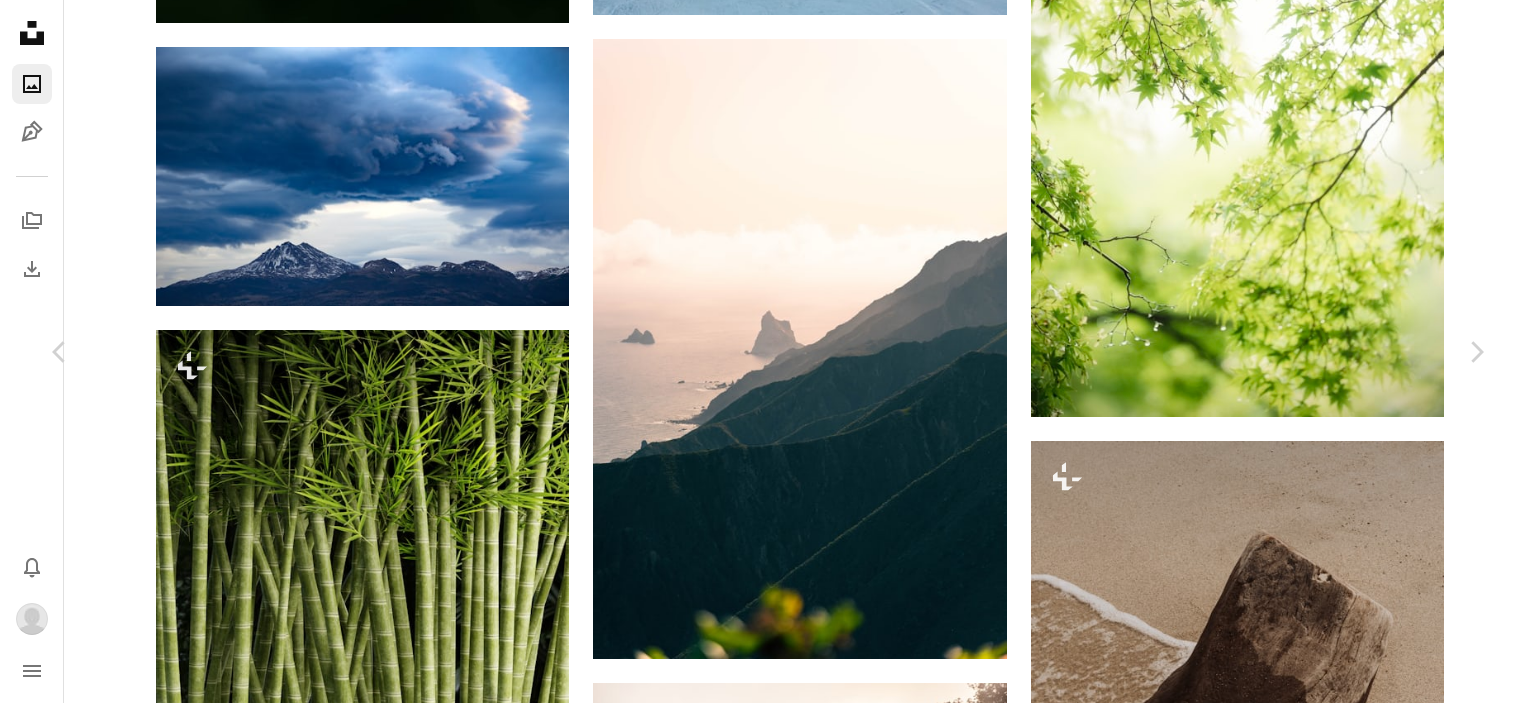 drag, startPoint x: 799, startPoint y: 348, endPoint x: 1340, endPoint y: 51, distance: 617.16284 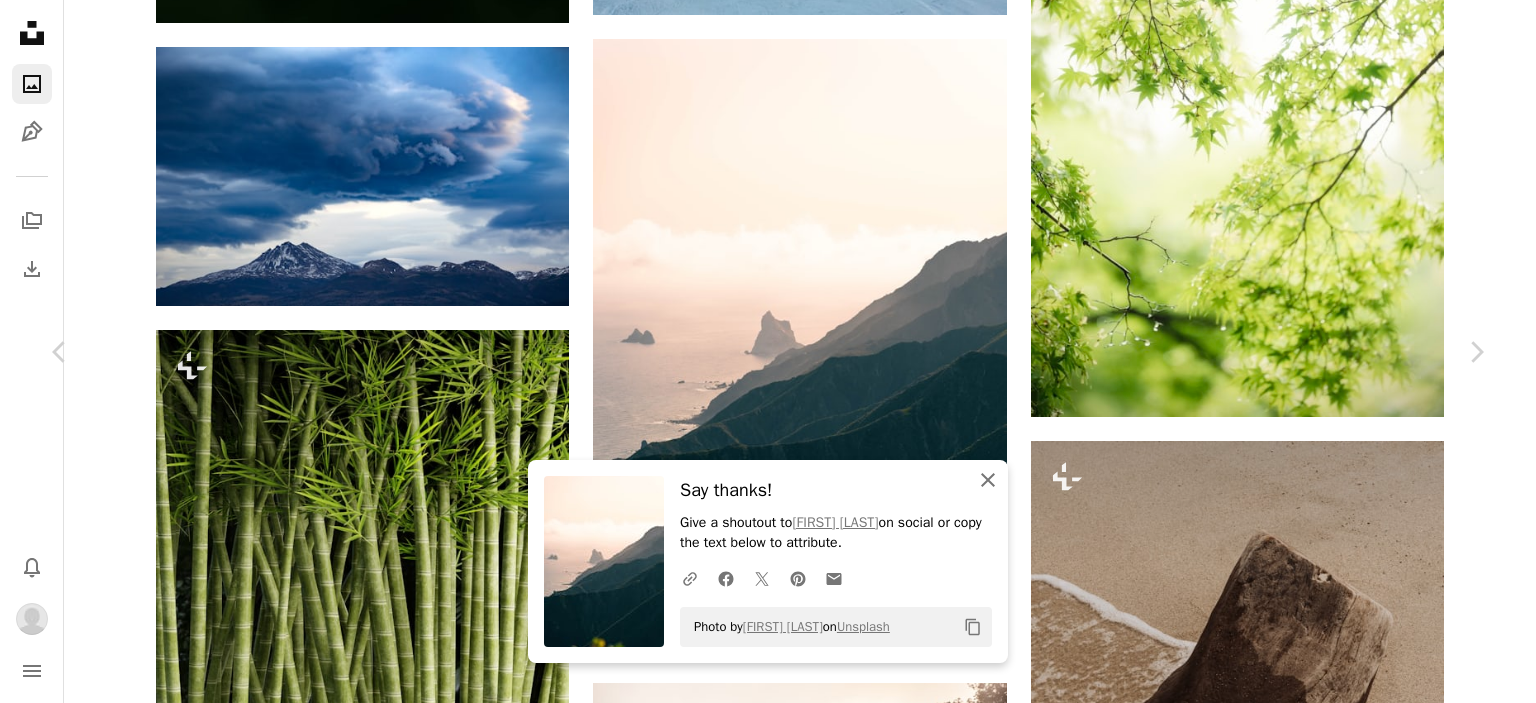 click on "An X shape" 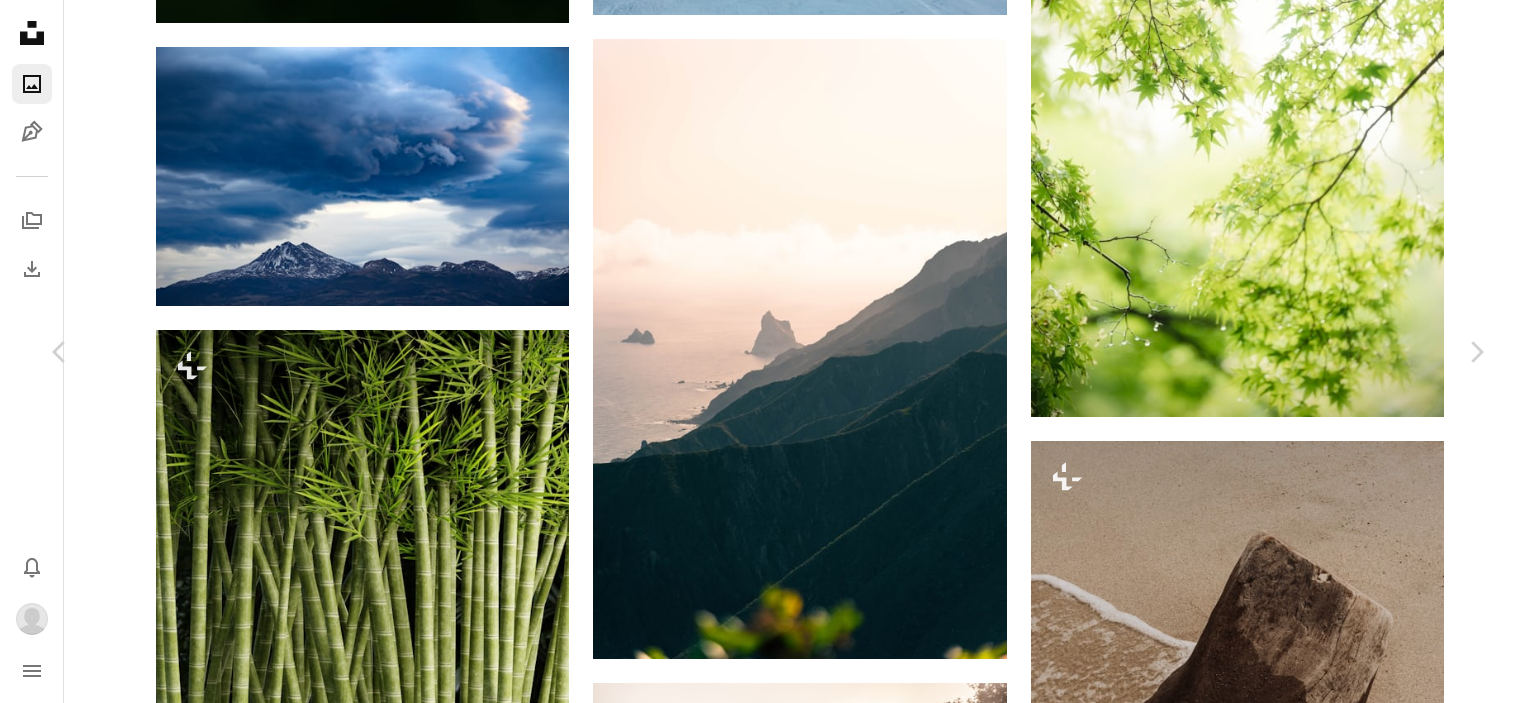 click on "An X shape" at bounding box center [20, 20] 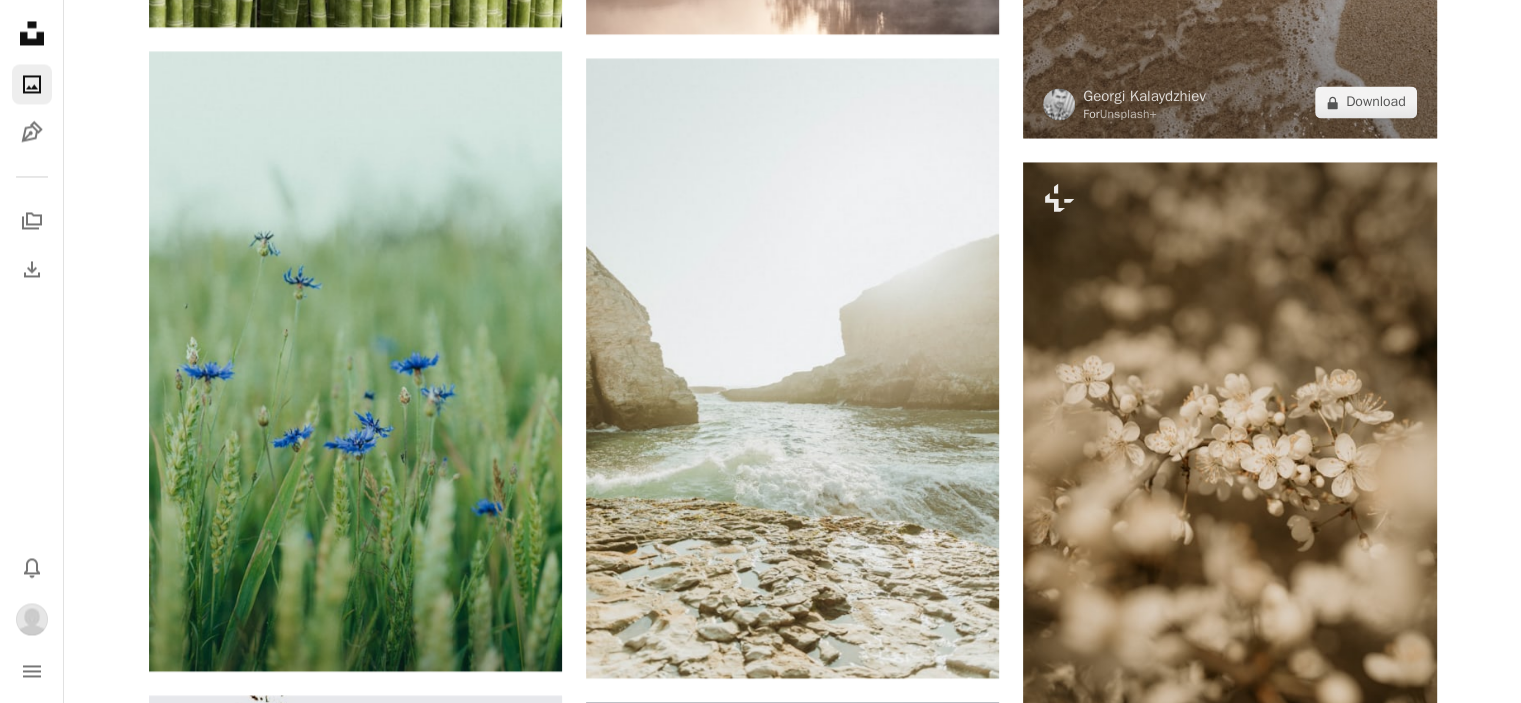 scroll, scrollTop: 3600, scrollLeft: 0, axis: vertical 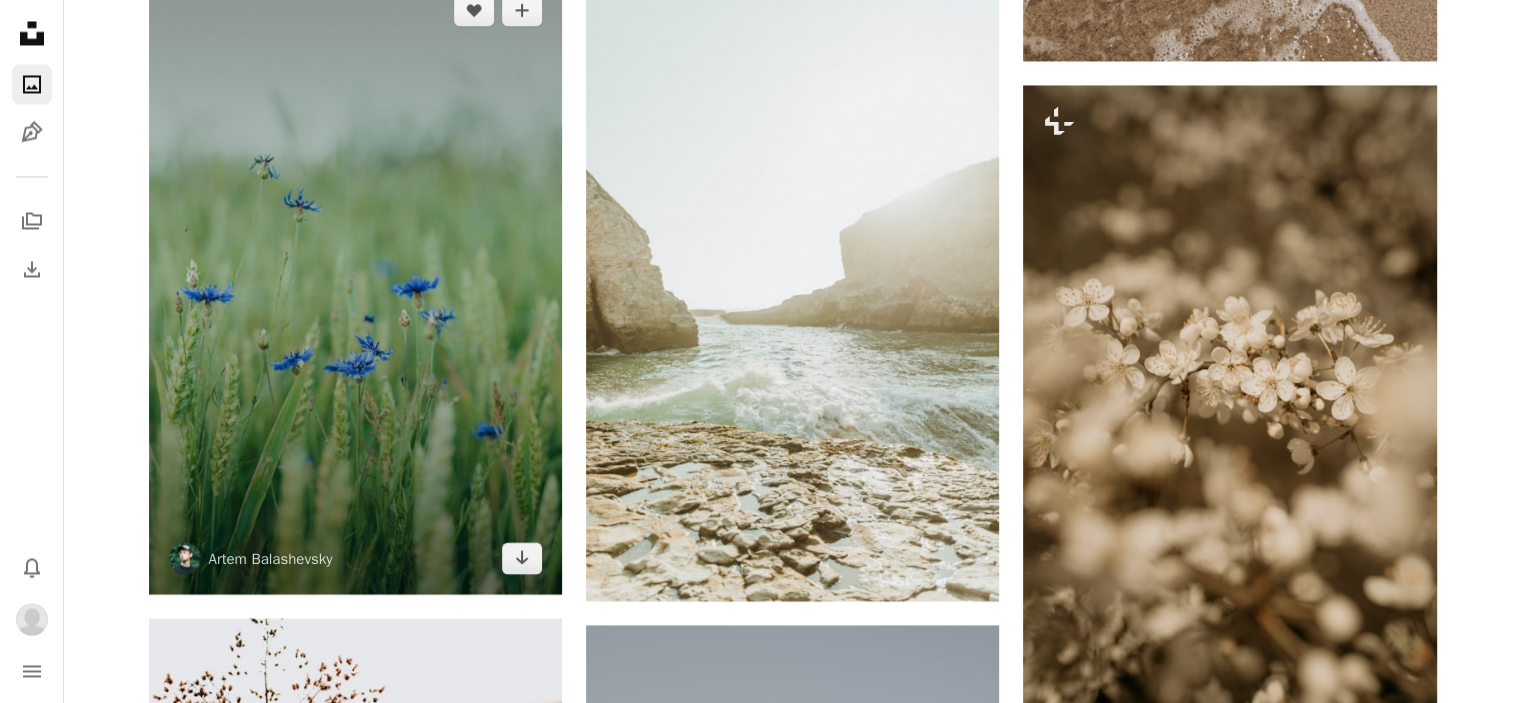 click at bounding box center (355, 284) 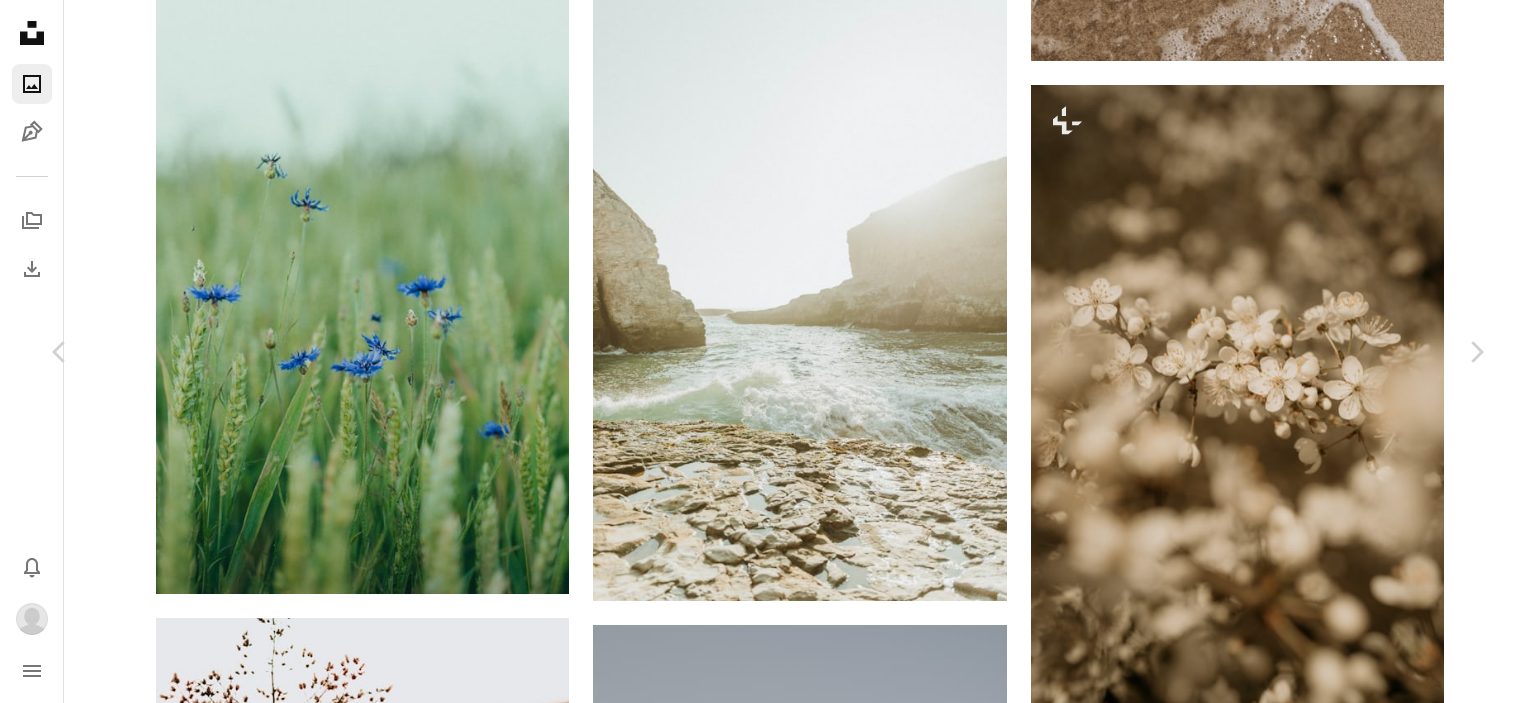 click on "Chevron down" 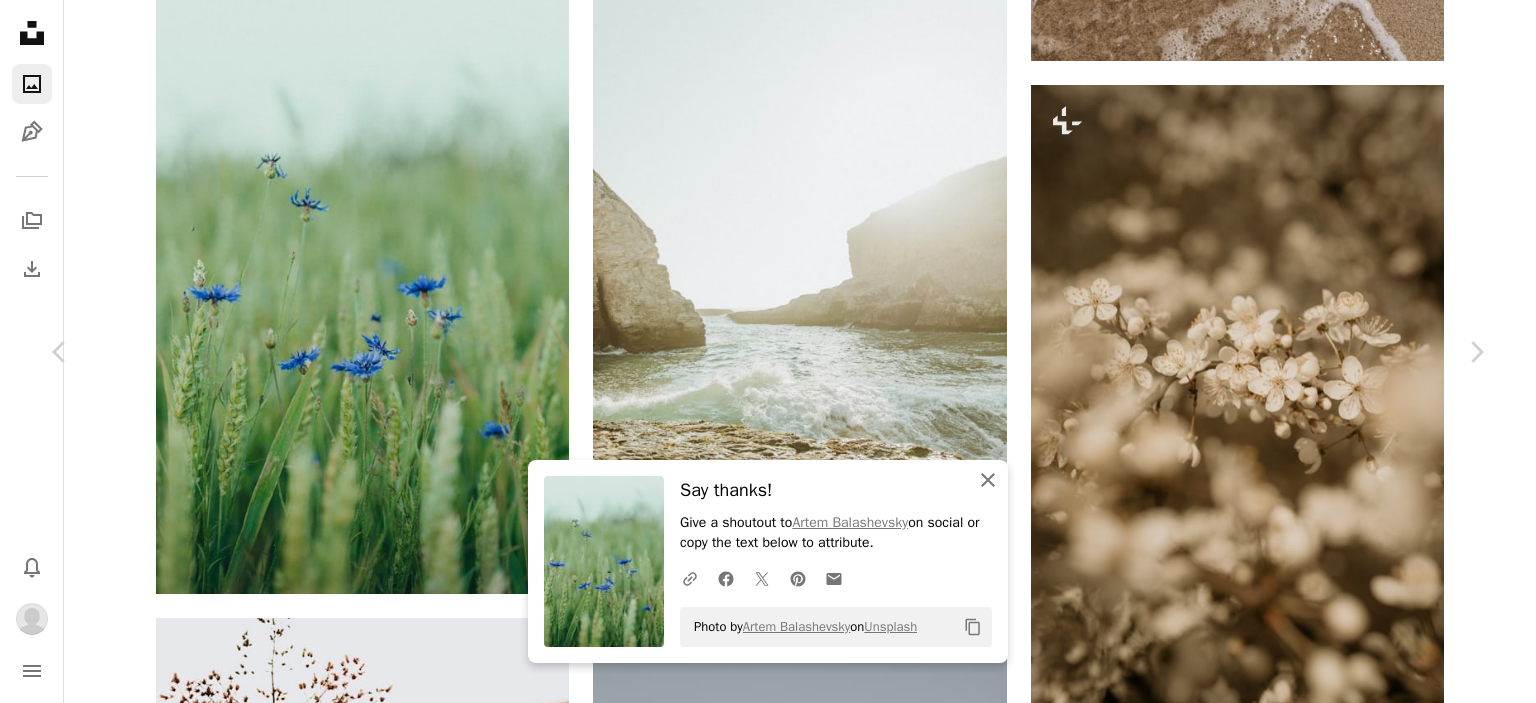 click on "An X shape" 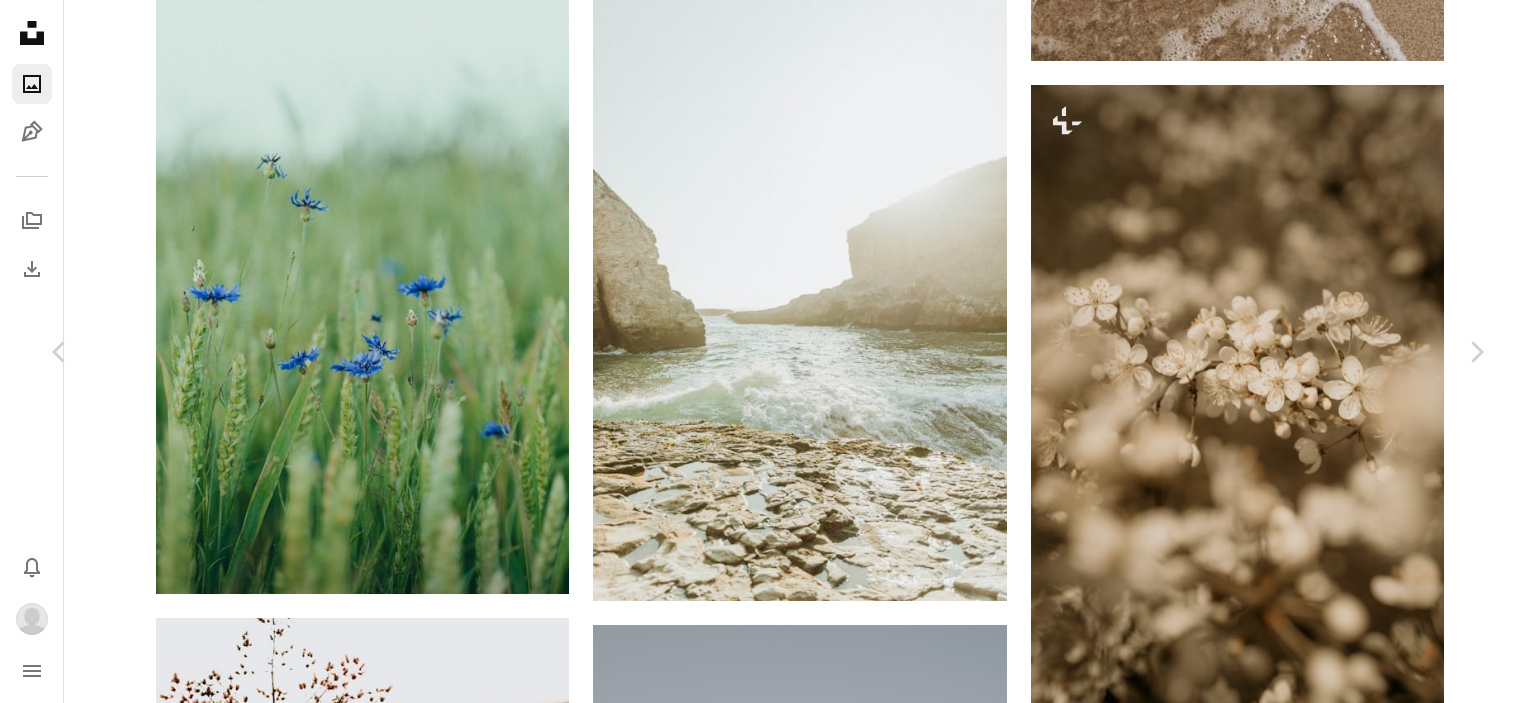 click on "An X shape" at bounding box center (20, 20) 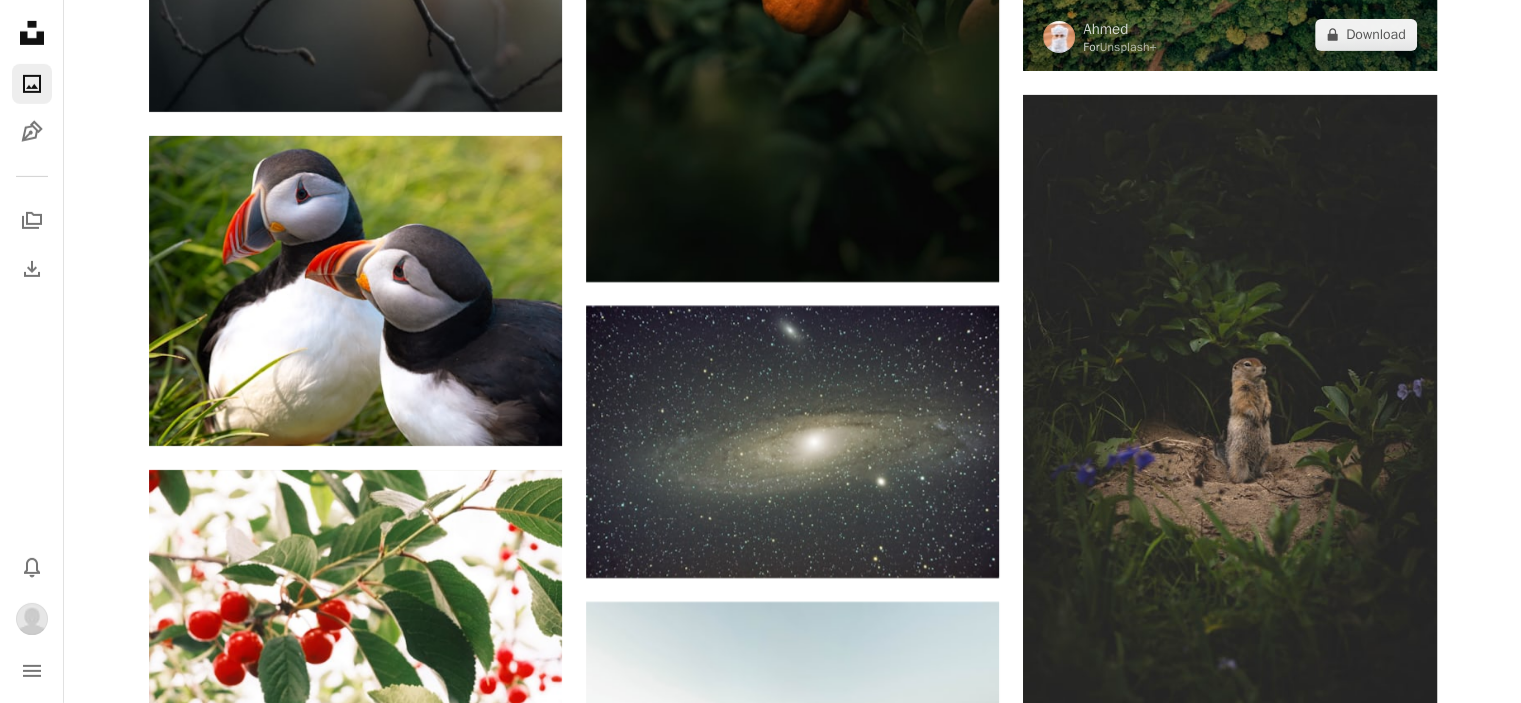 scroll, scrollTop: 6800, scrollLeft: 0, axis: vertical 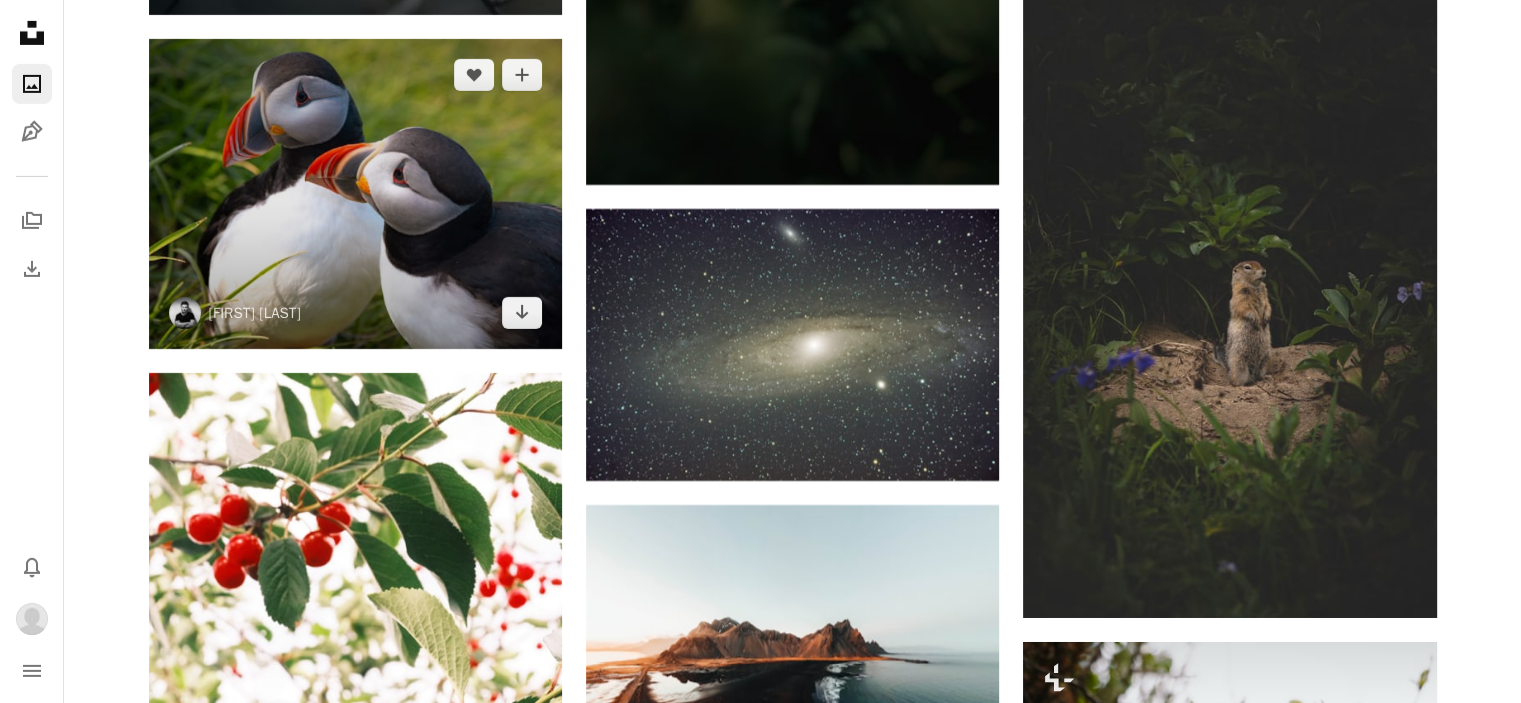 click at bounding box center [355, 194] 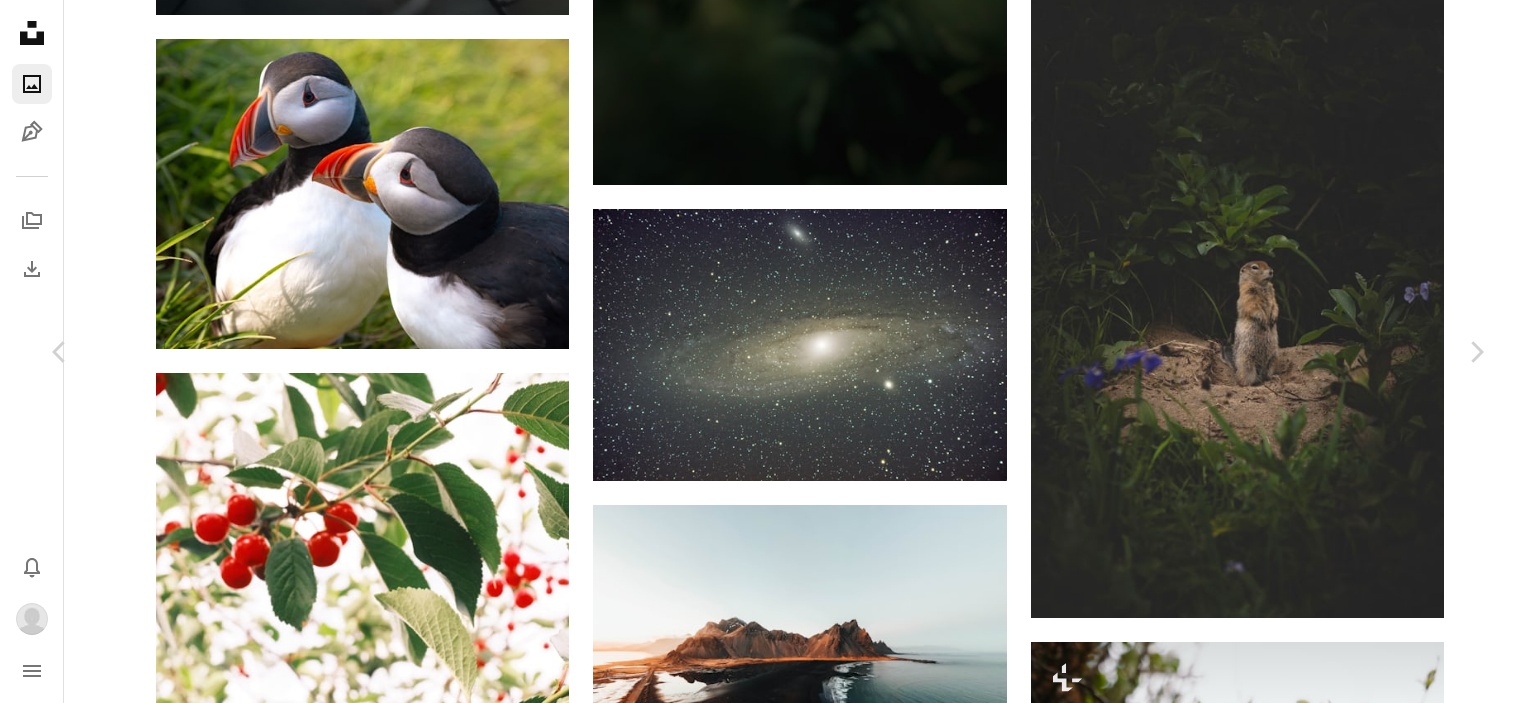 click on "Chevron down" 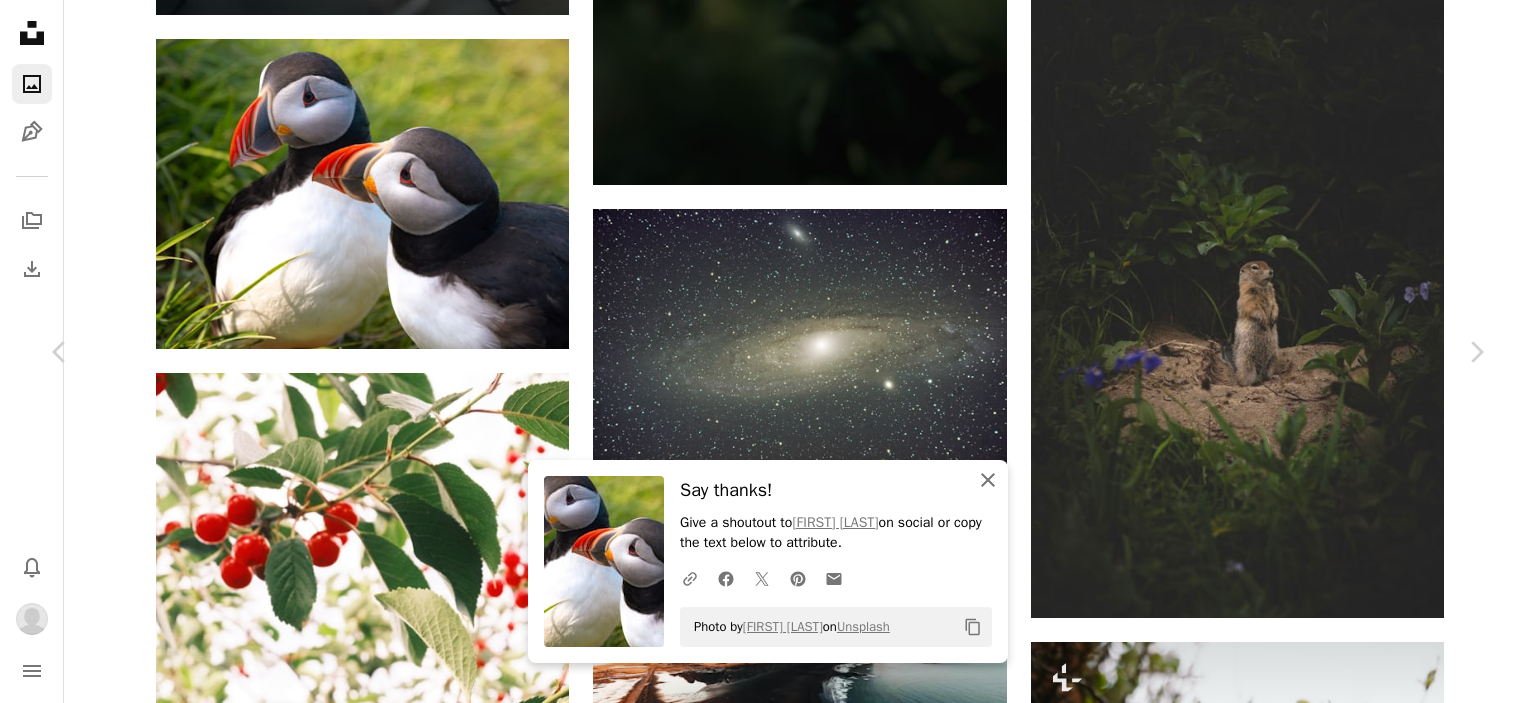 click 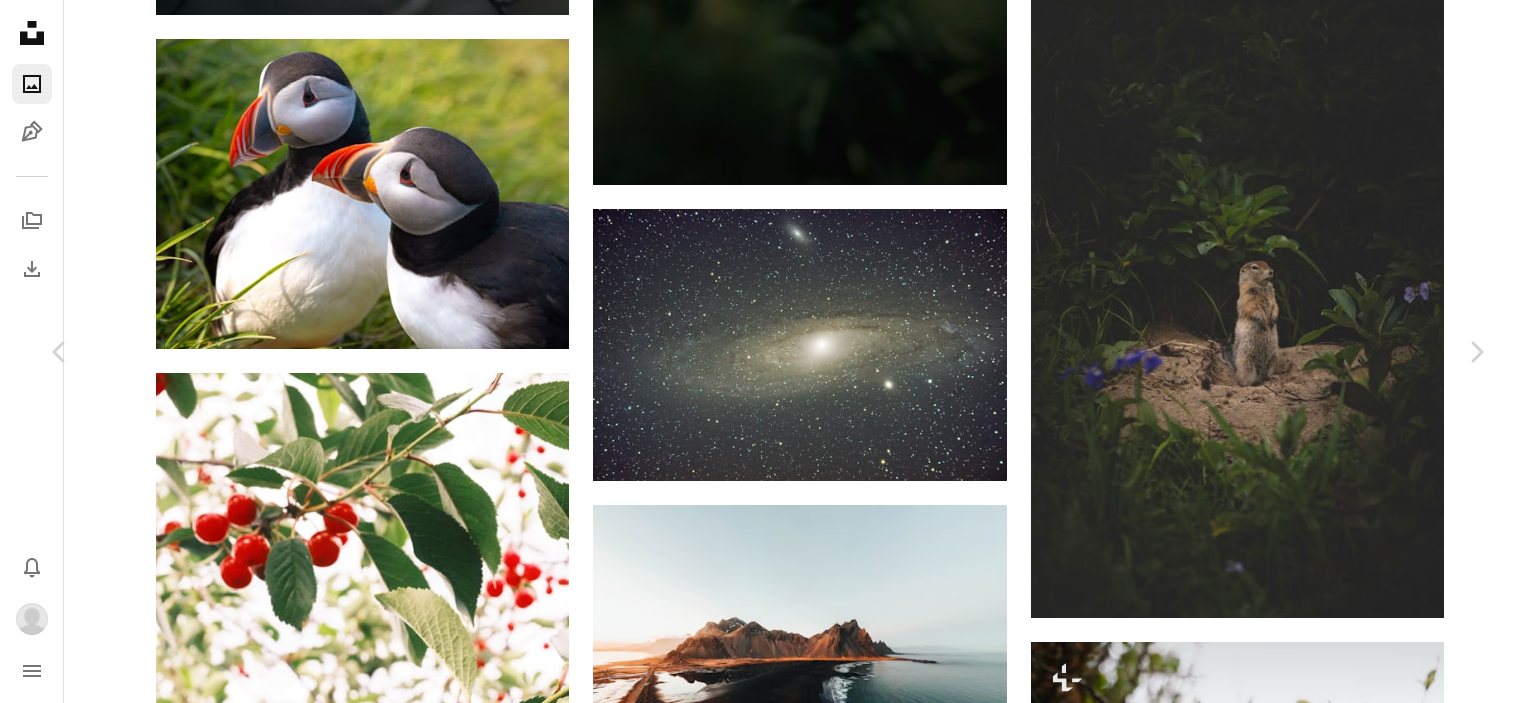 click on "An X shape" at bounding box center (20, 20) 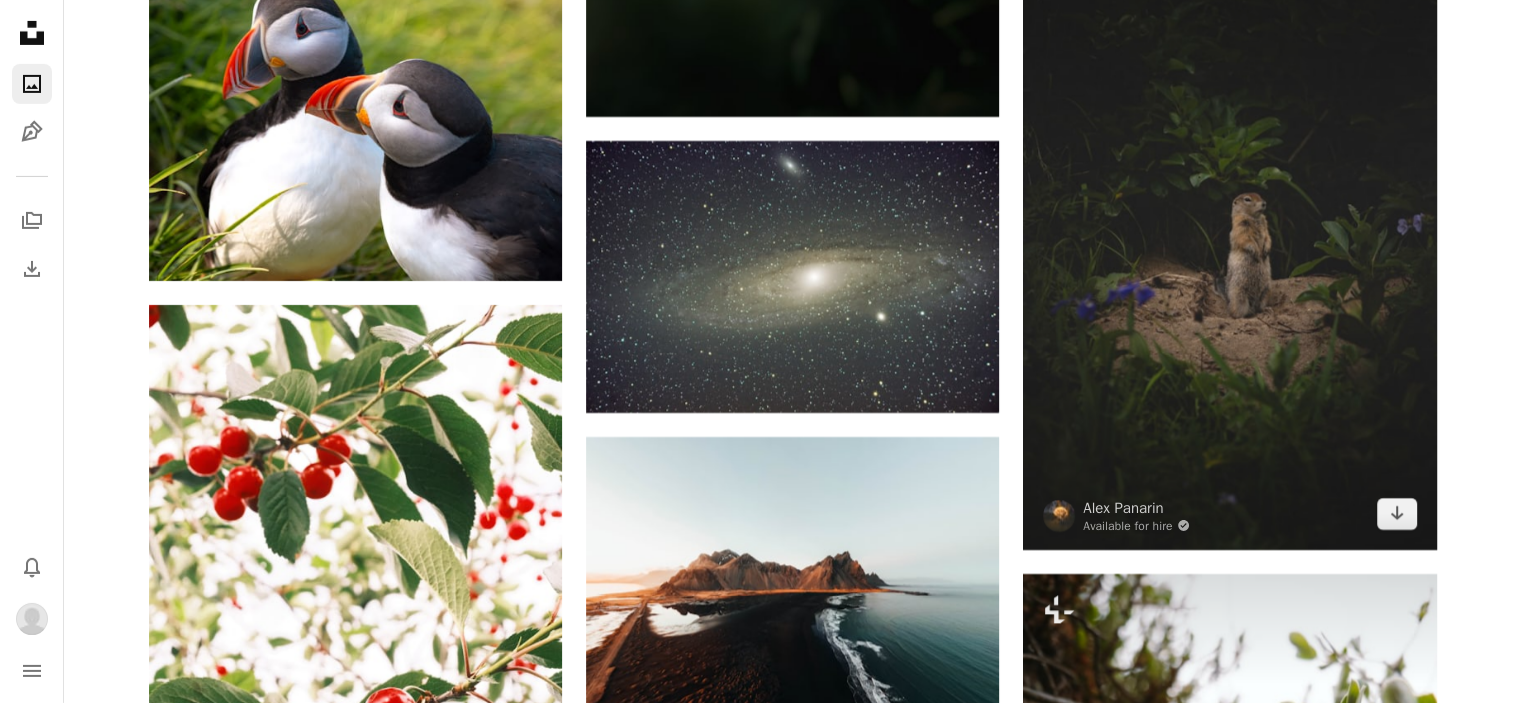 scroll, scrollTop: 6900, scrollLeft: 0, axis: vertical 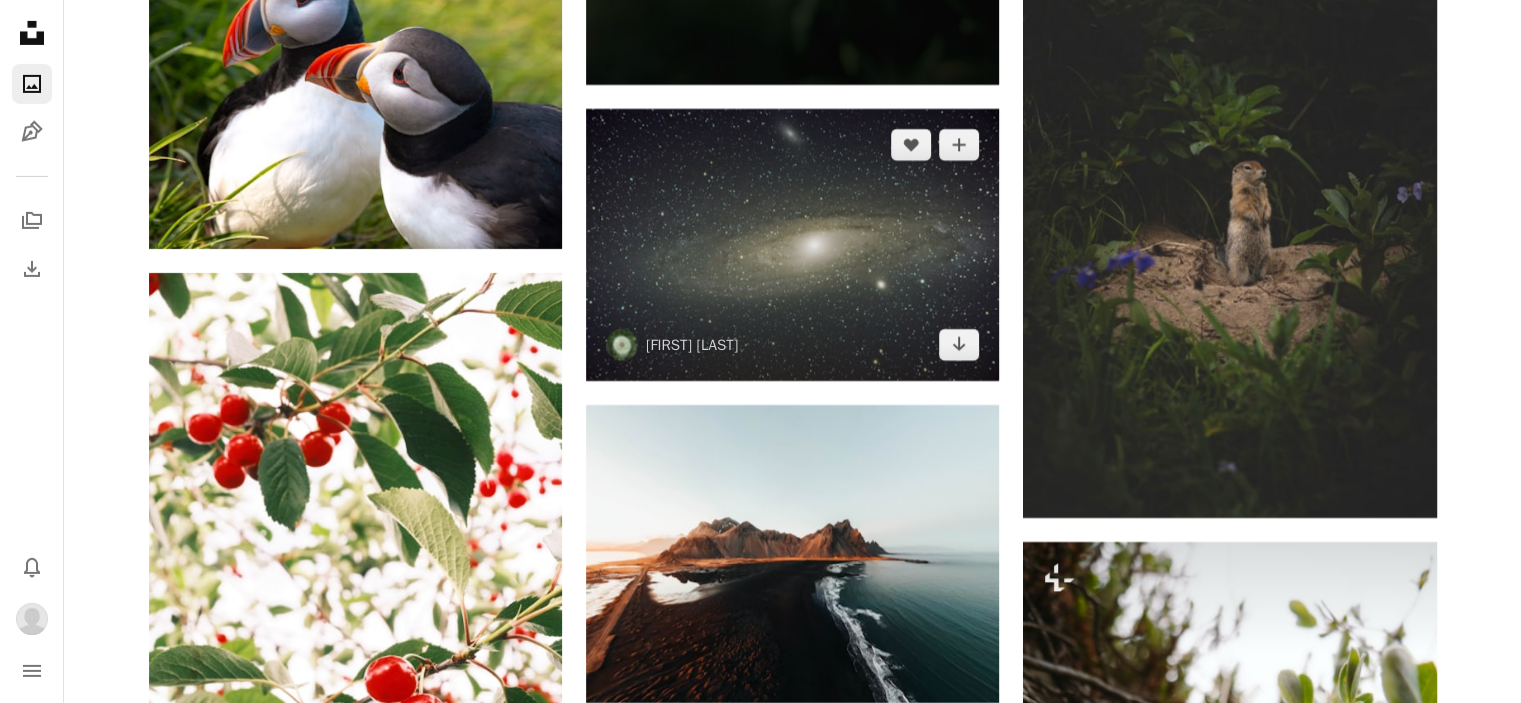click at bounding box center [792, 245] 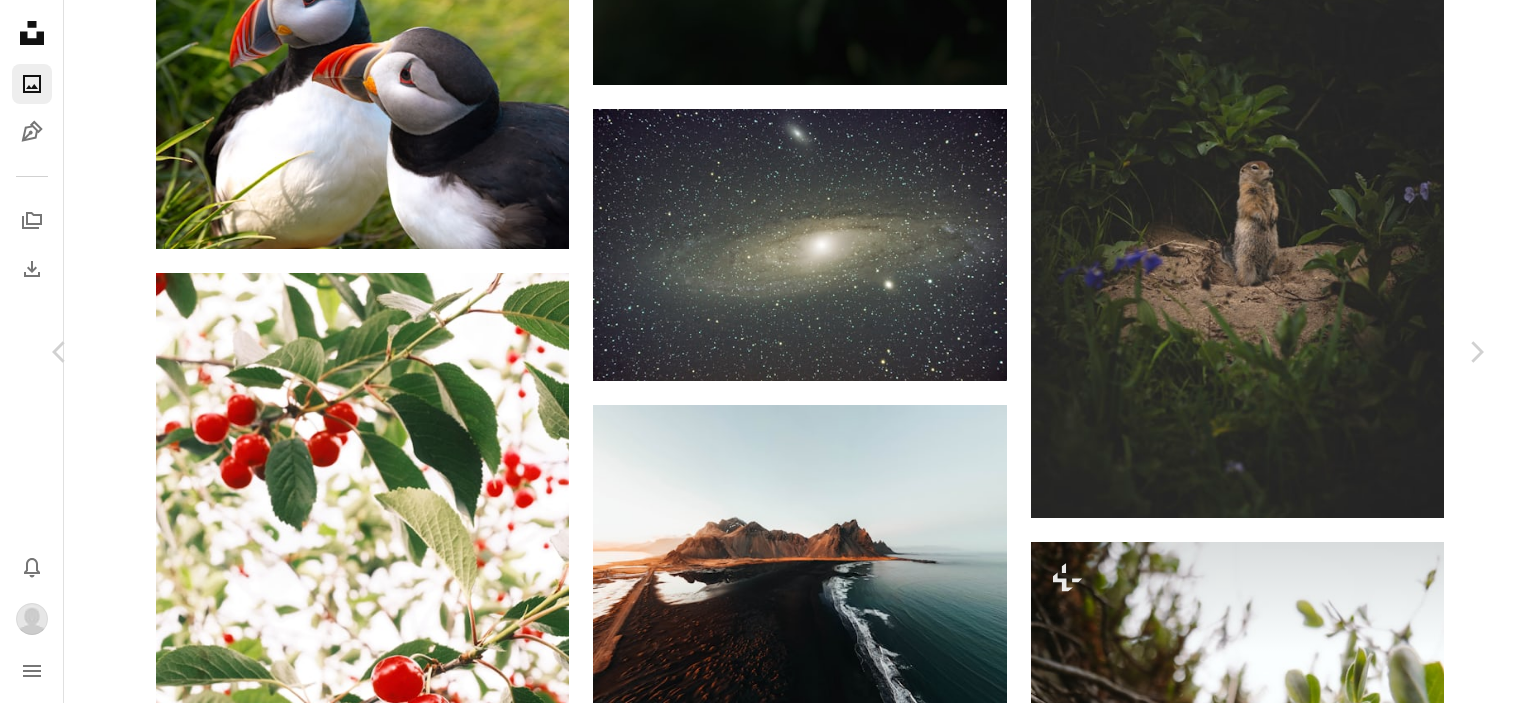 click on "Chevron down" 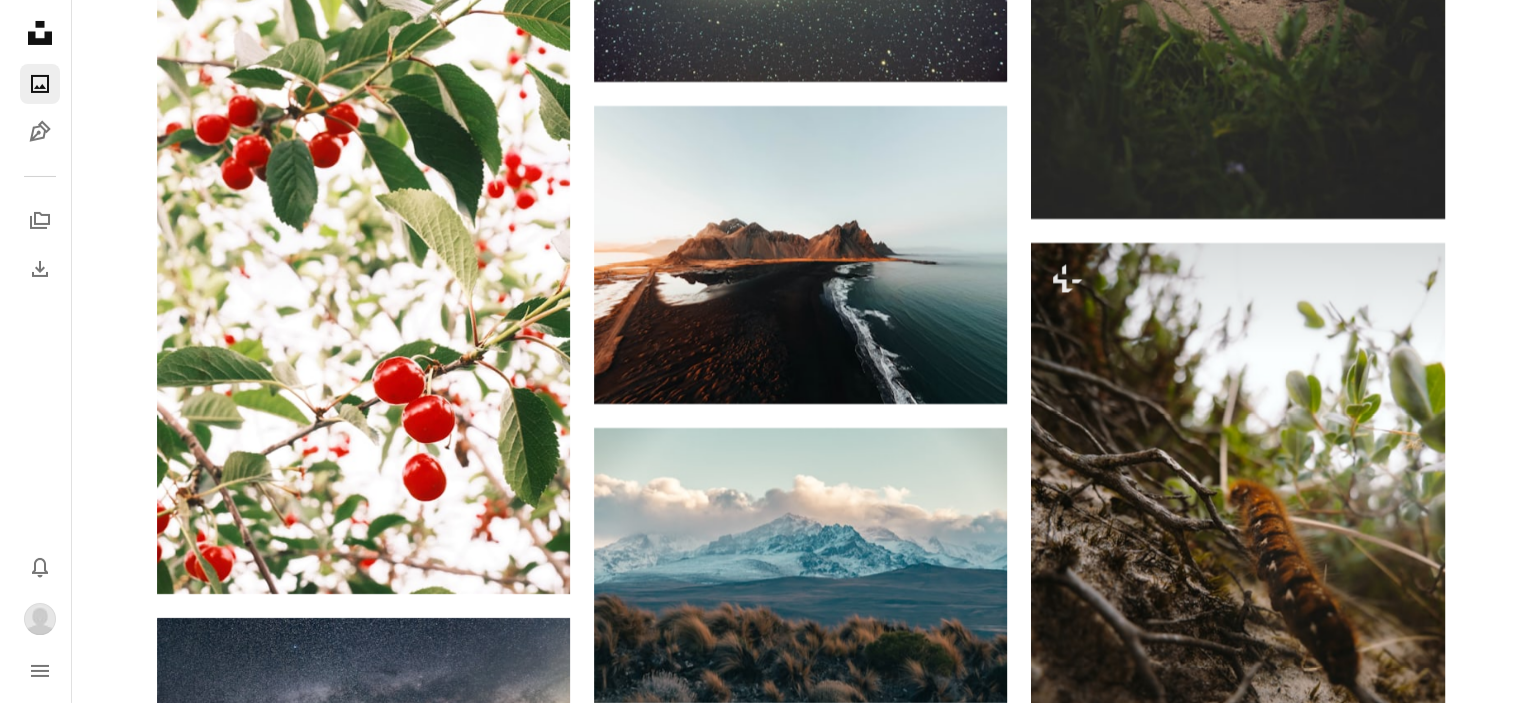 scroll, scrollTop: 7200, scrollLeft: 0, axis: vertical 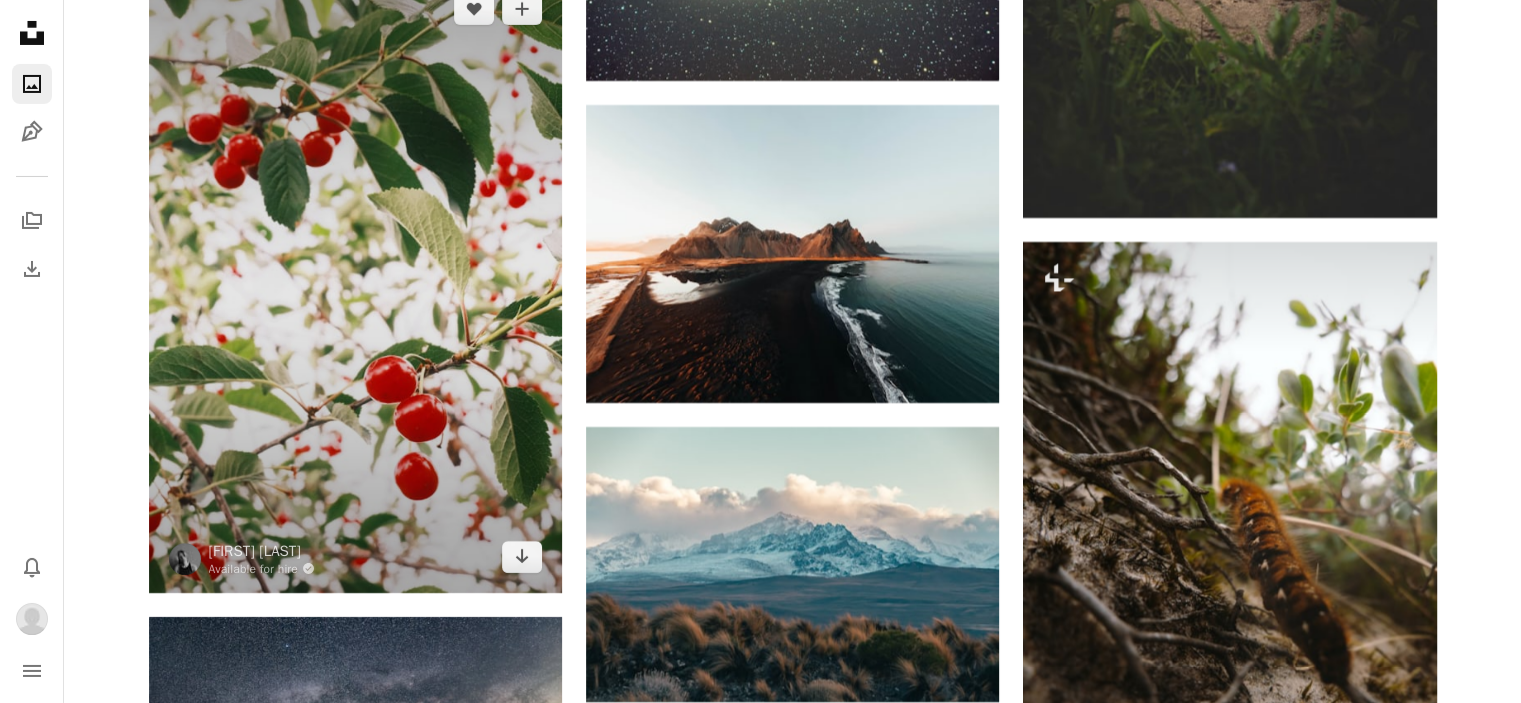 click at bounding box center [355, 283] 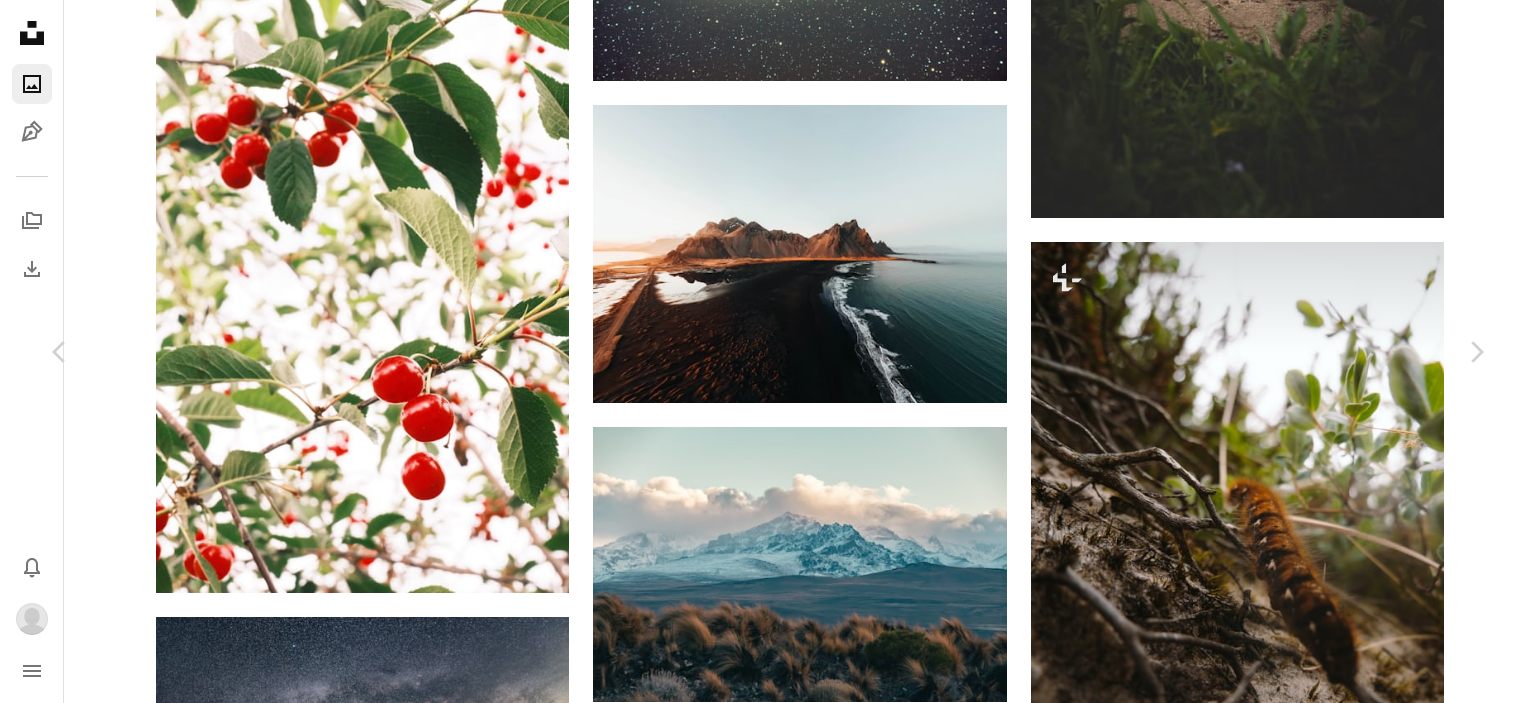 click at bounding box center [760, 4930] 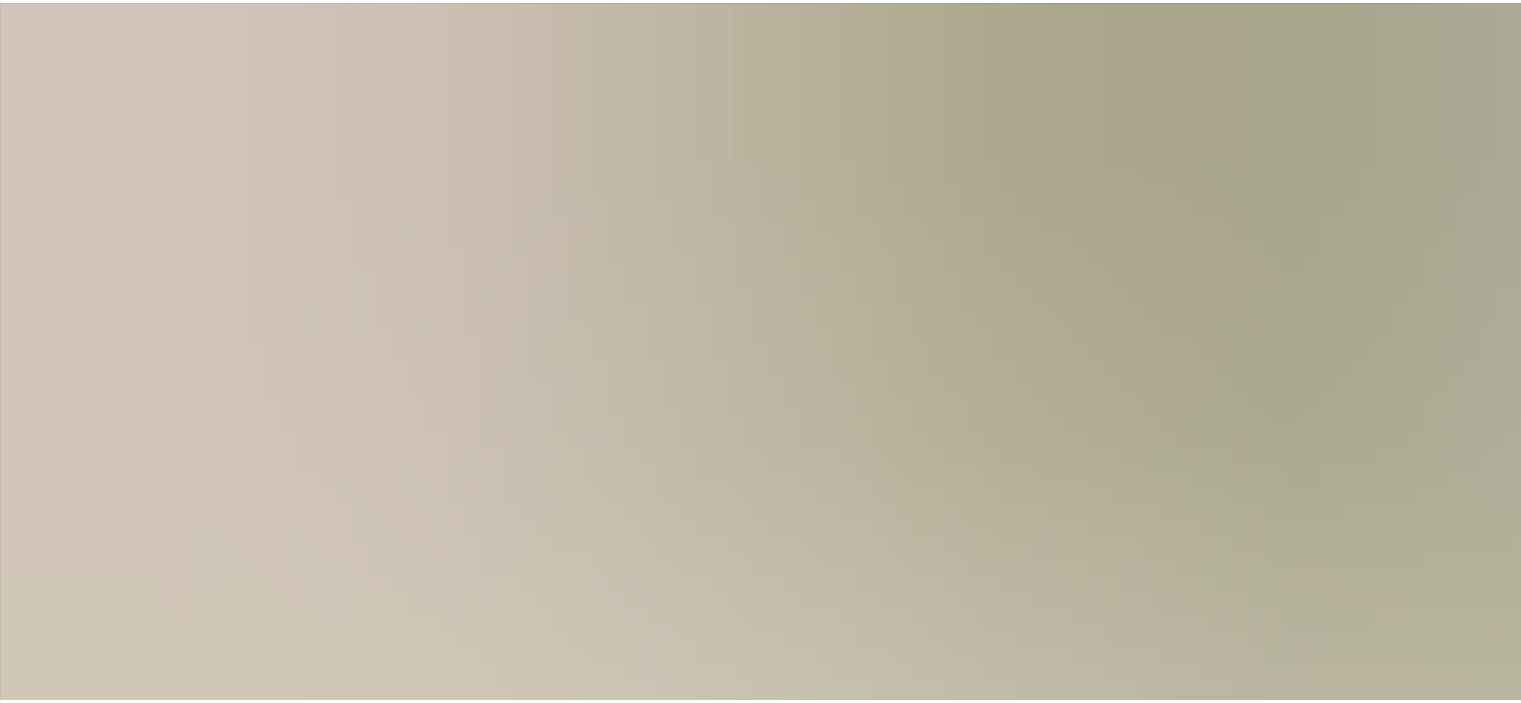 scroll, scrollTop: 779, scrollLeft: 0, axis: vertical 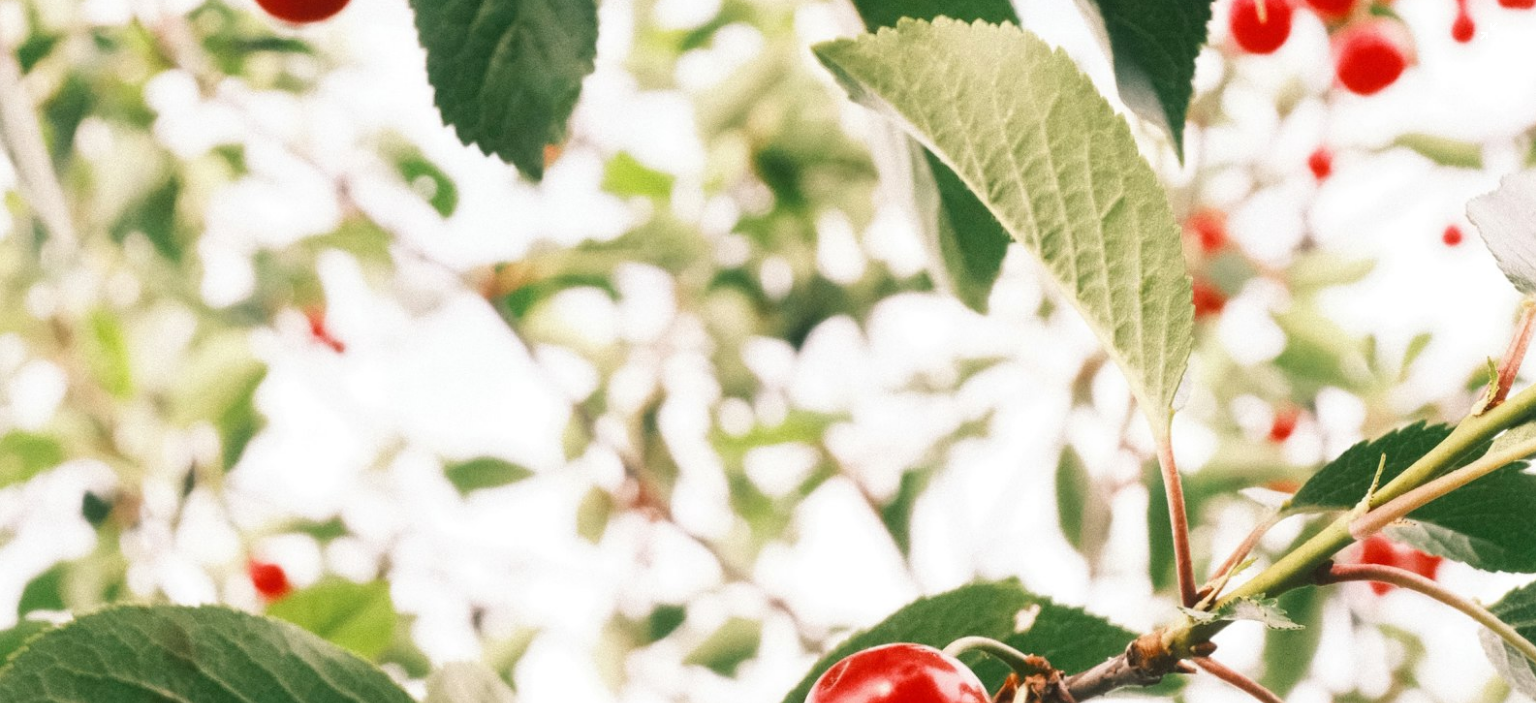 click at bounding box center (768, 373) 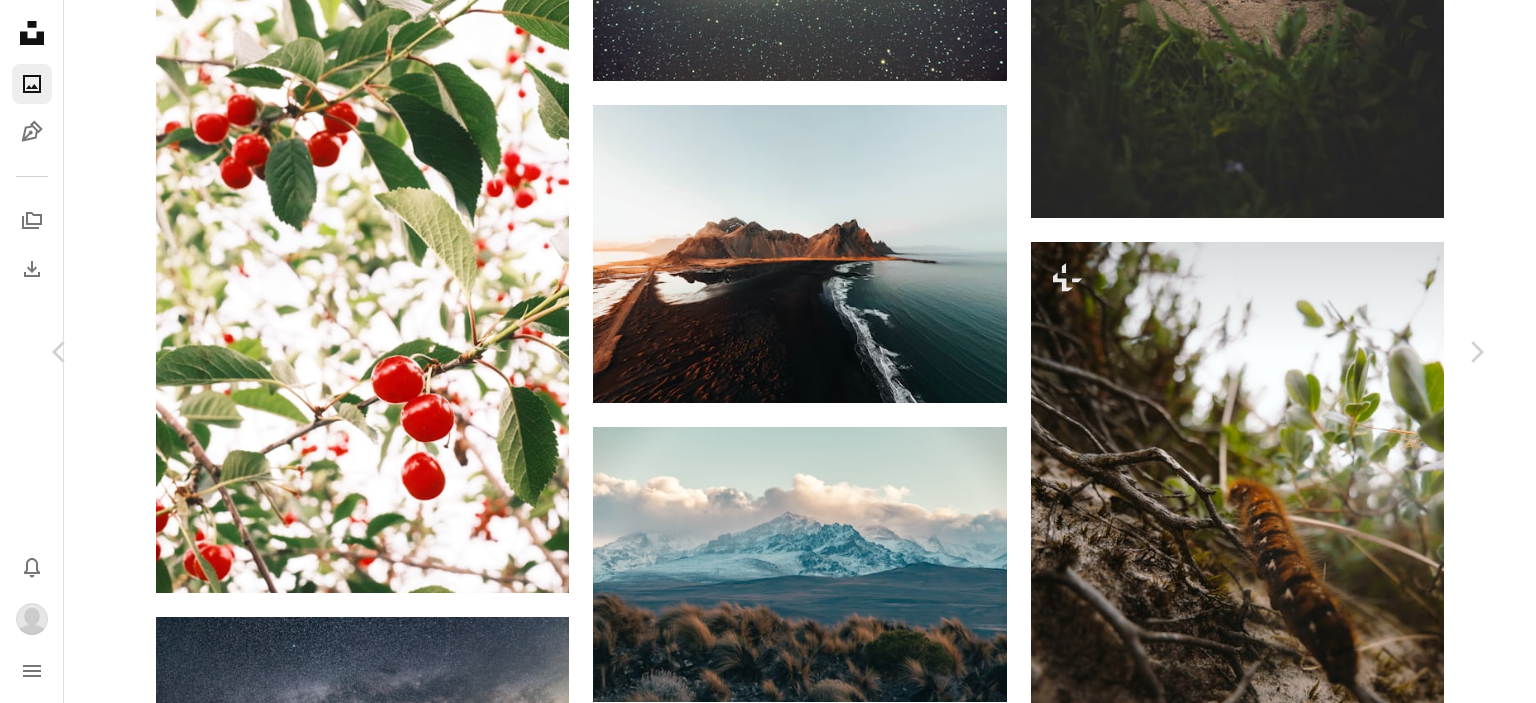 click on "[FIRST] [LAST] Available for hire A checkmark inside of a circle A heart A plus sign Download Chevron down" at bounding box center [760, 4599] 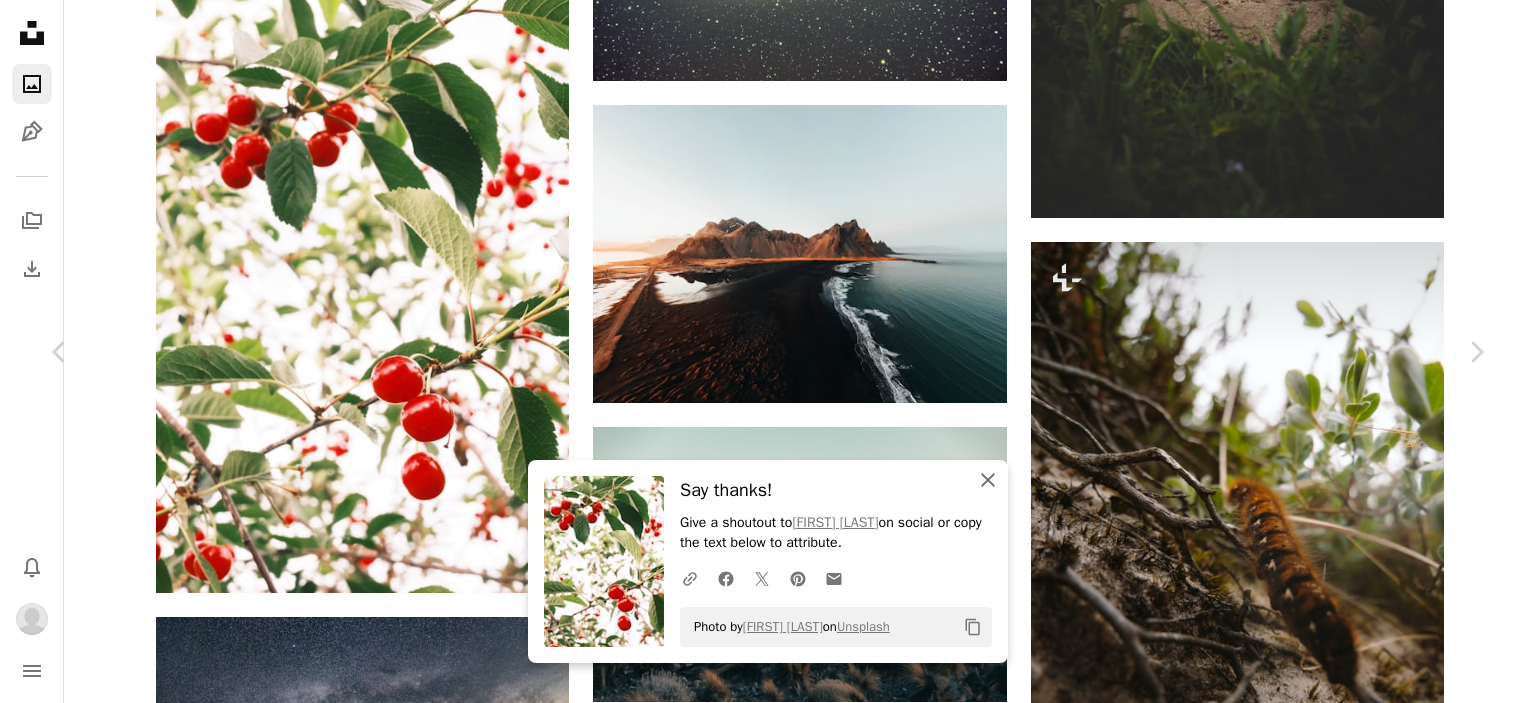 drag, startPoint x: 979, startPoint y: 481, endPoint x: 708, endPoint y: 429, distance: 275.94385 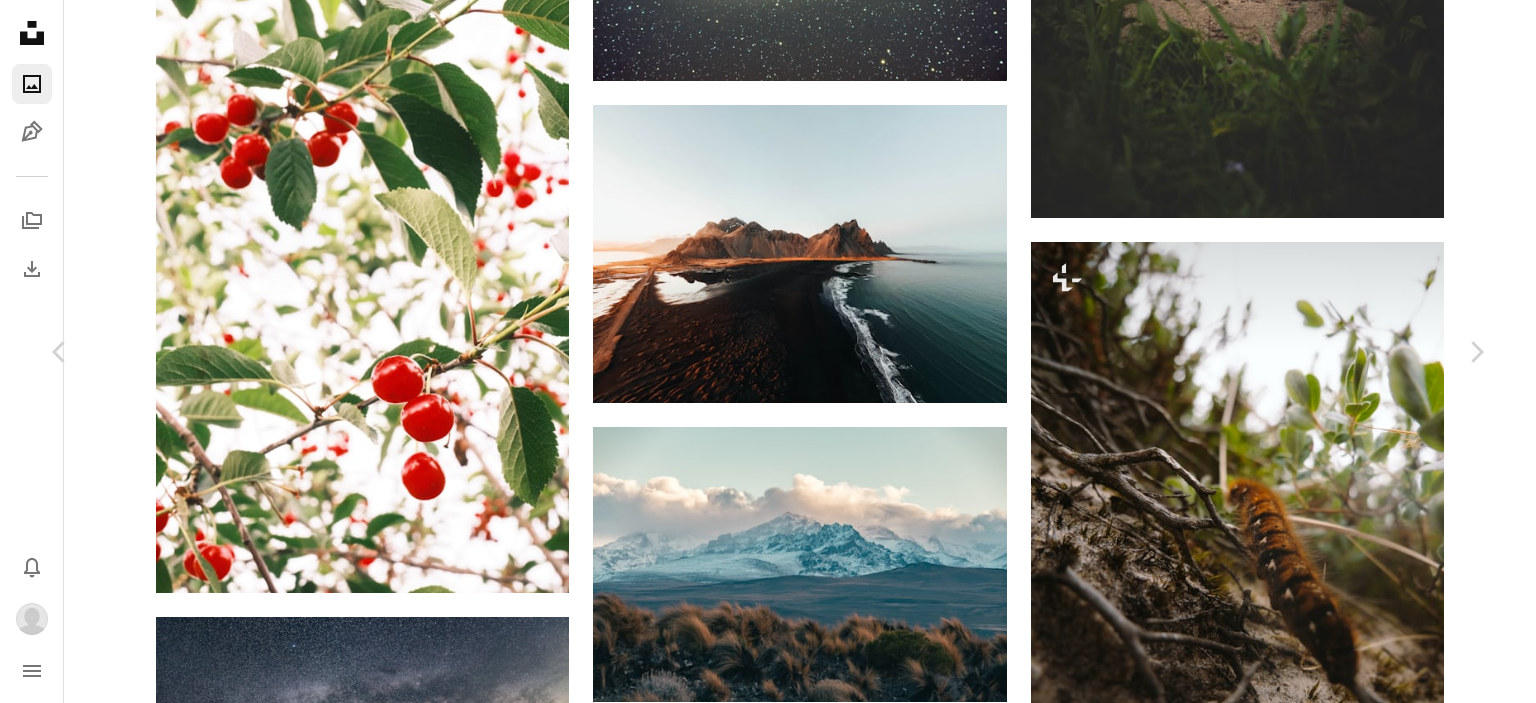 click on "An X shape" at bounding box center [20, 20] 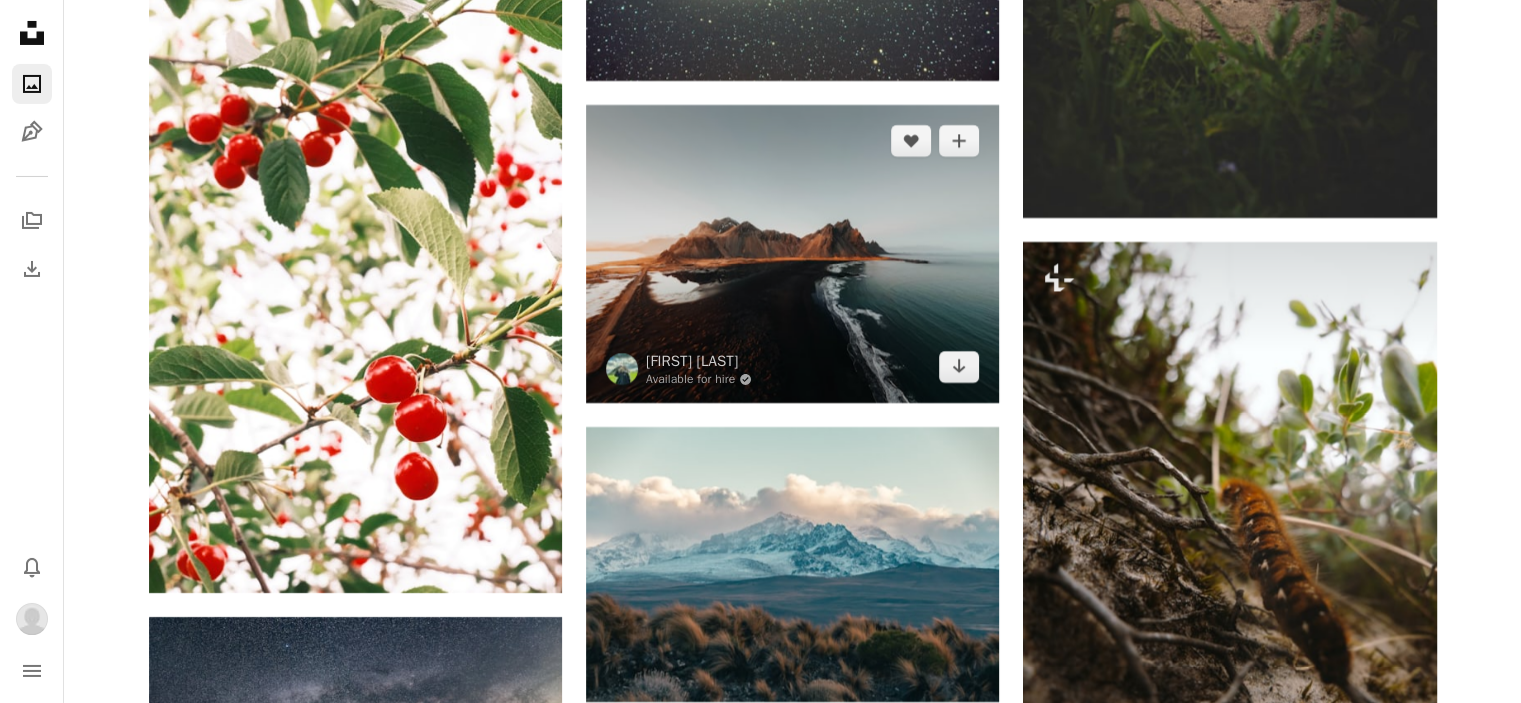 click at bounding box center [792, 254] 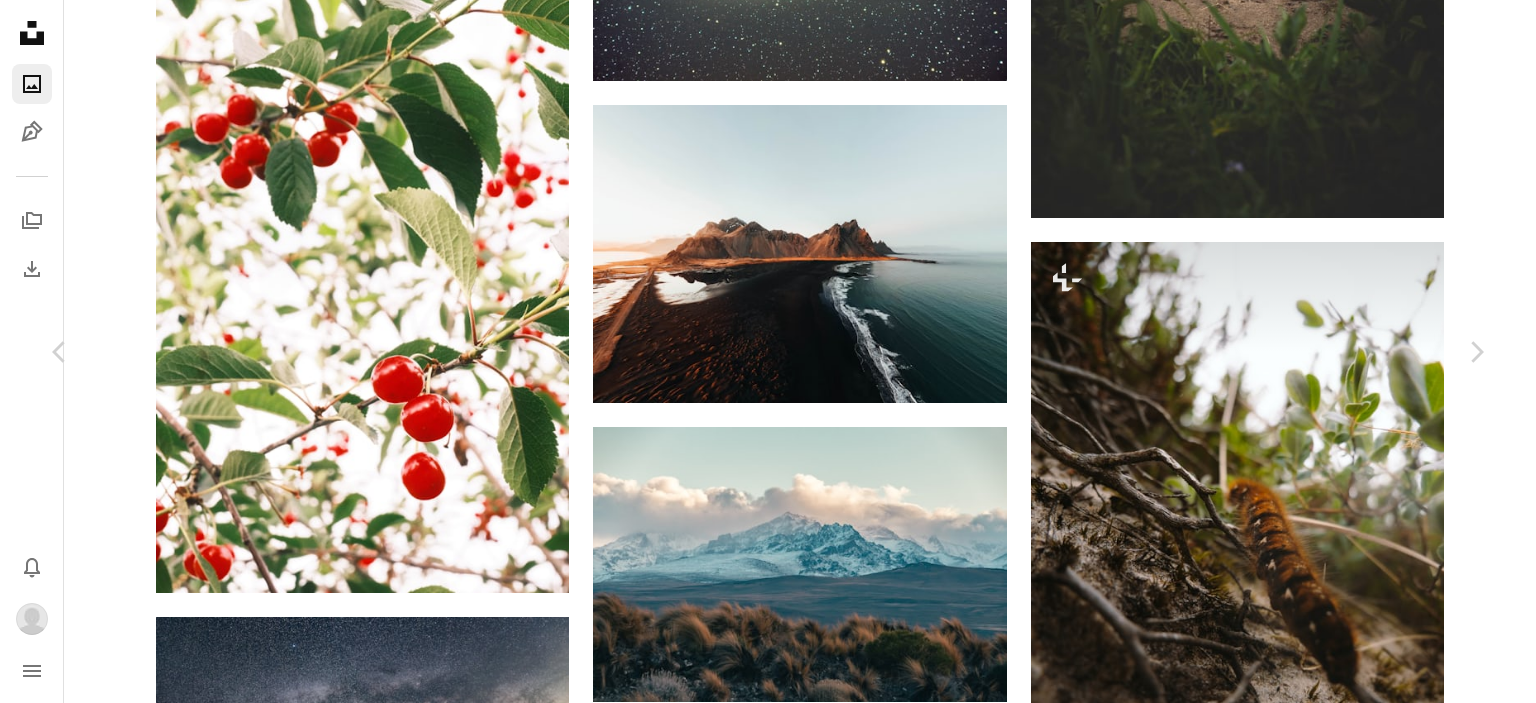click on "Chevron down" 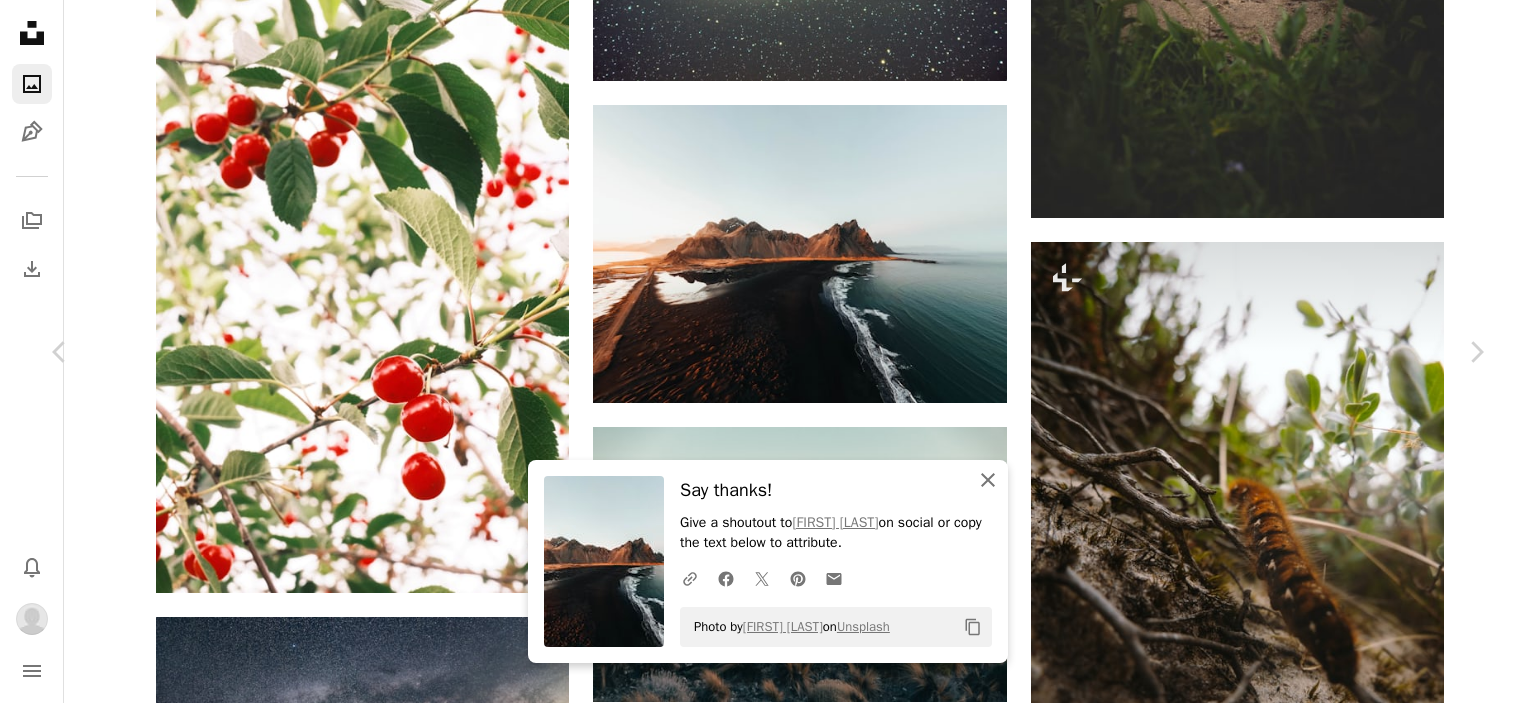 click on "An X shape" 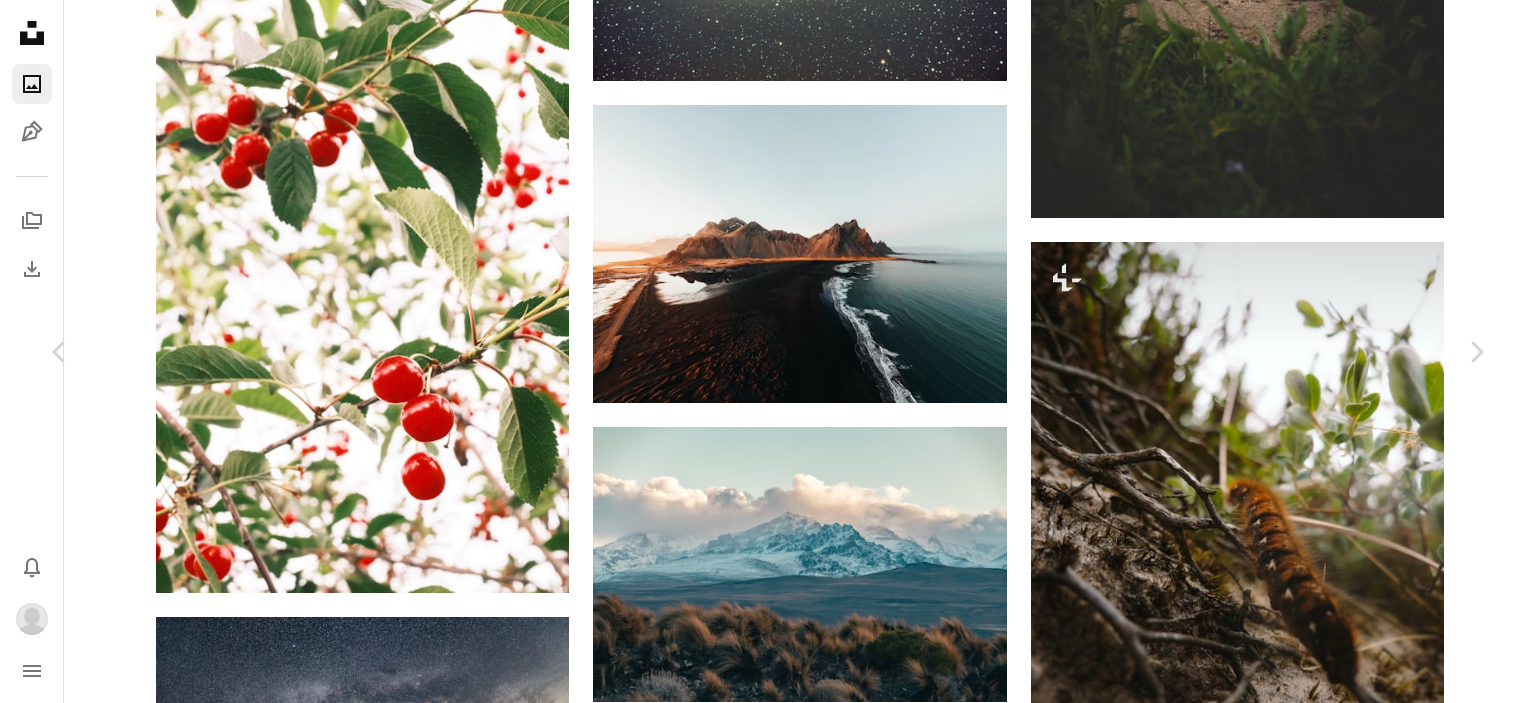 click on "An X shape" at bounding box center (20, 20) 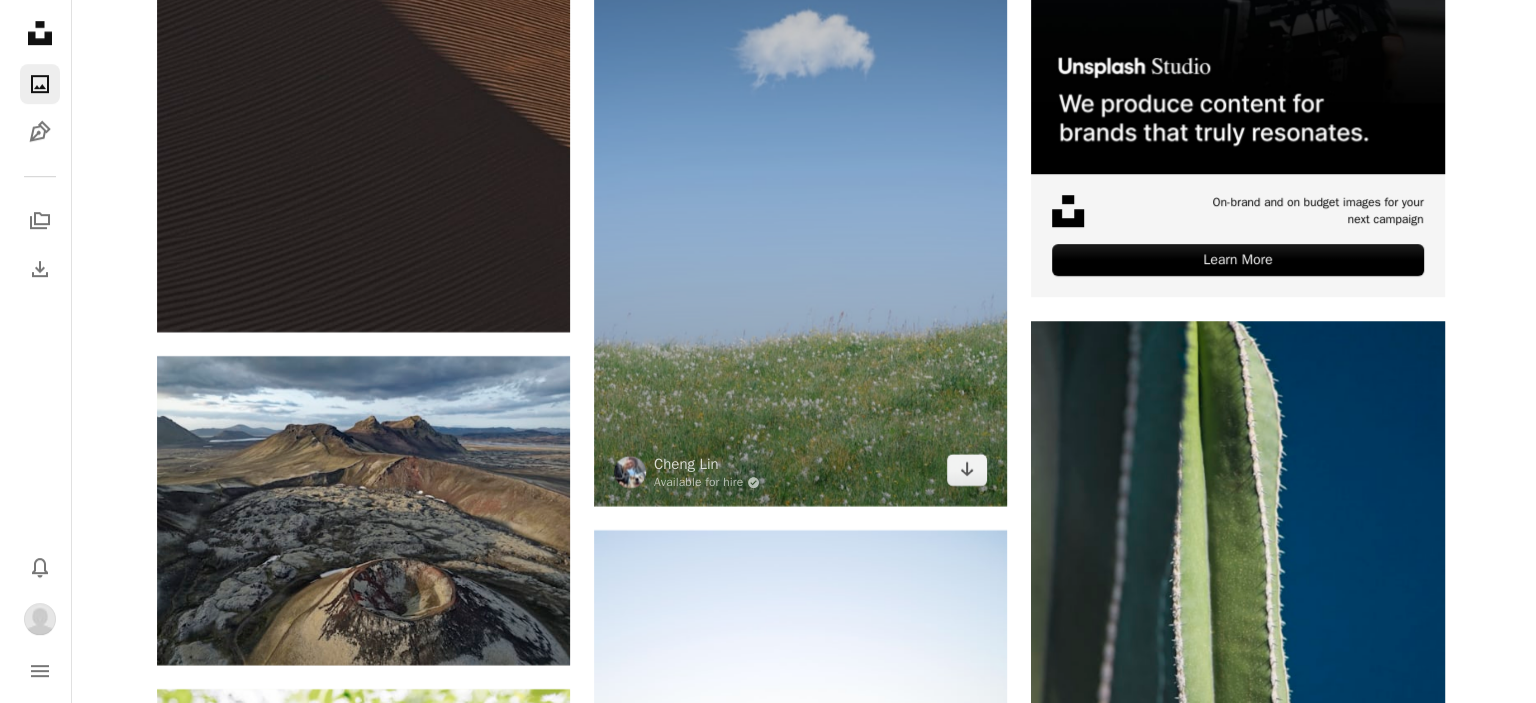 scroll, scrollTop: 8600, scrollLeft: 0, axis: vertical 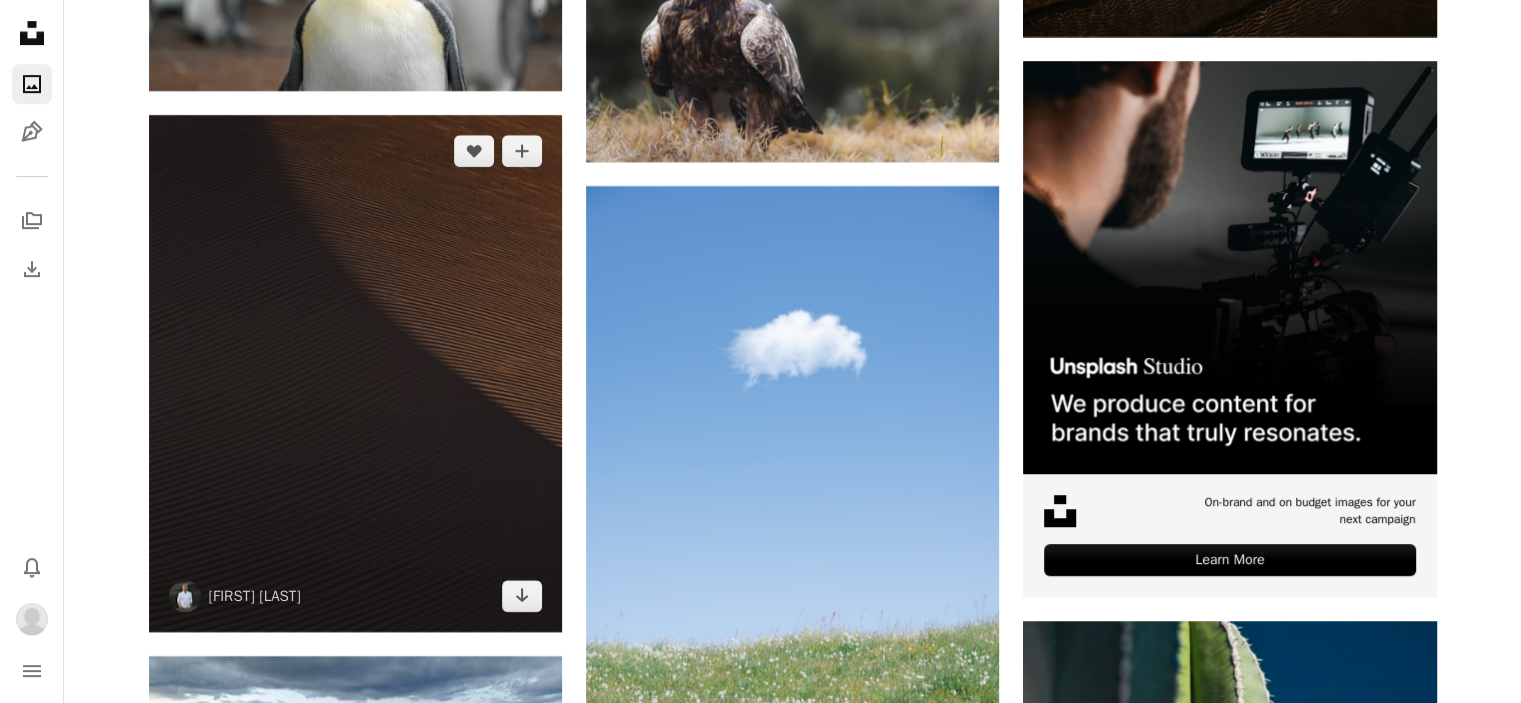 click at bounding box center (355, 373) 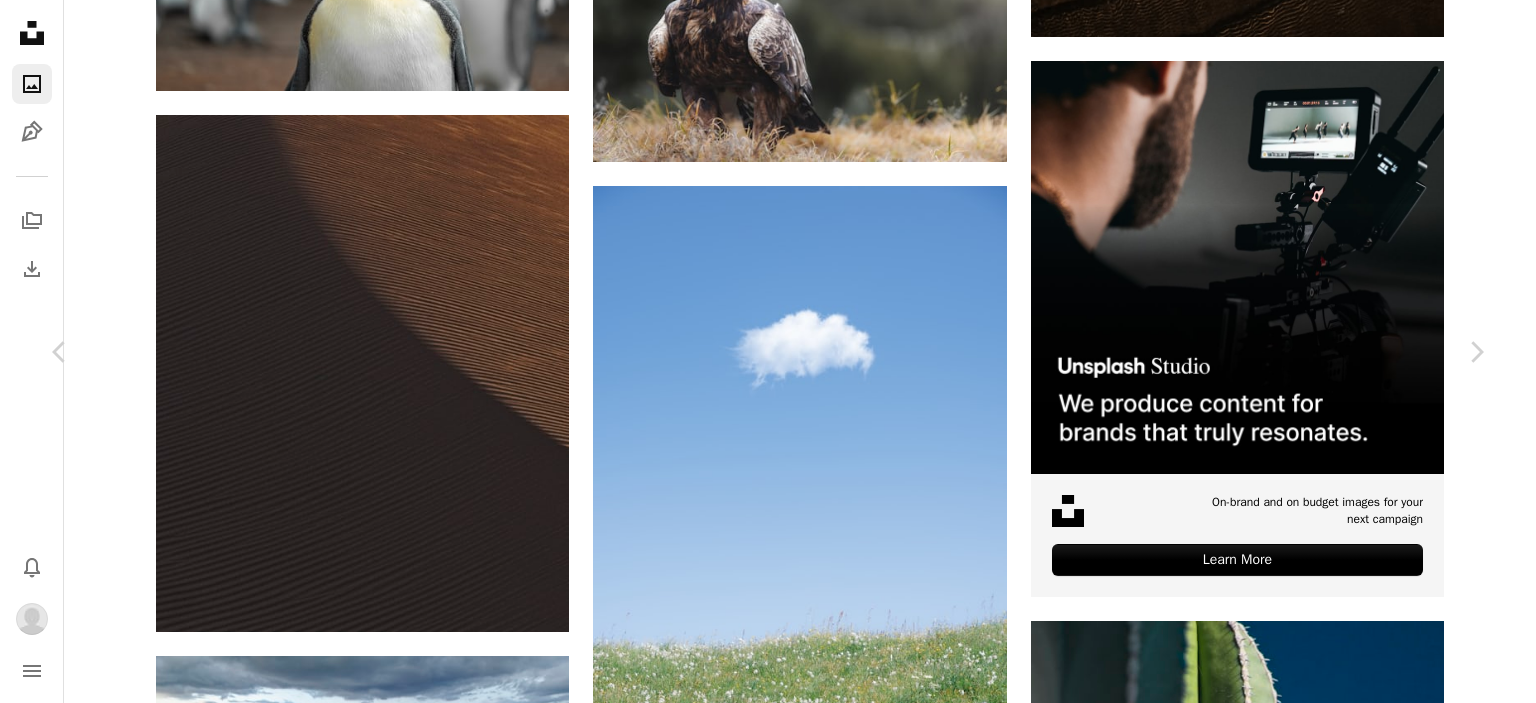 click at bounding box center (761, 3528) 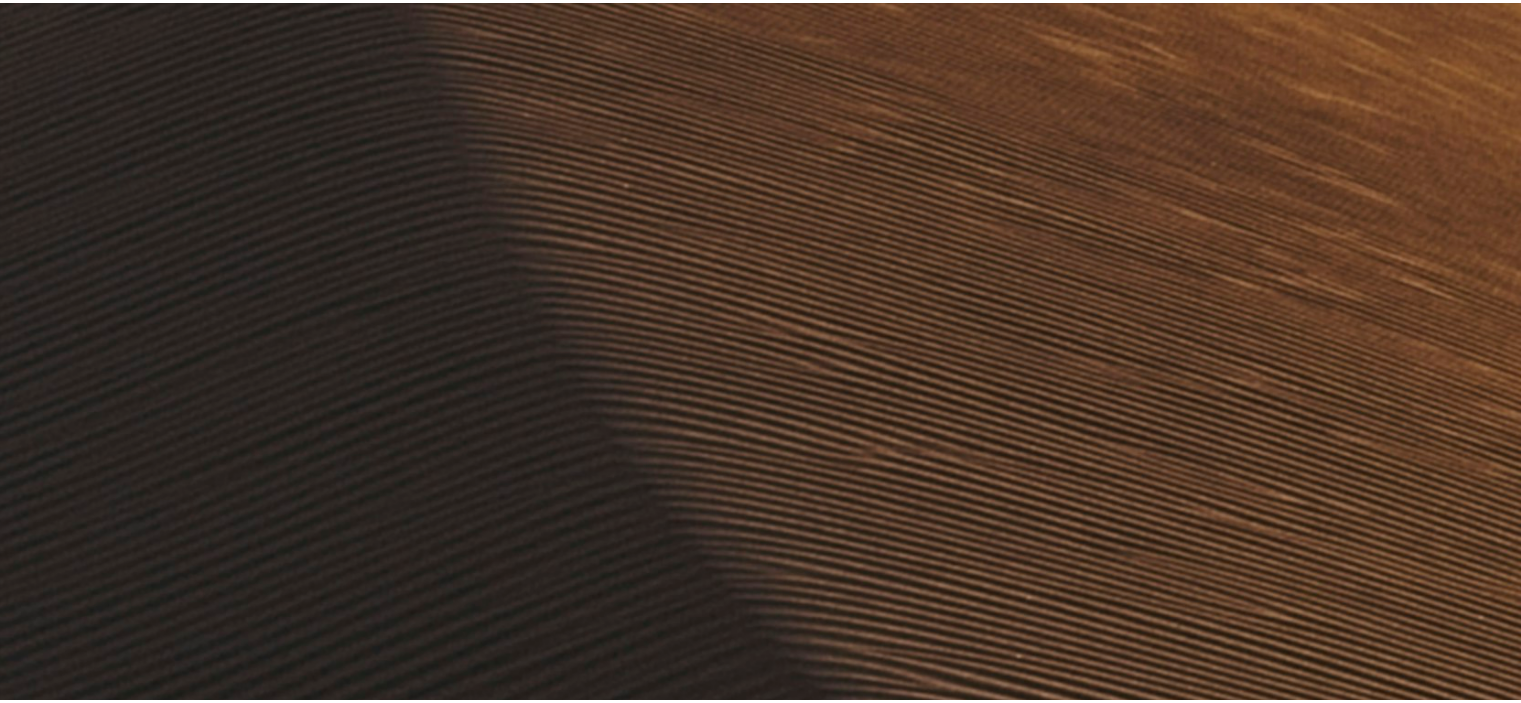 scroll, scrollTop: 591, scrollLeft: 0, axis: vertical 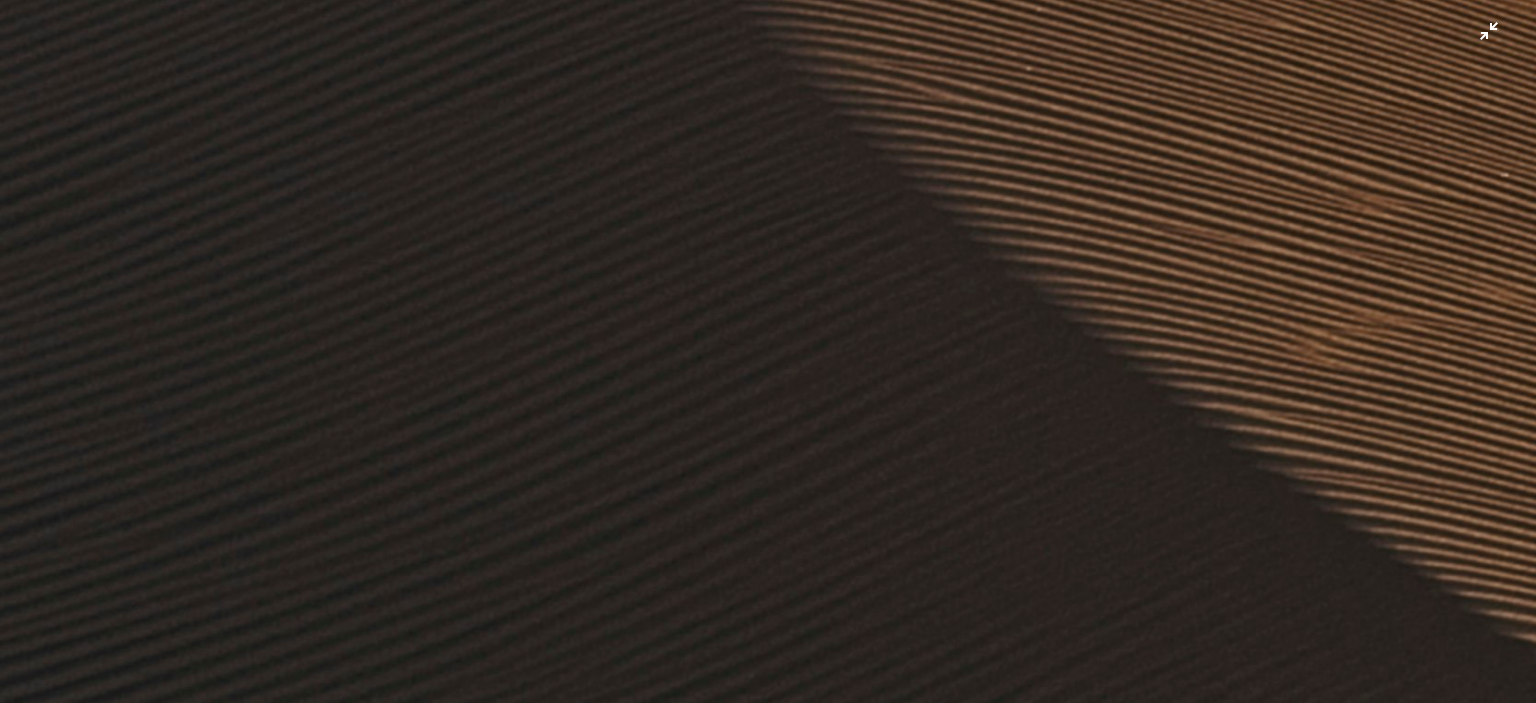 click at bounding box center [768, 369] 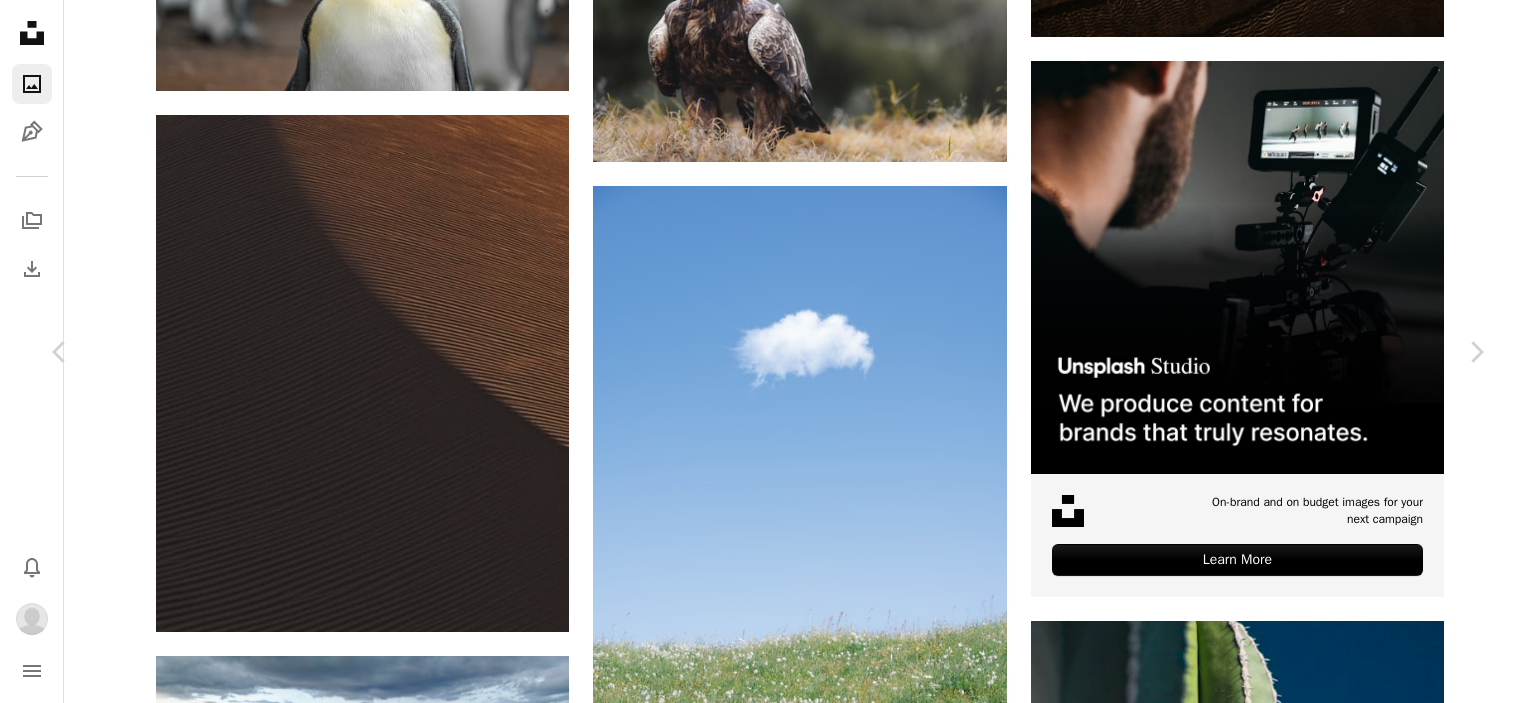 click on "An X shape" at bounding box center [20, 20] 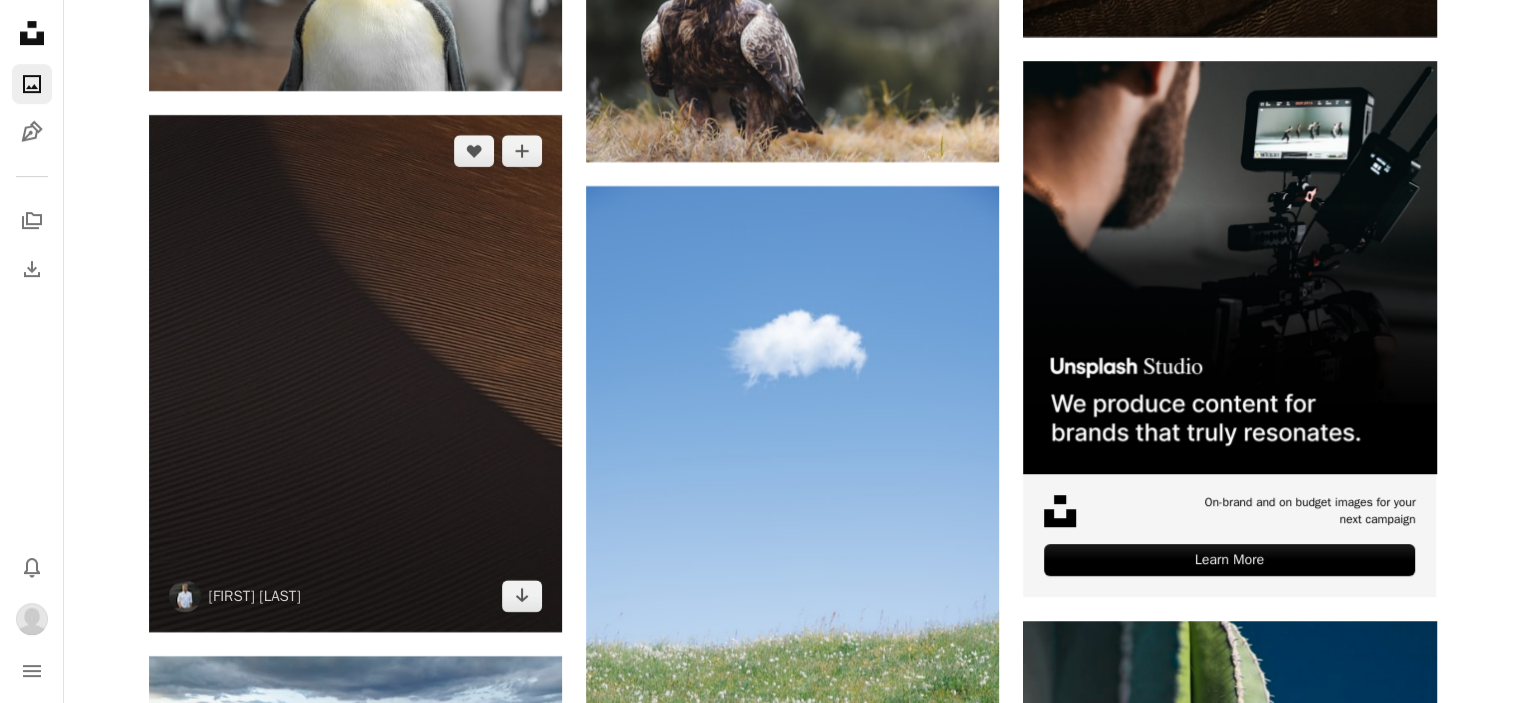click at bounding box center (355, 373) 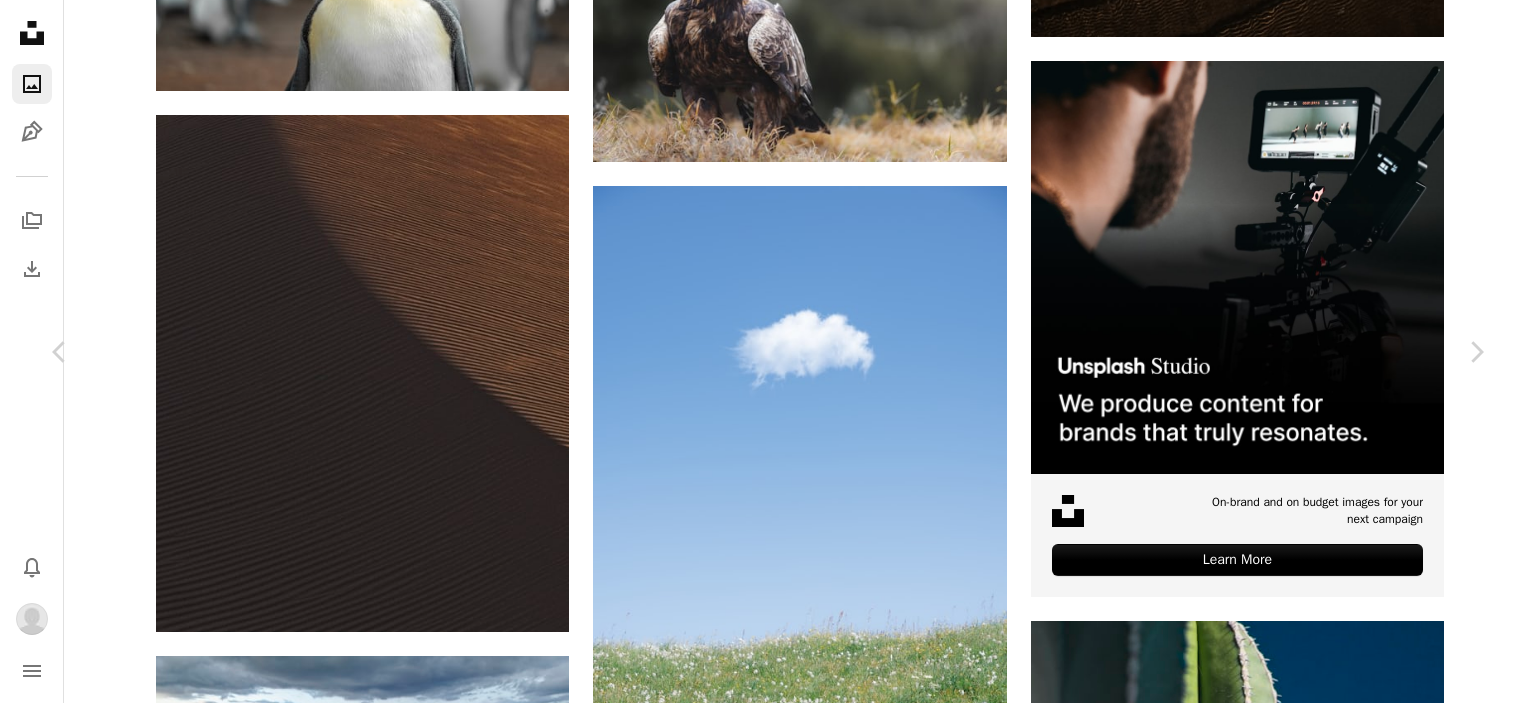 click on "Chevron down" 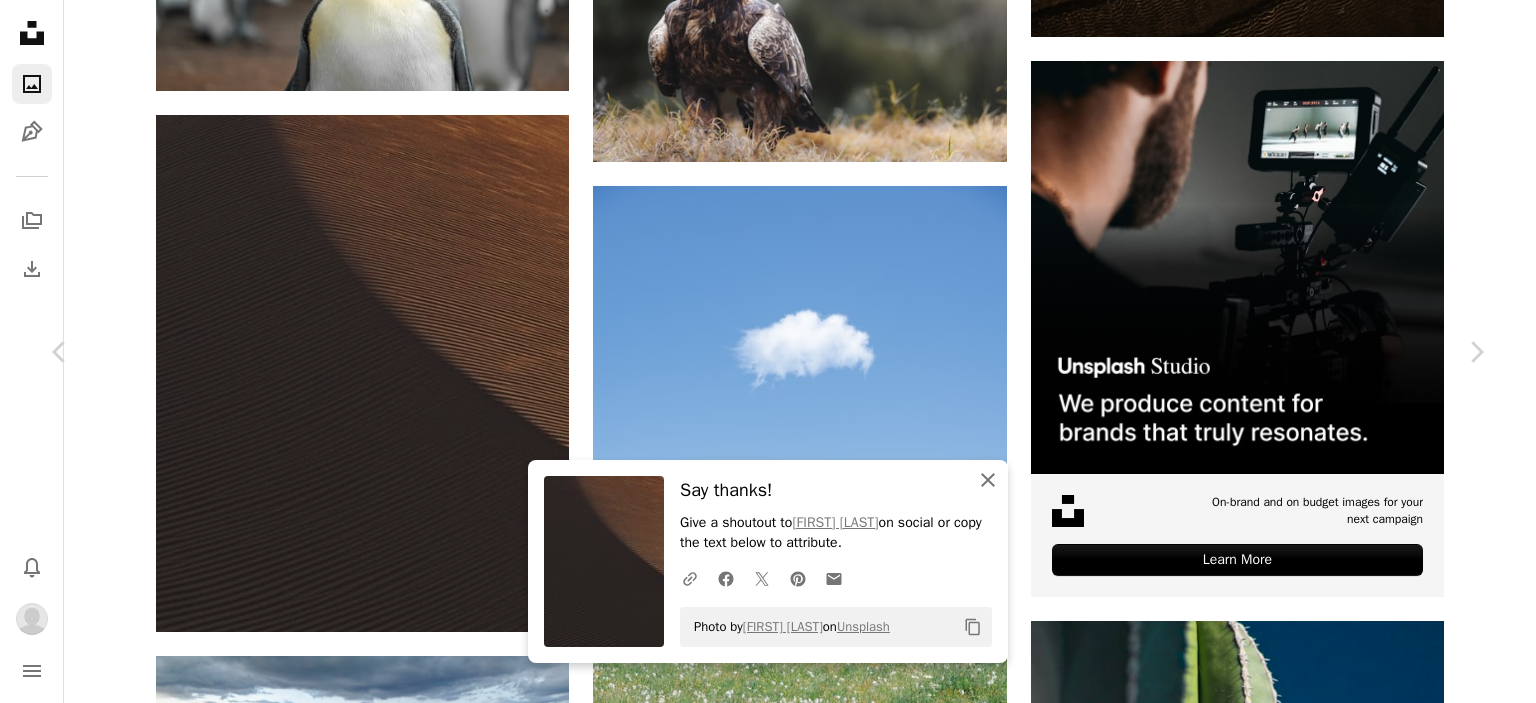 drag, startPoint x: 984, startPoint y: 479, endPoint x: 318, endPoint y: 328, distance: 682.9034 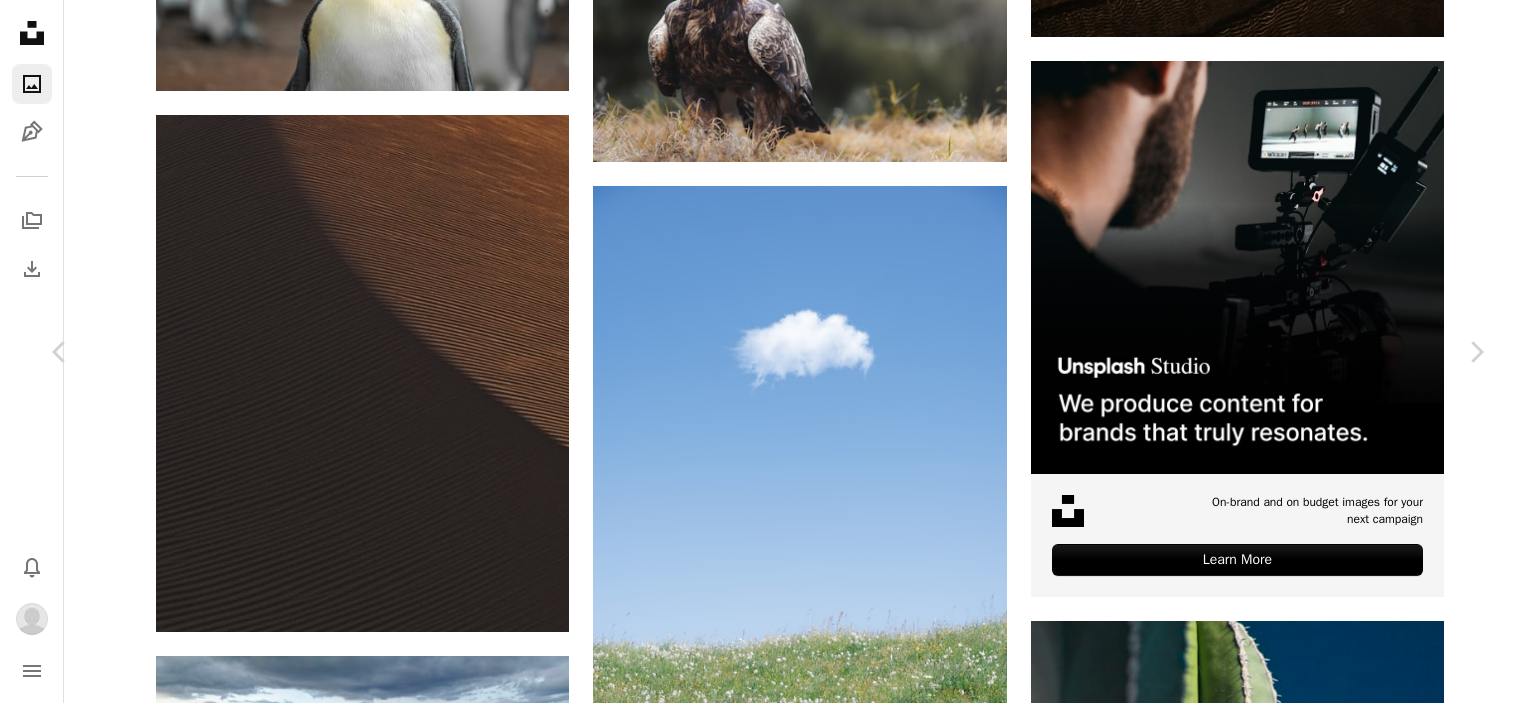 click on "An X shape" at bounding box center [20, 20] 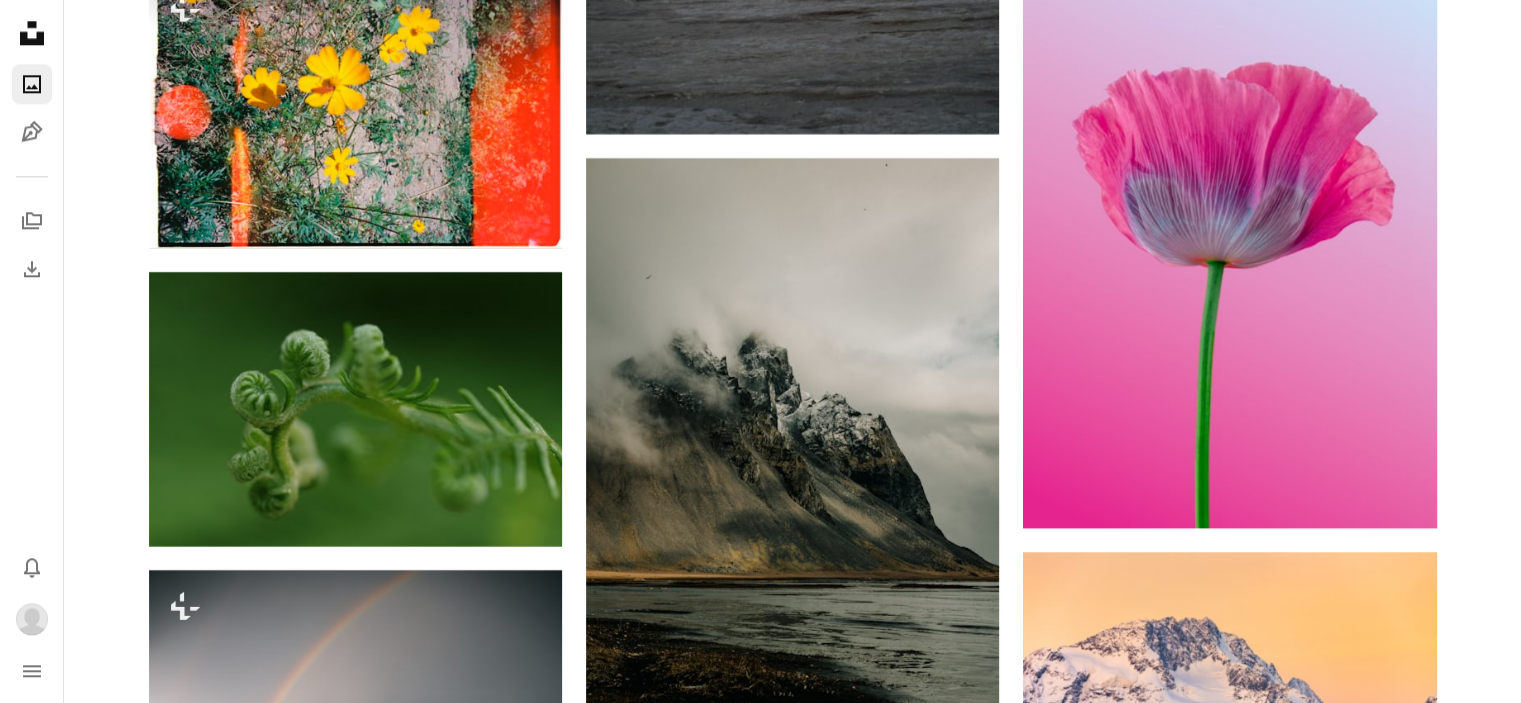 scroll, scrollTop: 9900, scrollLeft: 0, axis: vertical 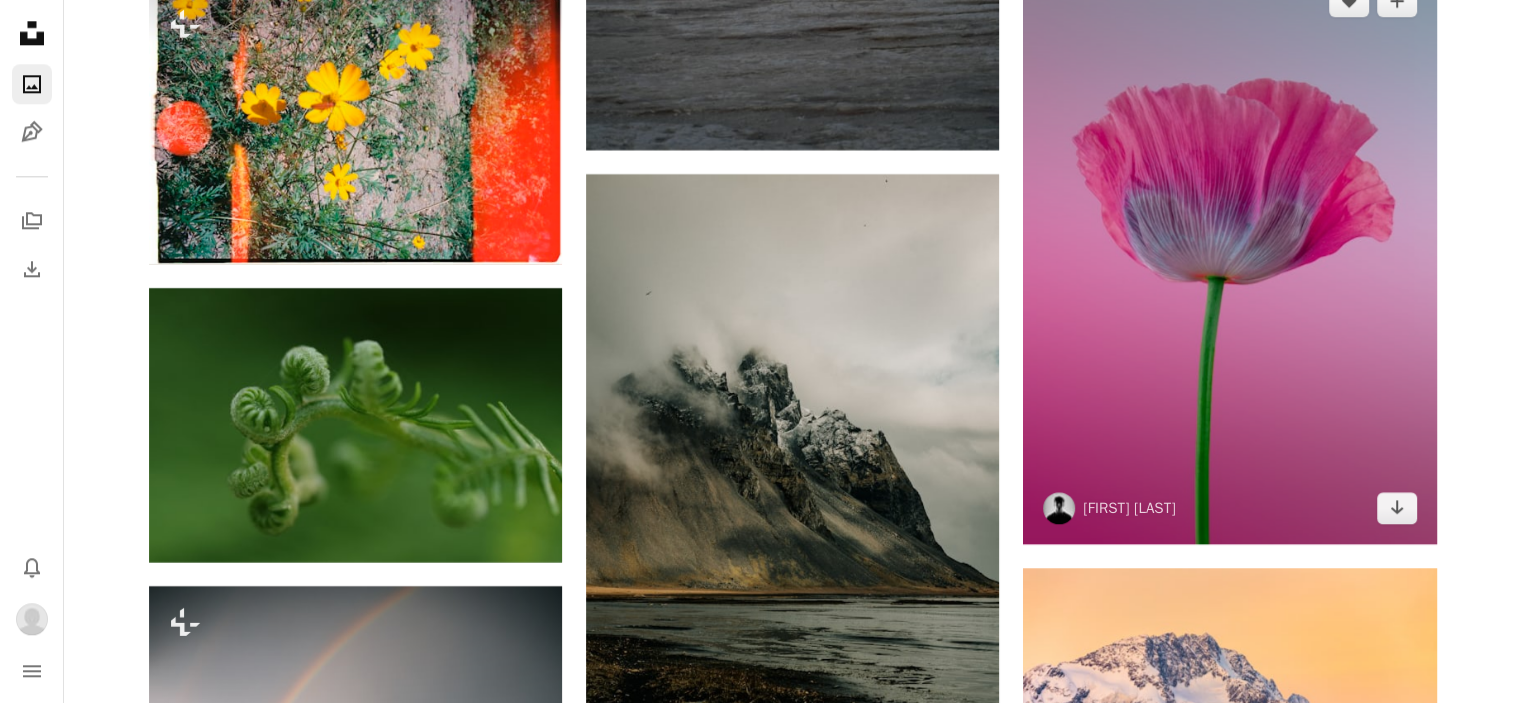 click at bounding box center [1229, 255] 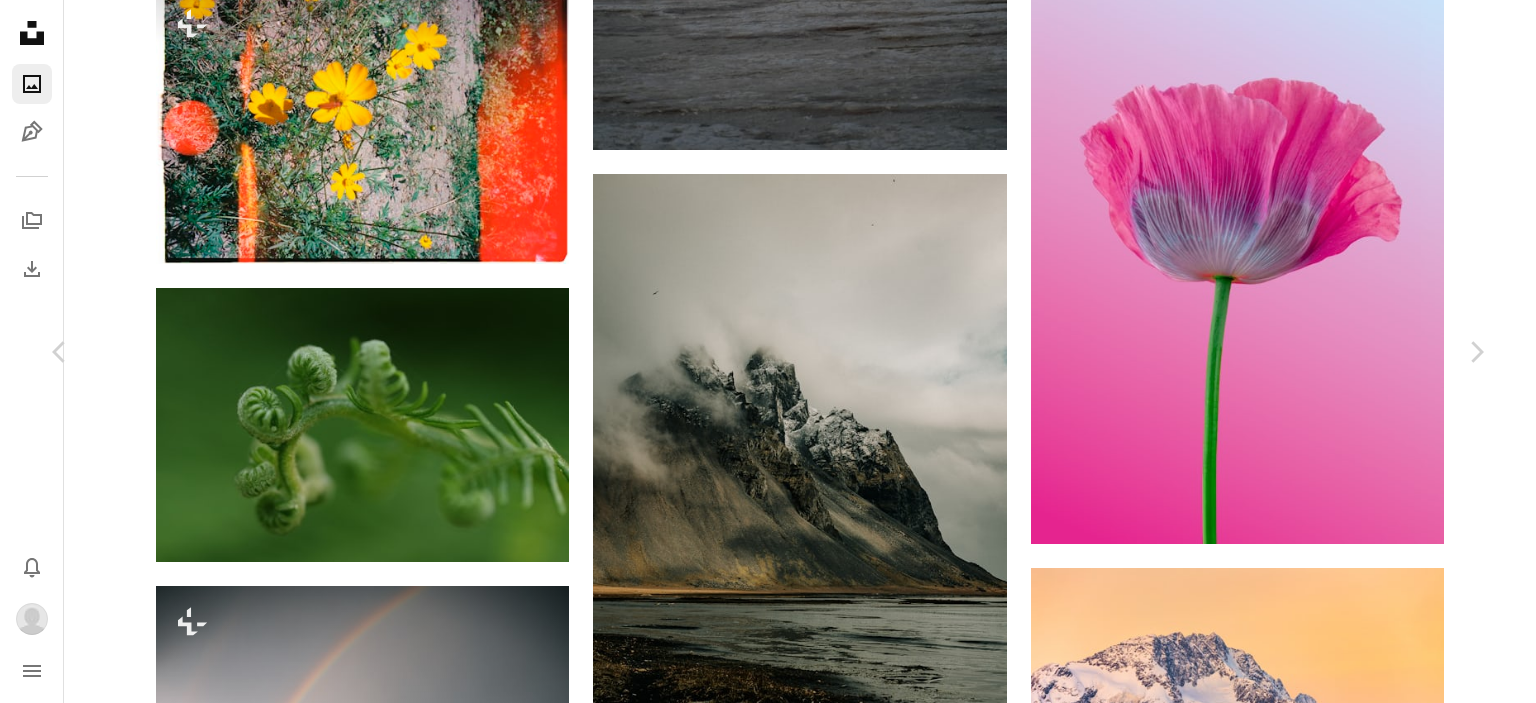 click on "Chevron down" 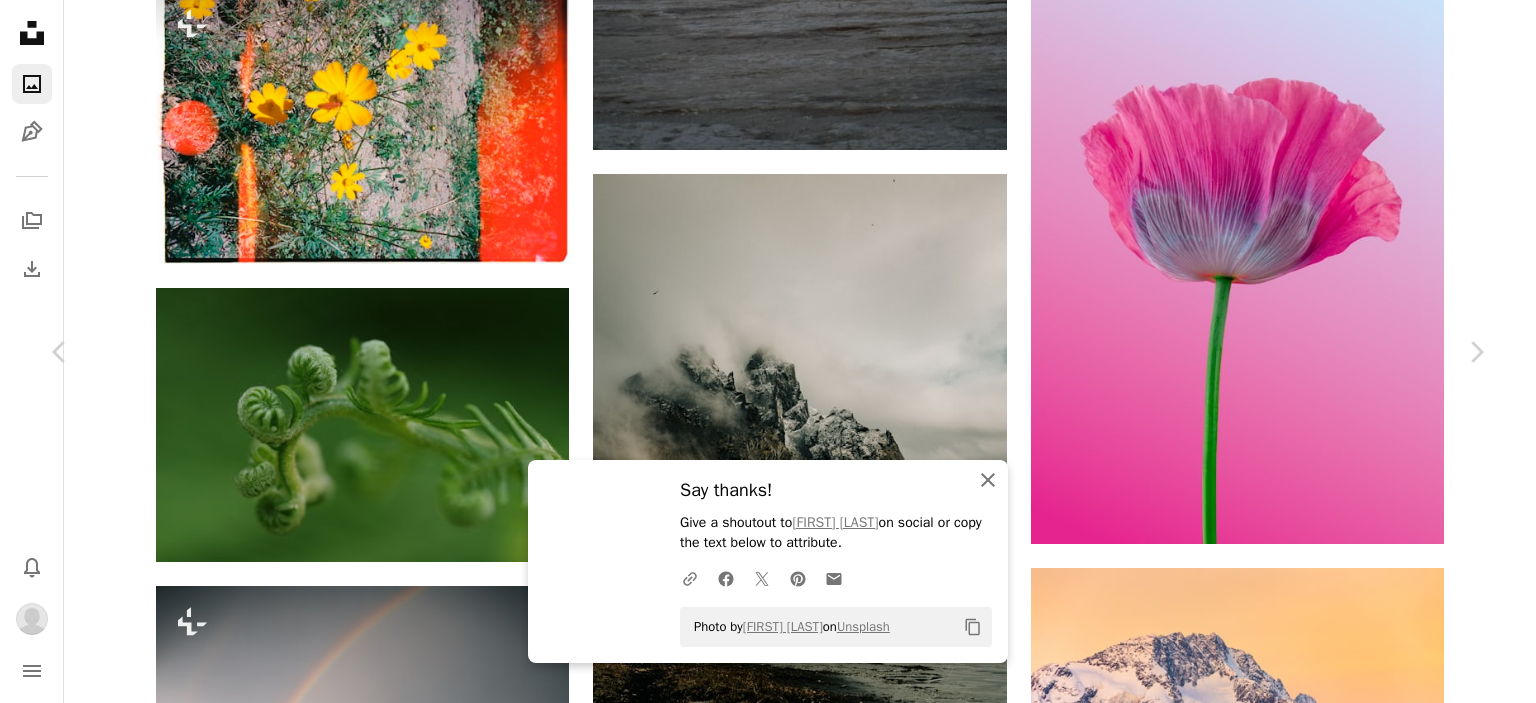 click 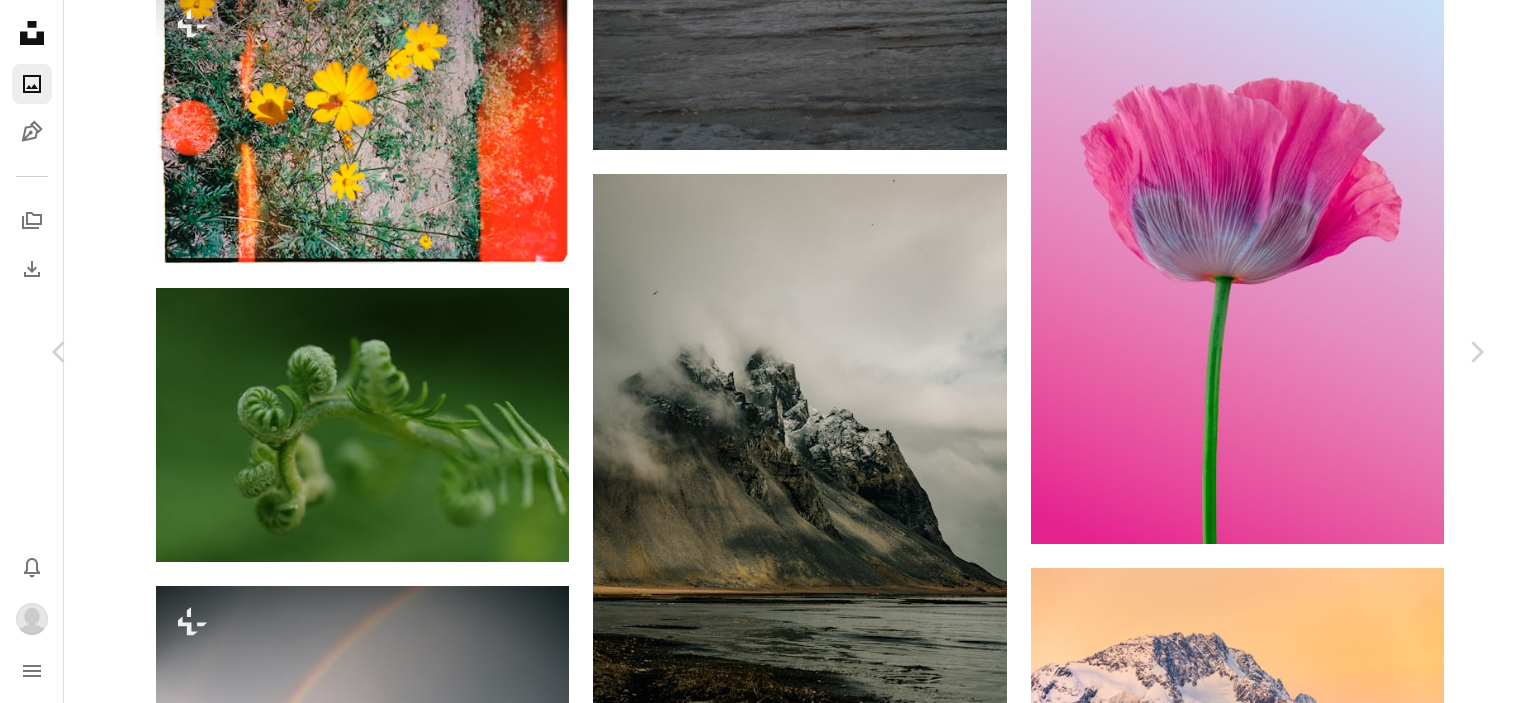 click on "An X shape" at bounding box center [20, 20] 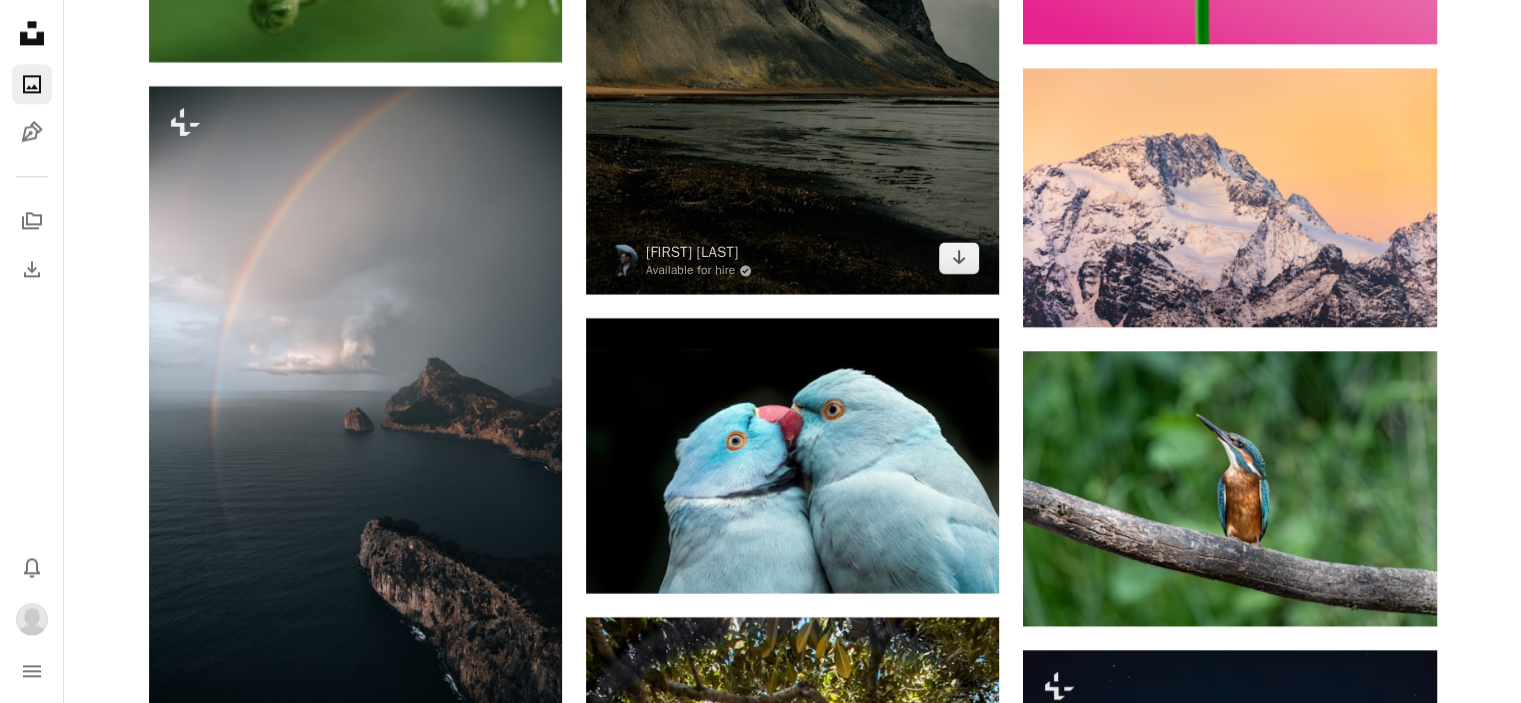 scroll, scrollTop: 10500, scrollLeft: 0, axis: vertical 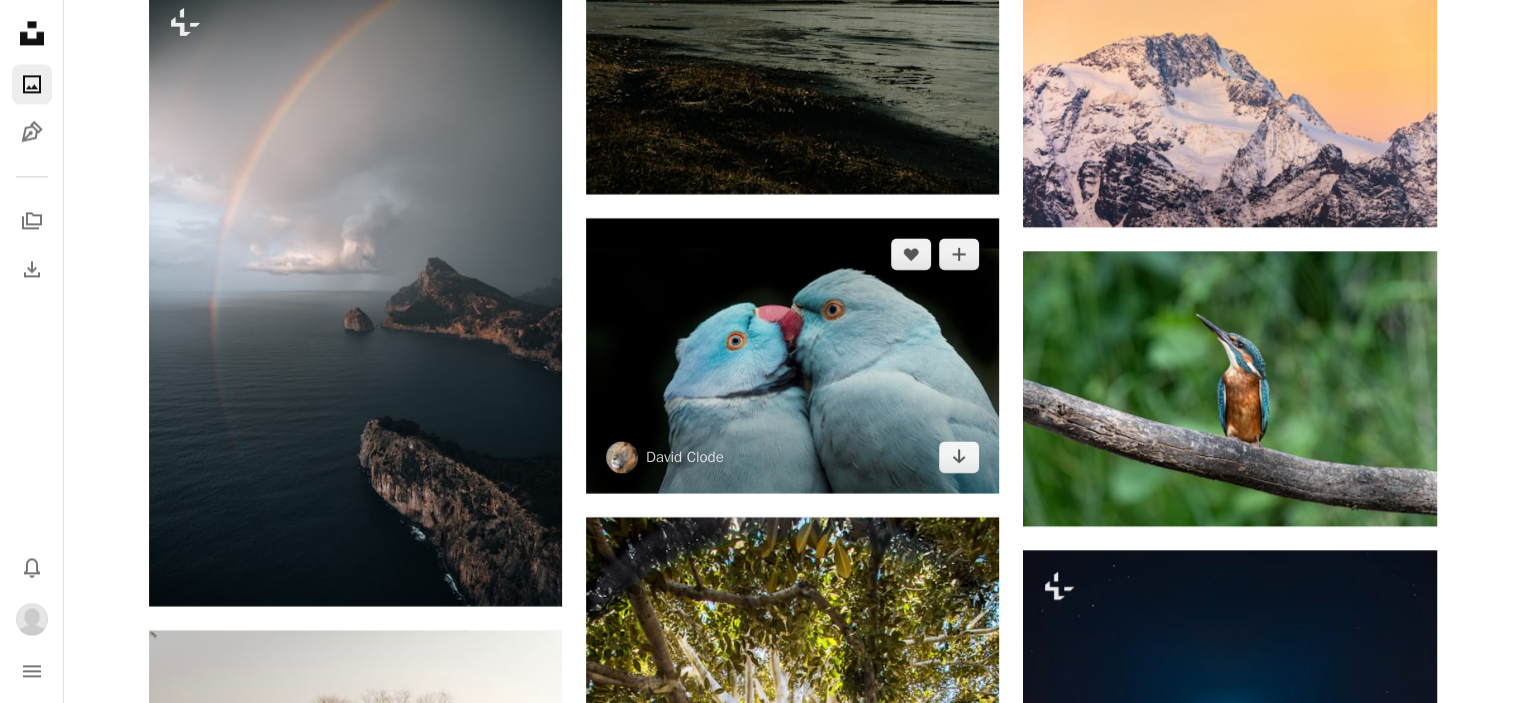 click at bounding box center [792, 355] 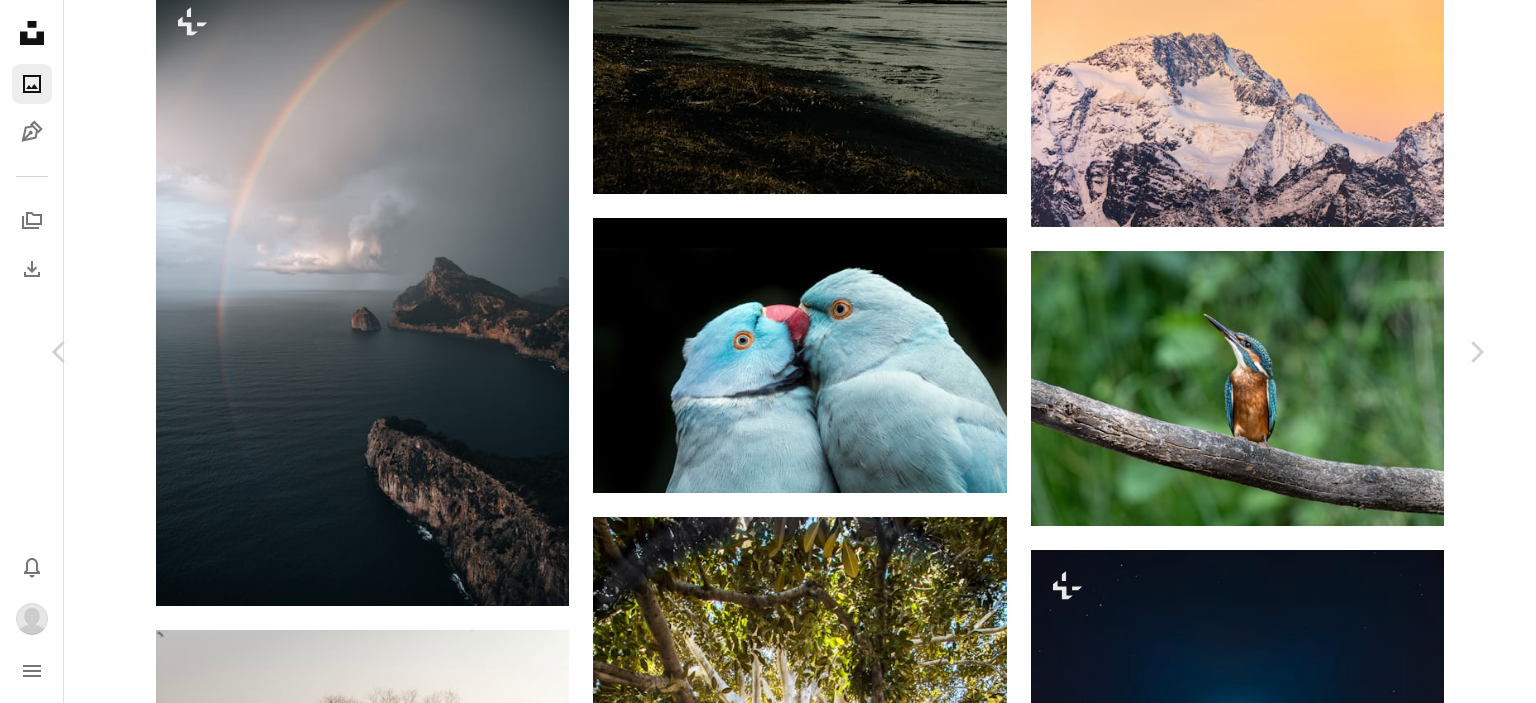 click on "Chevron down" 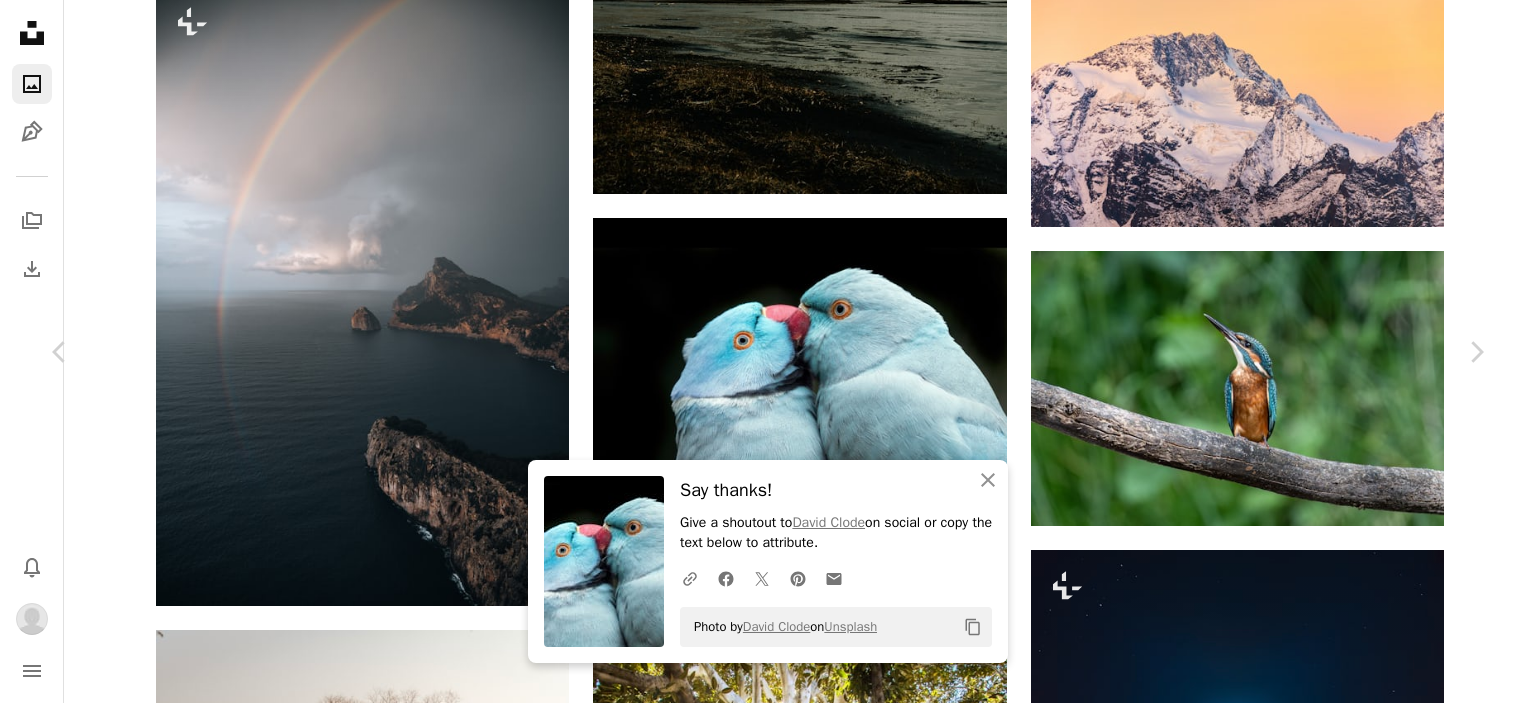 click on "An X shape" at bounding box center (20, 20) 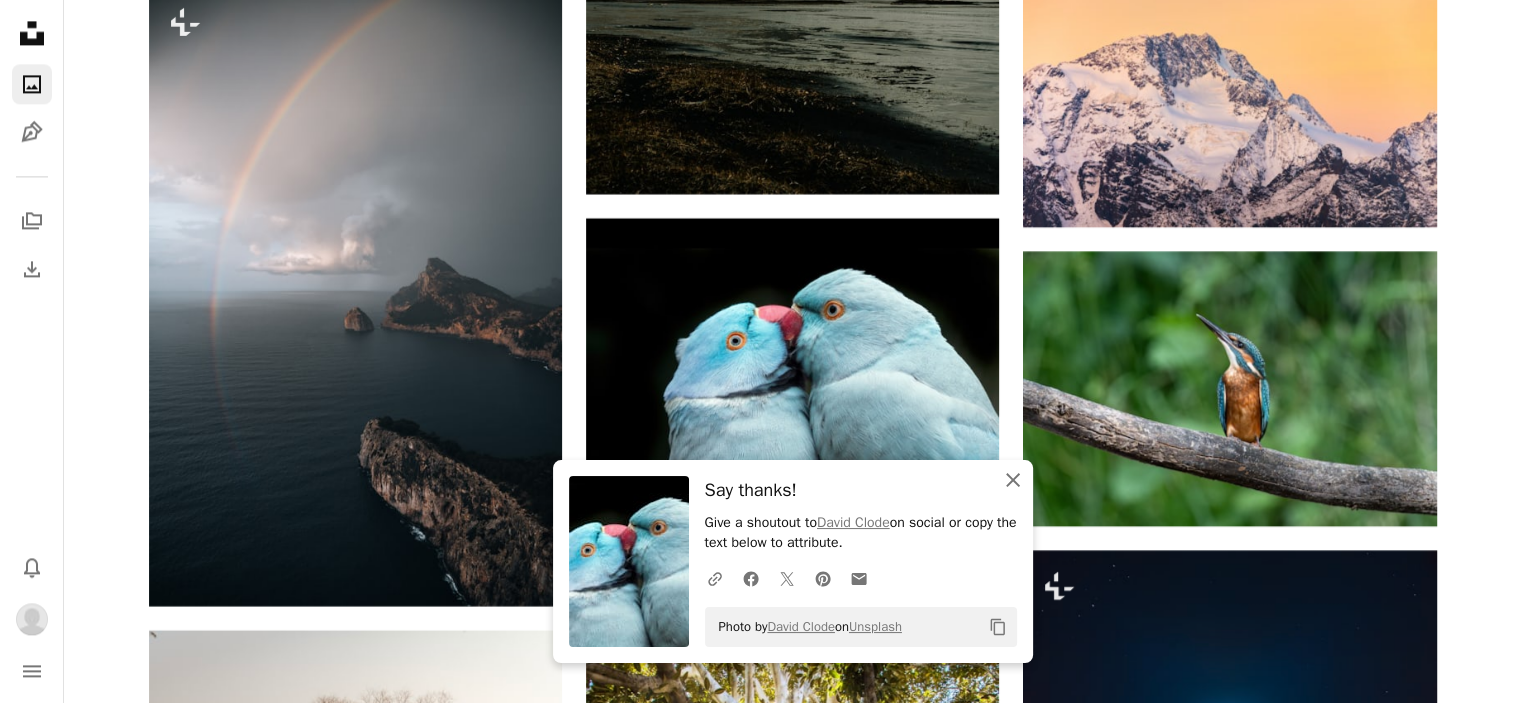 click on "An X shape Close" at bounding box center [1013, 480] 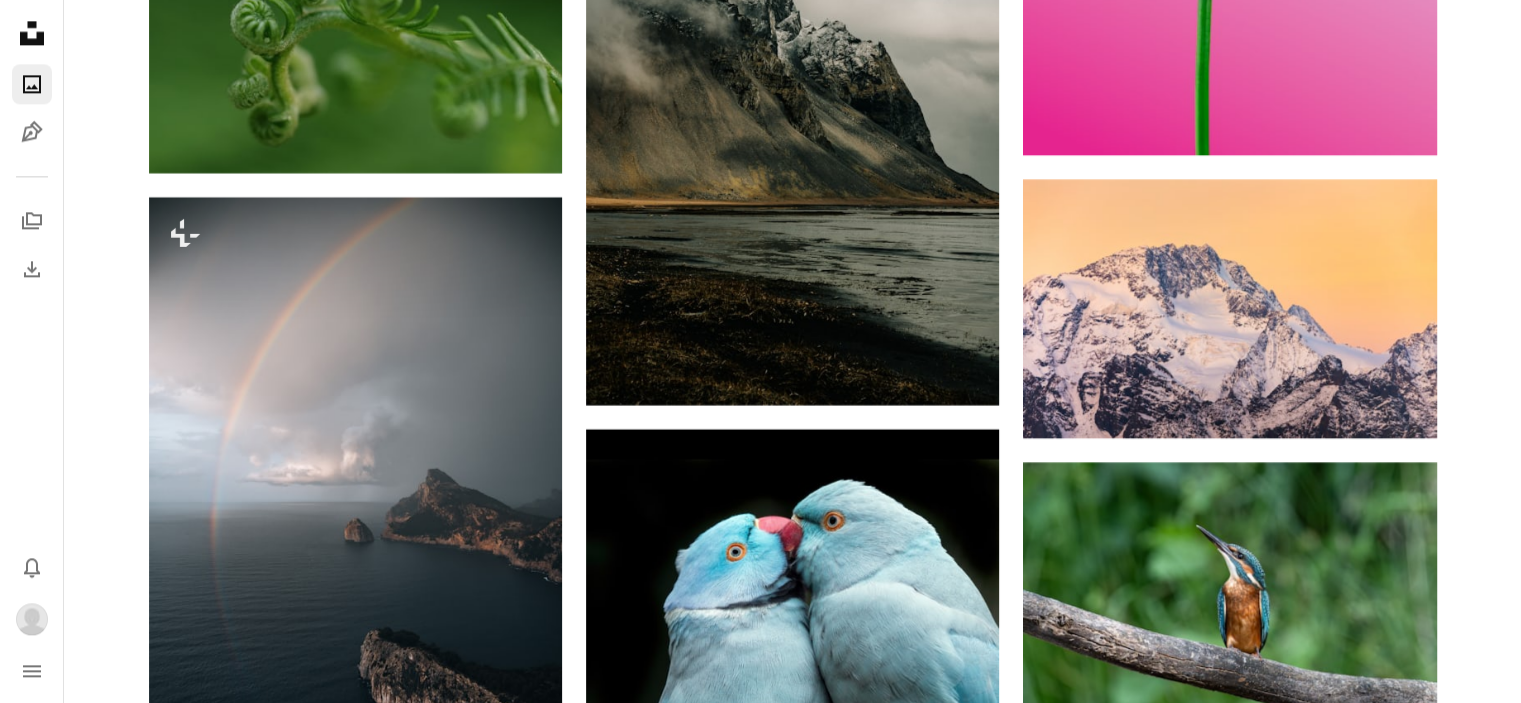 scroll, scrollTop: 10500, scrollLeft: 0, axis: vertical 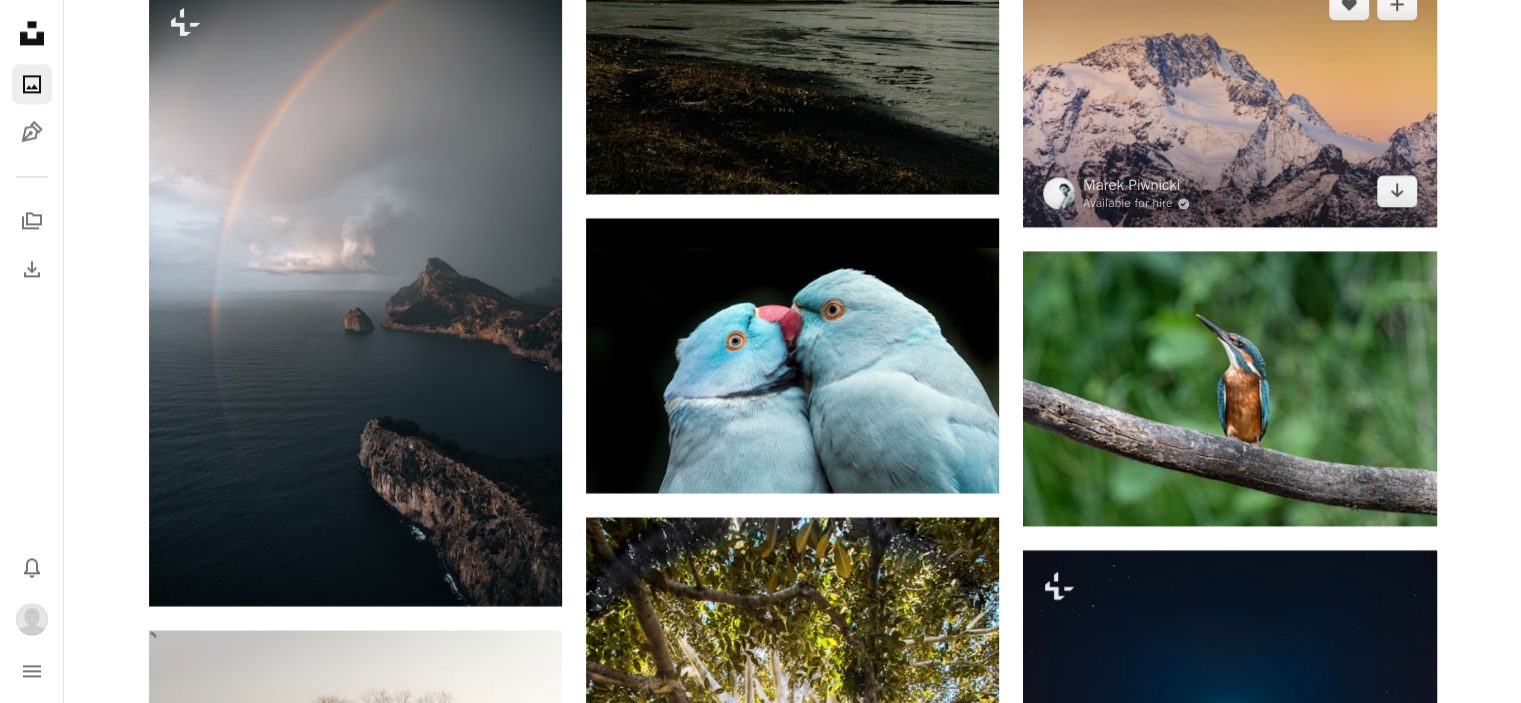 click at bounding box center [1229, 97] 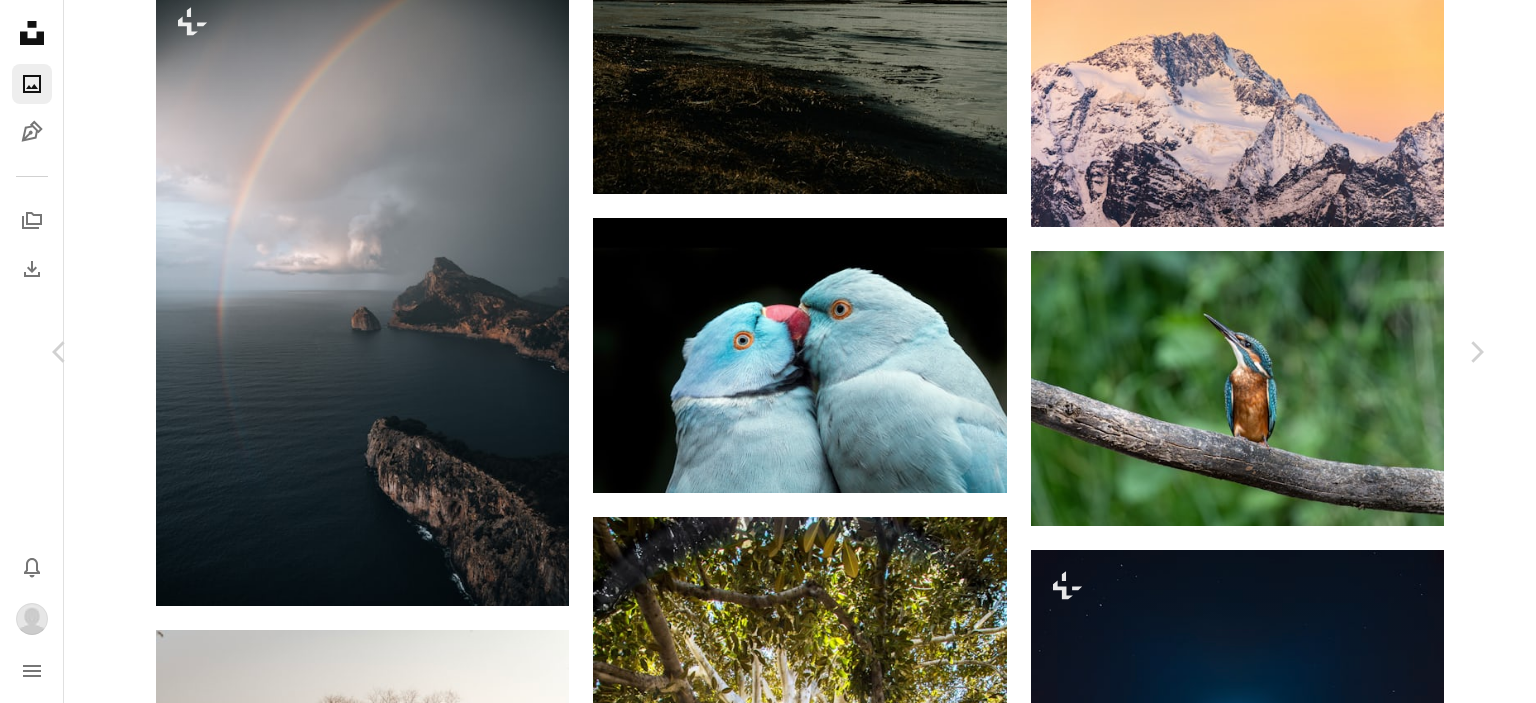 click on "Chevron down" 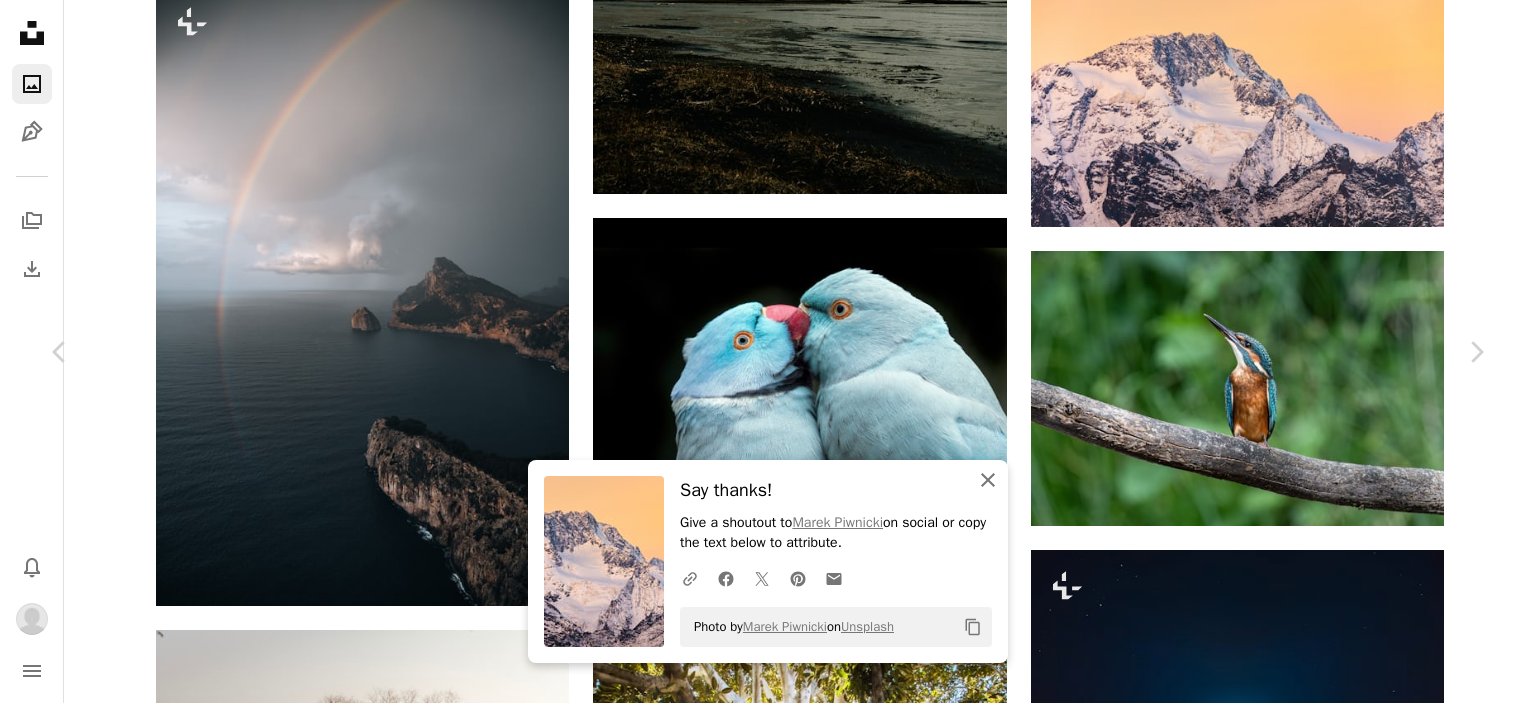 click on "An X shape" 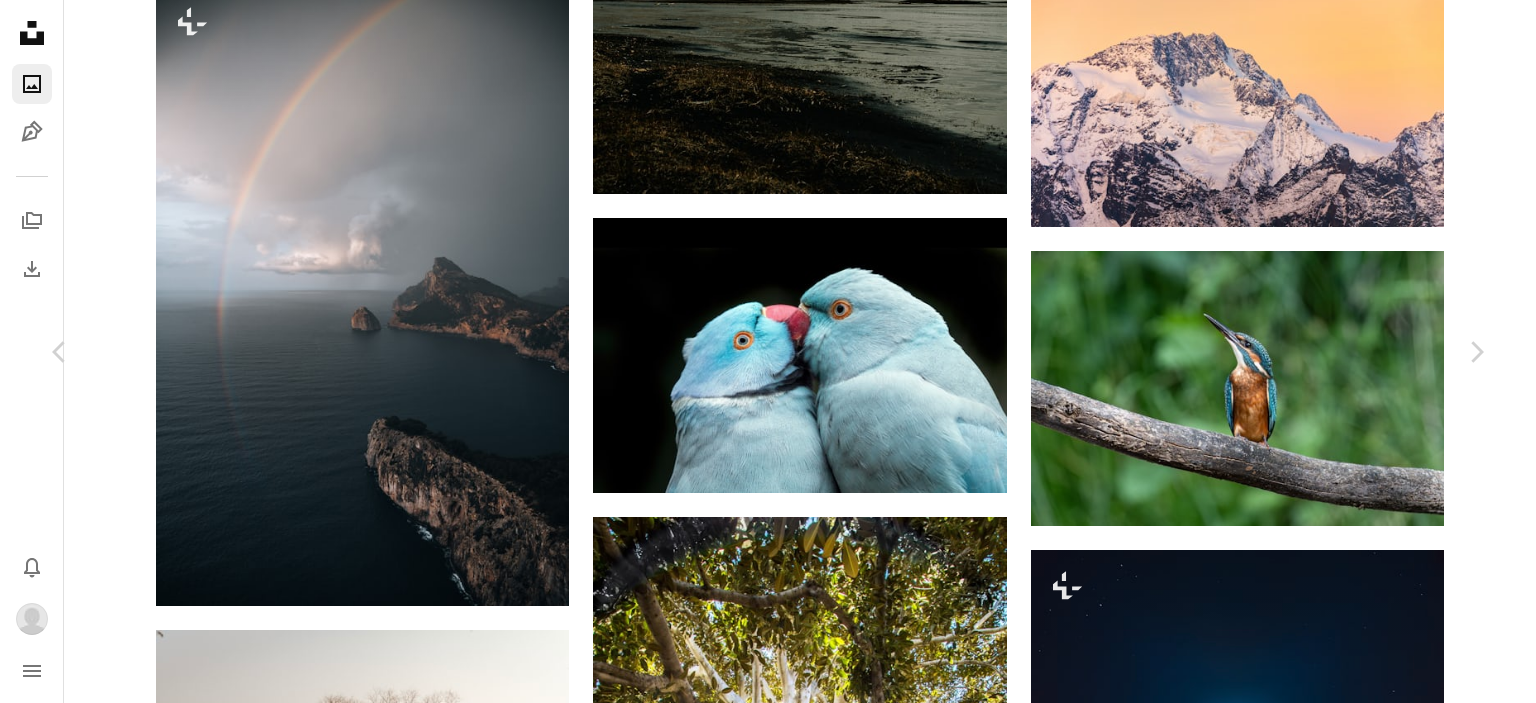 click on "An X shape" at bounding box center [20, 20] 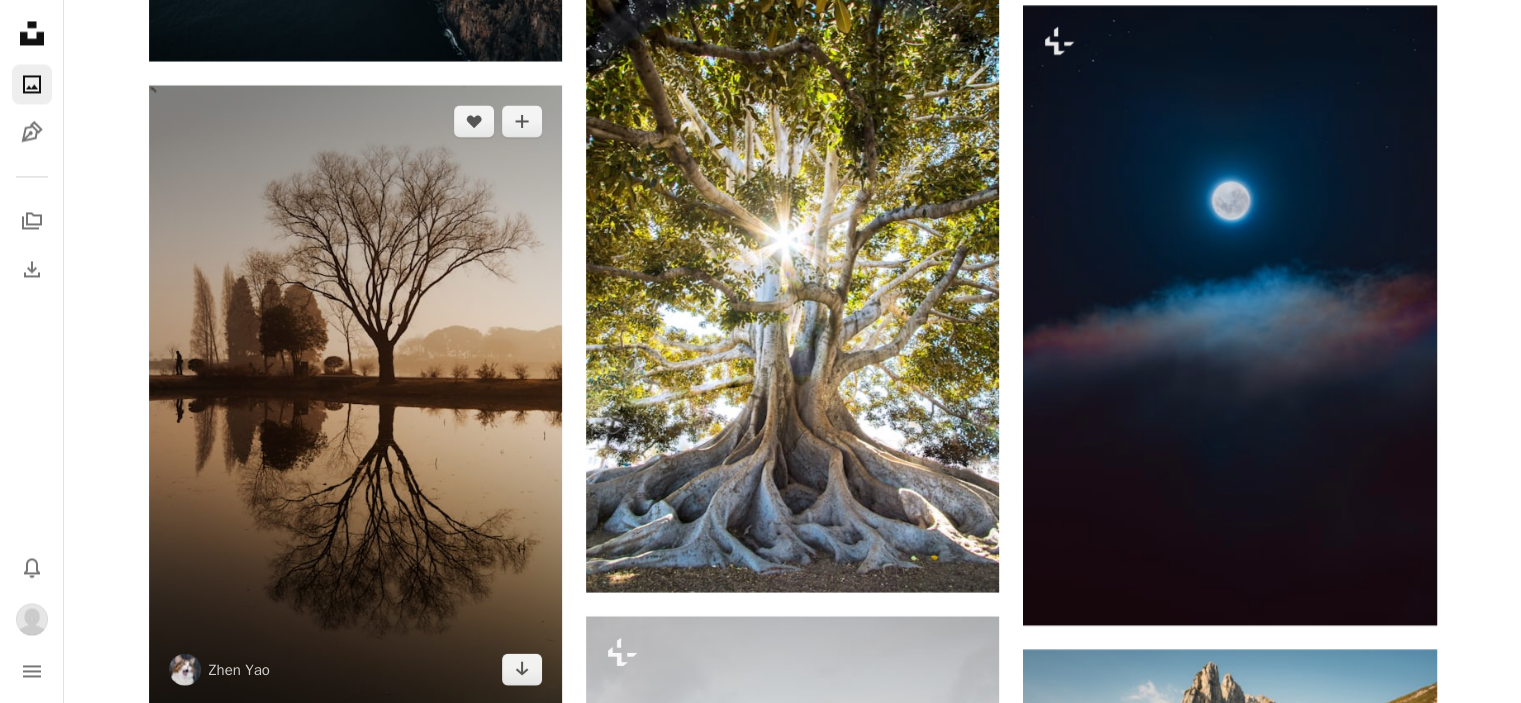 scroll, scrollTop: 11000, scrollLeft: 0, axis: vertical 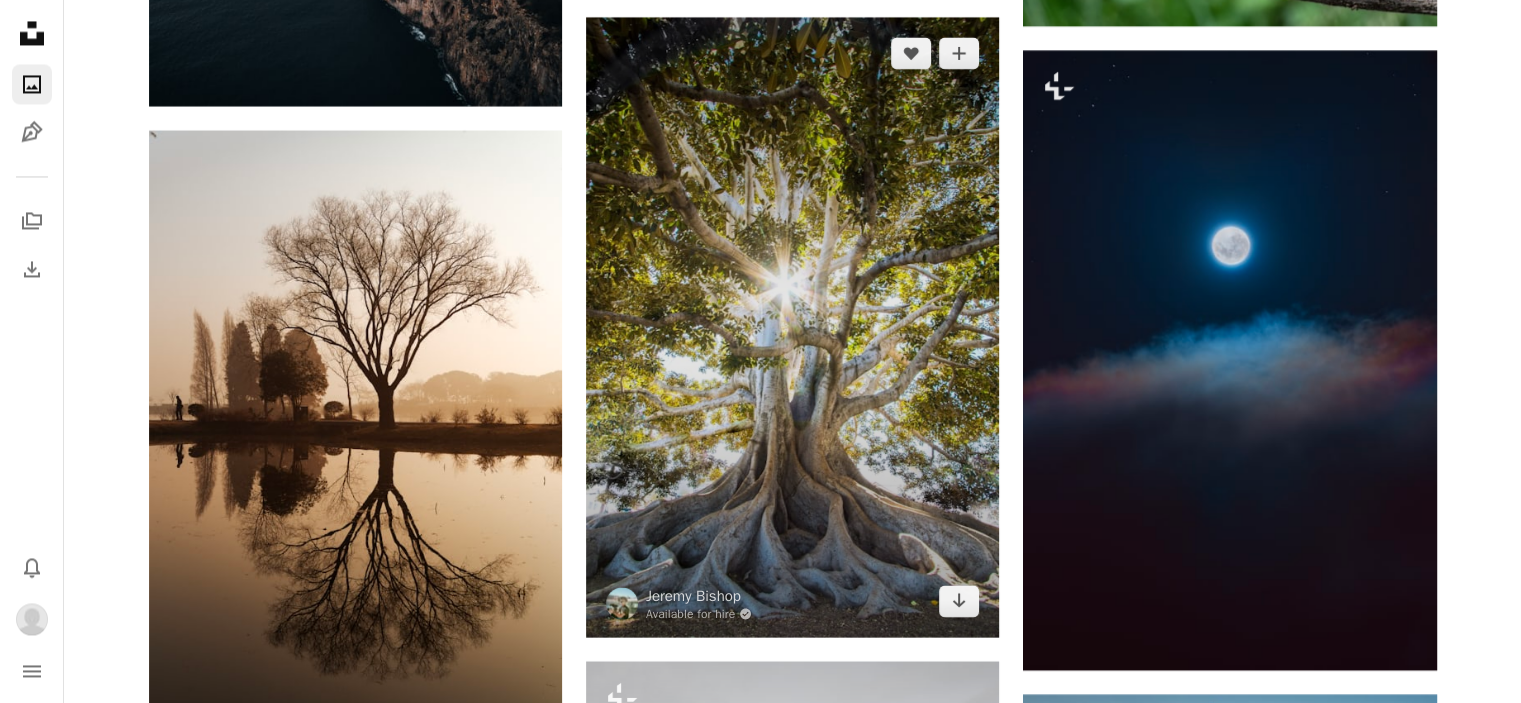 click at bounding box center (792, 327) 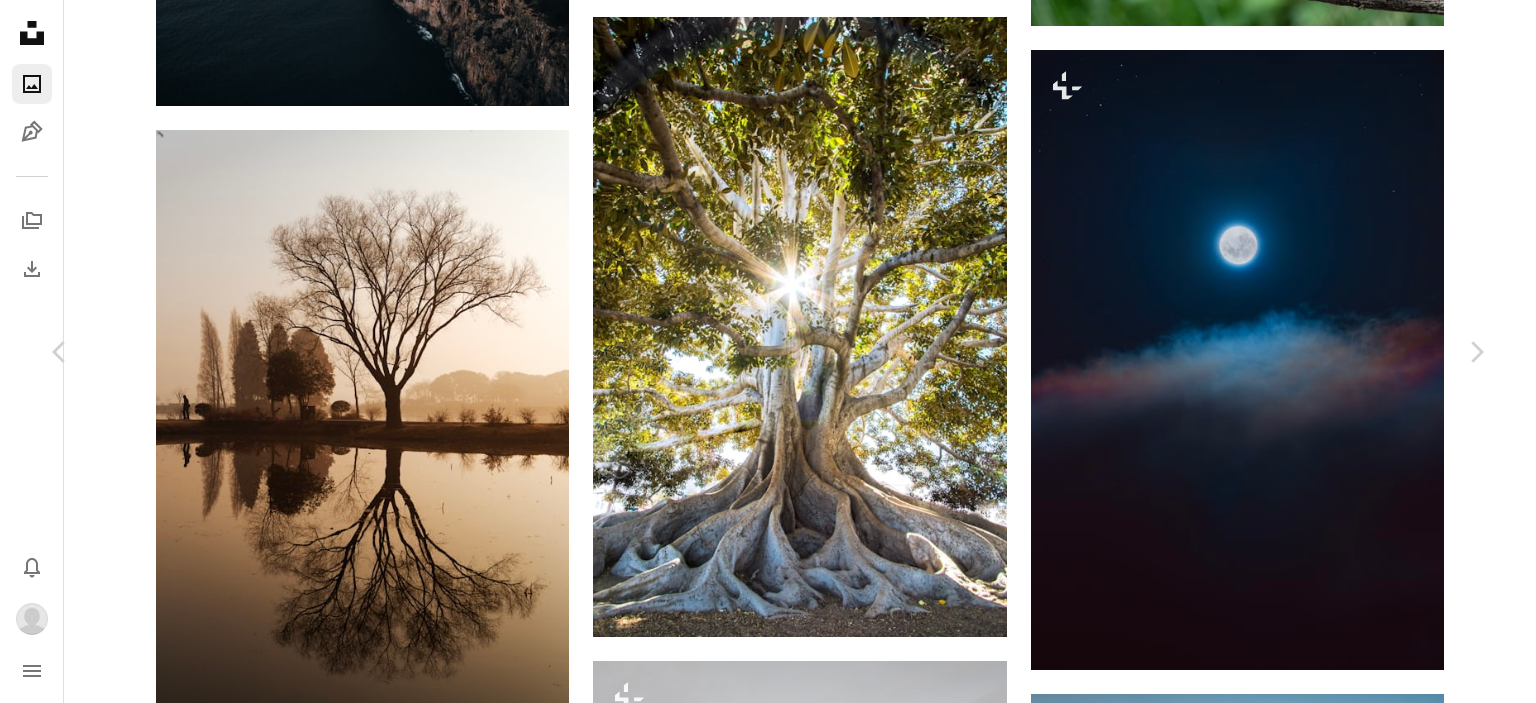 click on "Chevron down" 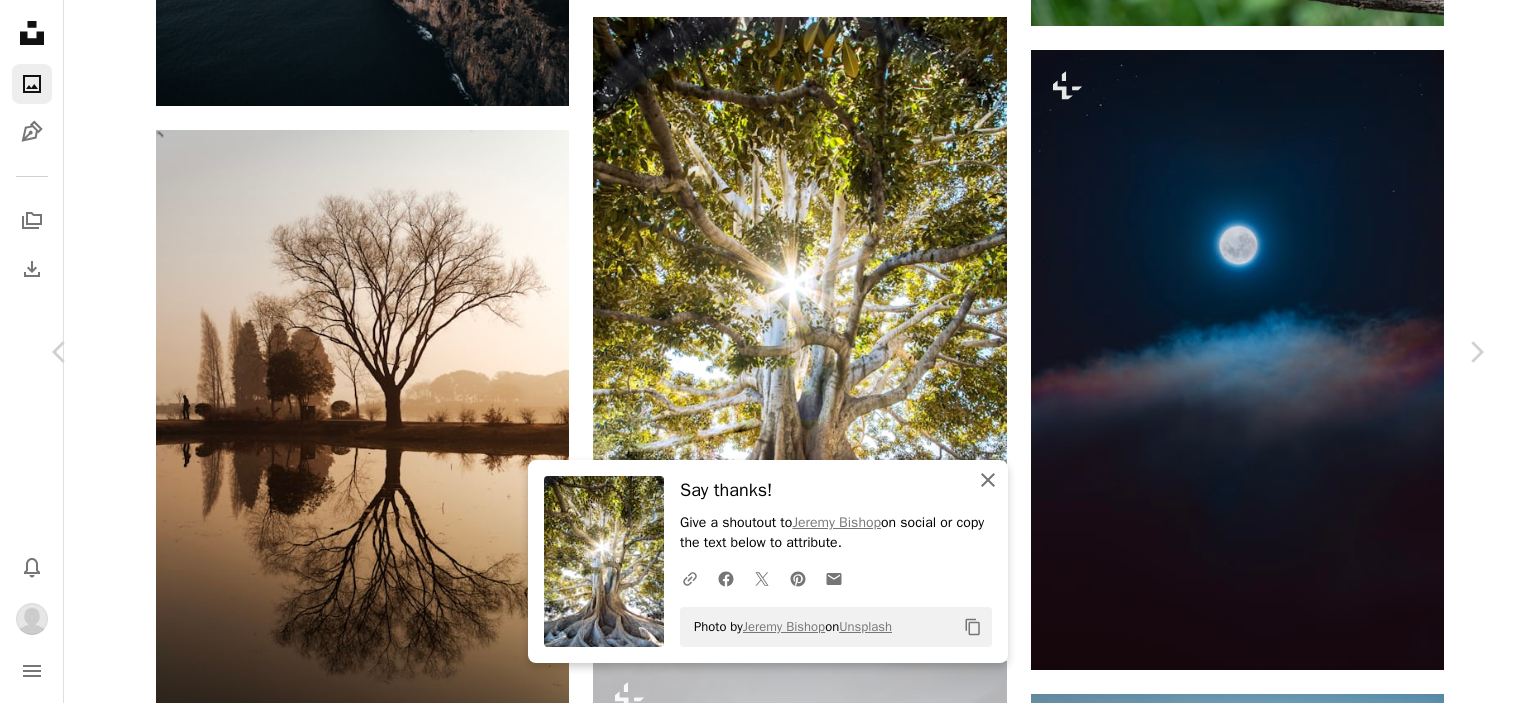 click 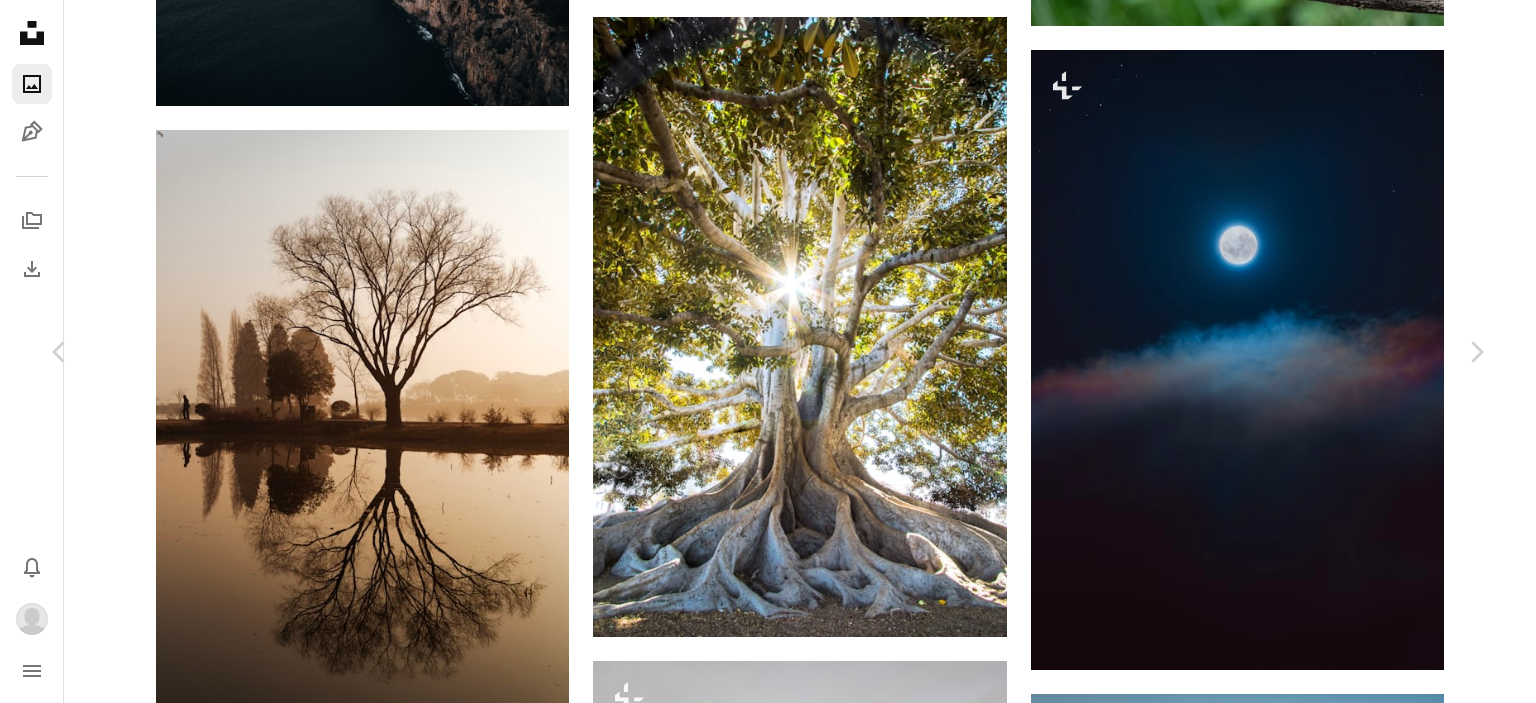click on "An X shape" at bounding box center [20, 20] 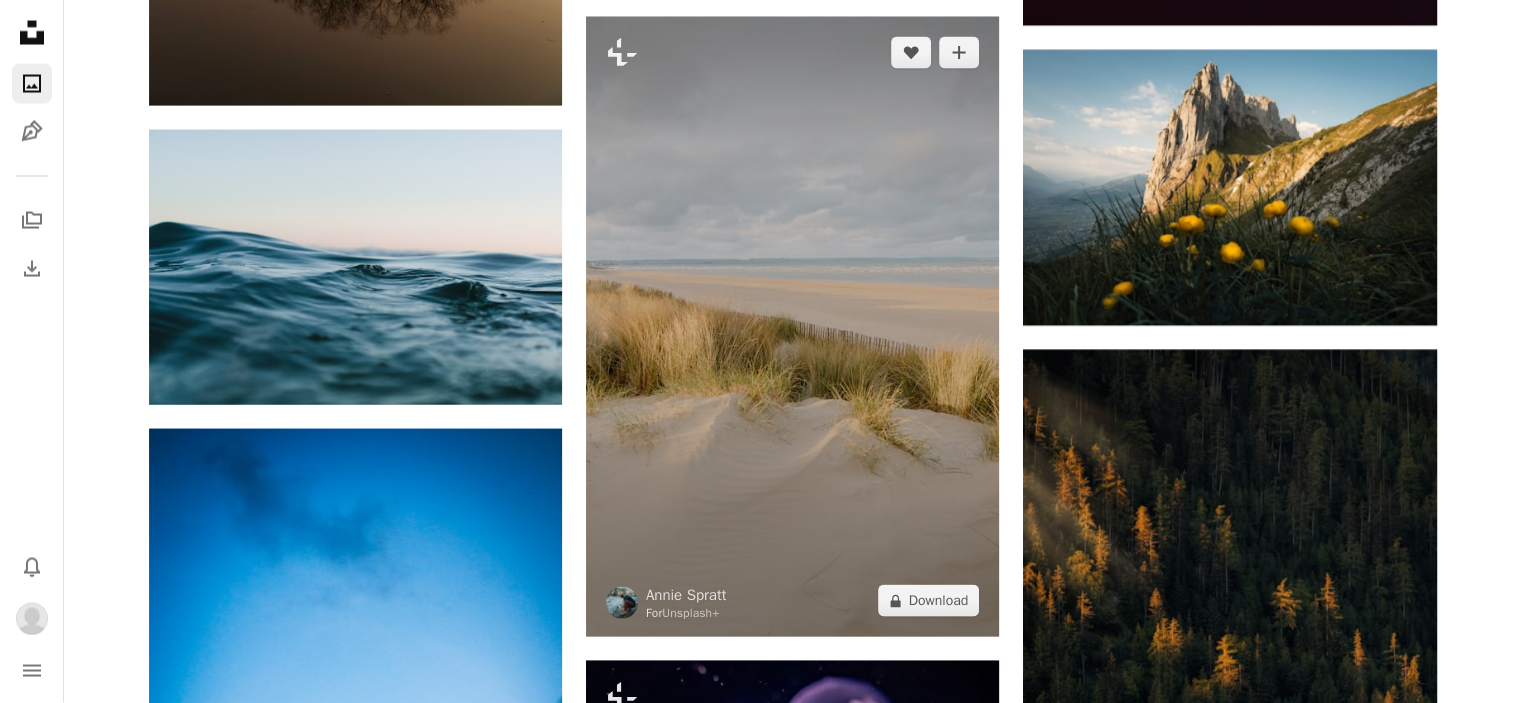 scroll, scrollTop: 11600, scrollLeft: 0, axis: vertical 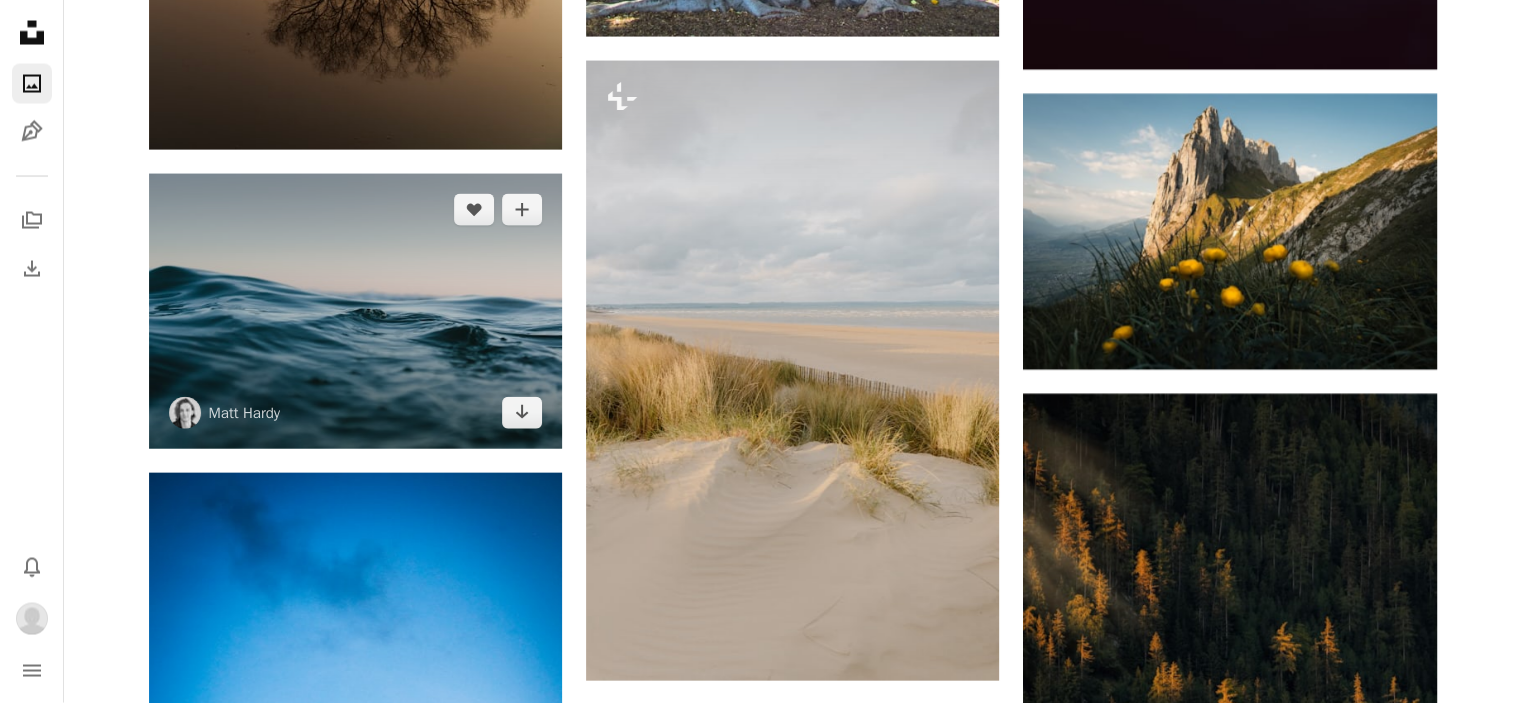 click at bounding box center (355, 311) 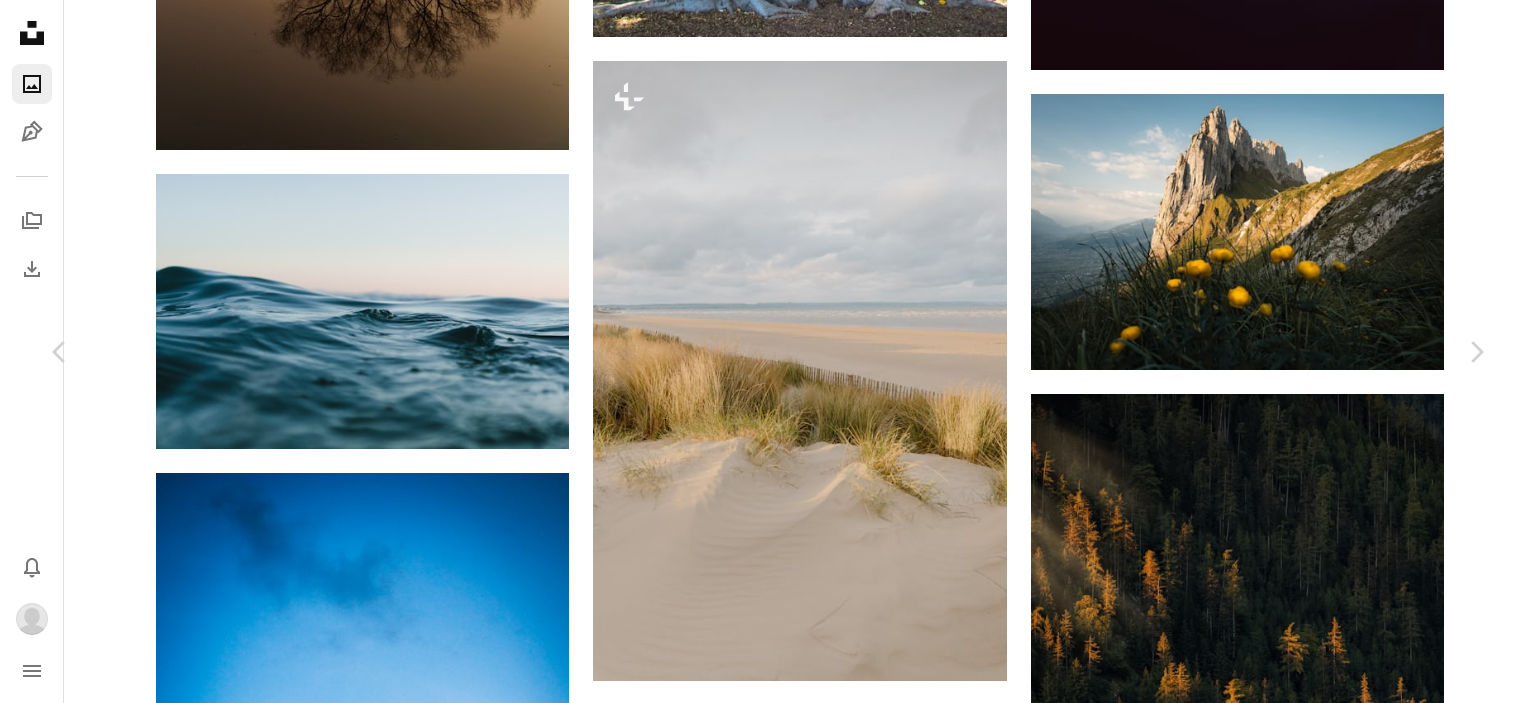click 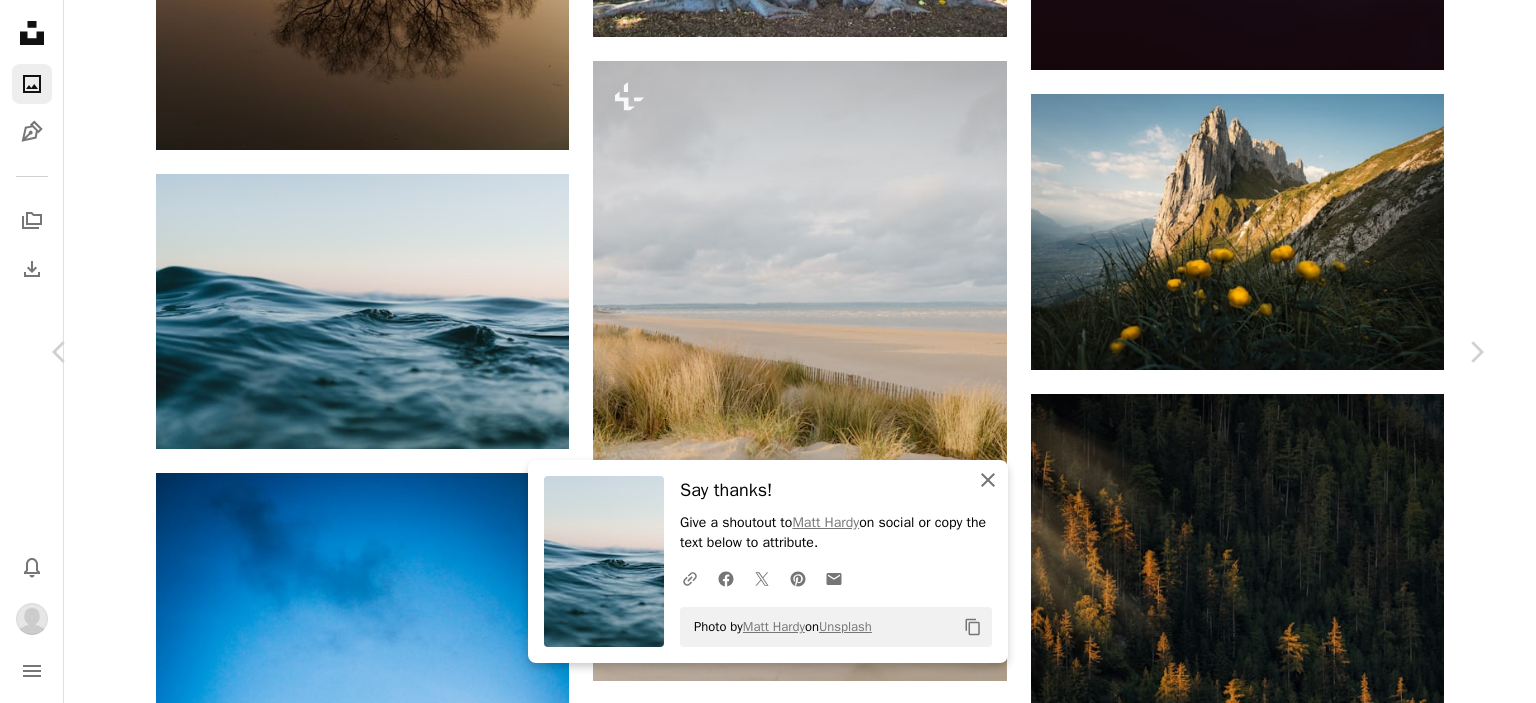 click 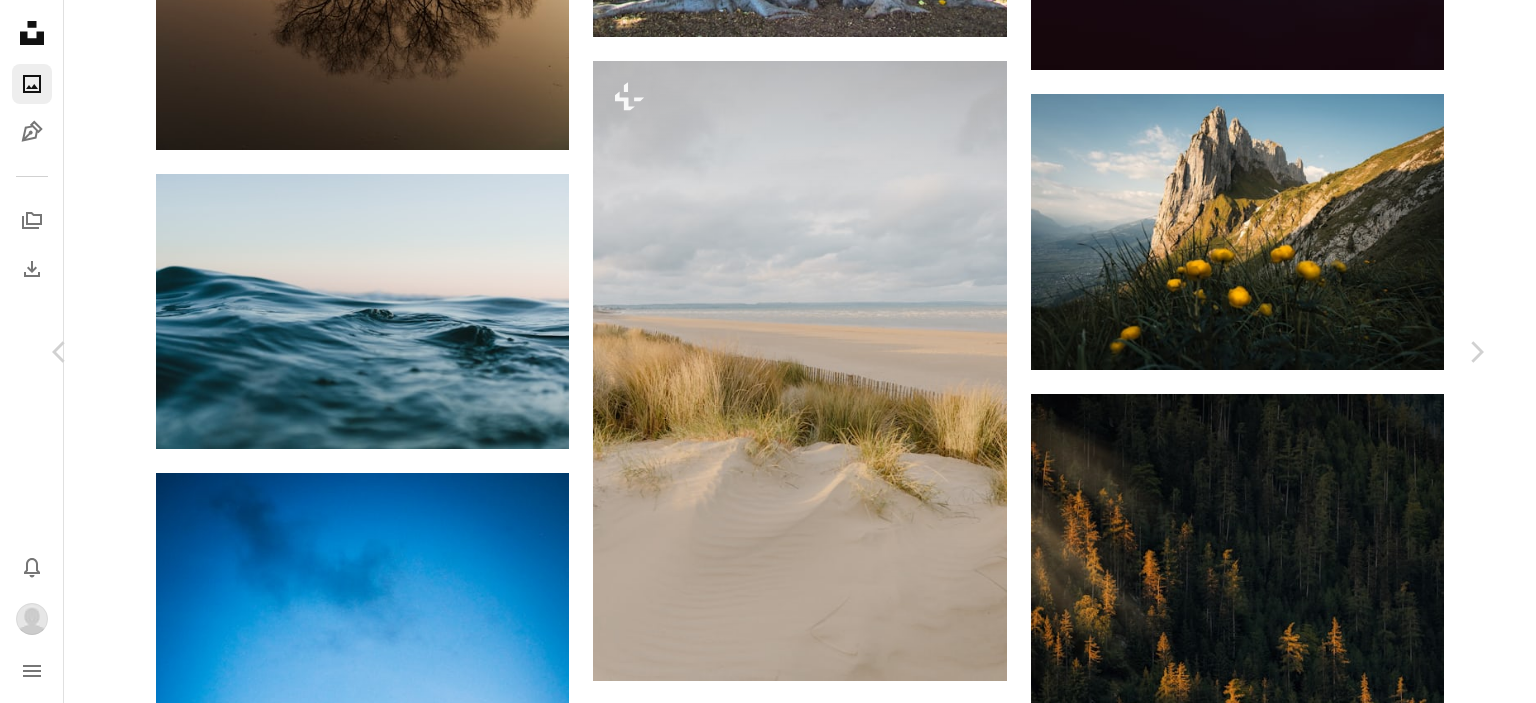 click on "An X shape" at bounding box center [20, 20] 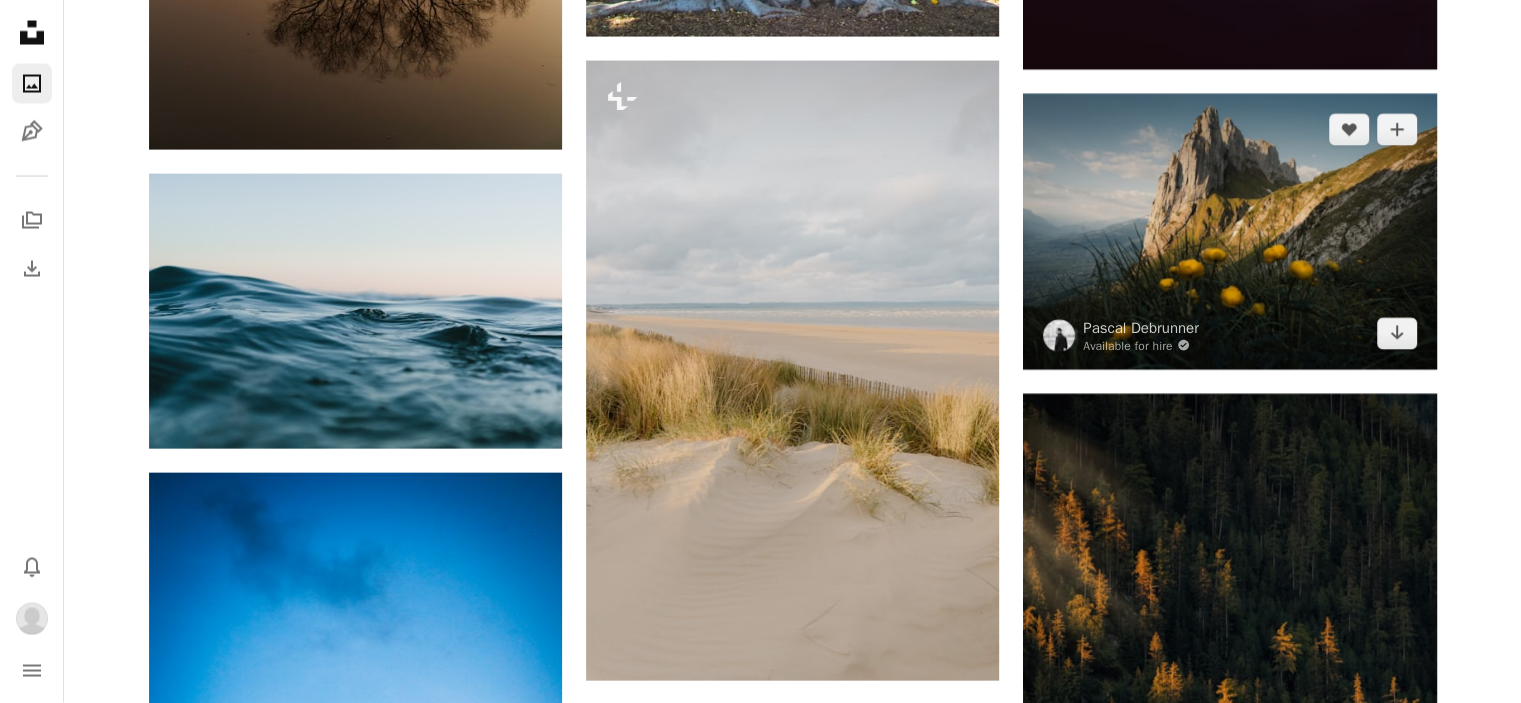 click at bounding box center (1229, 231) 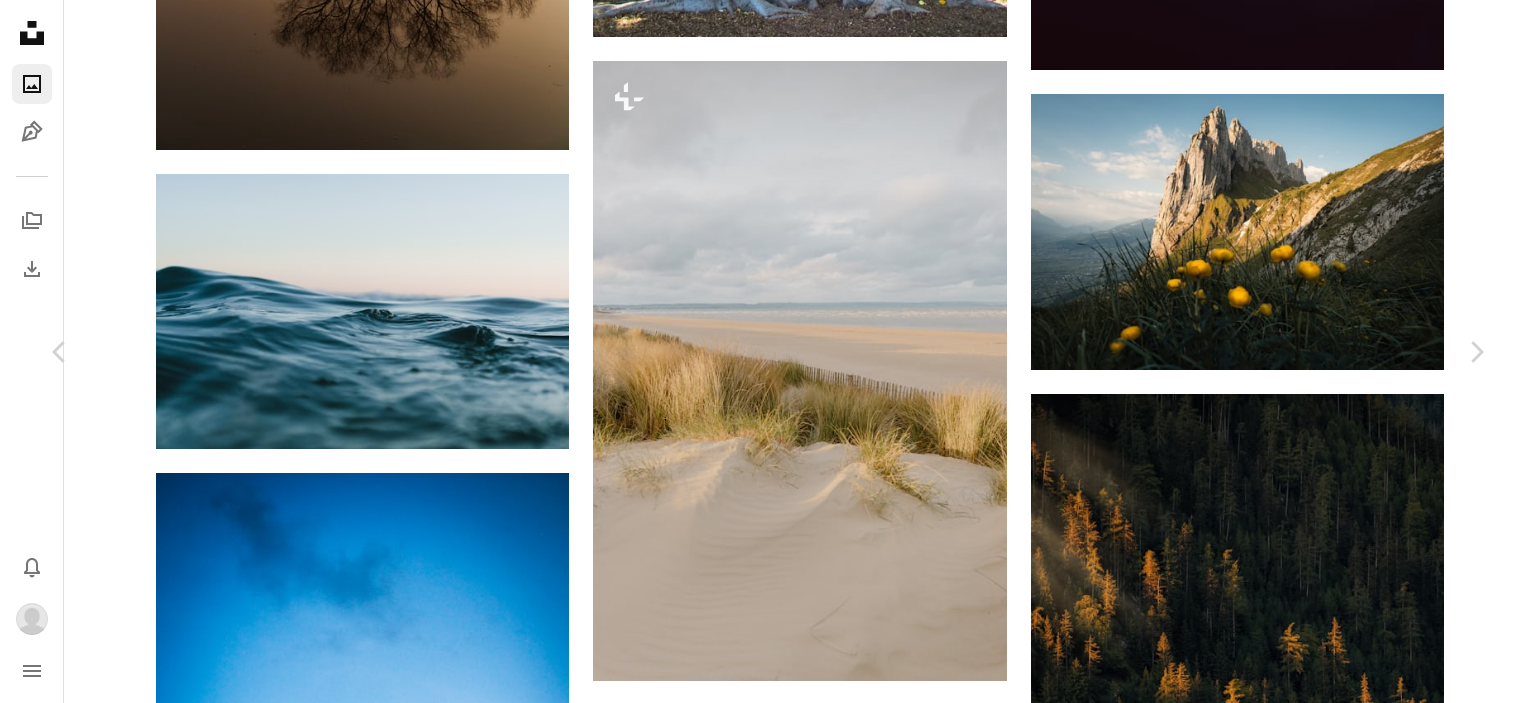 click on "Chevron down" 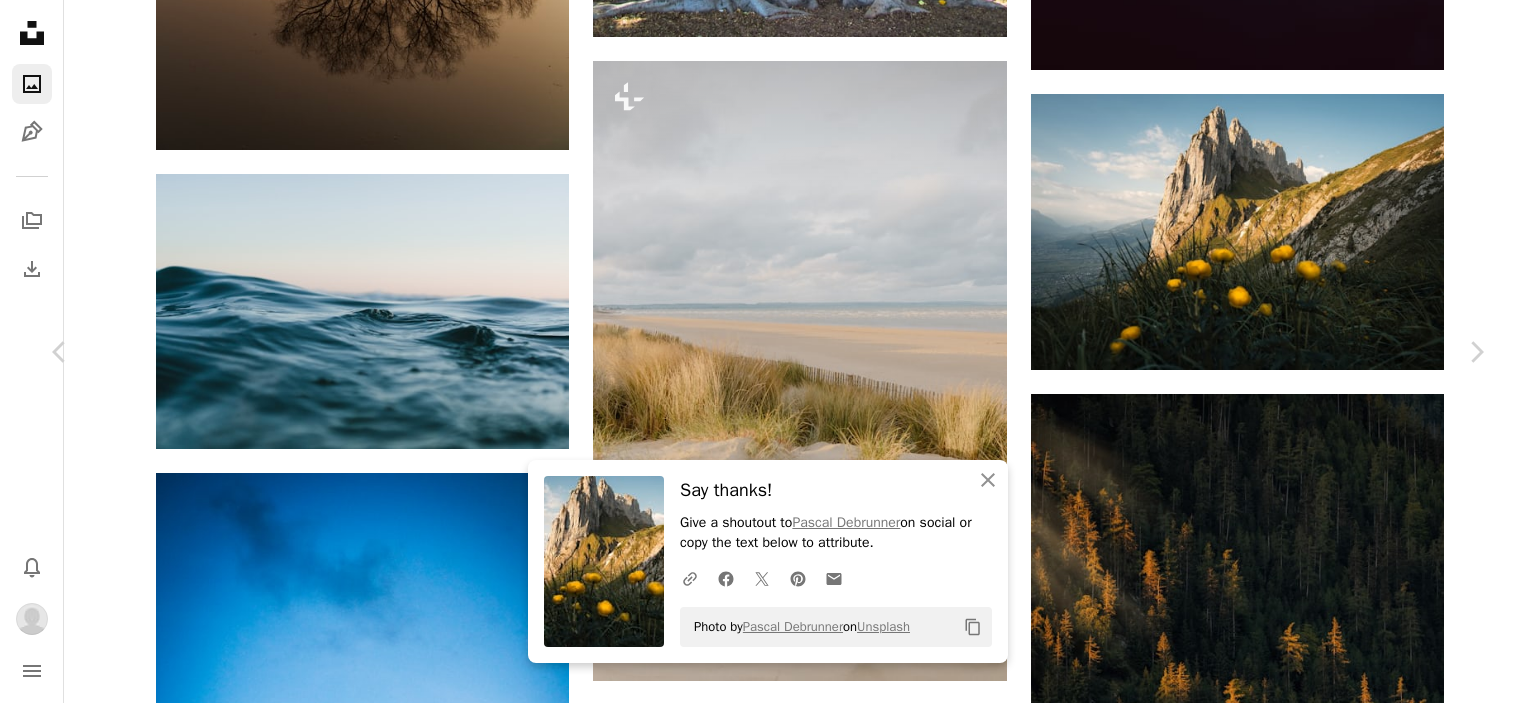click on "An X shape" at bounding box center (20, 20) 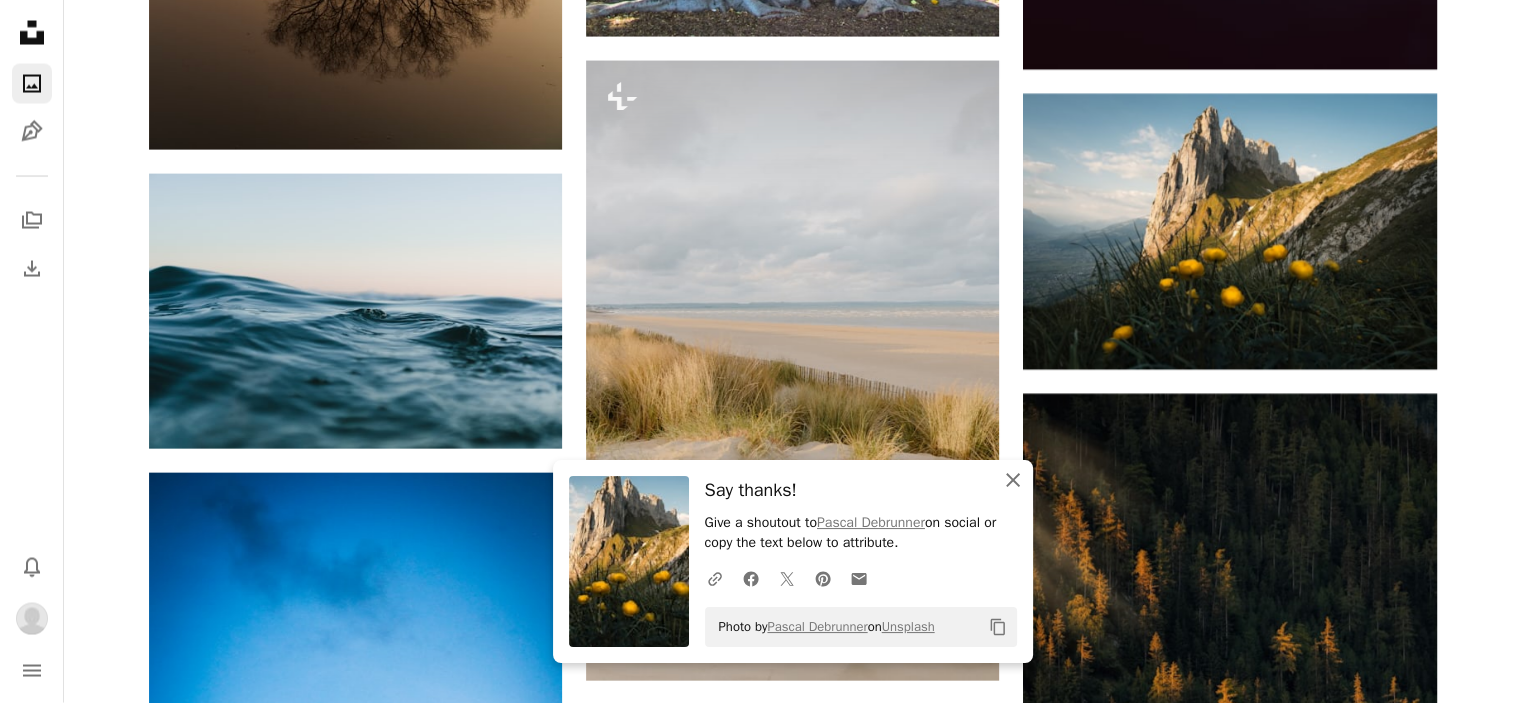 click on "An X shape" 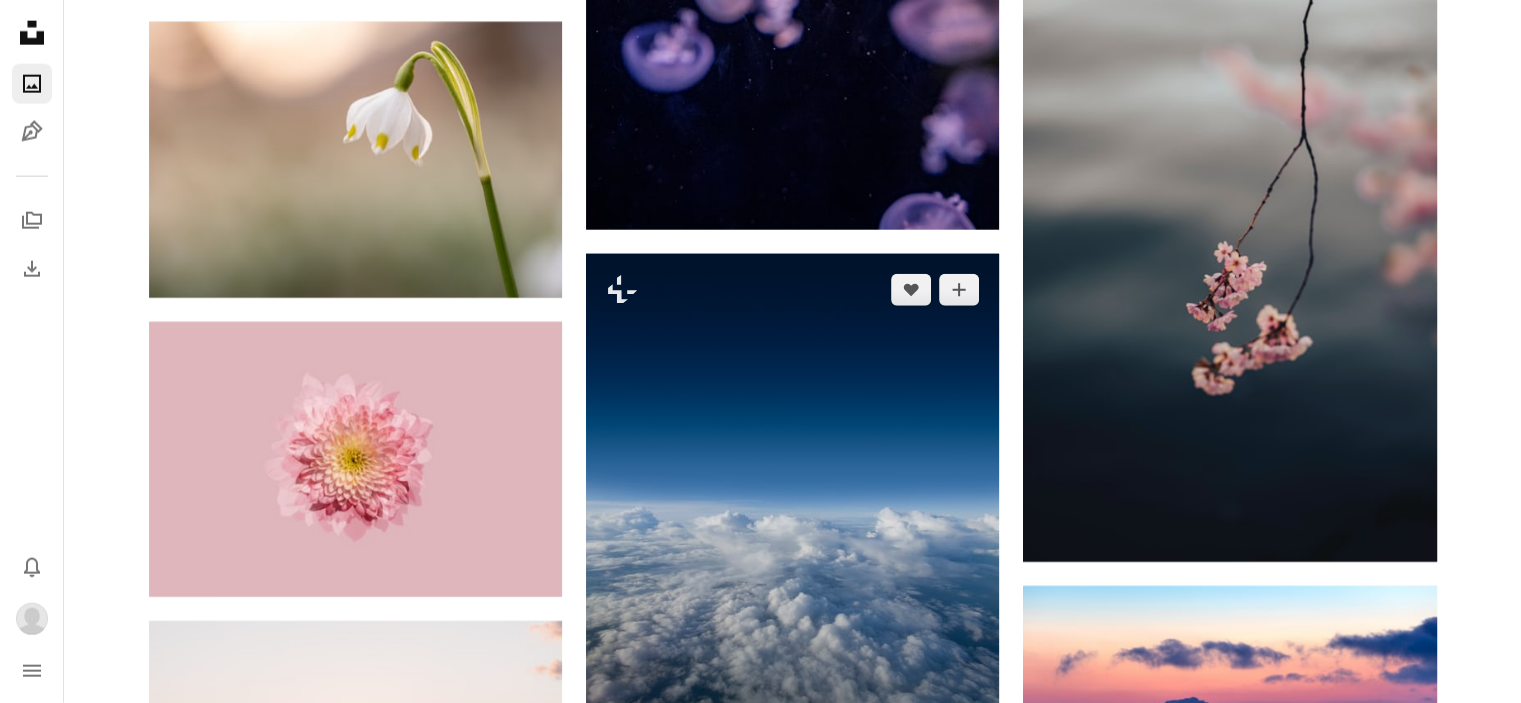scroll, scrollTop: 12700, scrollLeft: 0, axis: vertical 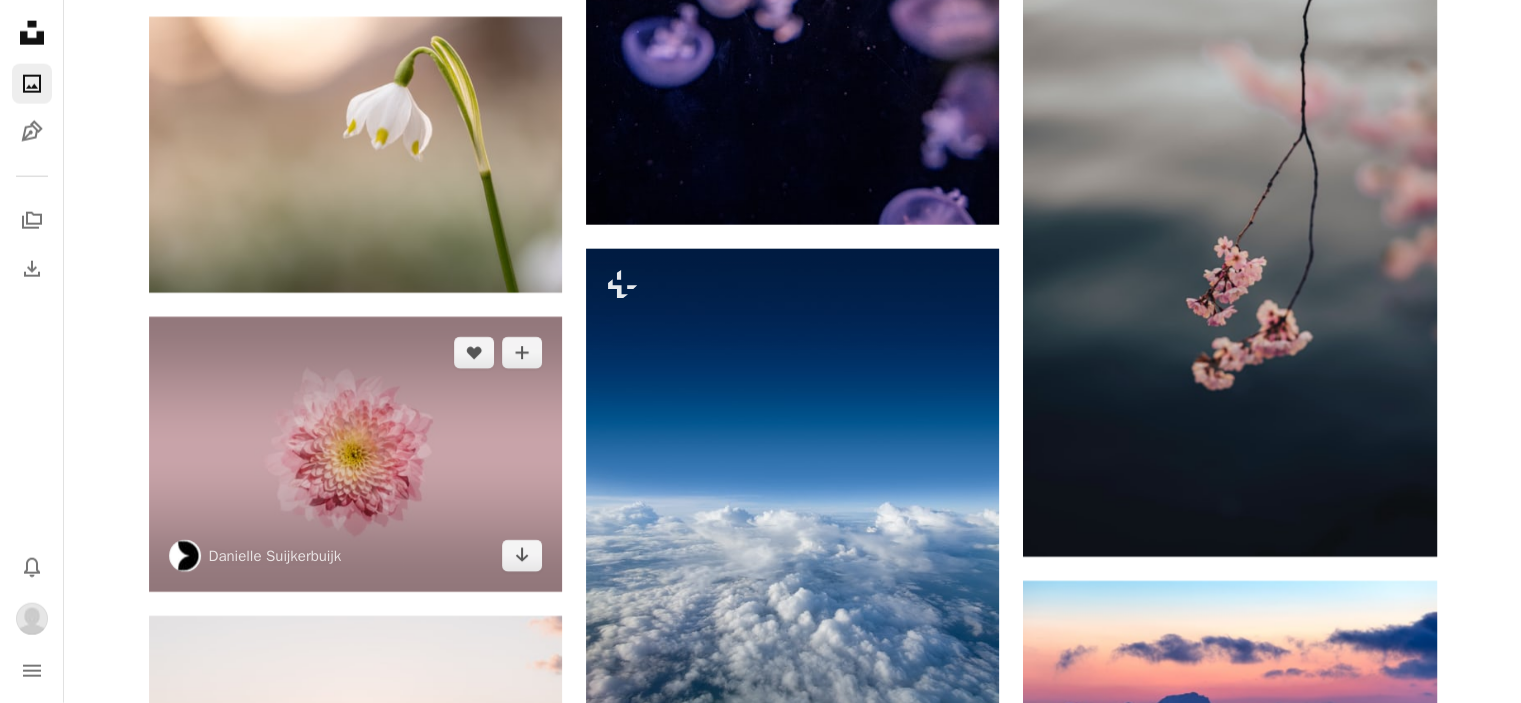 click at bounding box center [355, 454] 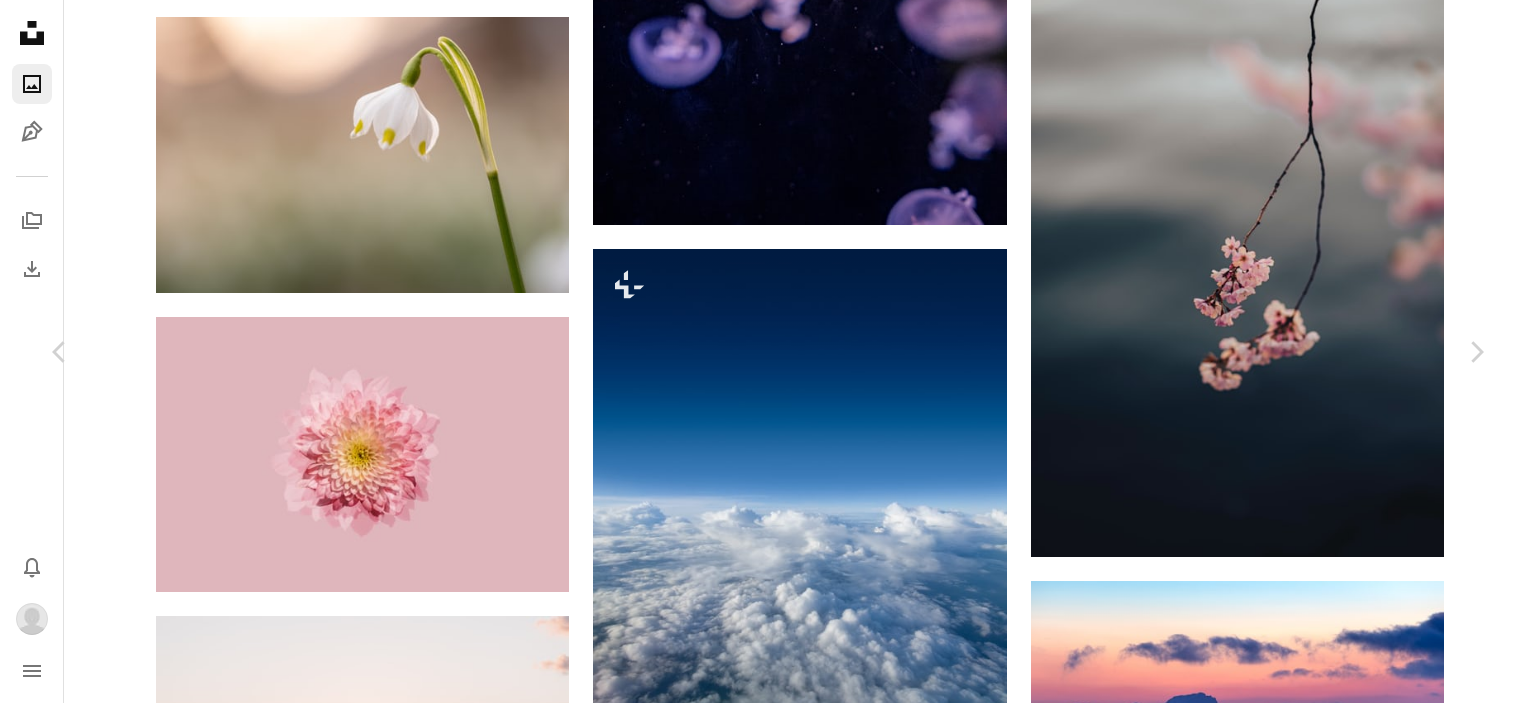 click on "Chevron down" 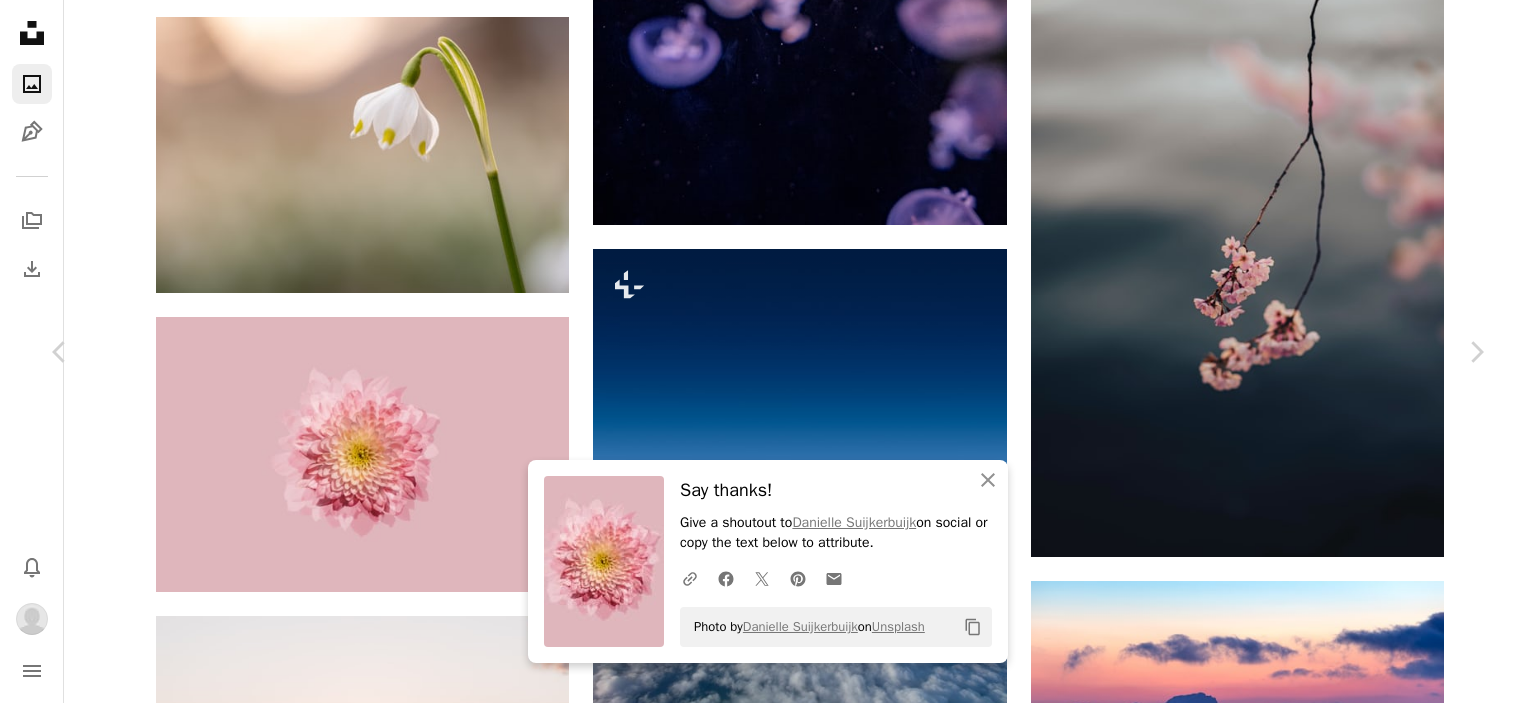 click on "An X shape" at bounding box center (20, 20) 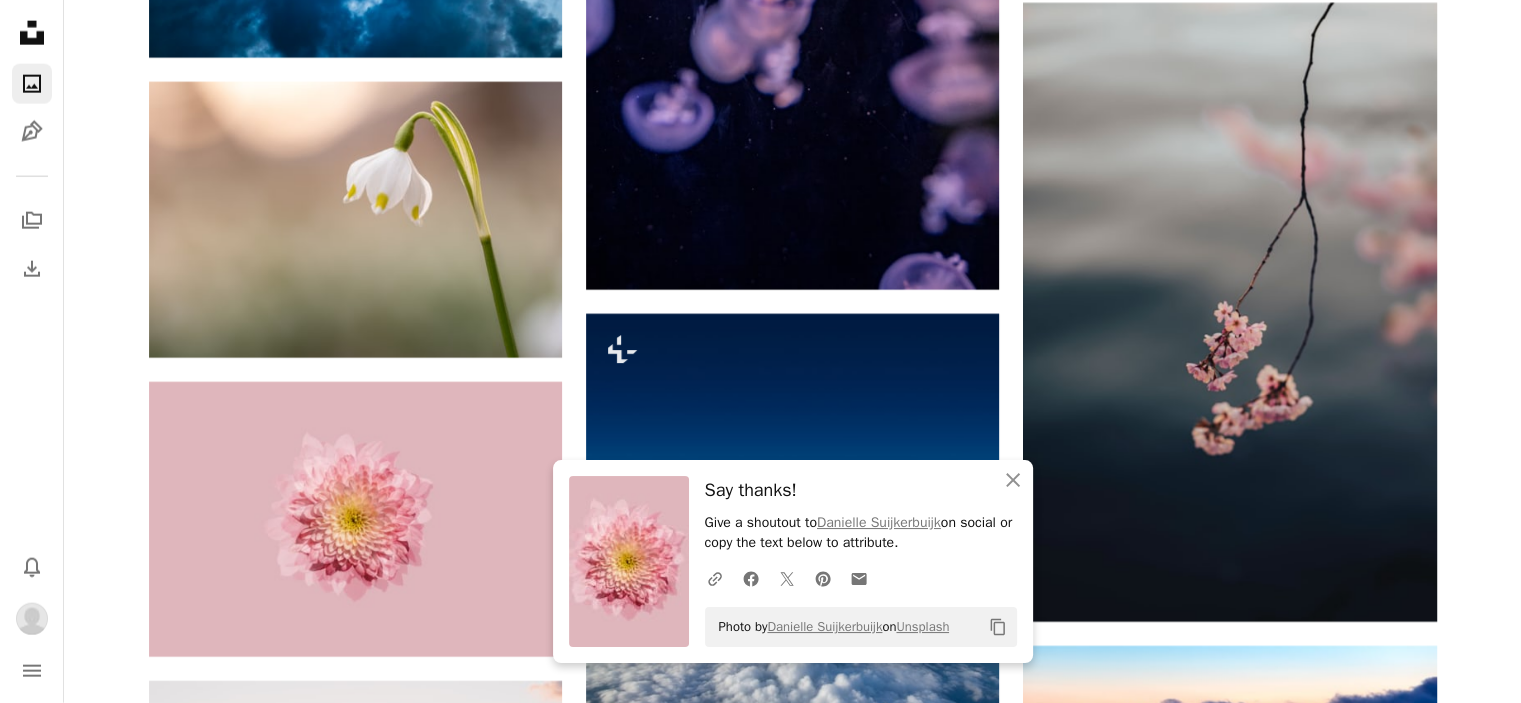 scroll, scrollTop: 12600, scrollLeft: 0, axis: vertical 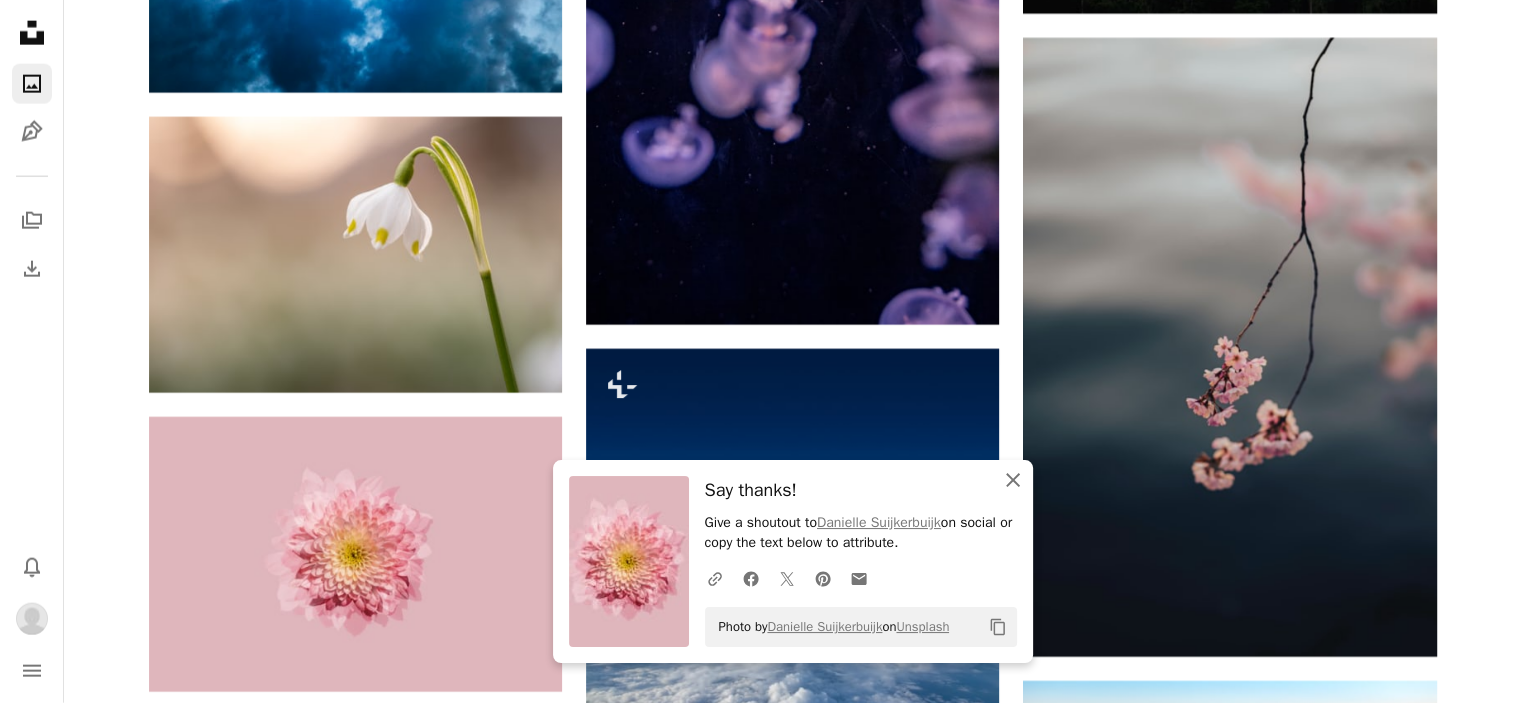 click on "An X shape Close" at bounding box center [1013, 480] 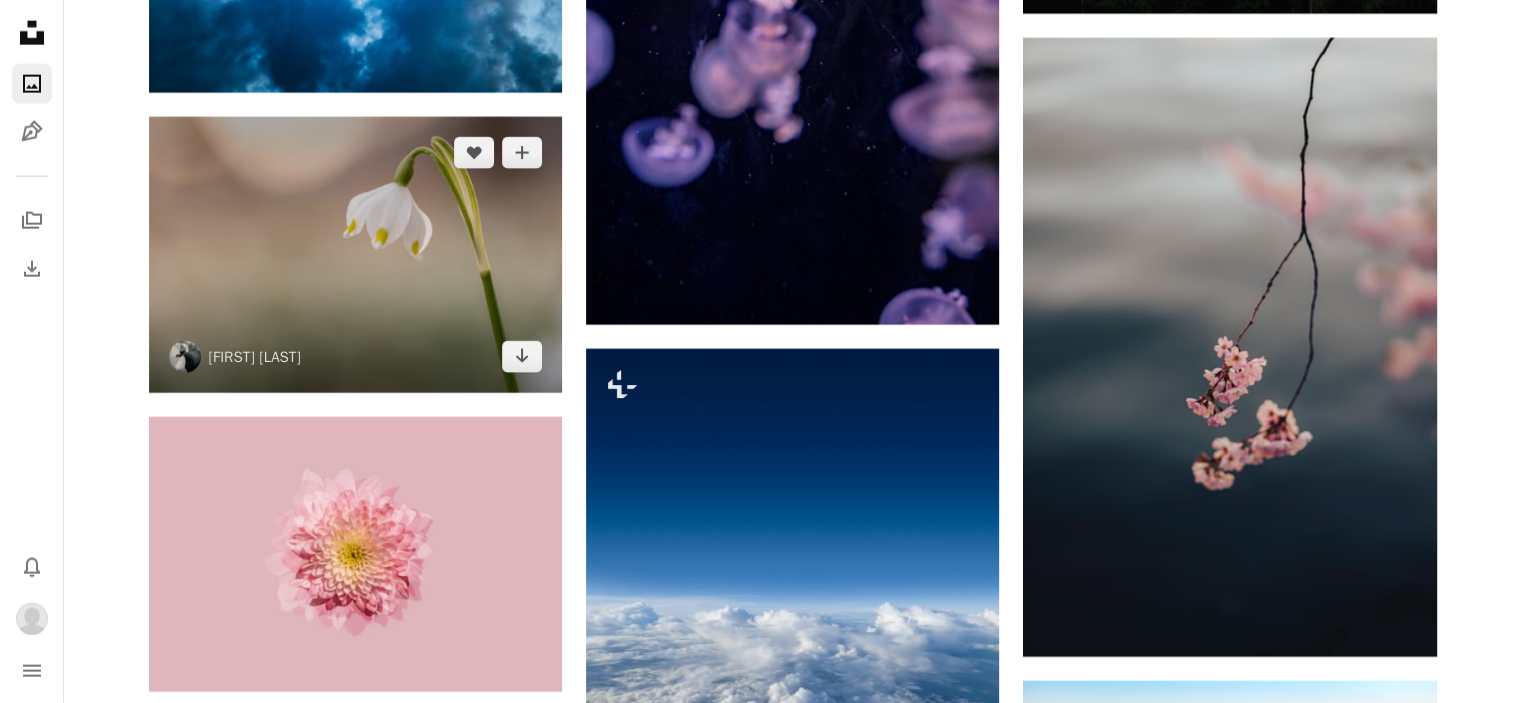 click at bounding box center [355, 255] 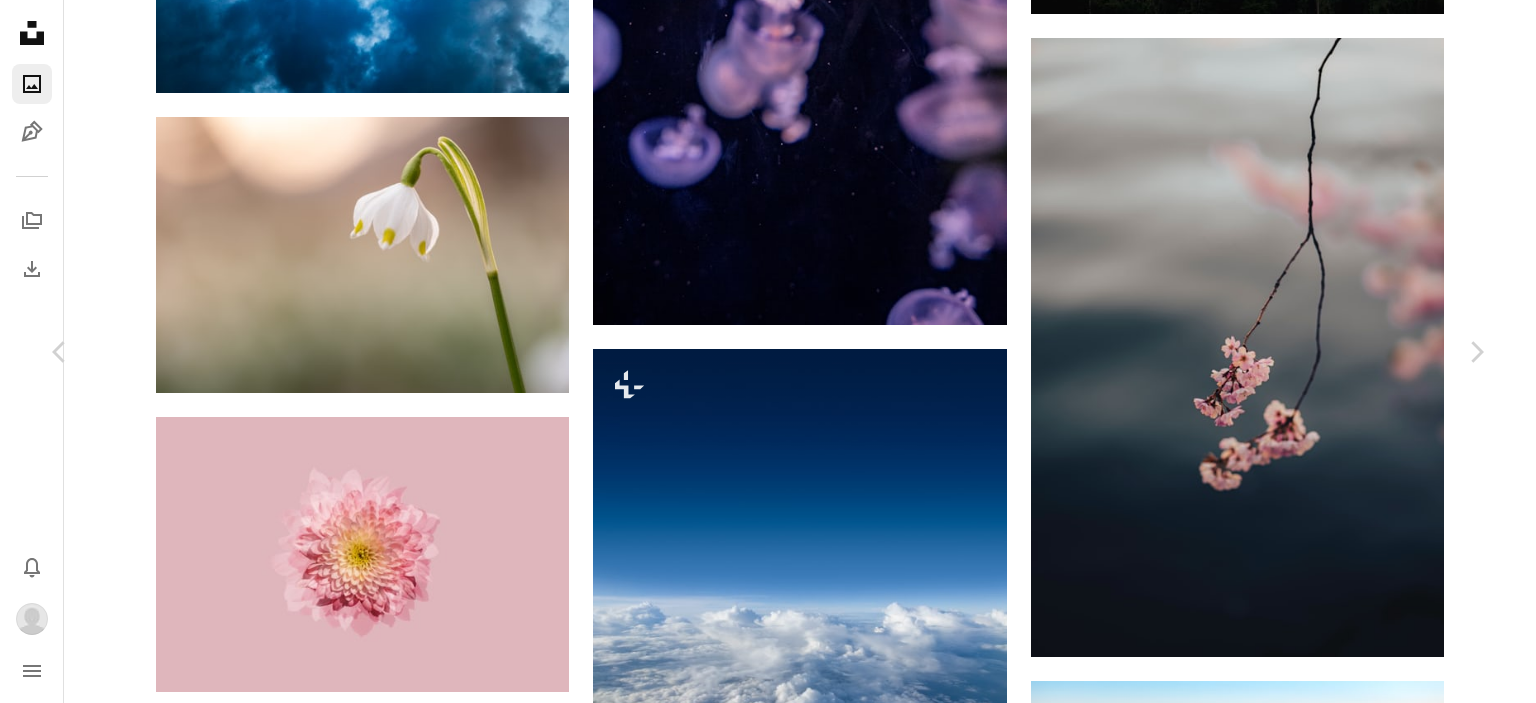 click on "A heart A plus sign Download Chevron down" at bounding box center (760, 3270) 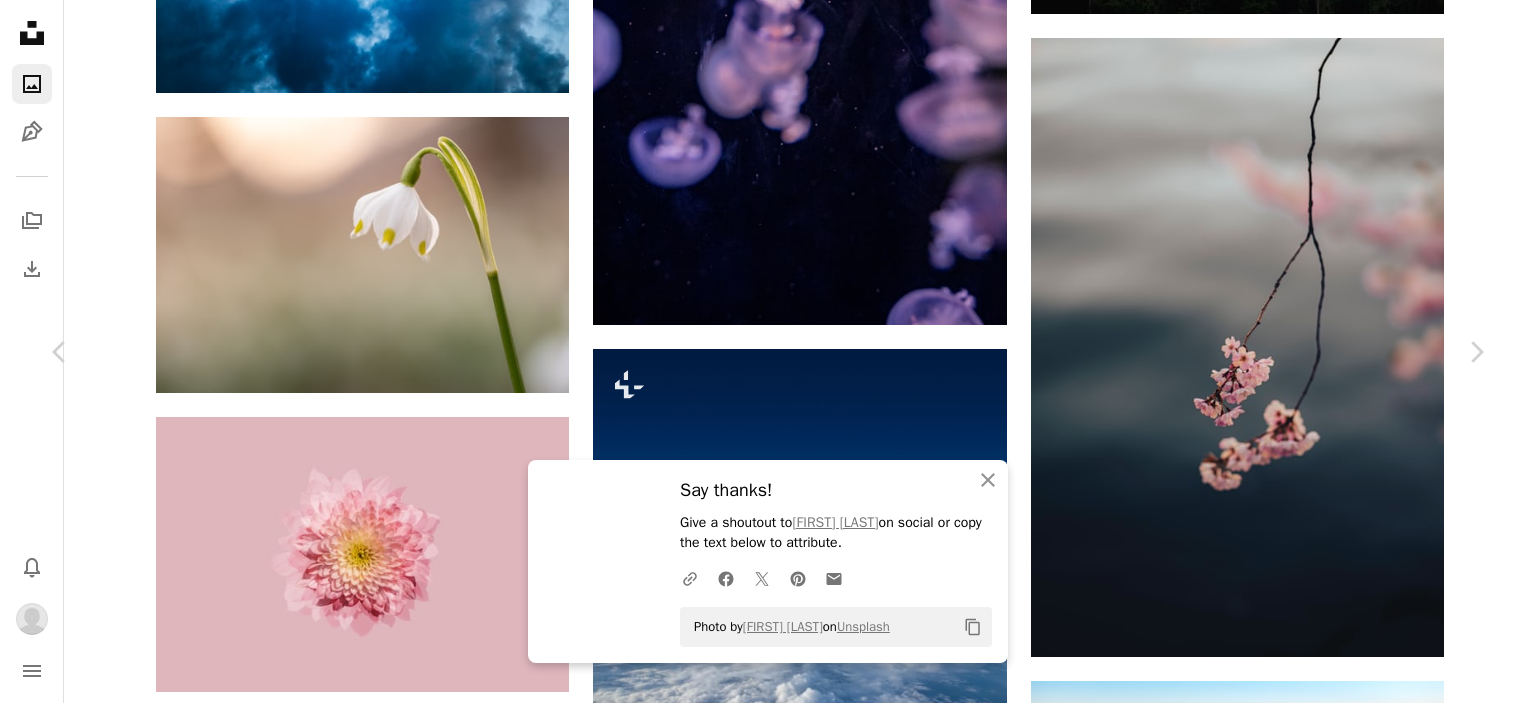 click on "An X shape" at bounding box center (20, 20) 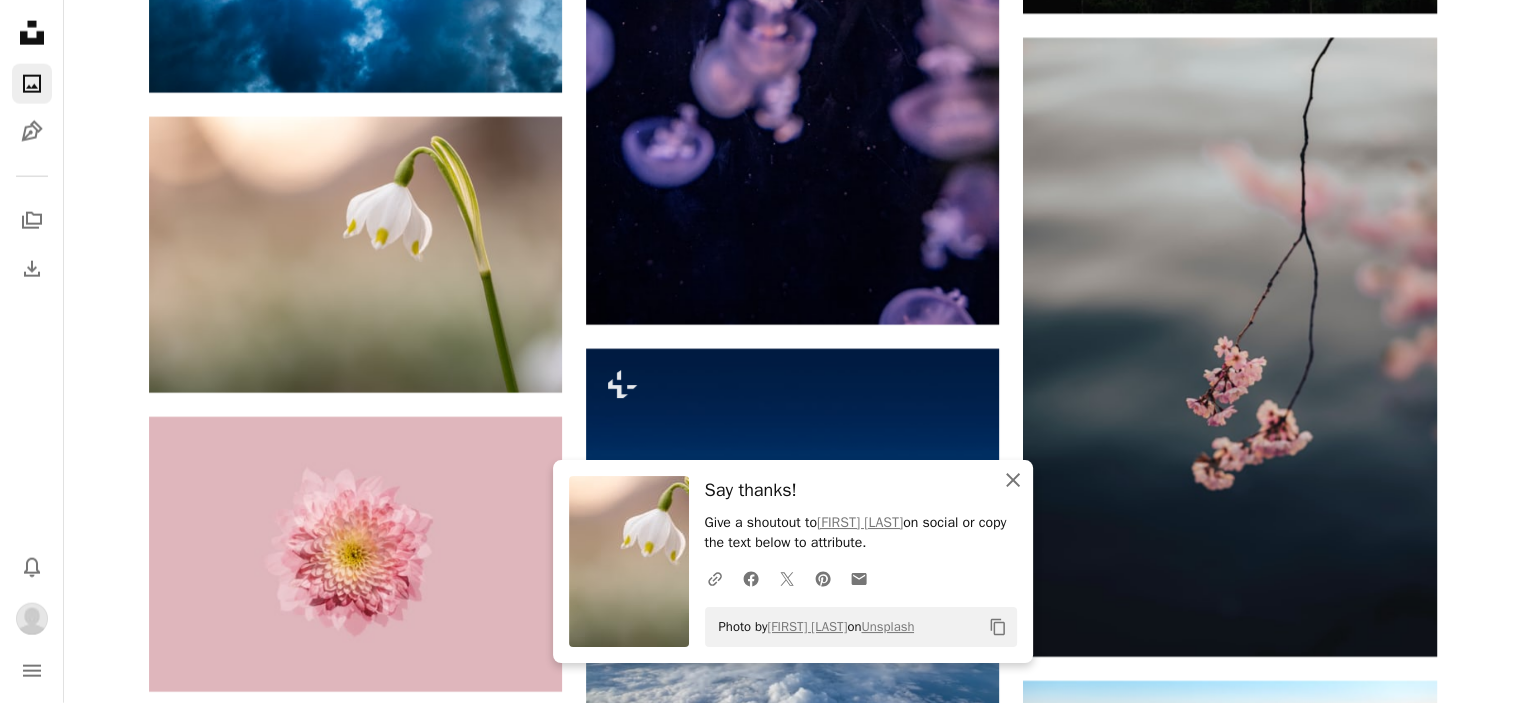click 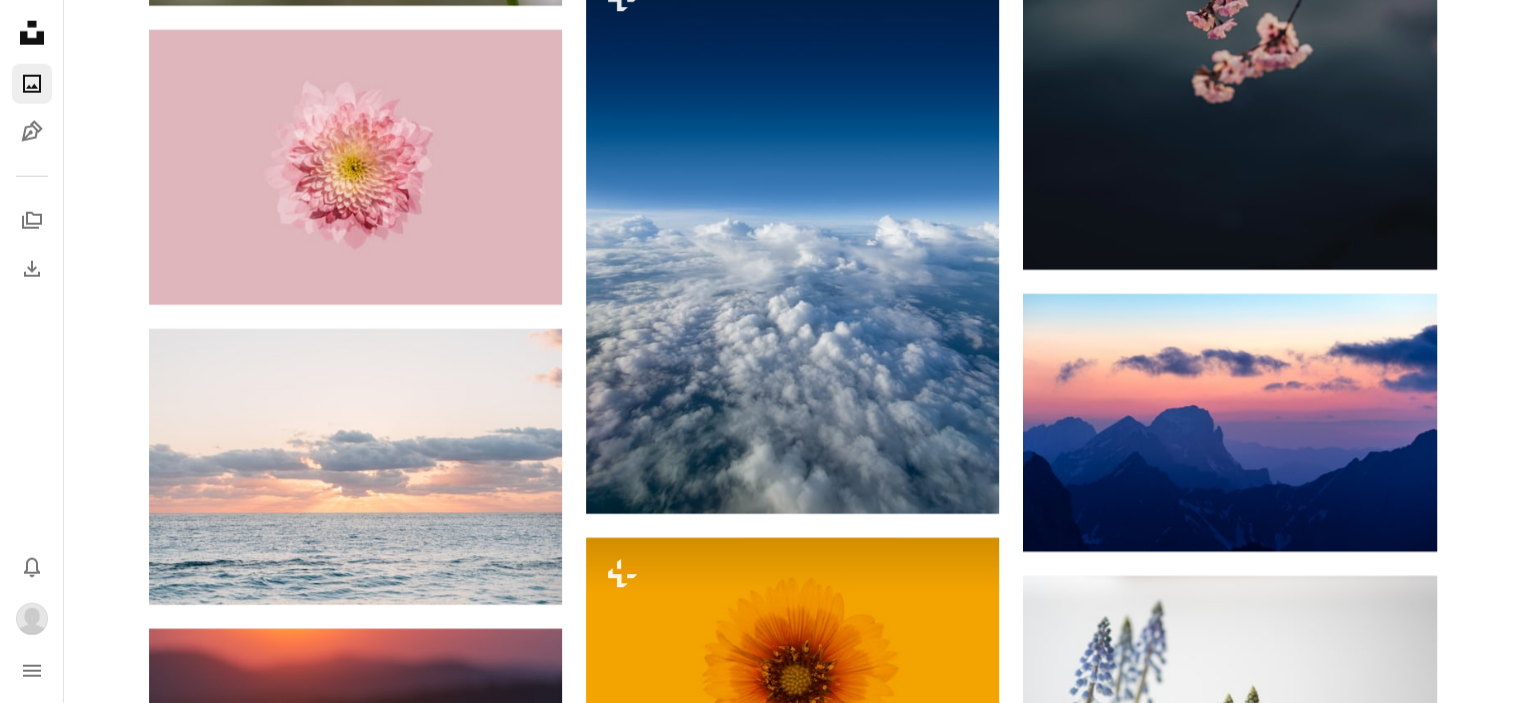 scroll, scrollTop: 12900, scrollLeft: 0, axis: vertical 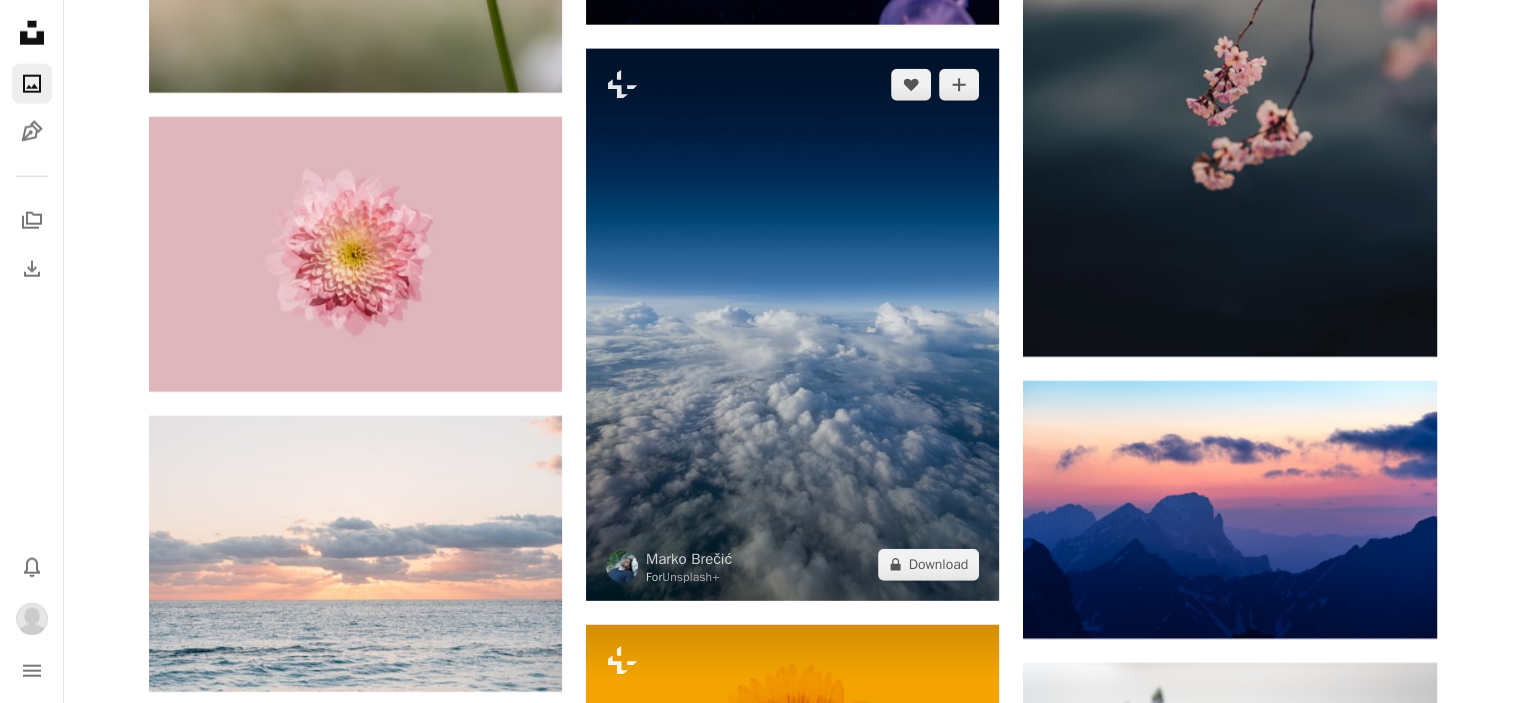 click at bounding box center (792, 324) 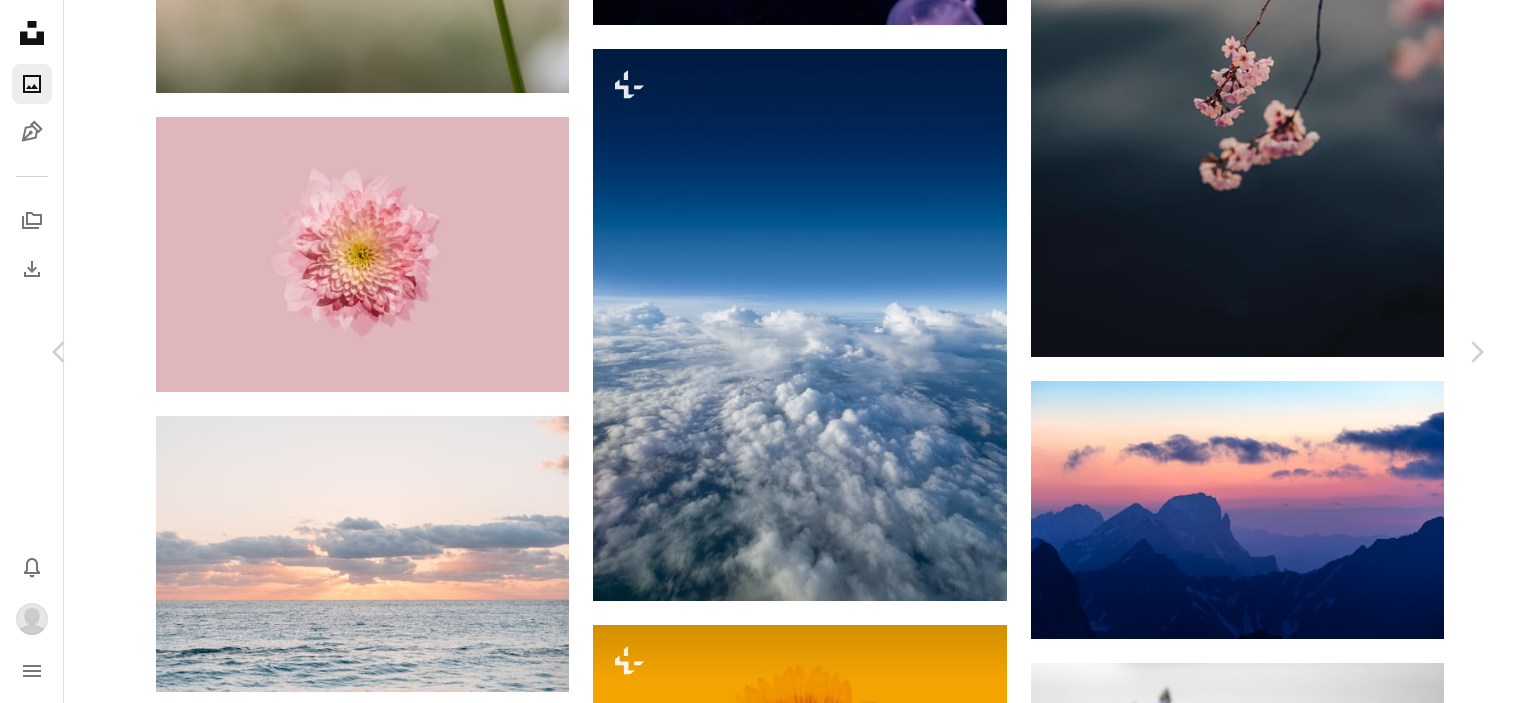 click on "A lock Download" at bounding box center [1325, 4470] 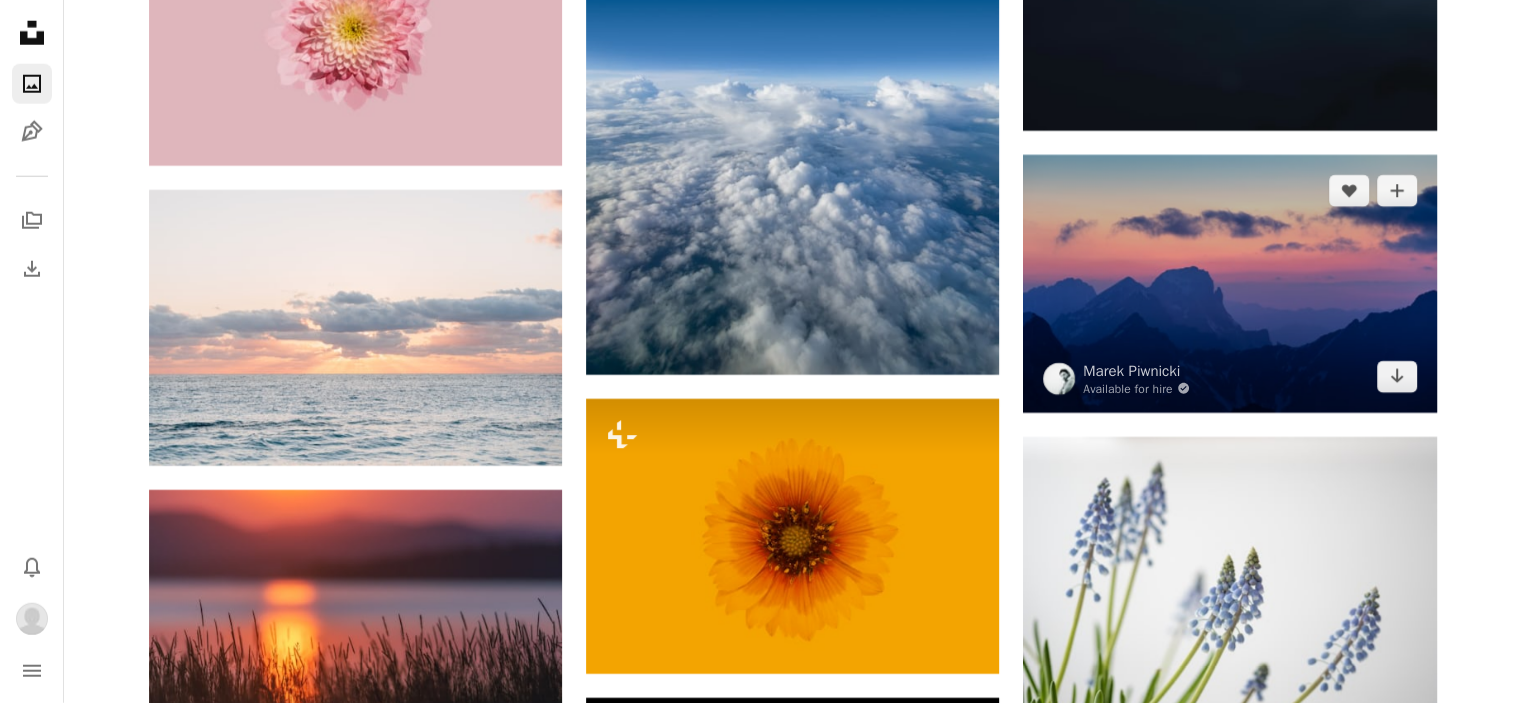 scroll, scrollTop: 13300, scrollLeft: 0, axis: vertical 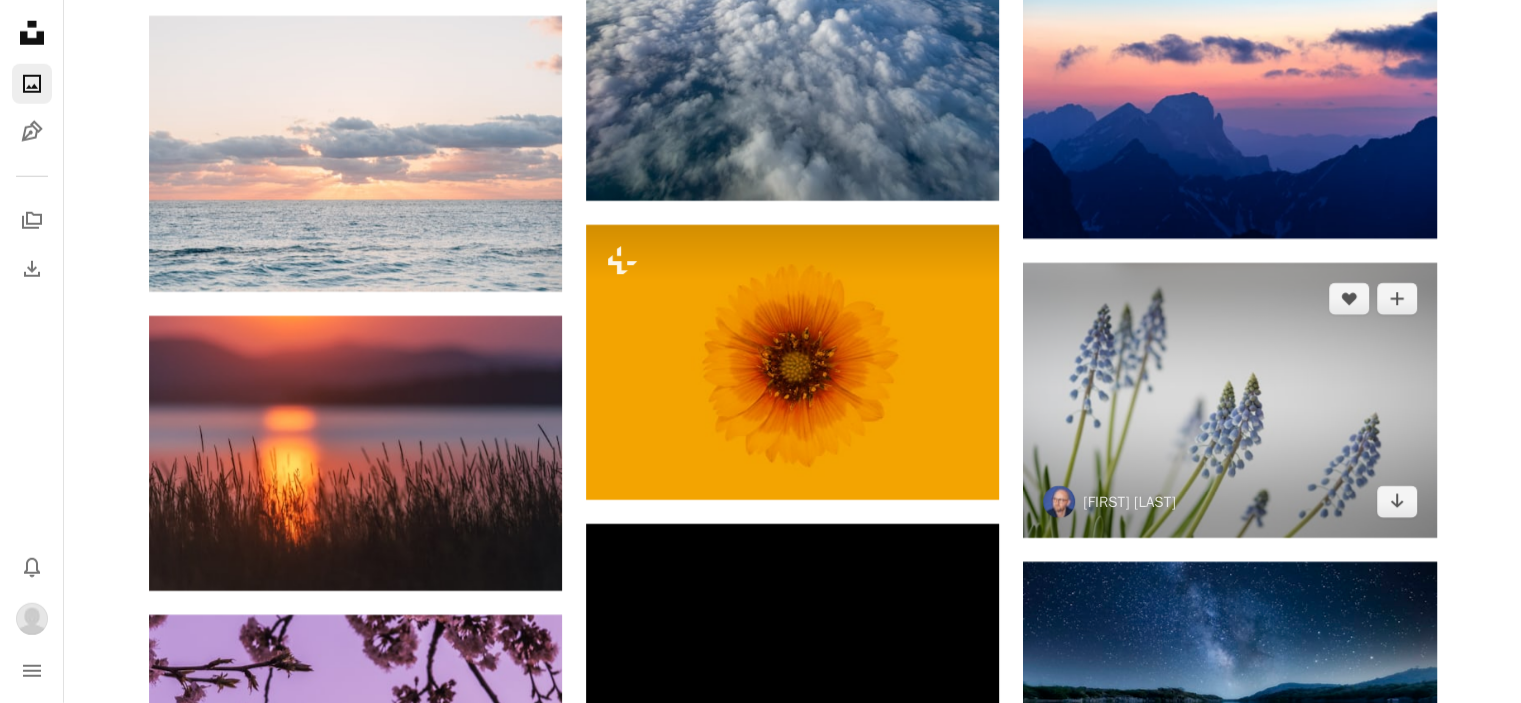 click at bounding box center [1229, 400] 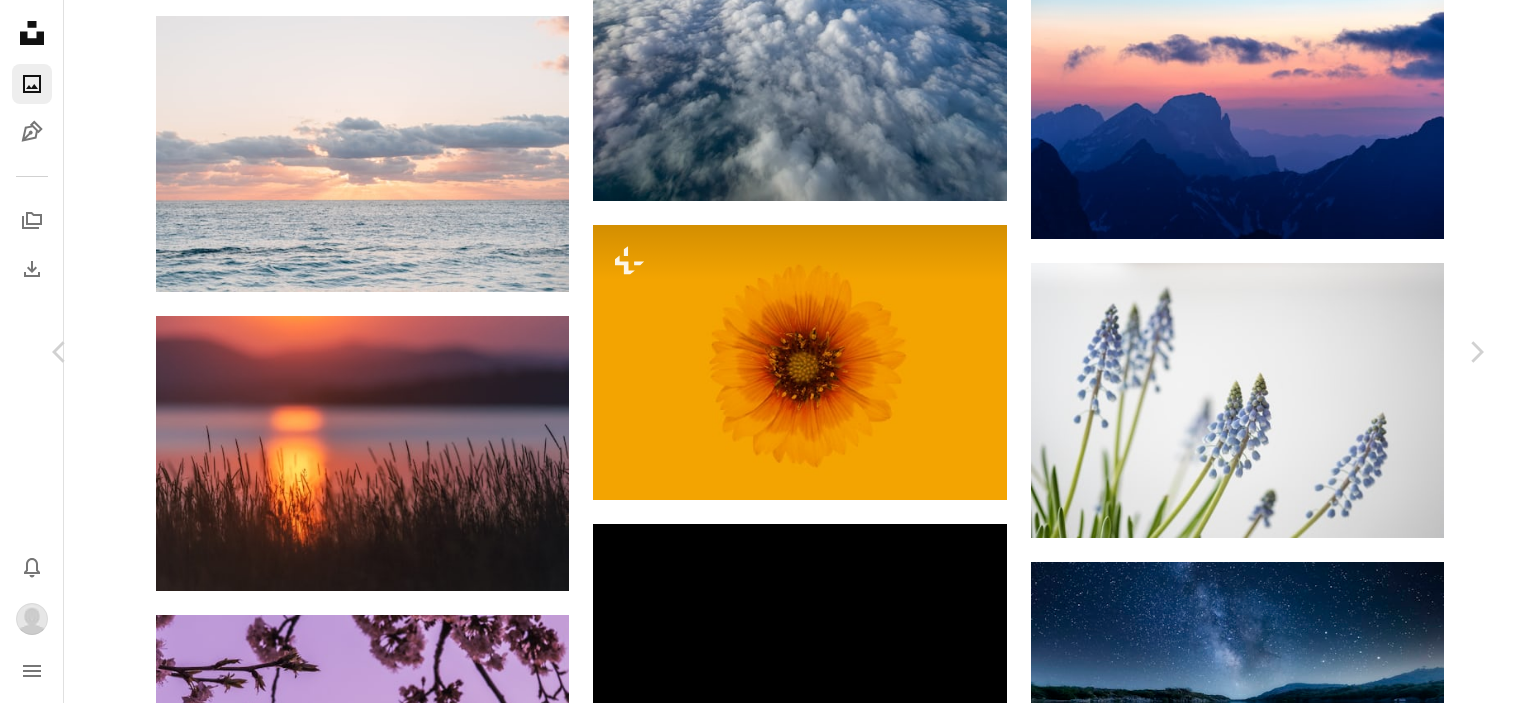 click 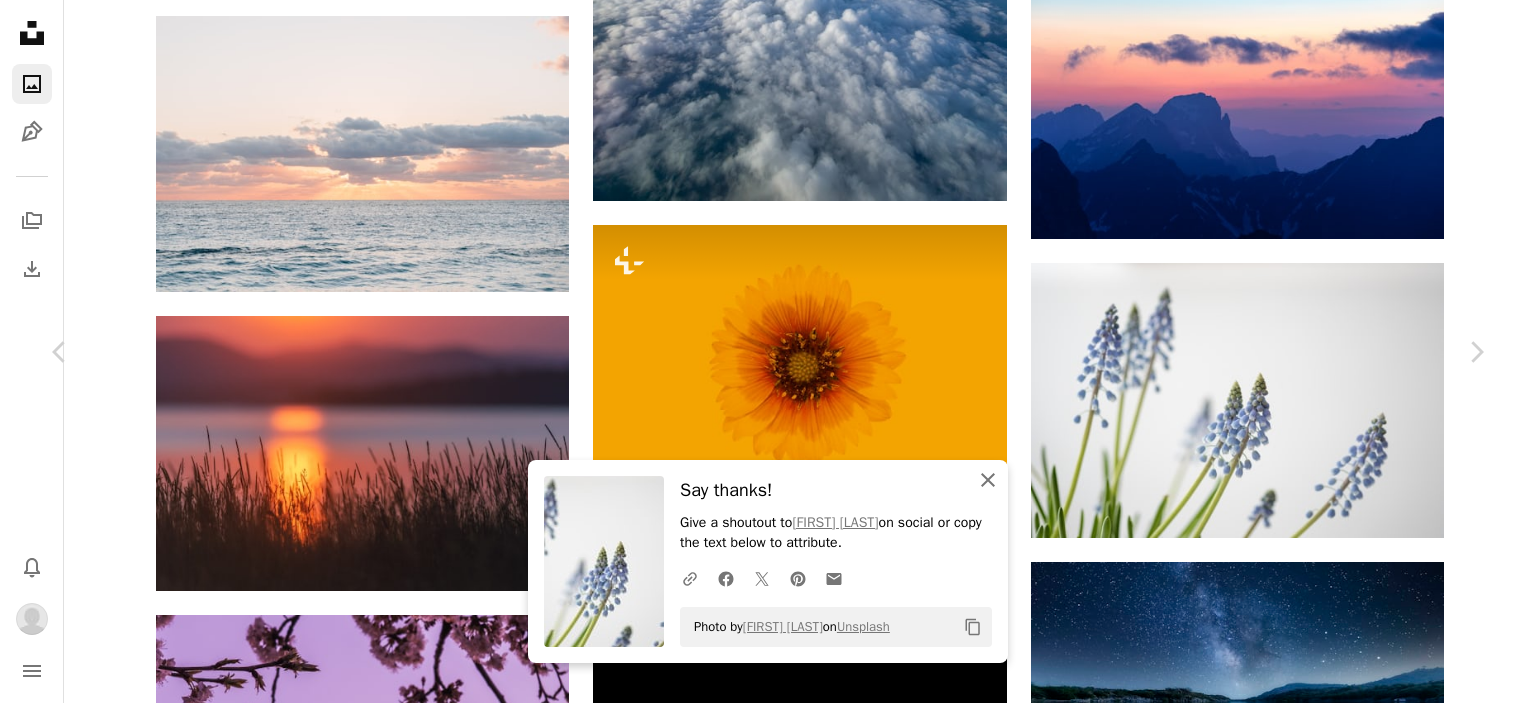 click on "An X shape" 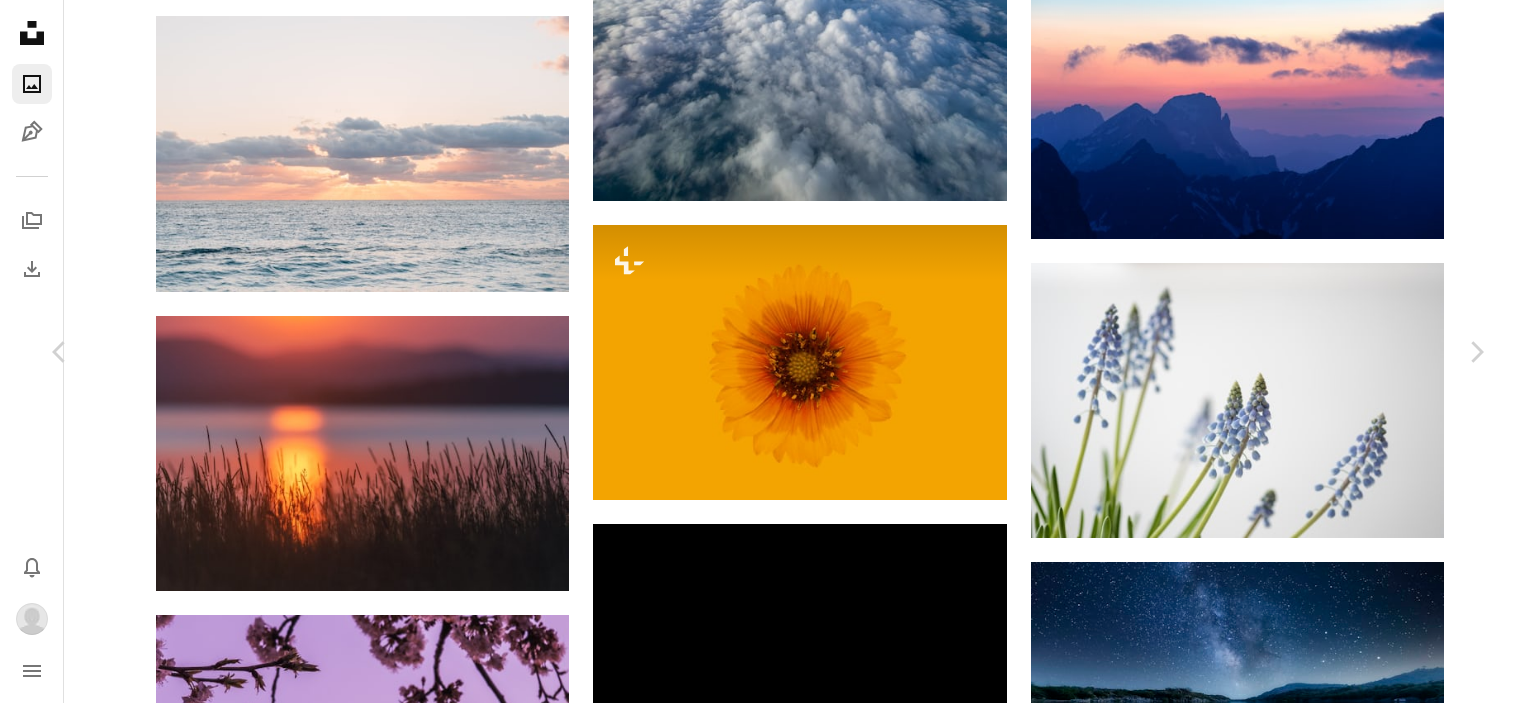 click on "An X shape" at bounding box center [20, 20] 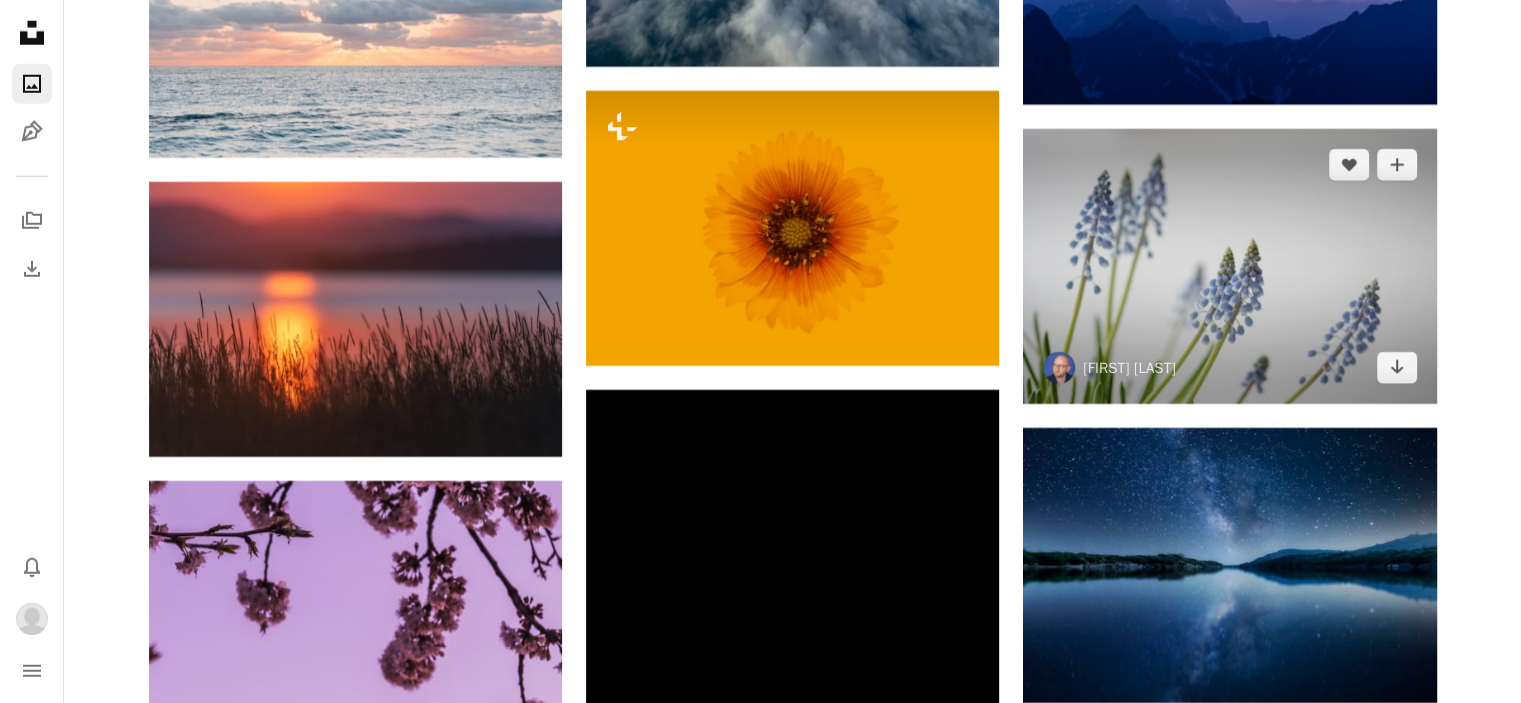 scroll, scrollTop: 13500, scrollLeft: 0, axis: vertical 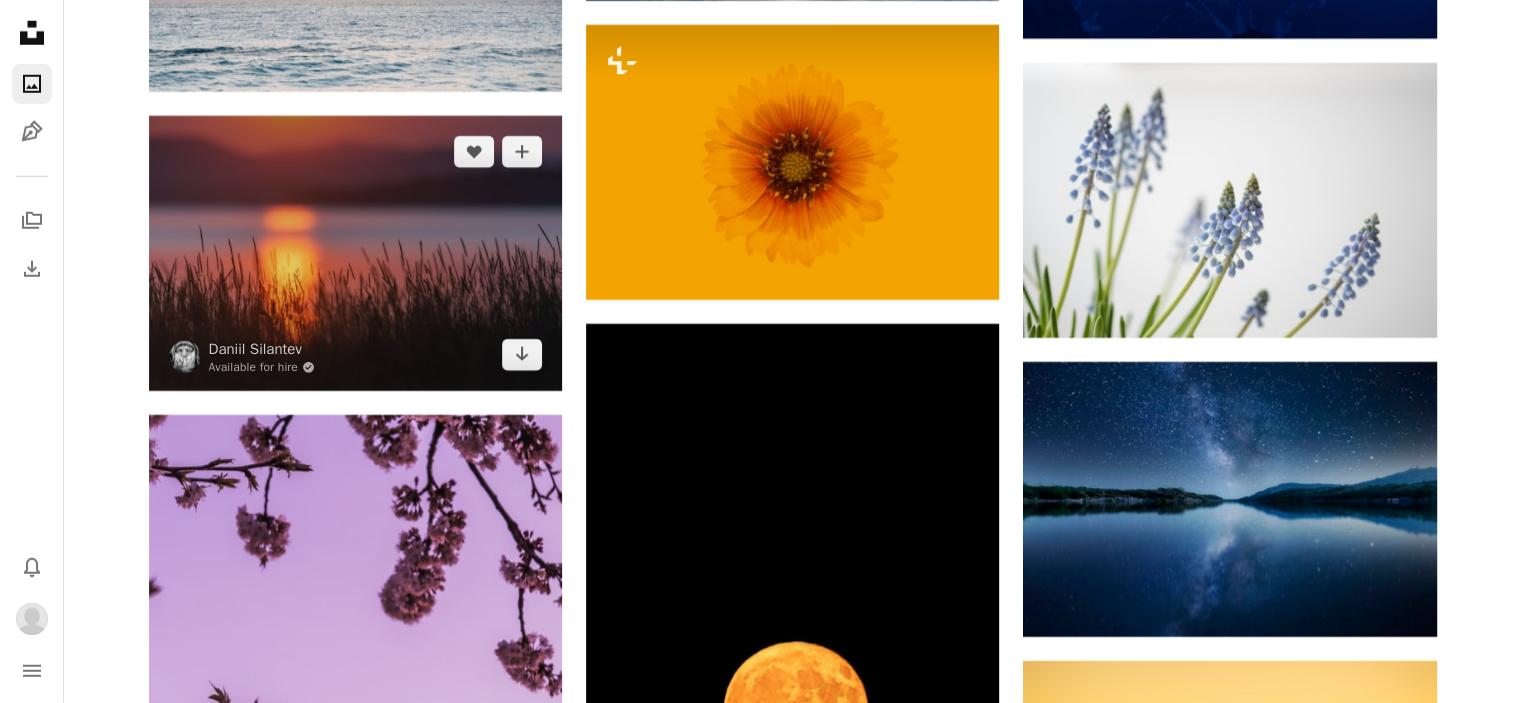 click at bounding box center [355, 253] 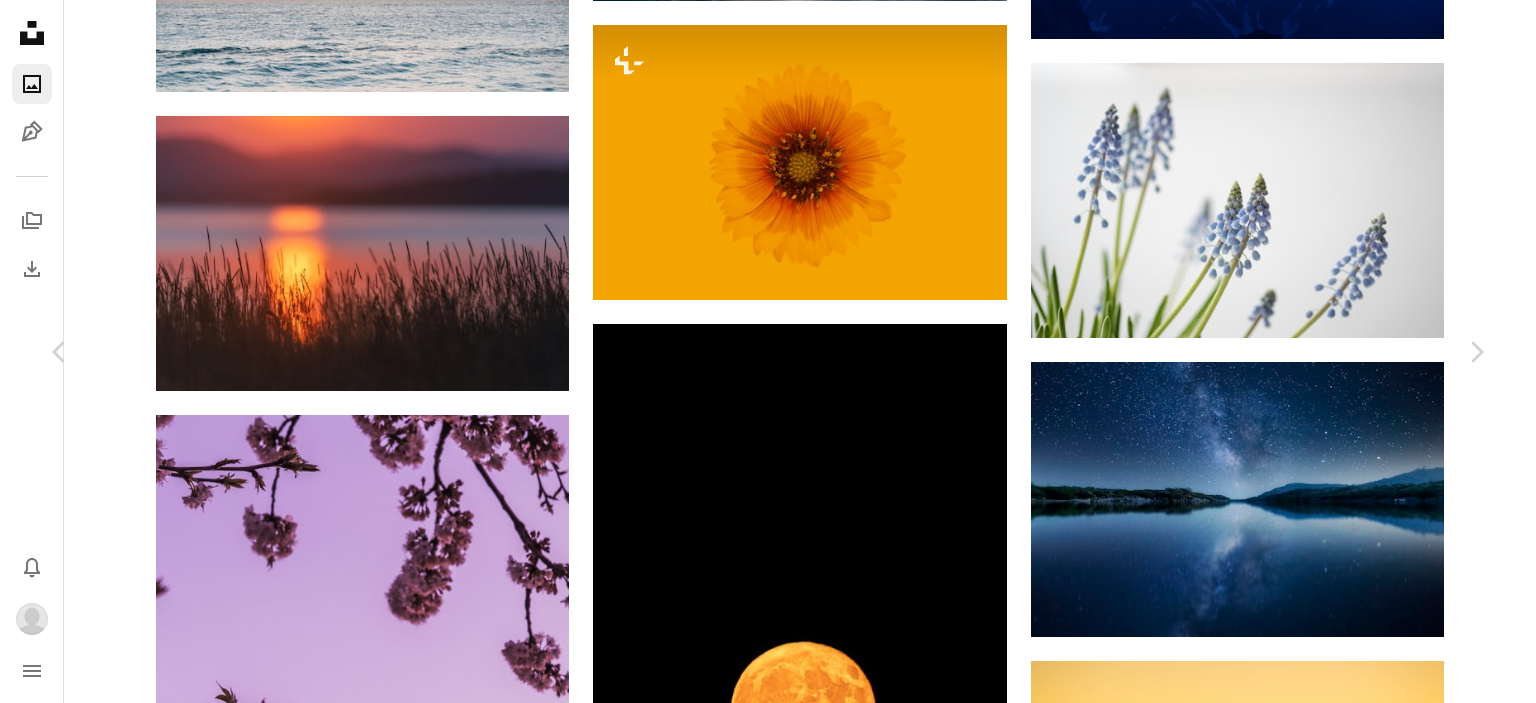 click on "Chevron down" 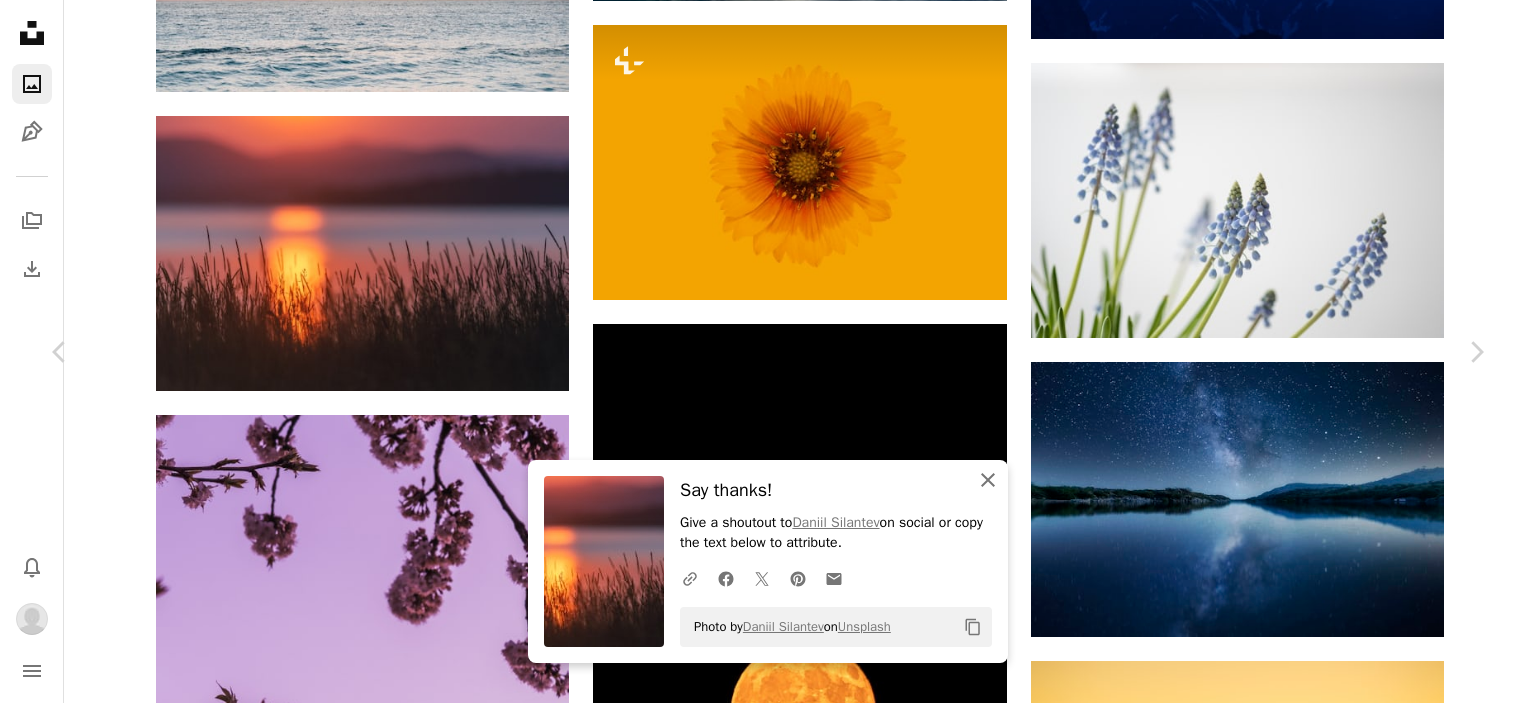 click 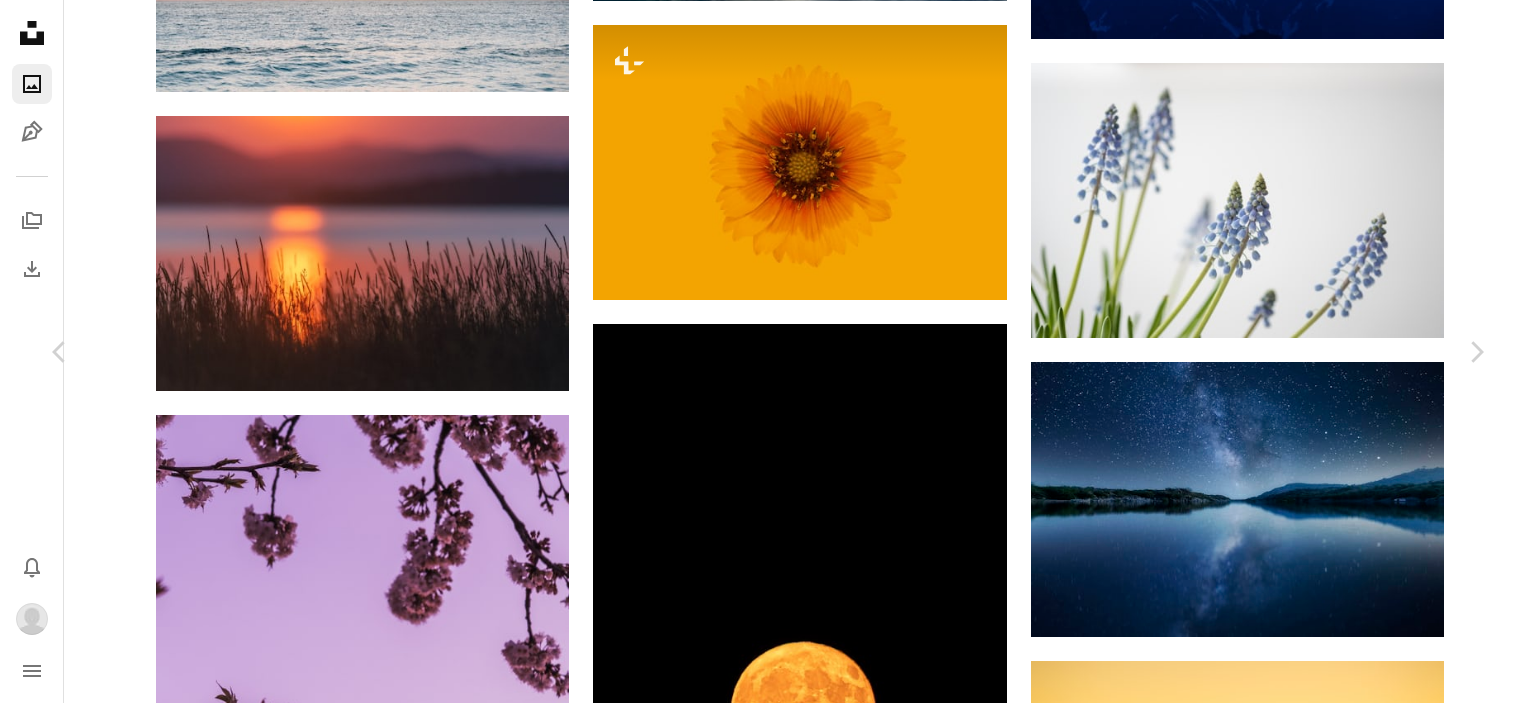 click on "An X shape" at bounding box center [20, 20] 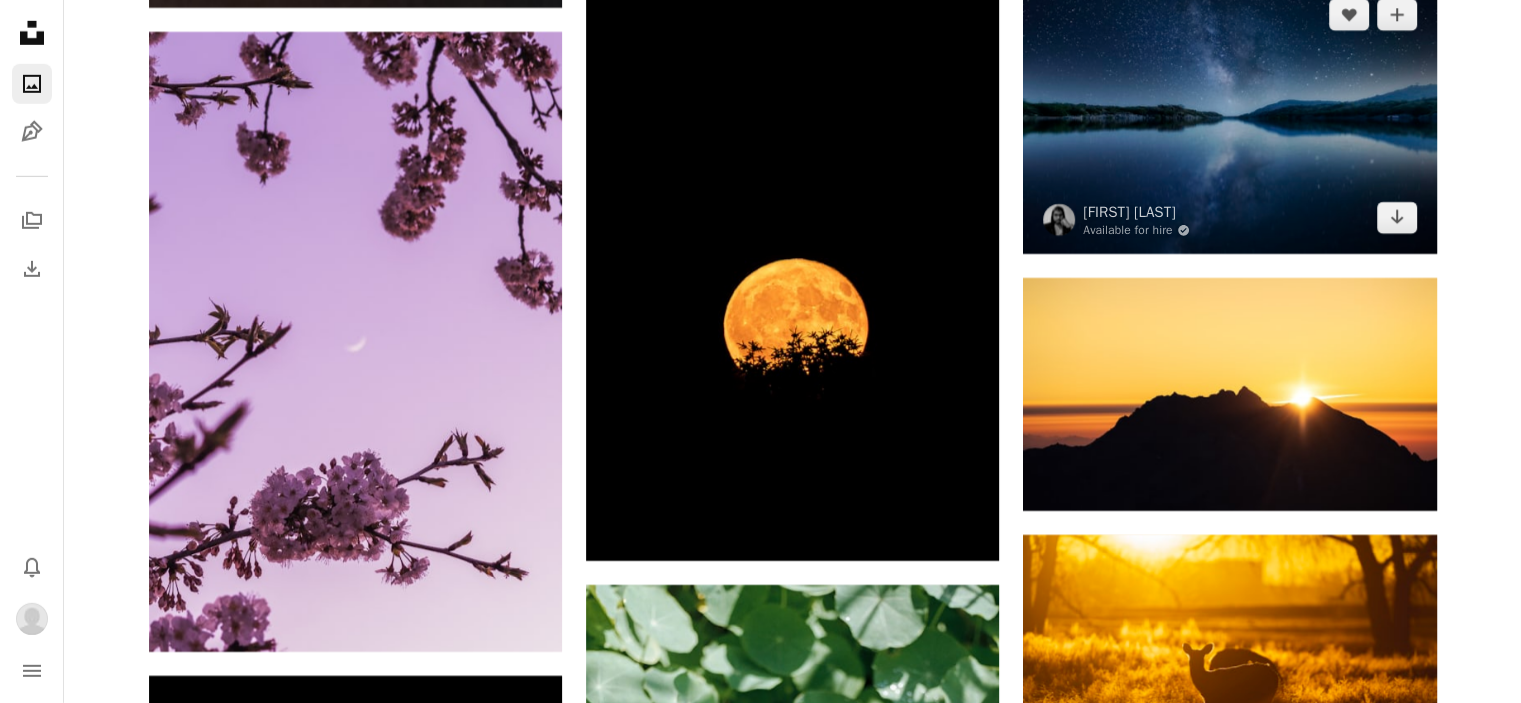 scroll, scrollTop: 13900, scrollLeft: 0, axis: vertical 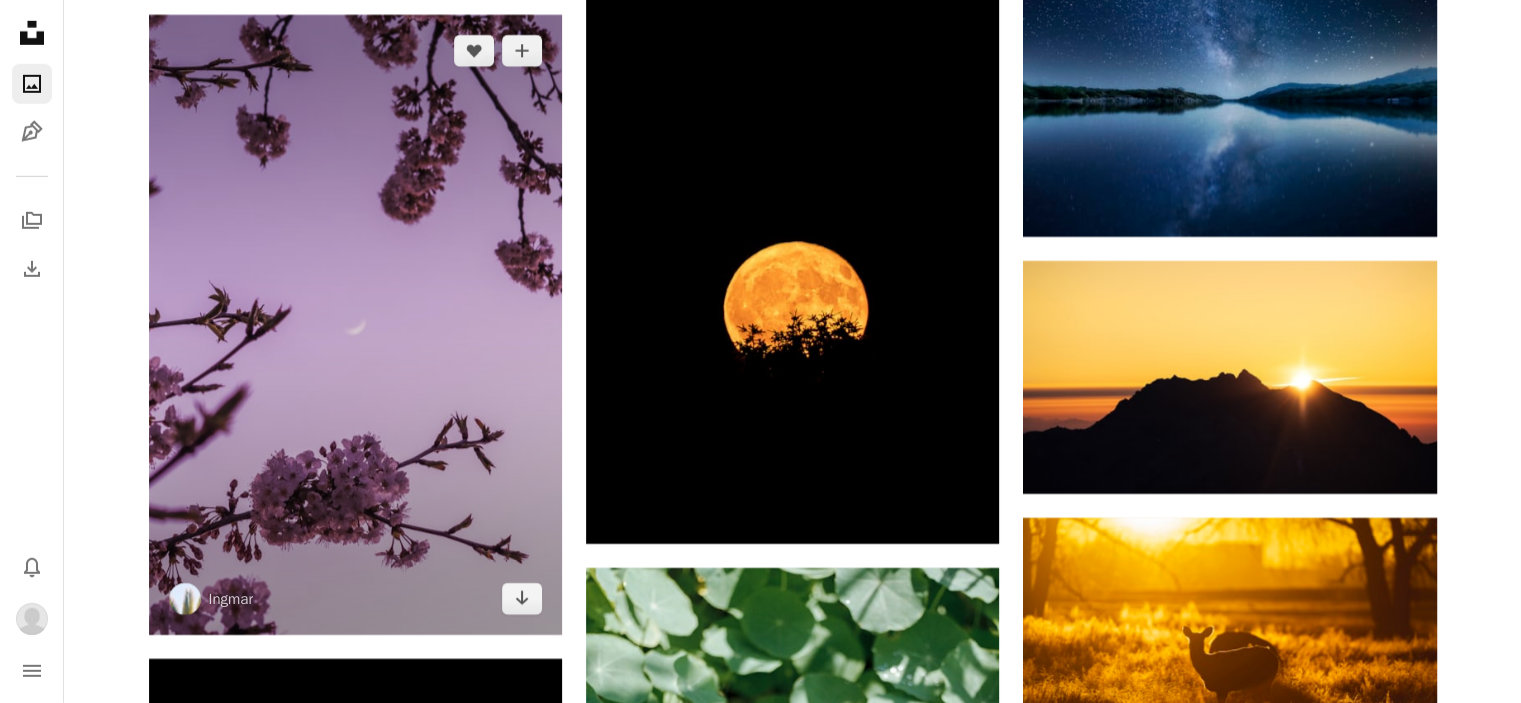 click at bounding box center [355, 325] 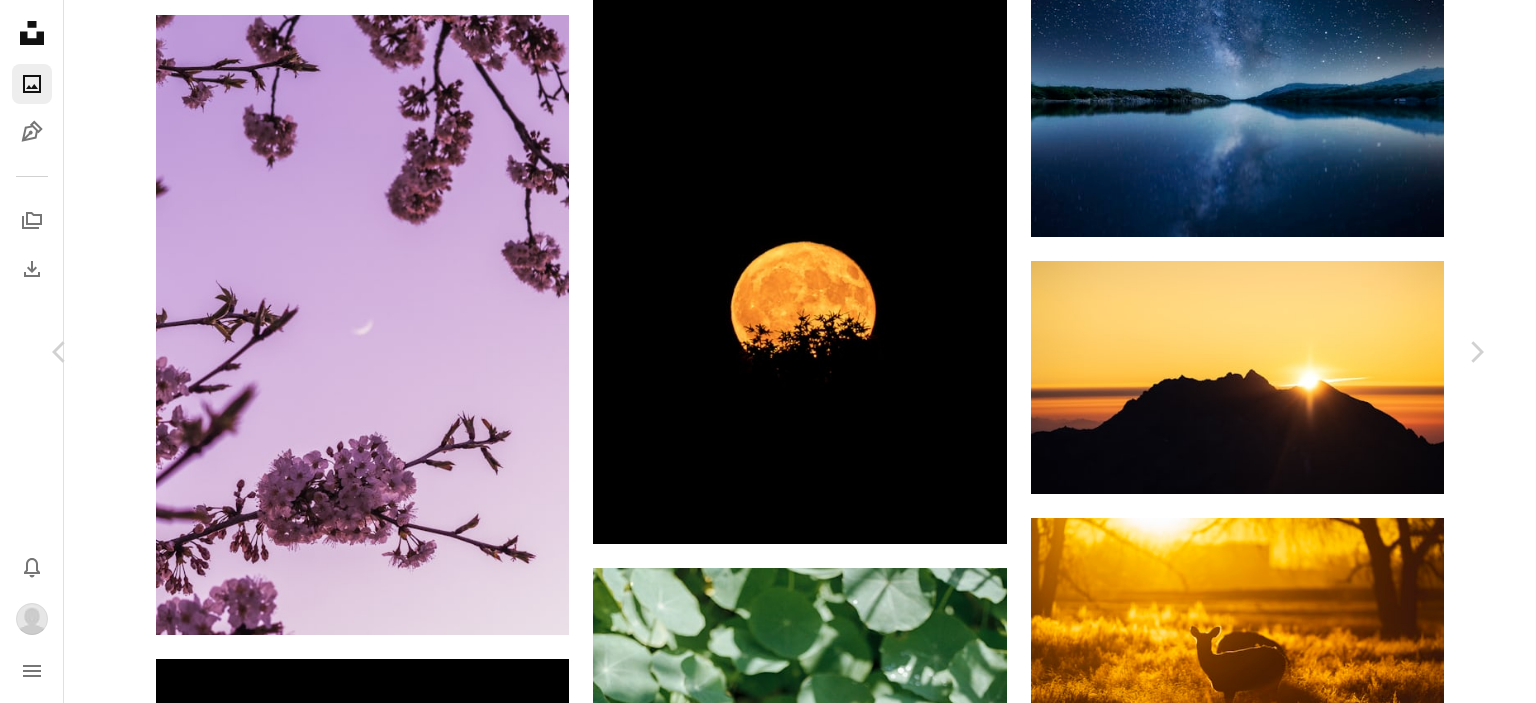 click on "Chevron down" 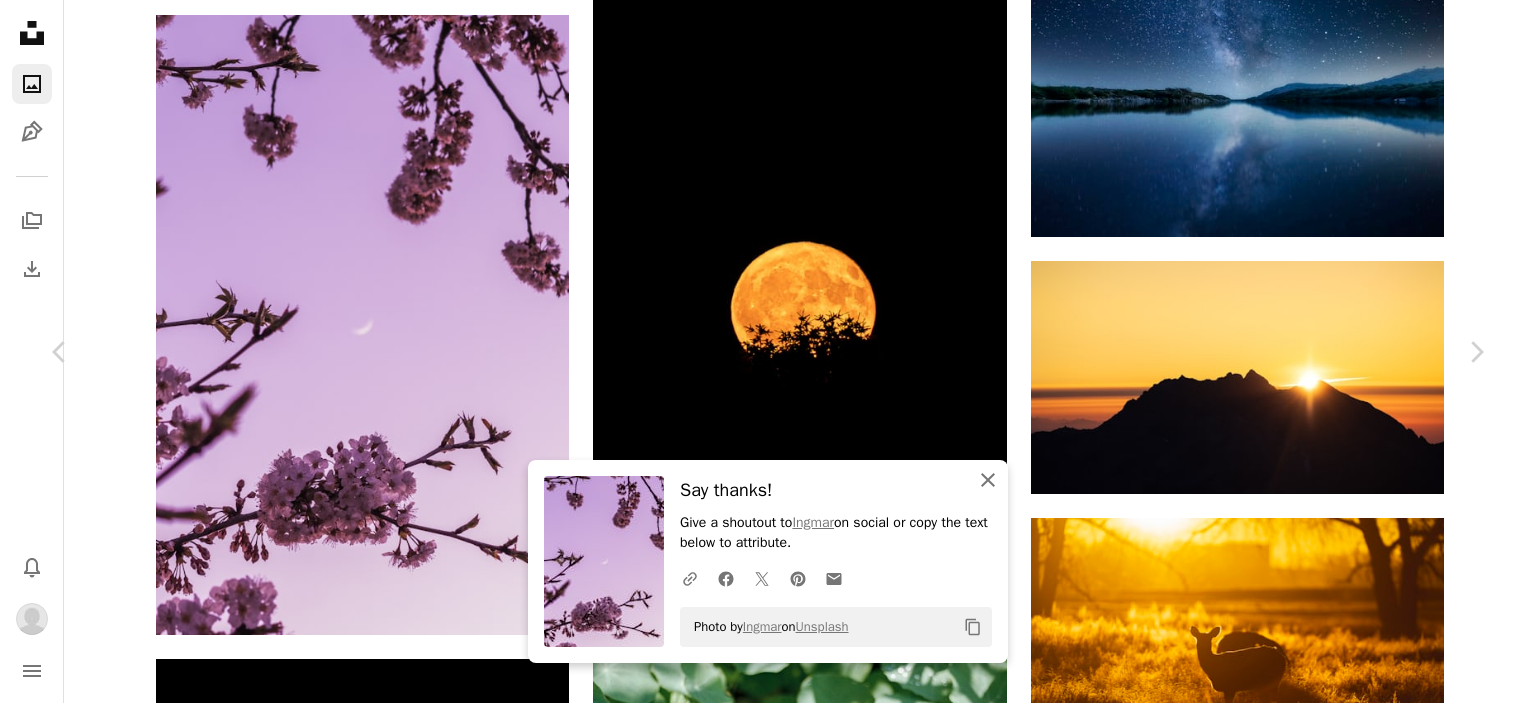 click 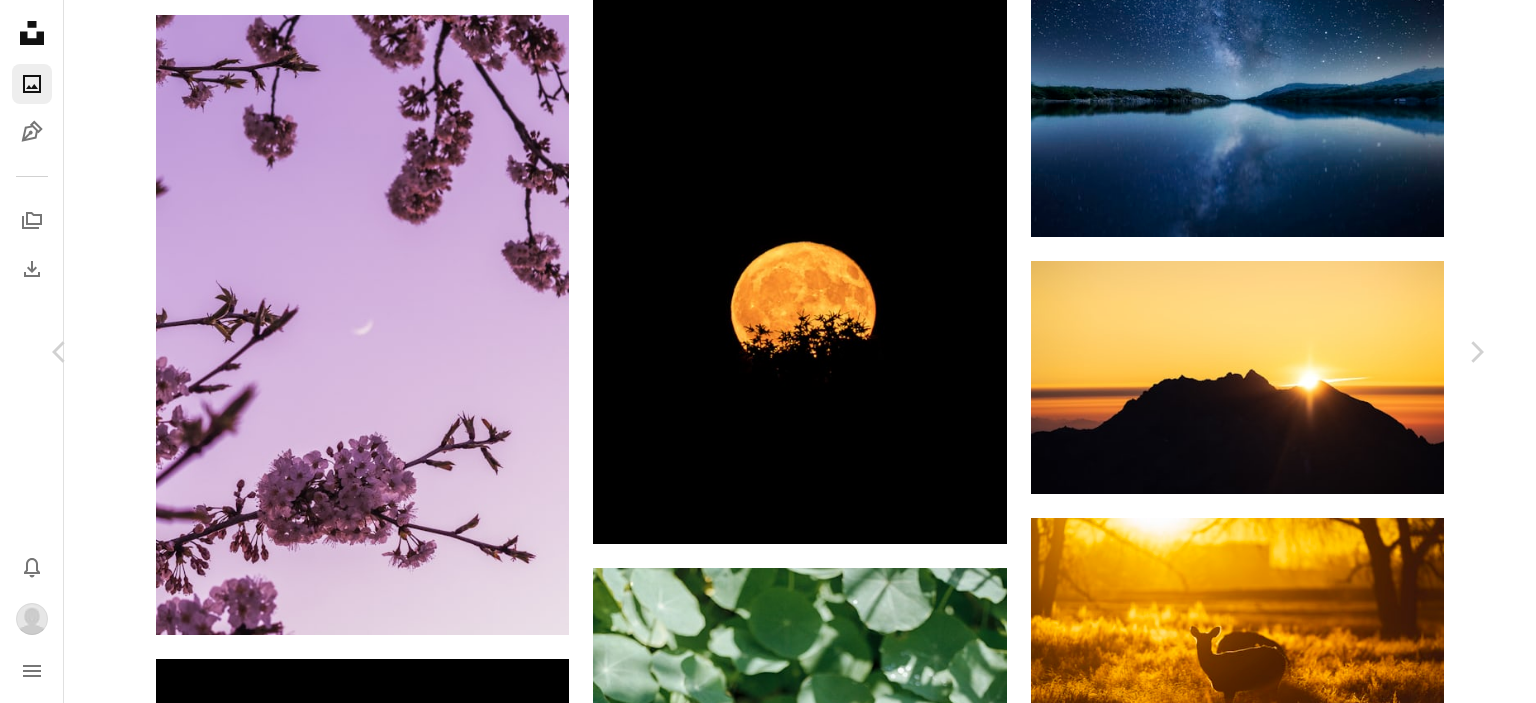 click on "An X shape" at bounding box center [20, 20] 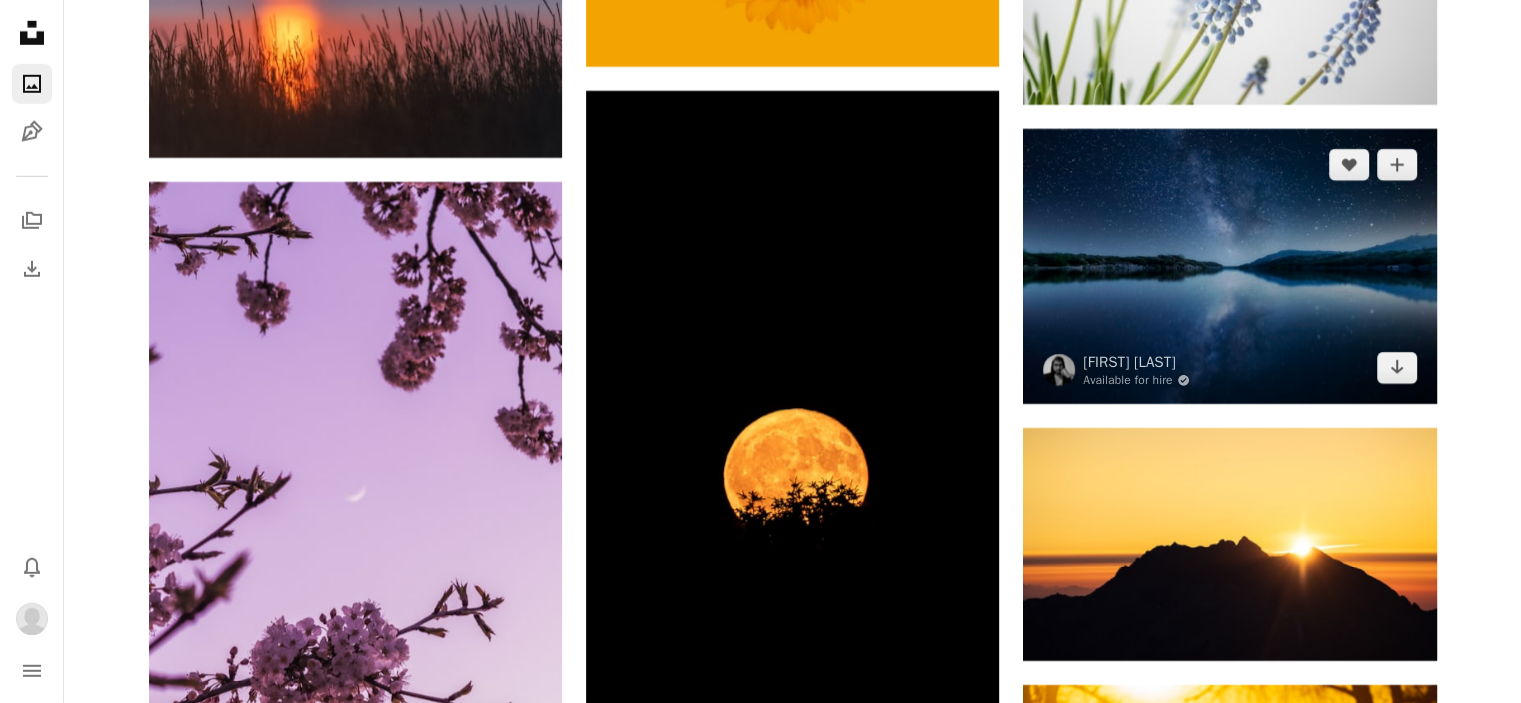 scroll, scrollTop: 13700, scrollLeft: 0, axis: vertical 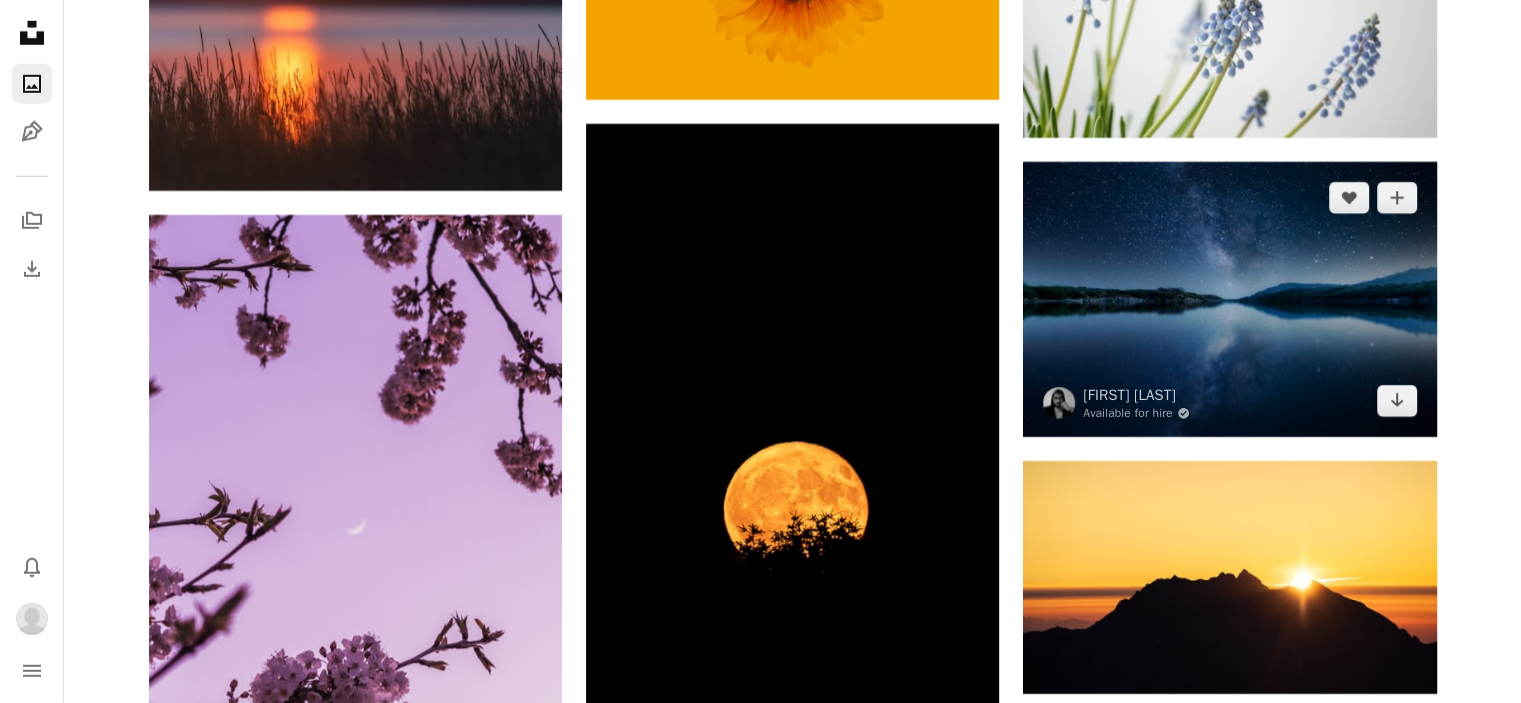 click at bounding box center (1229, 299) 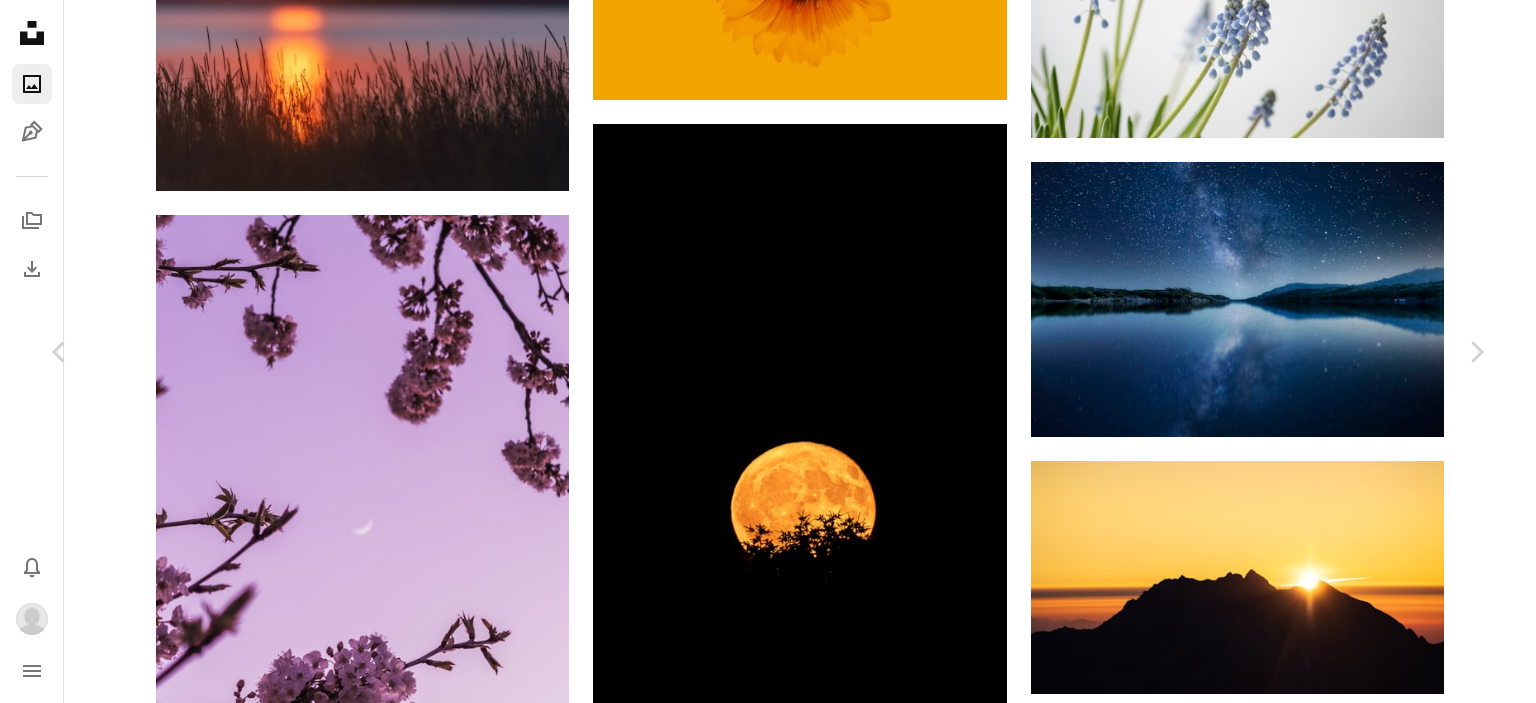 click on "Chevron down" 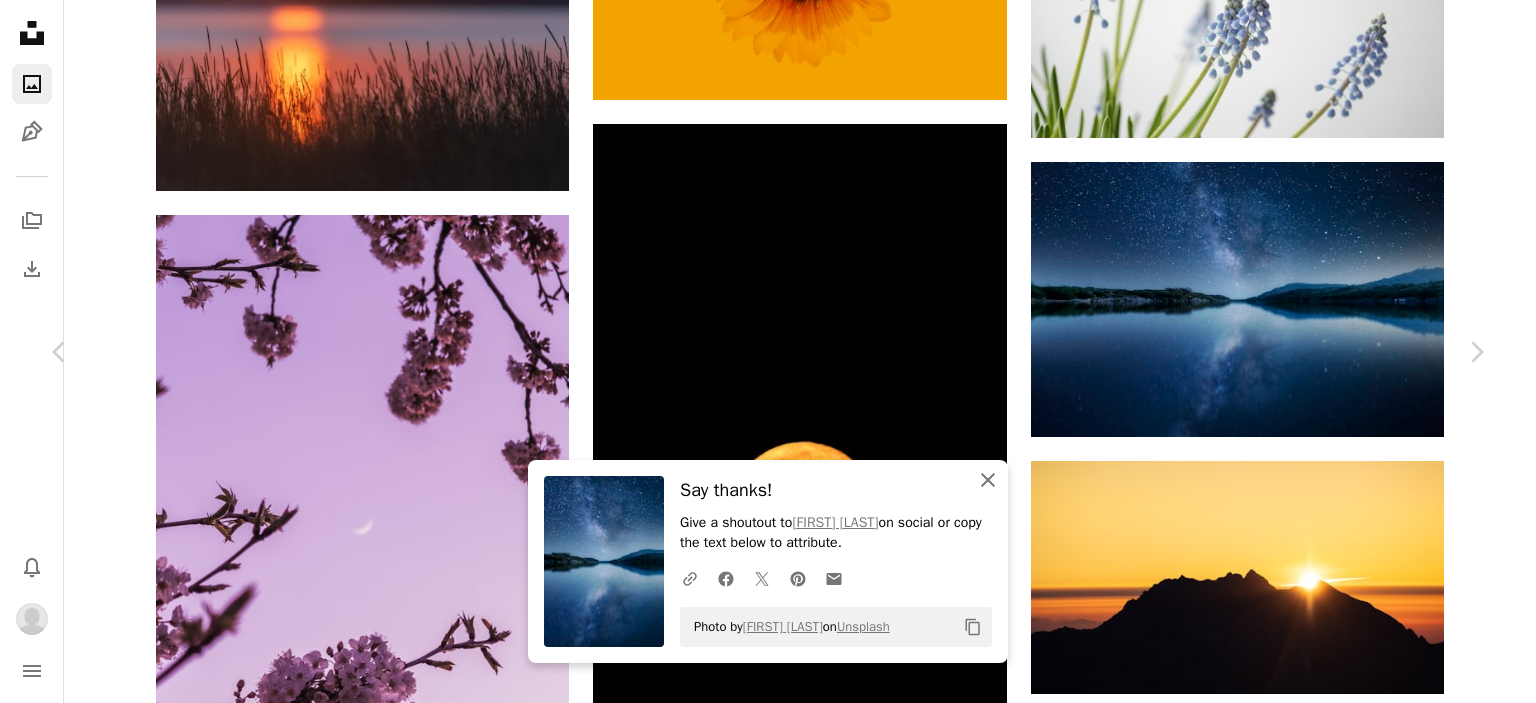 click 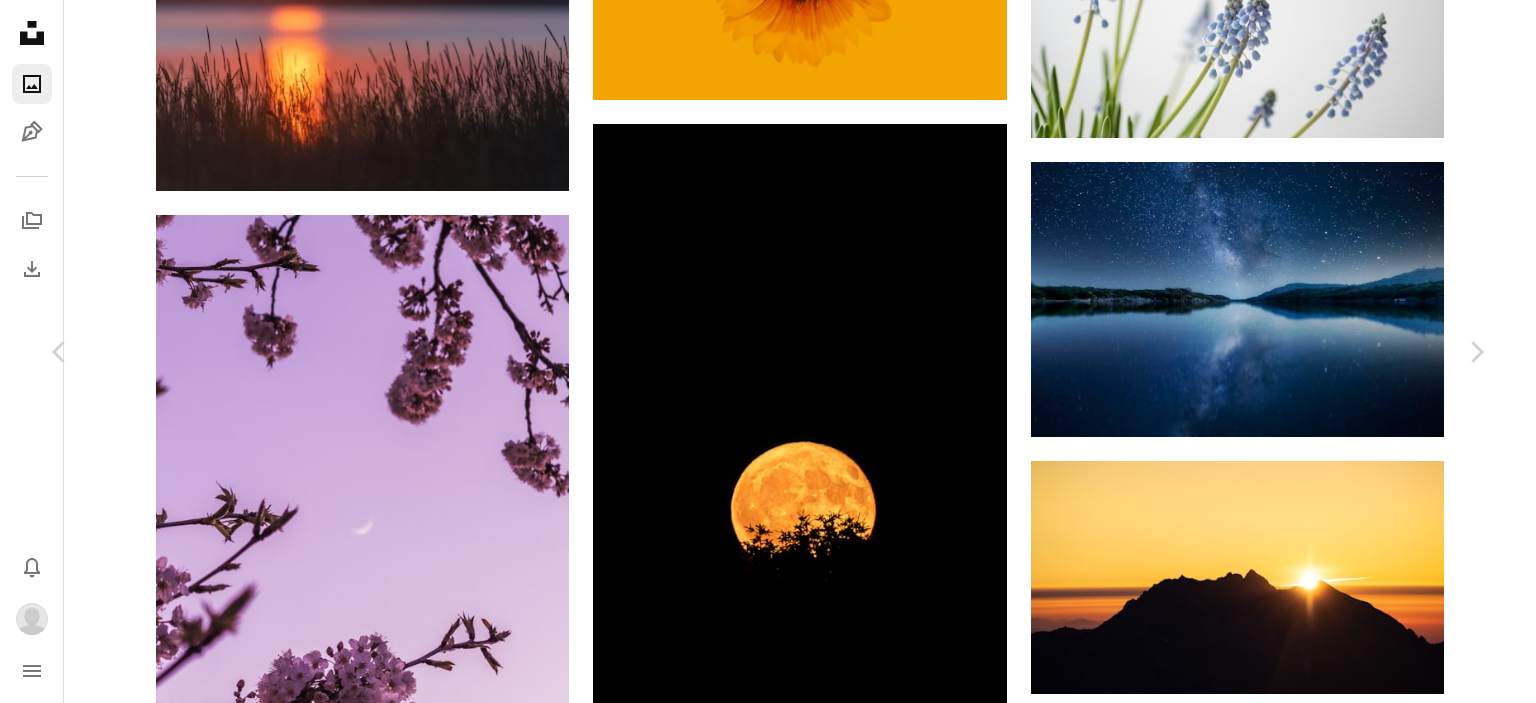 click on "An X shape" at bounding box center [20, 20] 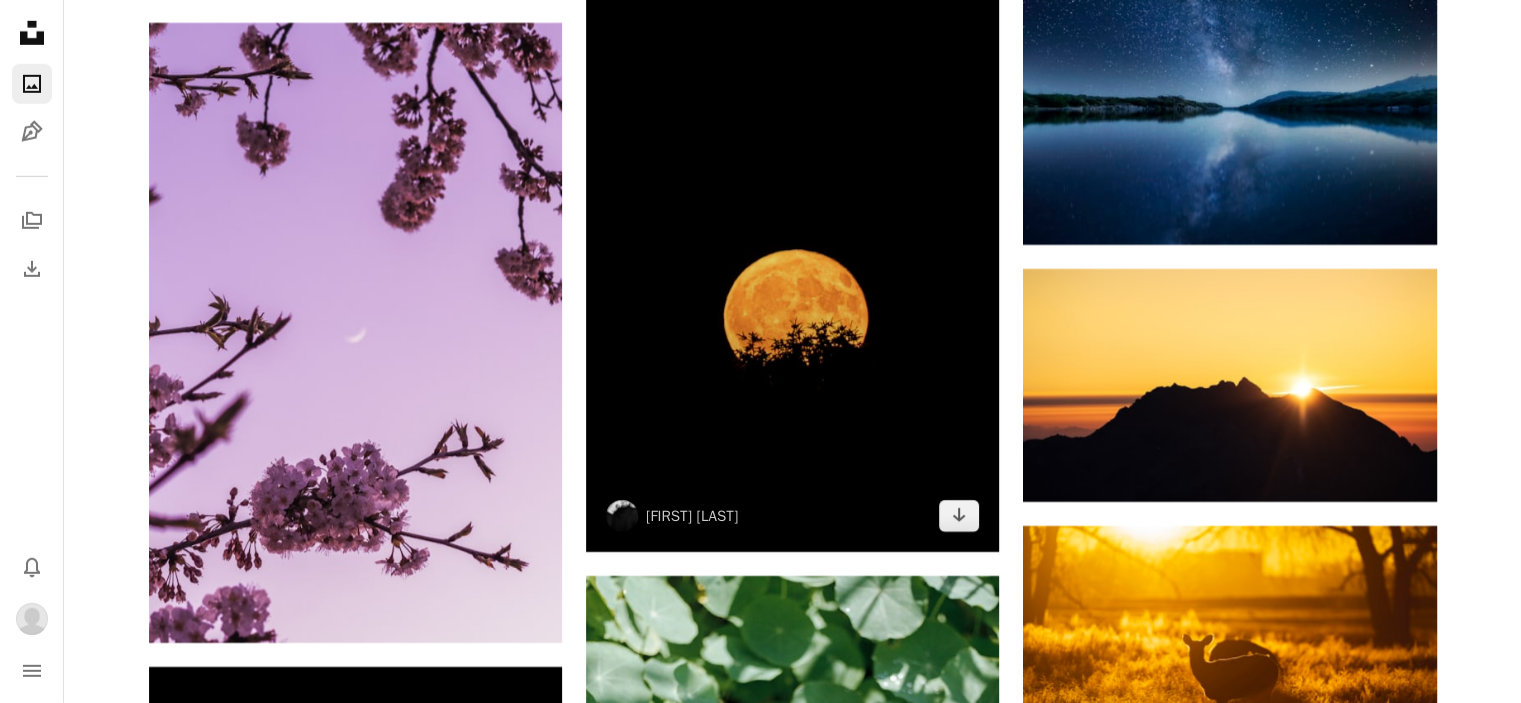 scroll, scrollTop: 13900, scrollLeft: 0, axis: vertical 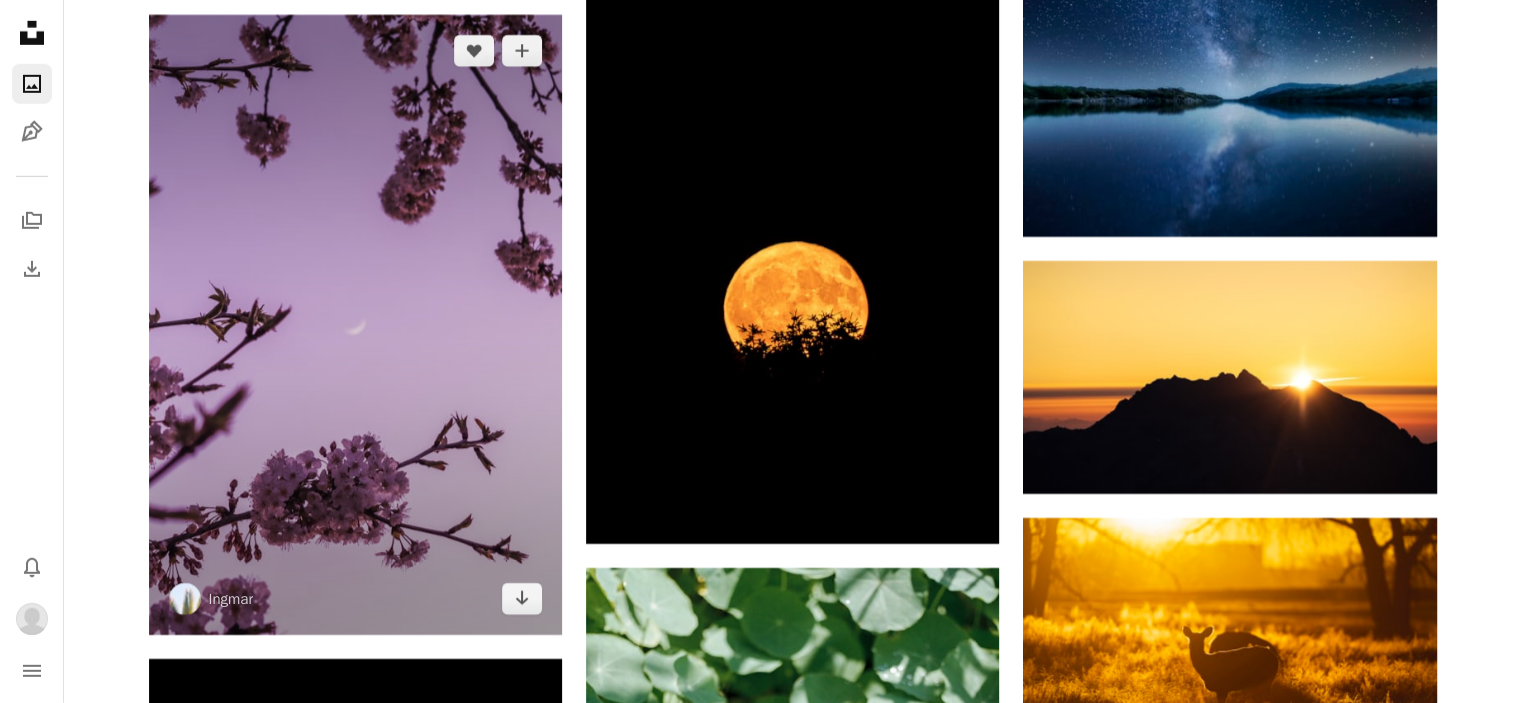 click at bounding box center [355, 325] 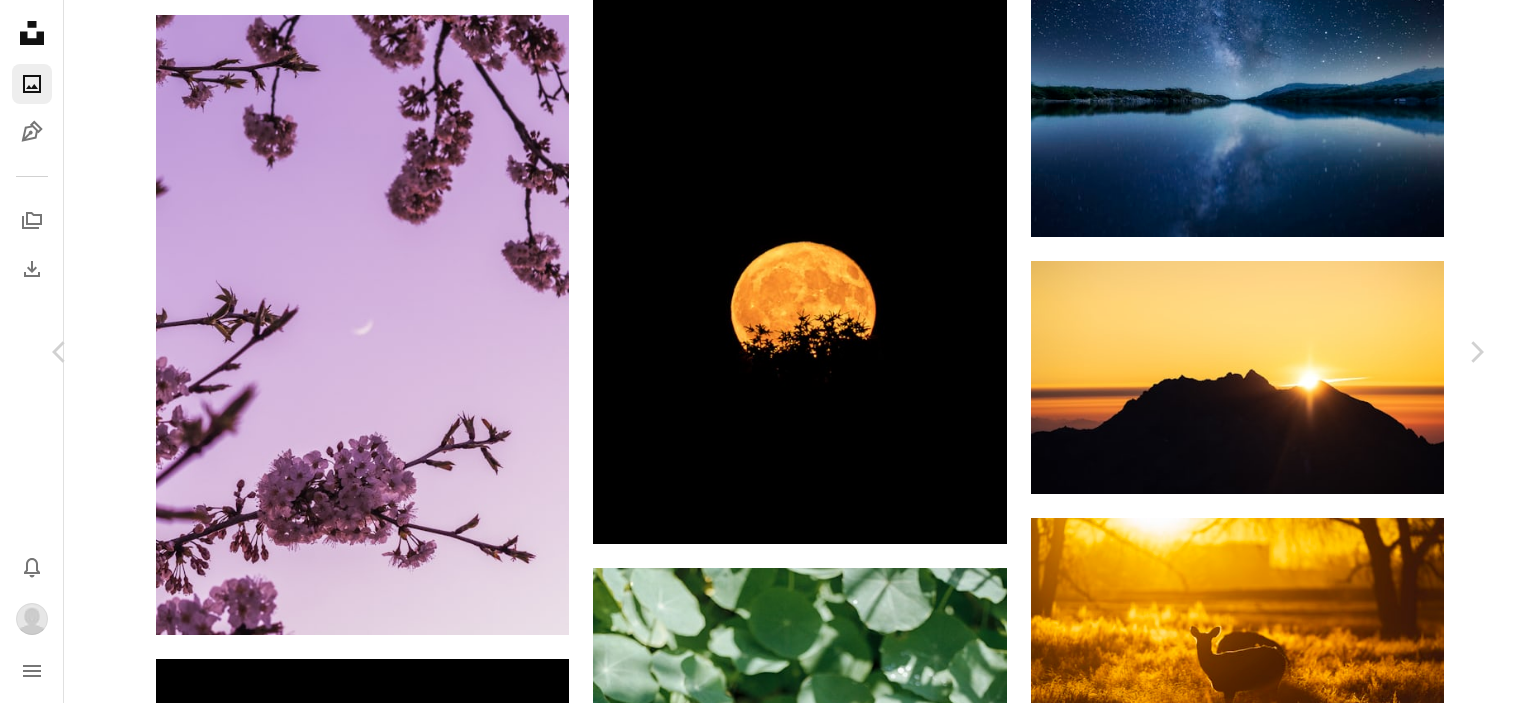 click on "Chevron down" 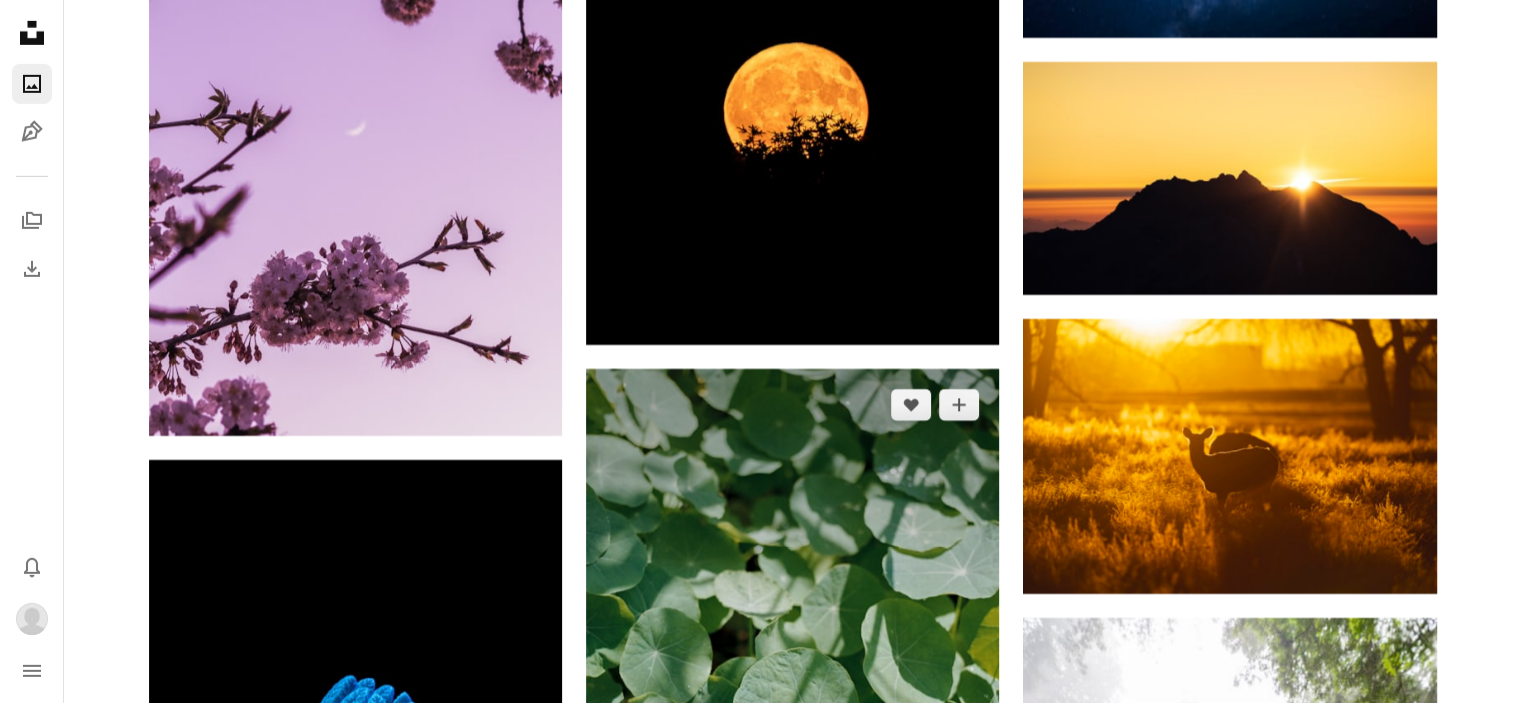 scroll, scrollTop: 14100, scrollLeft: 0, axis: vertical 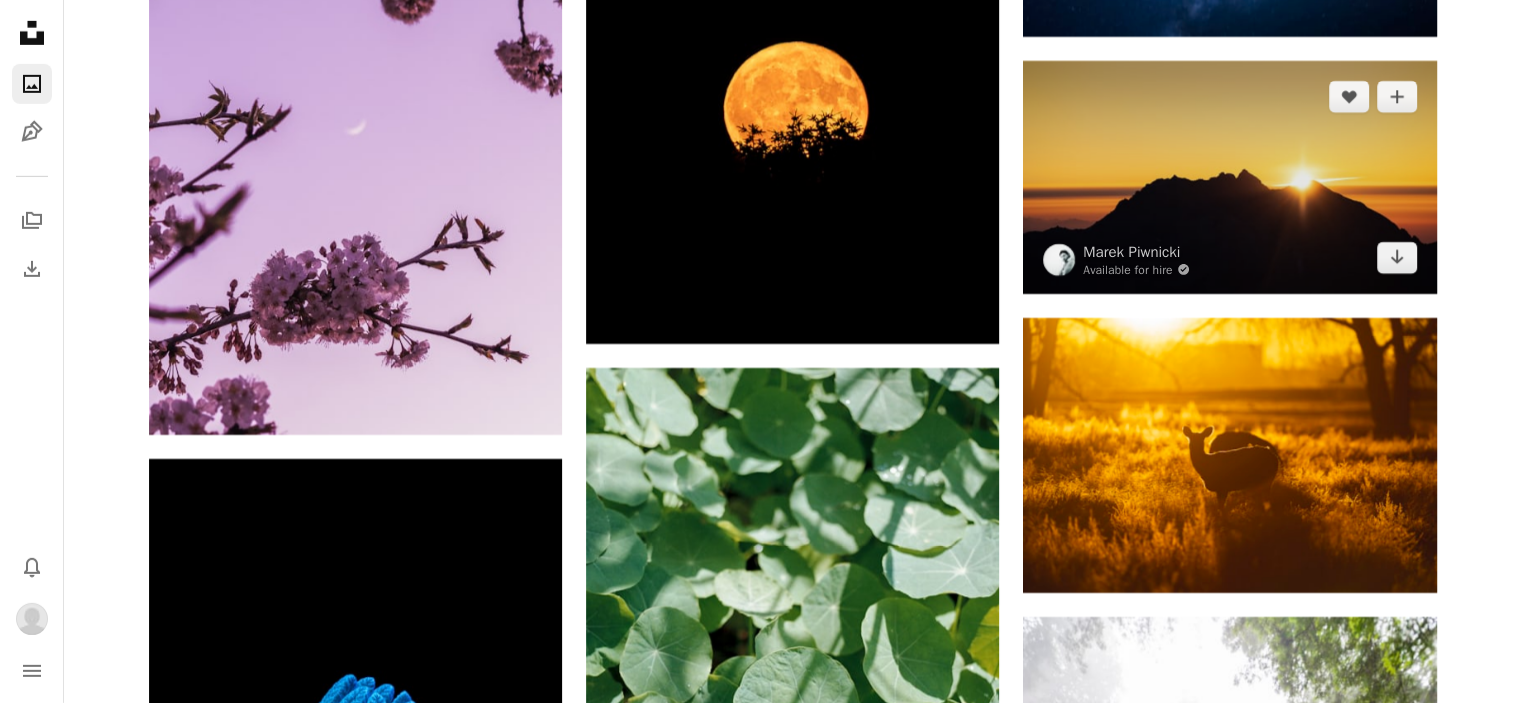 click at bounding box center (1229, 177) 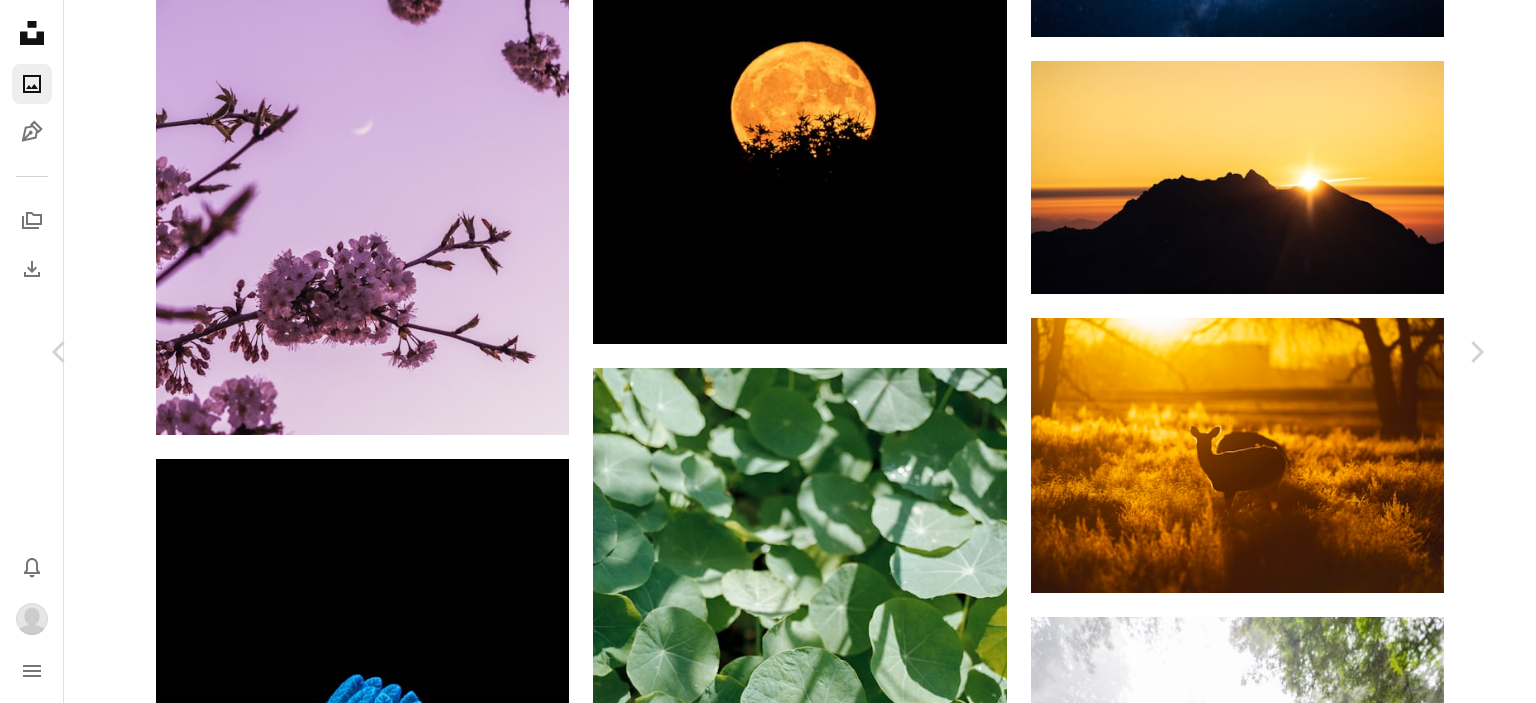 click on "Chevron down" 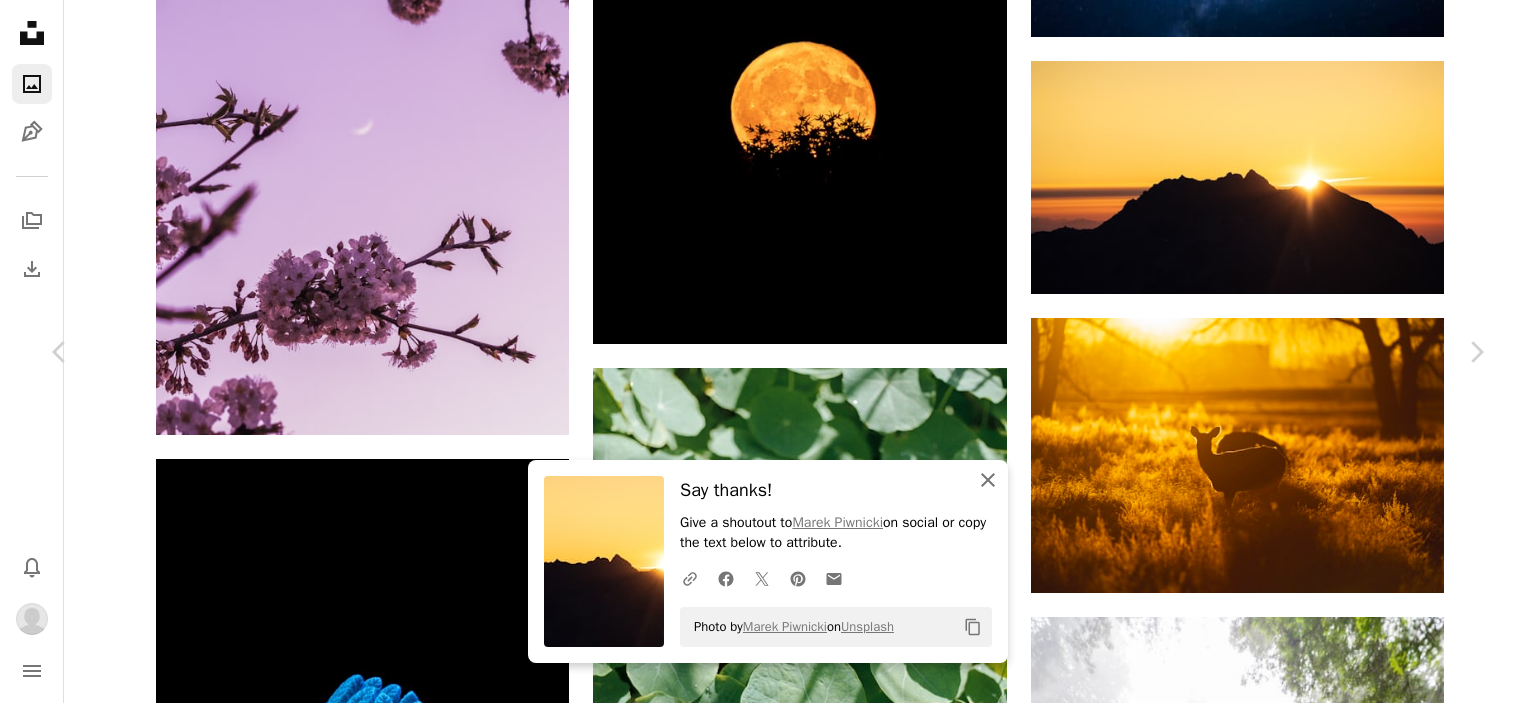 click on "An X shape" 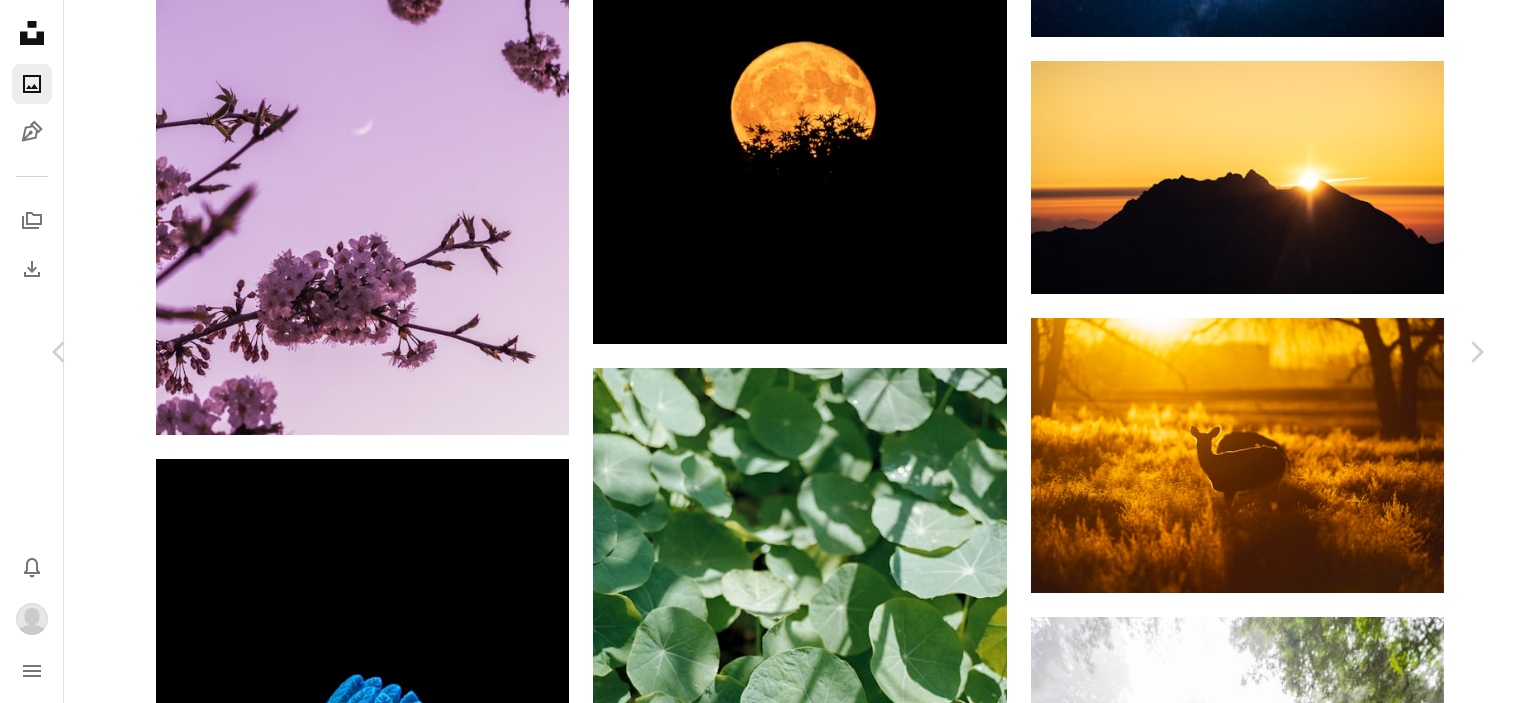 drag, startPoint x: 15, startPoint y: 20, endPoint x: 52, endPoint y: 39, distance: 41.59327 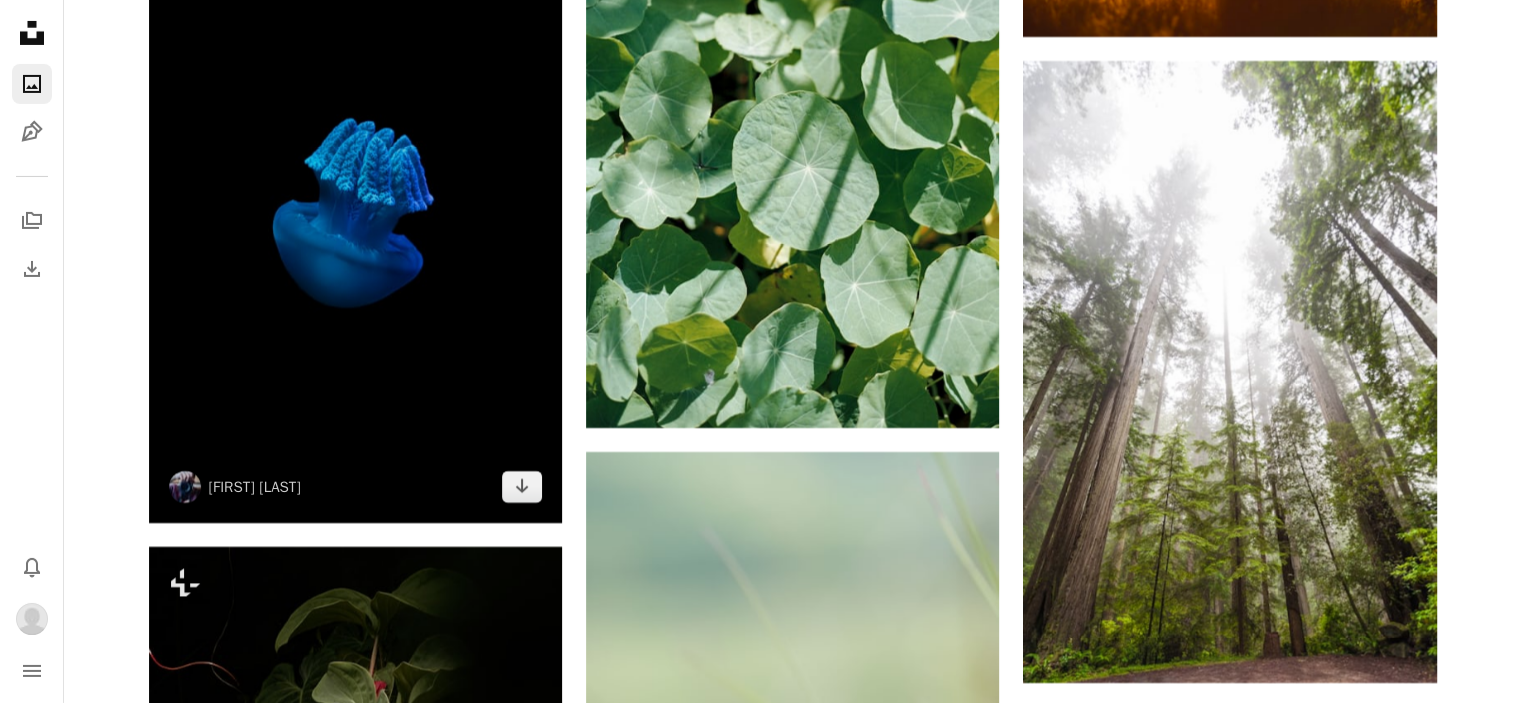 scroll, scrollTop: 14700, scrollLeft: 0, axis: vertical 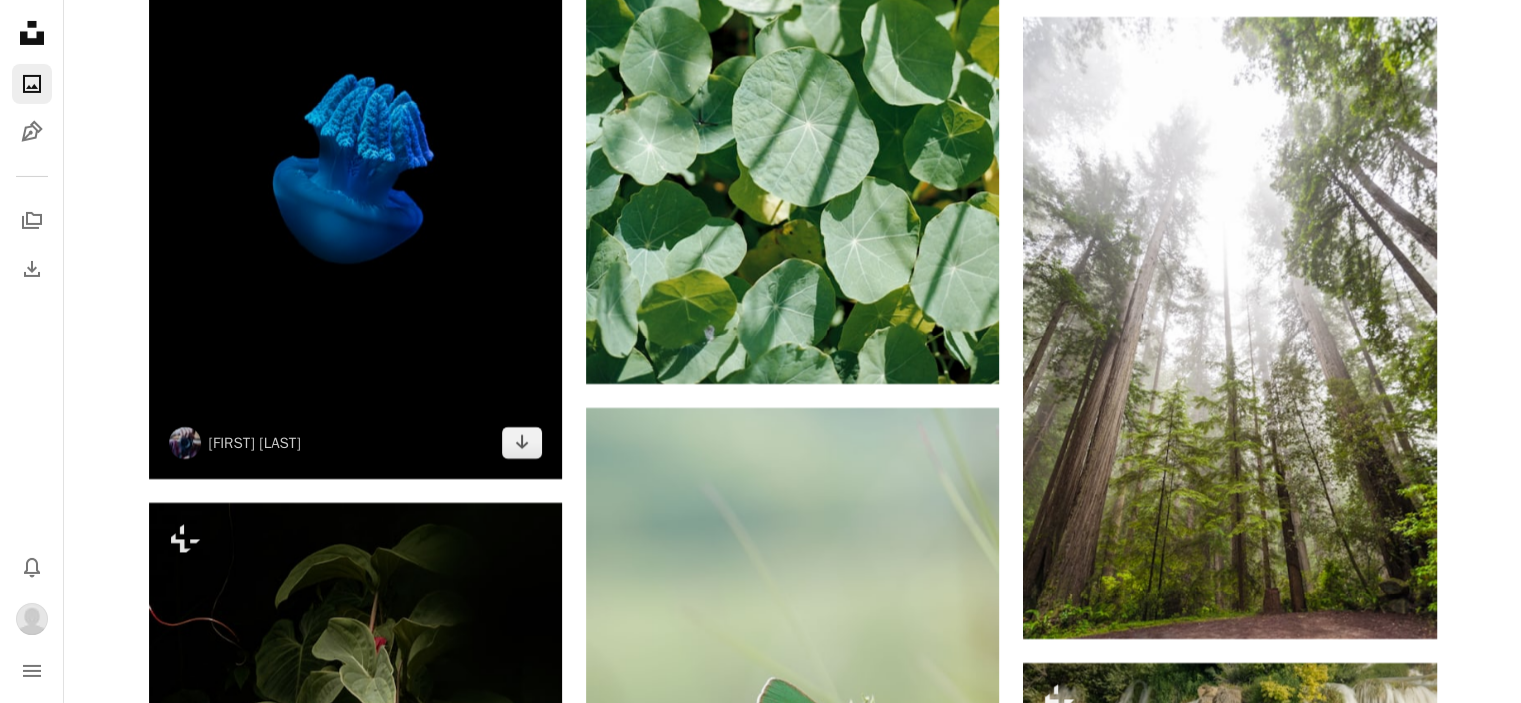 click at bounding box center [355, 169] 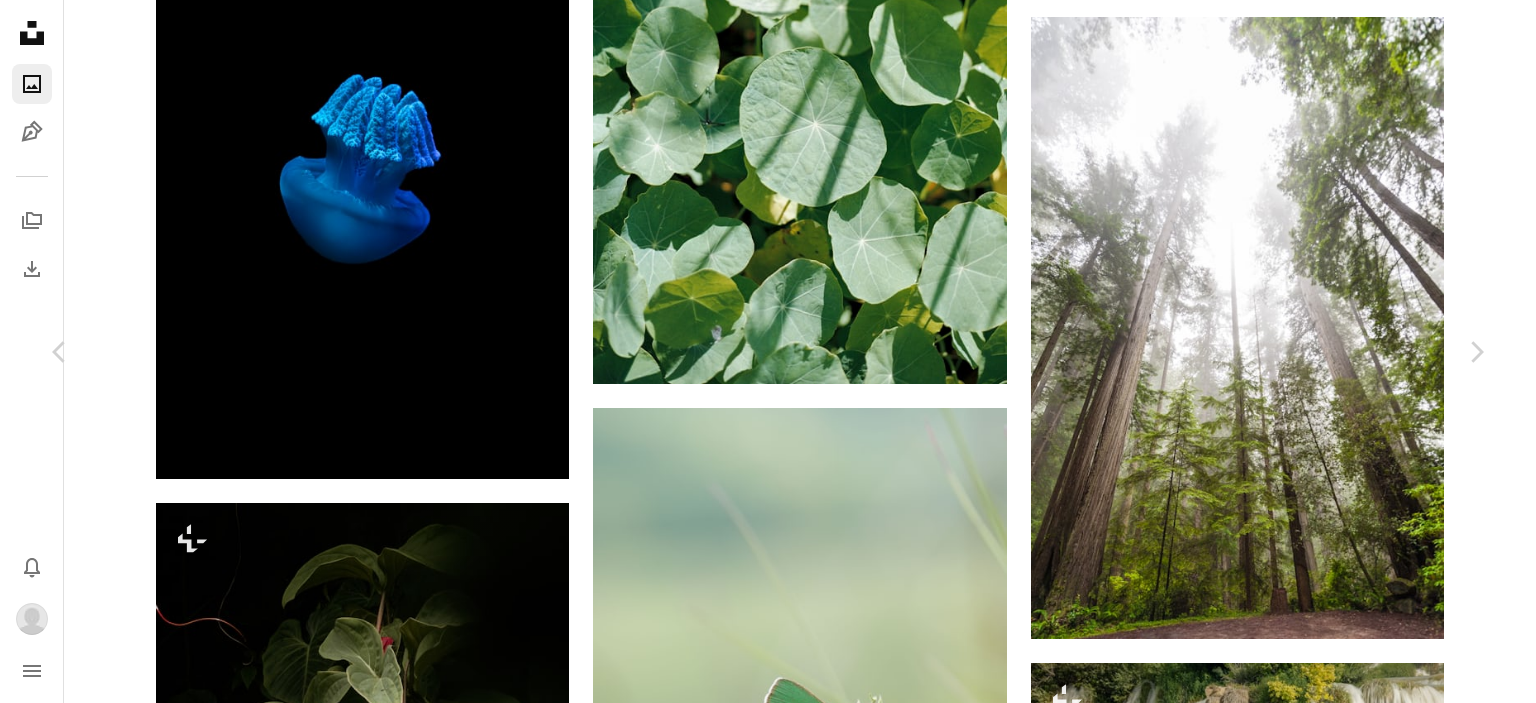 click on "Chevron down" 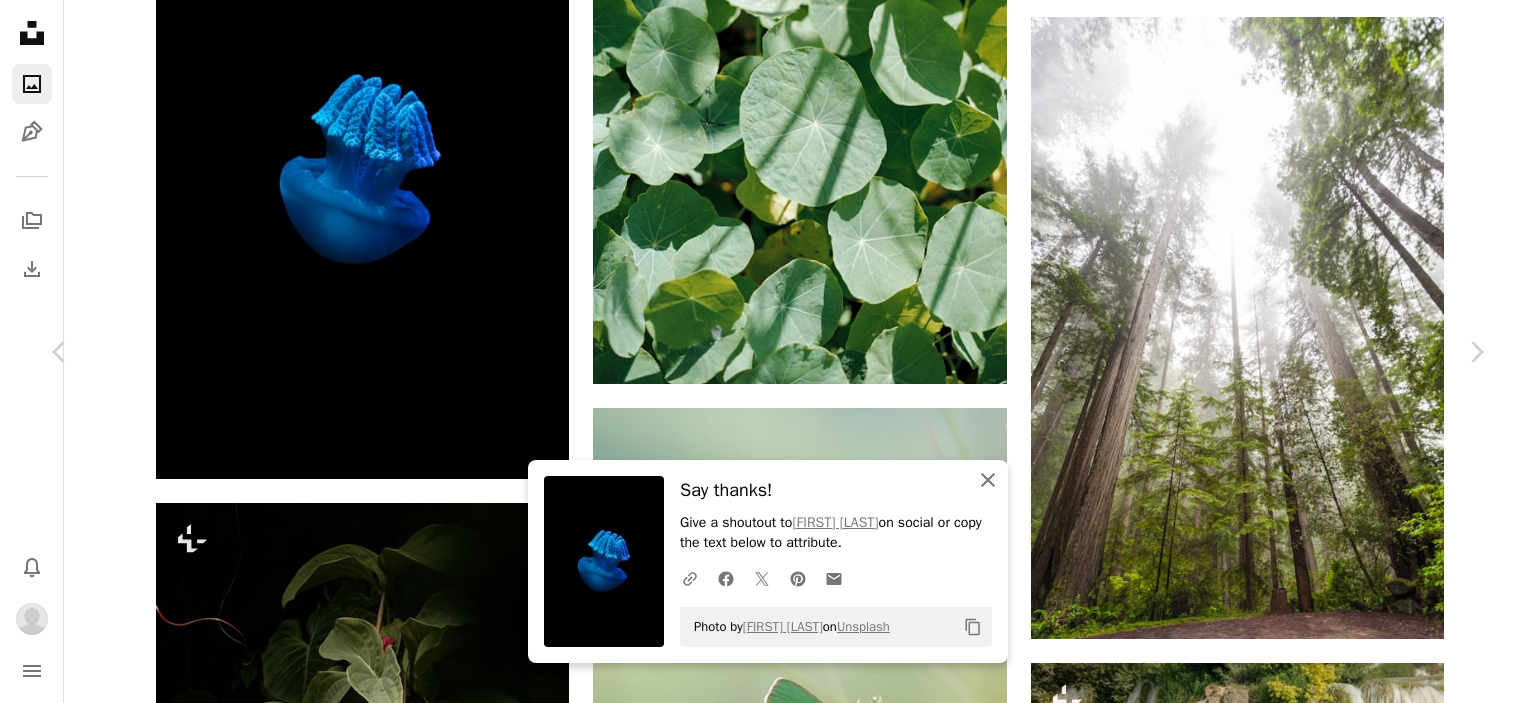 click on "An X shape" 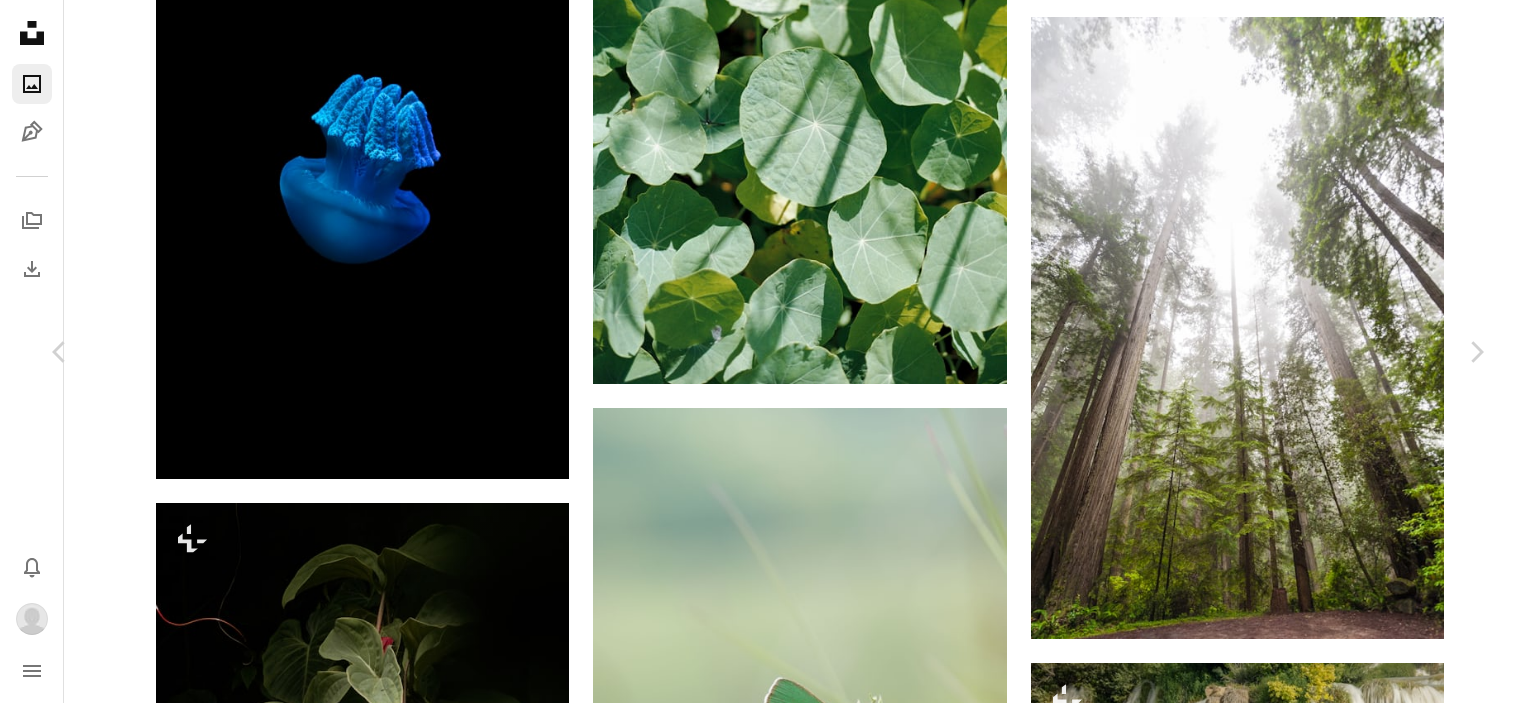 click on "An X shape" at bounding box center [20, 20] 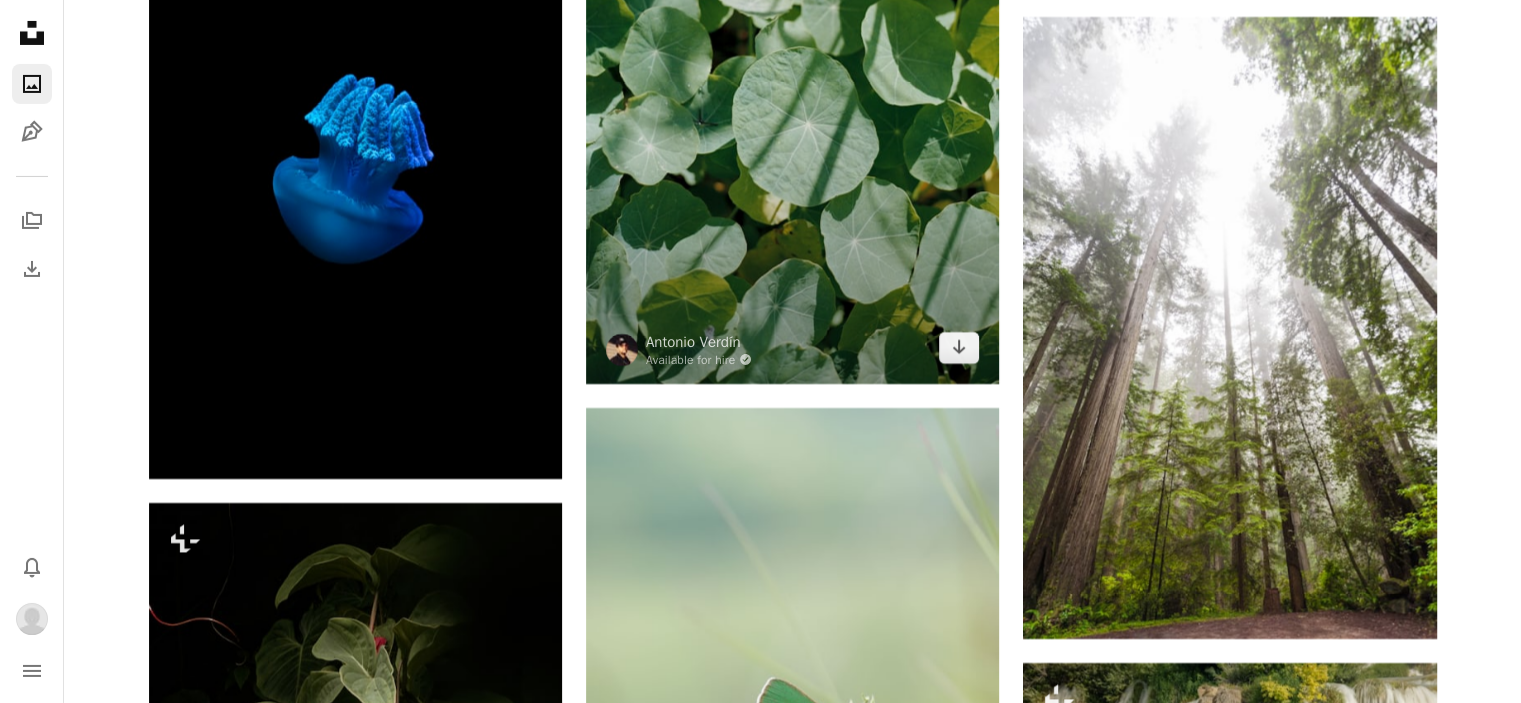 click at bounding box center [792, 76] 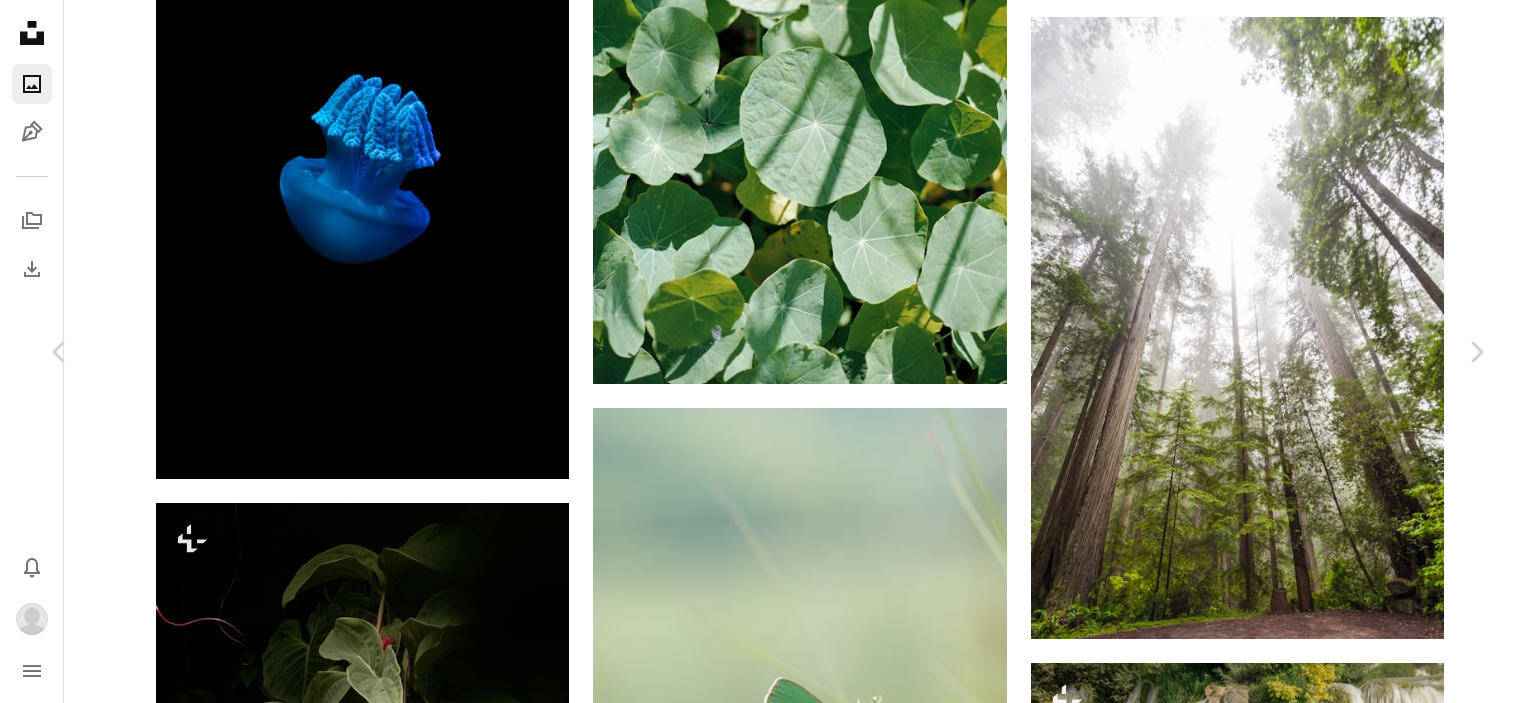 click on "Chevron down" 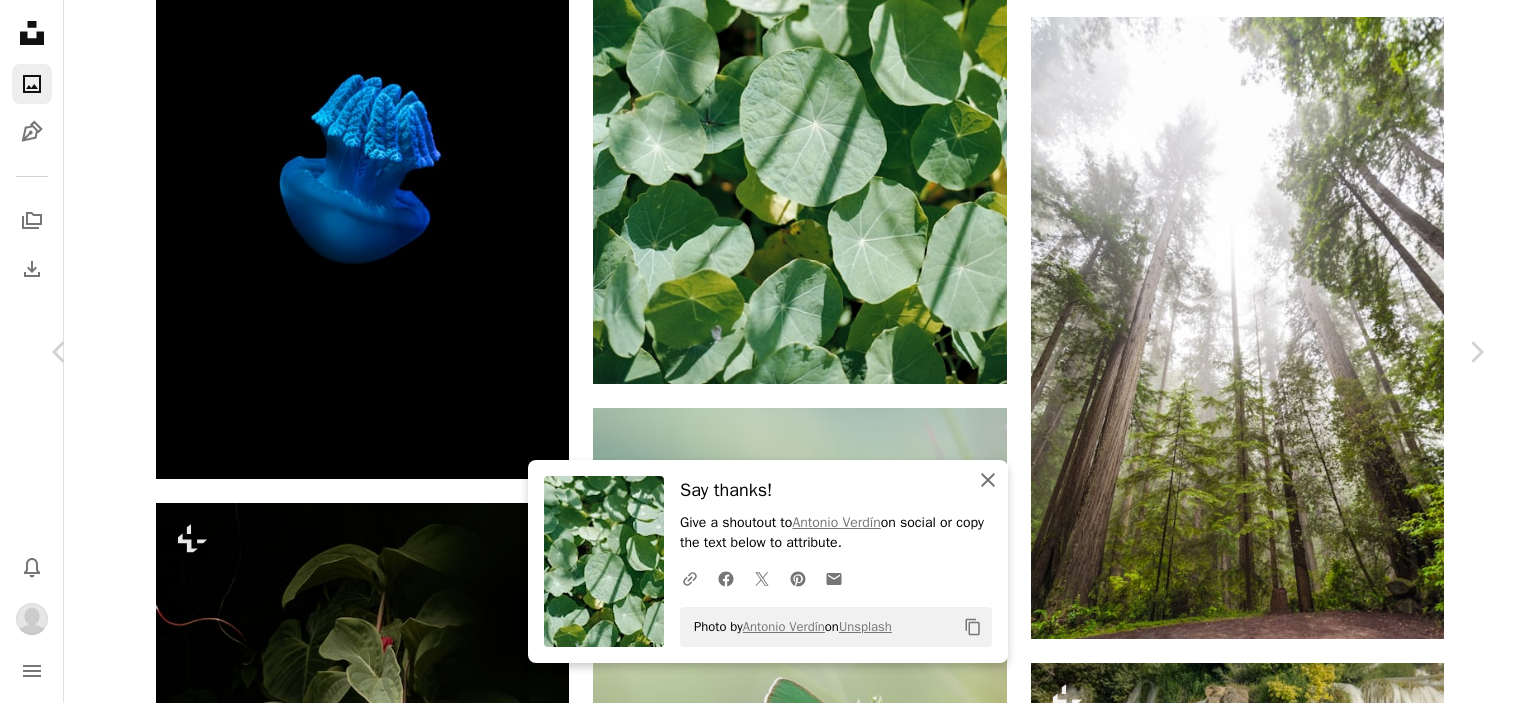 click 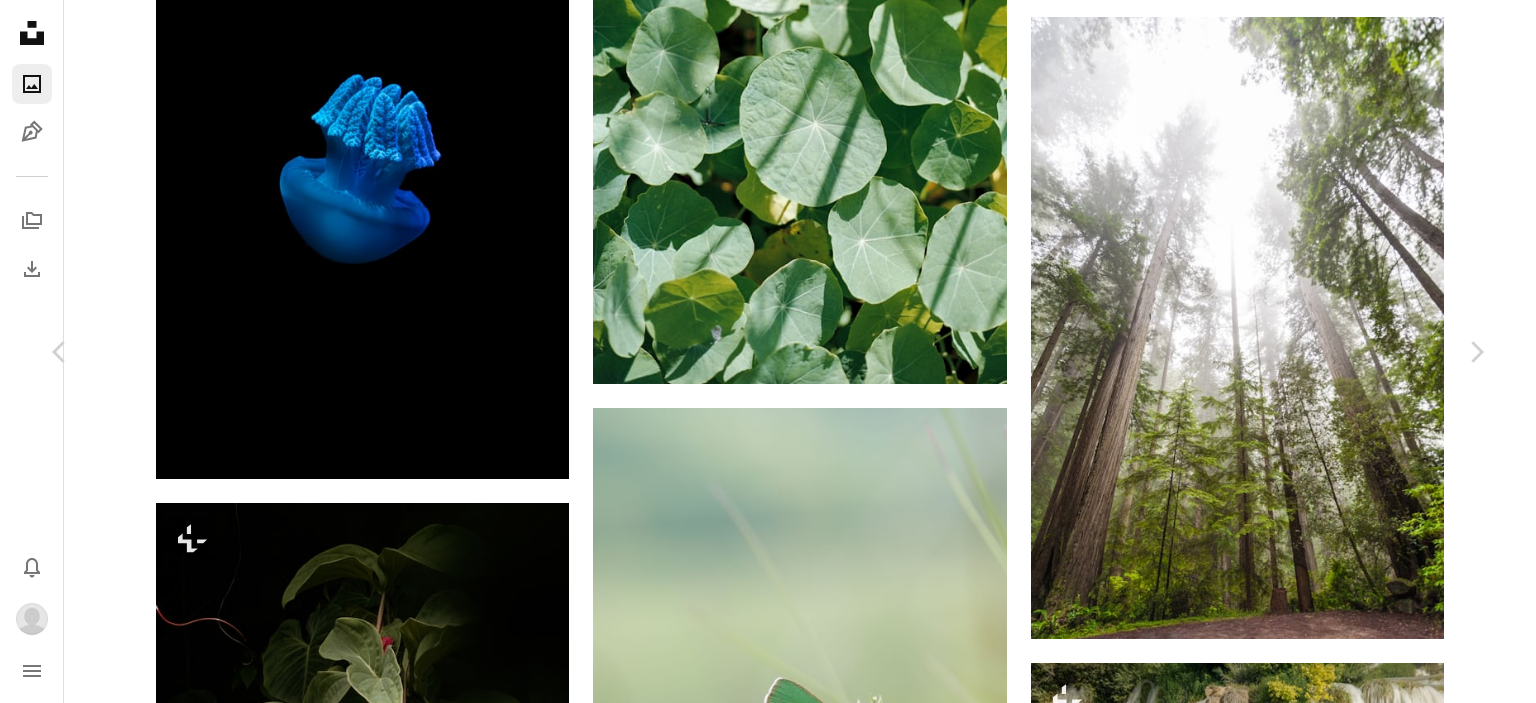 click on "An X shape" at bounding box center [20, 20] 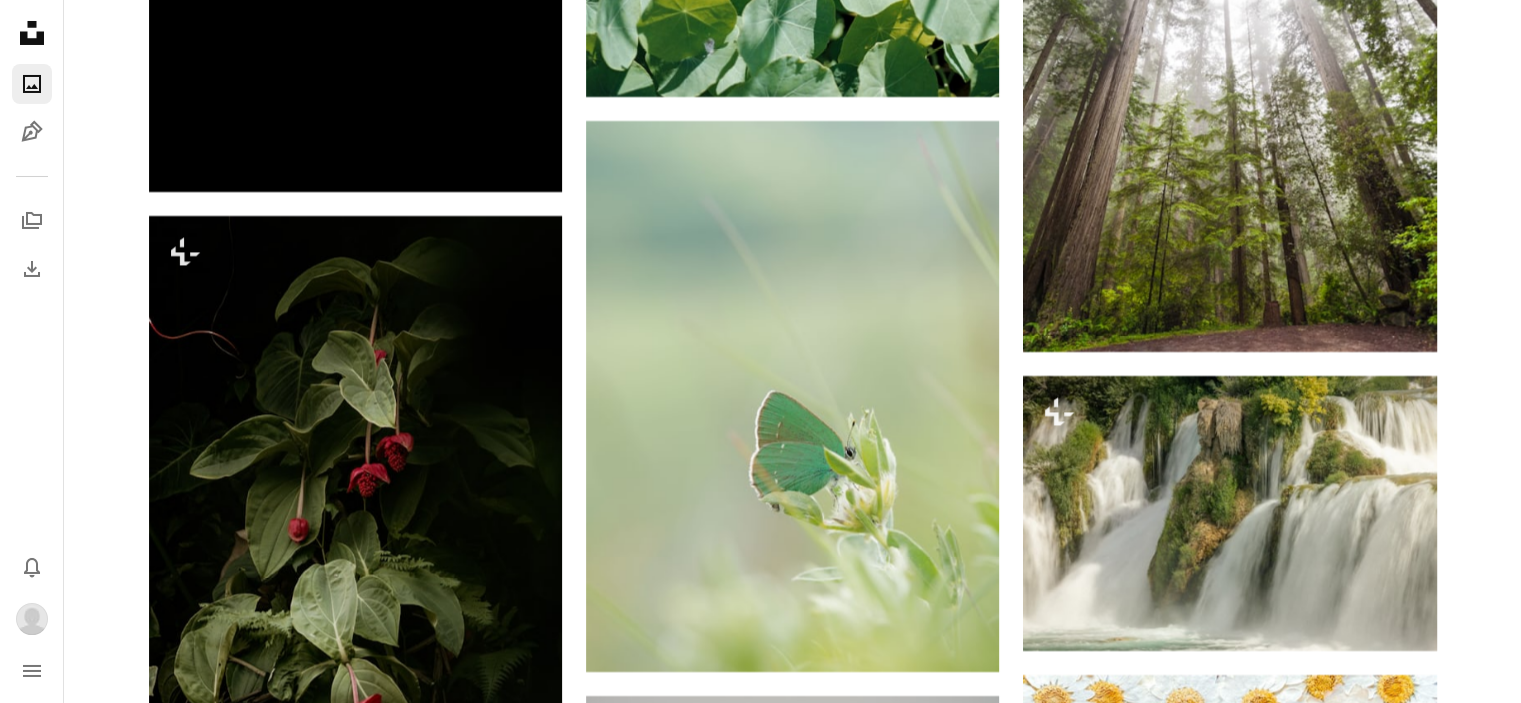 scroll, scrollTop: 15000, scrollLeft: 0, axis: vertical 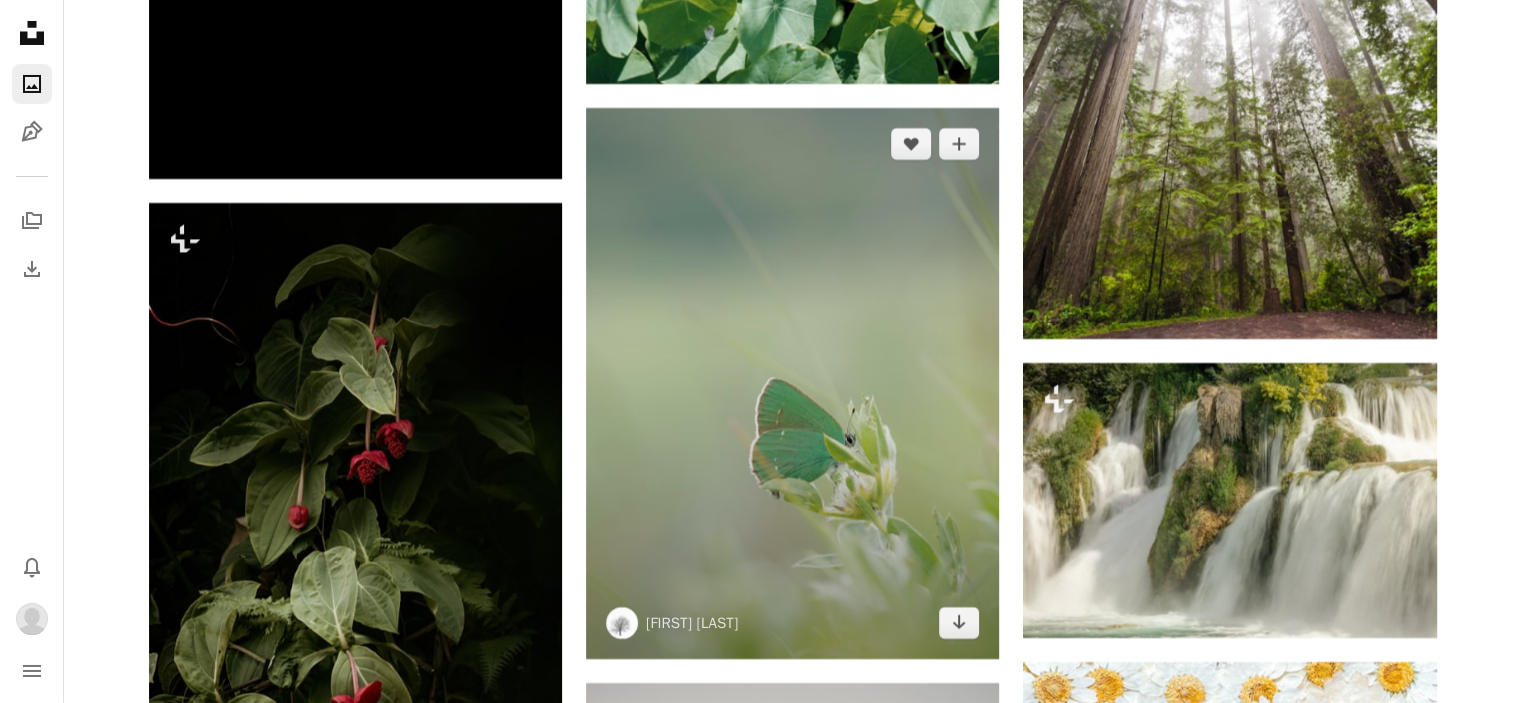 click at bounding box center (792, 383) 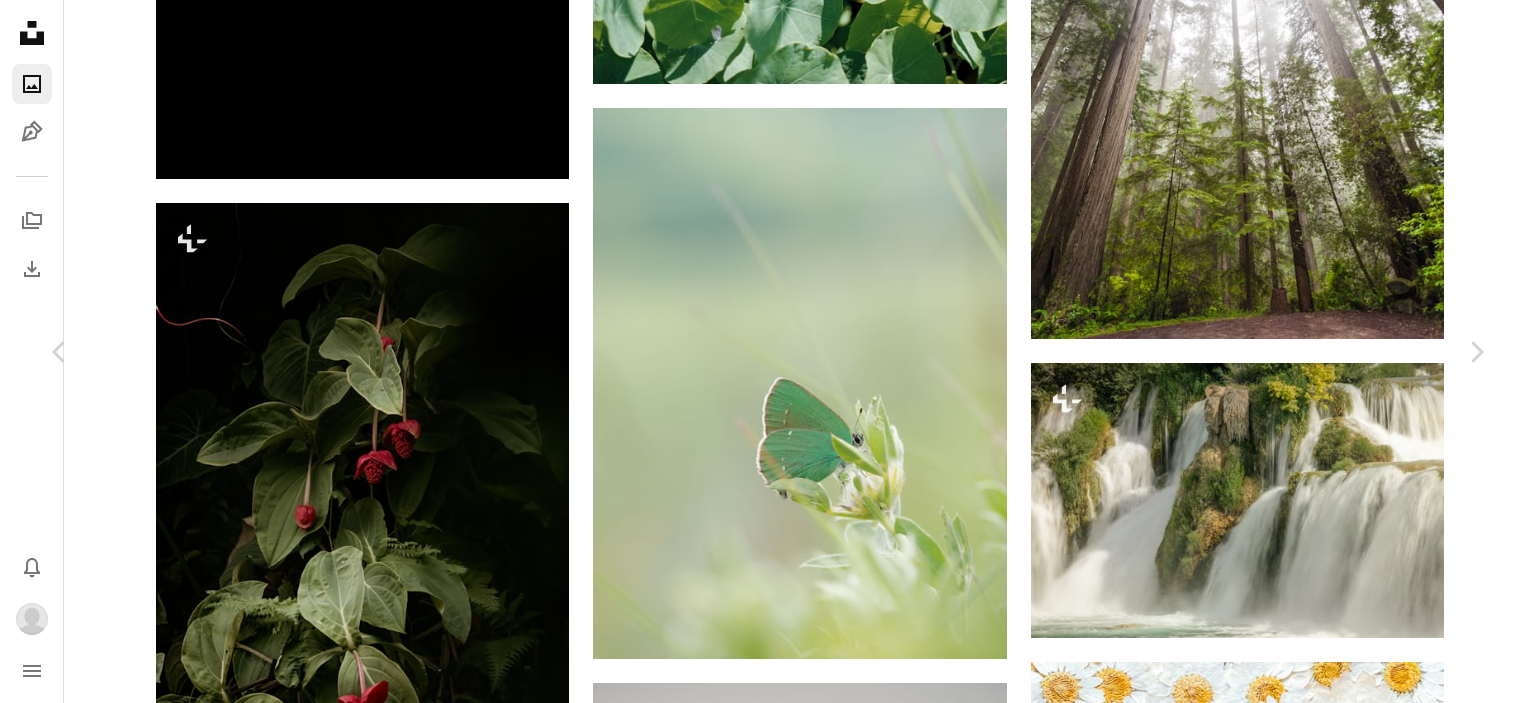 click on "Chevron down" 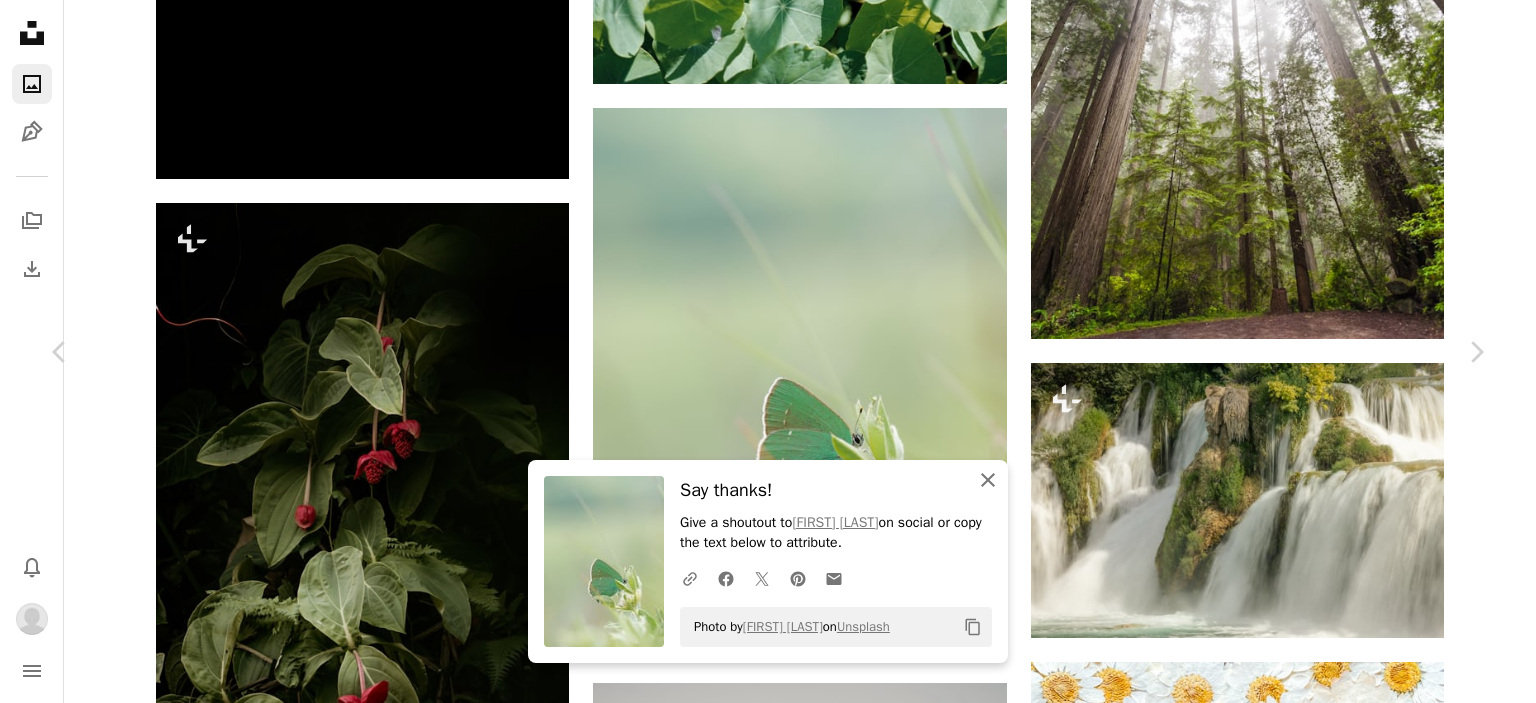 click 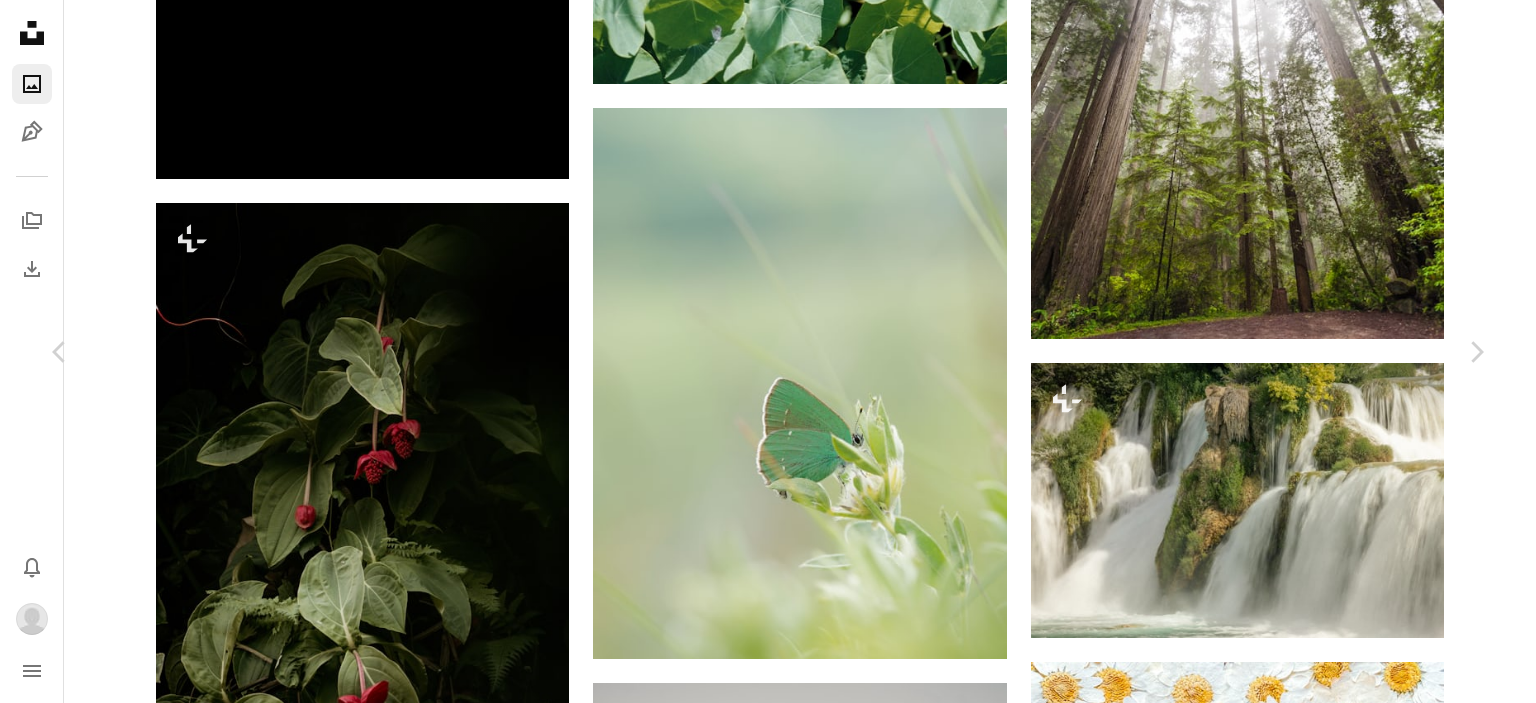 click on "An X shape" at bounding box center [20, 20] 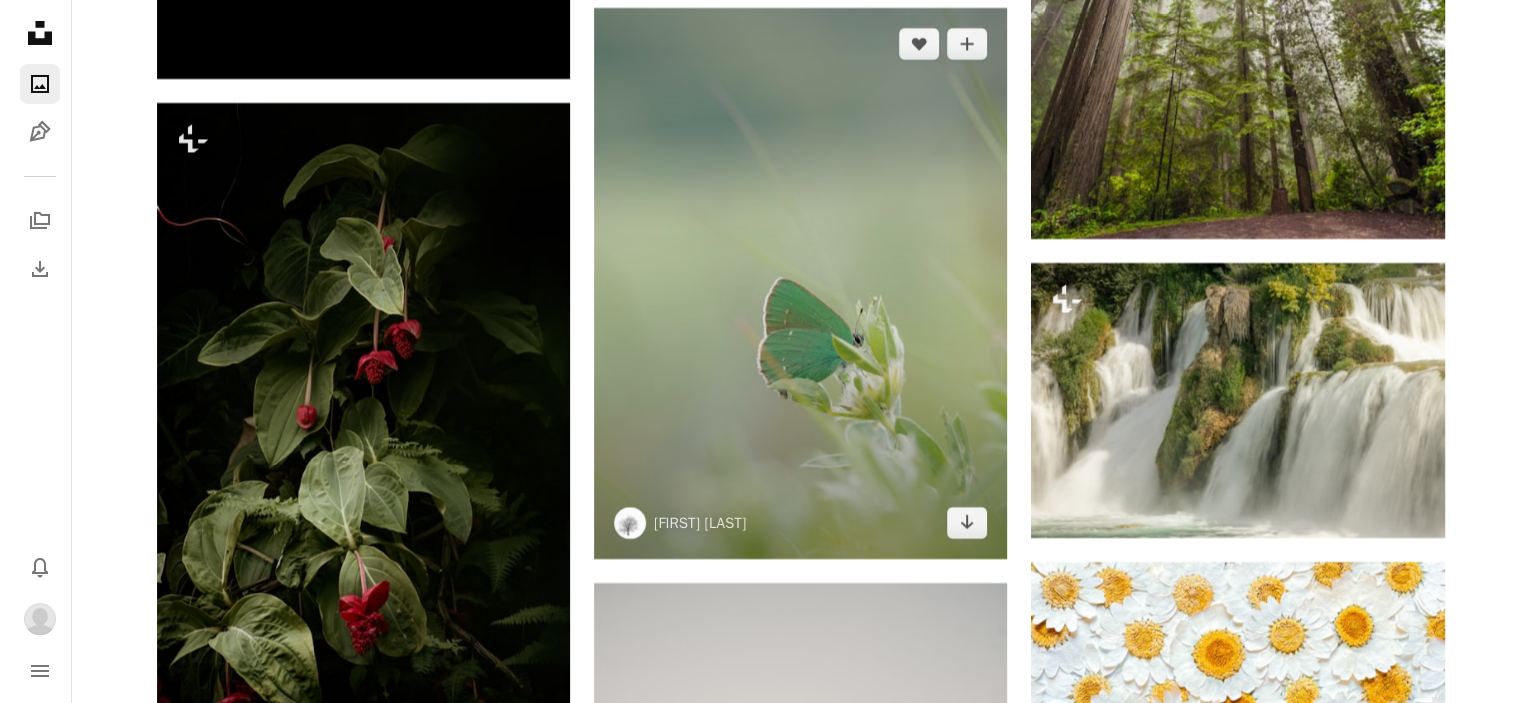 scroll, scrollTop: 15200, scrollLeft: 0, axis: vertical 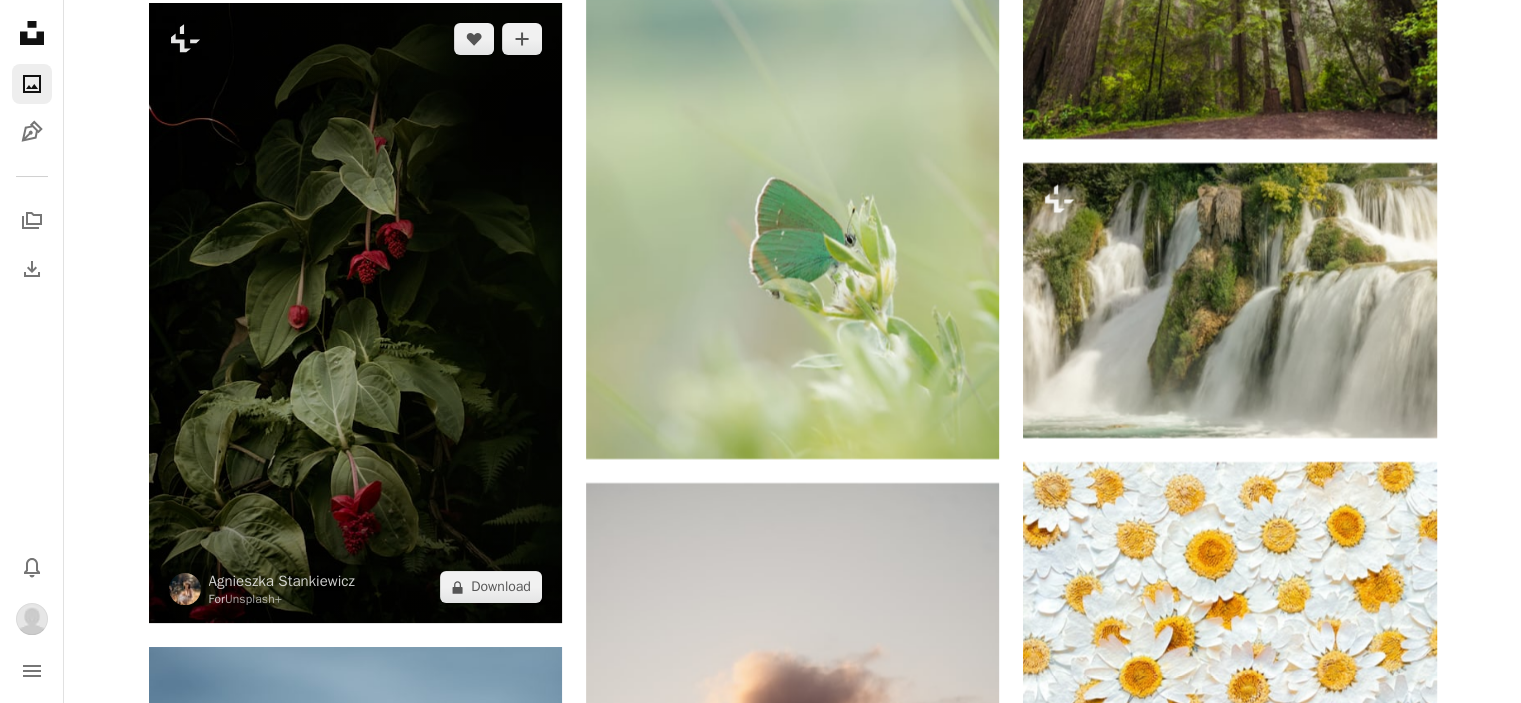 click at bounding box center [355, 313] 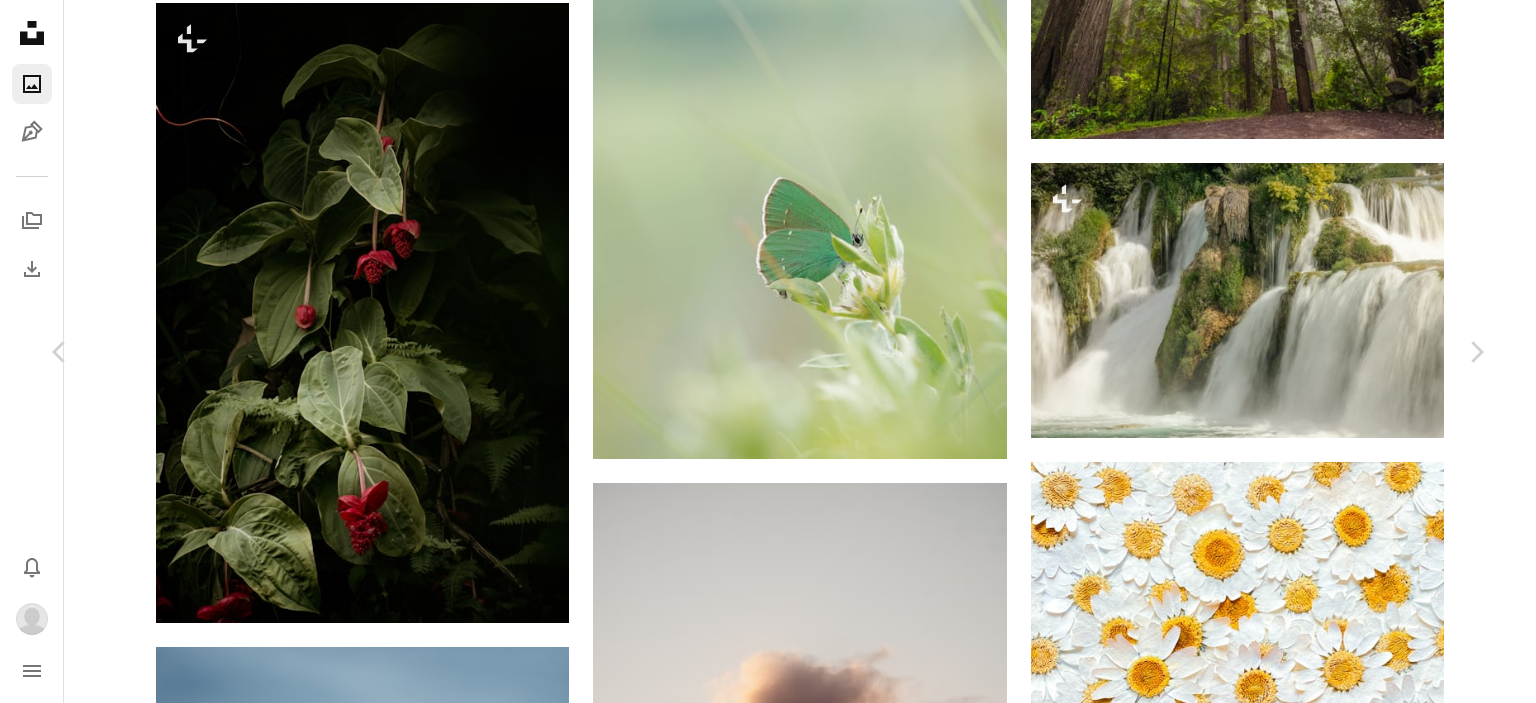 click at bounding box center [760, 4032] 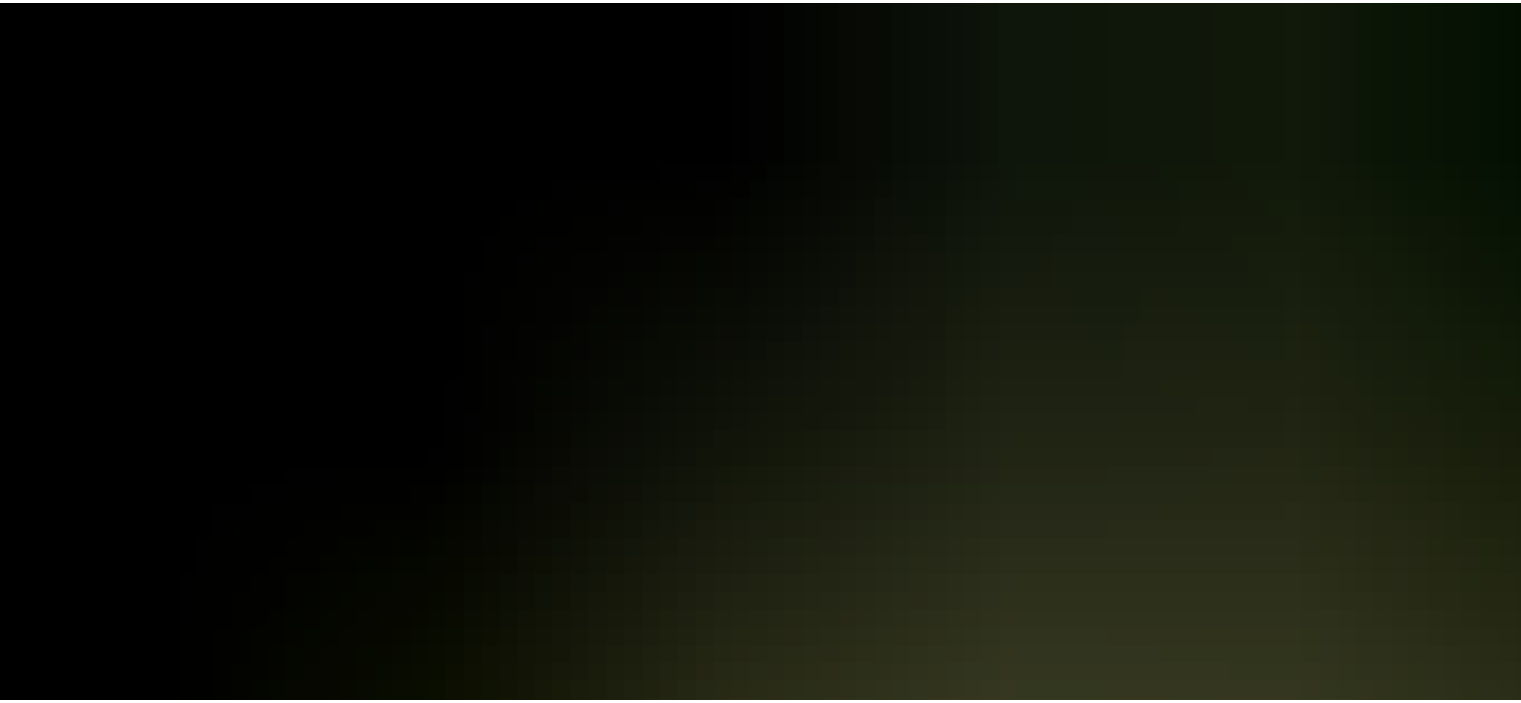 scroll, scrollTop: 779, scrollLeft: 0, axis: vertical 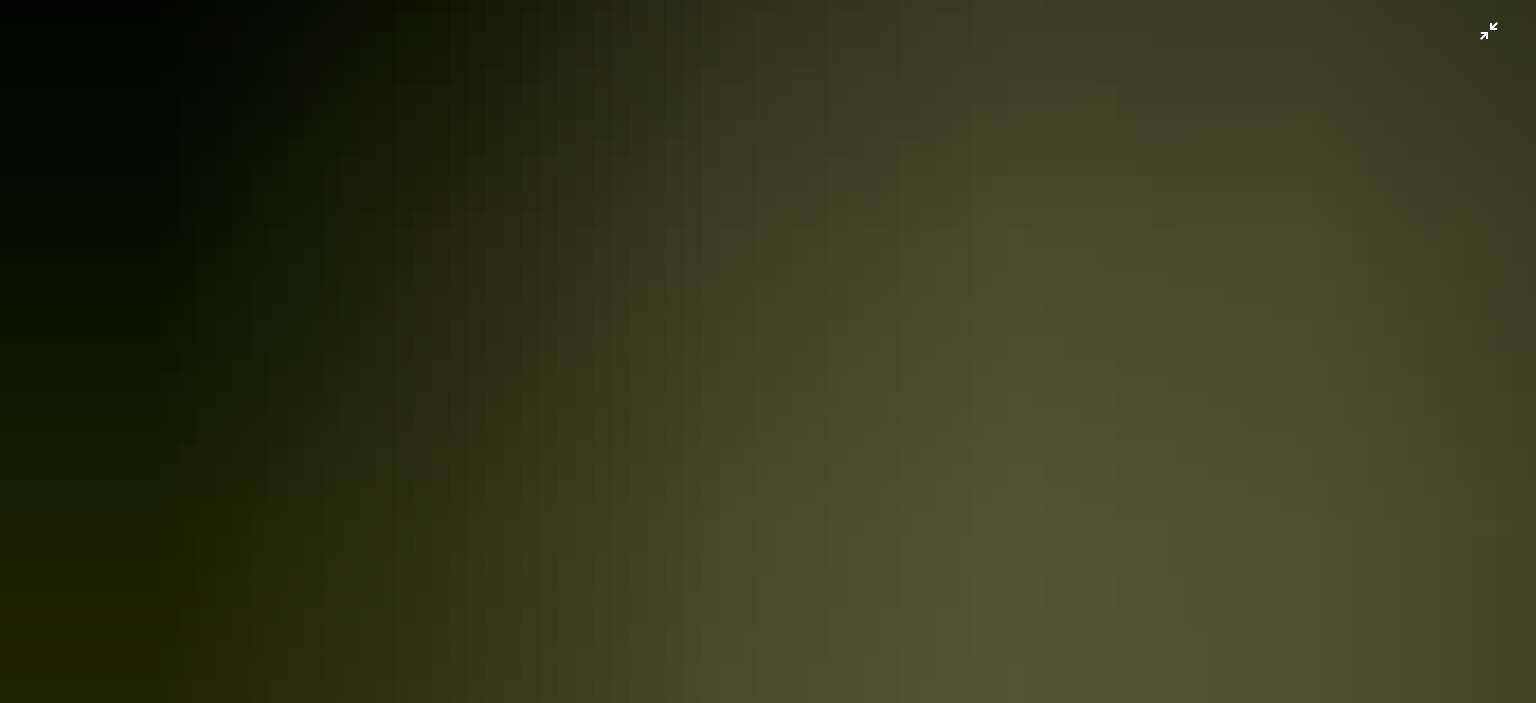 click at bounding box center (768, 373) 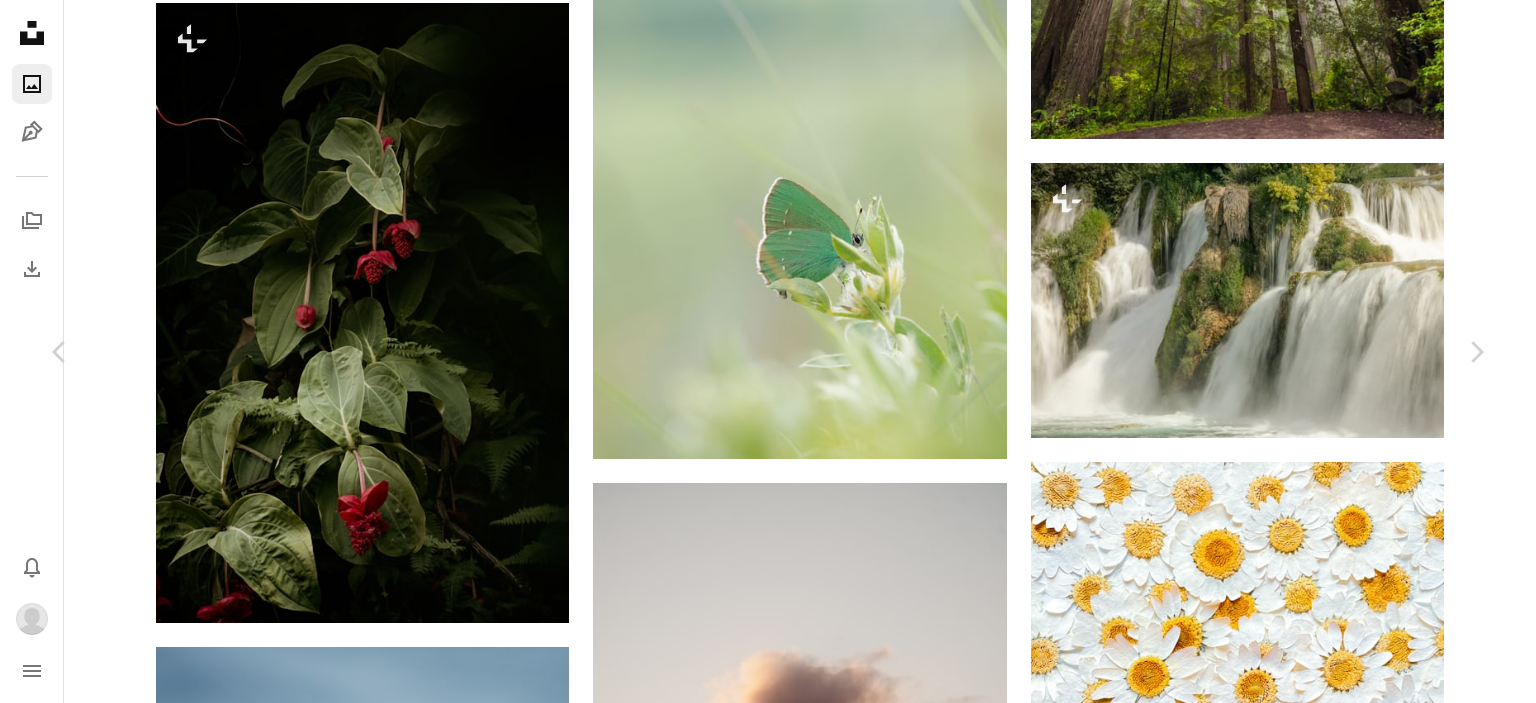 click on "An X shape" at bounding box center [20, 20] 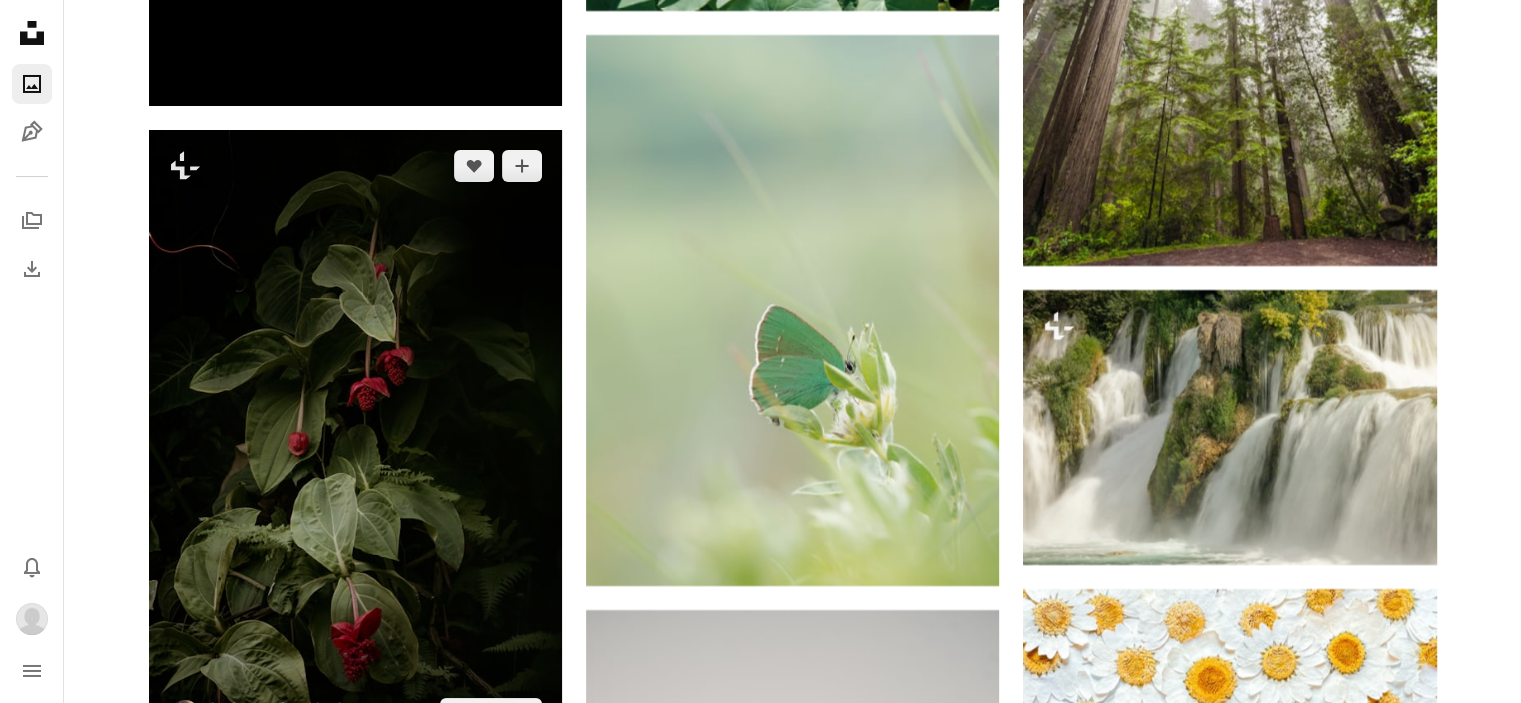 scroll, scrollTop: 15100, scrollLeft: 0, axis: vertical 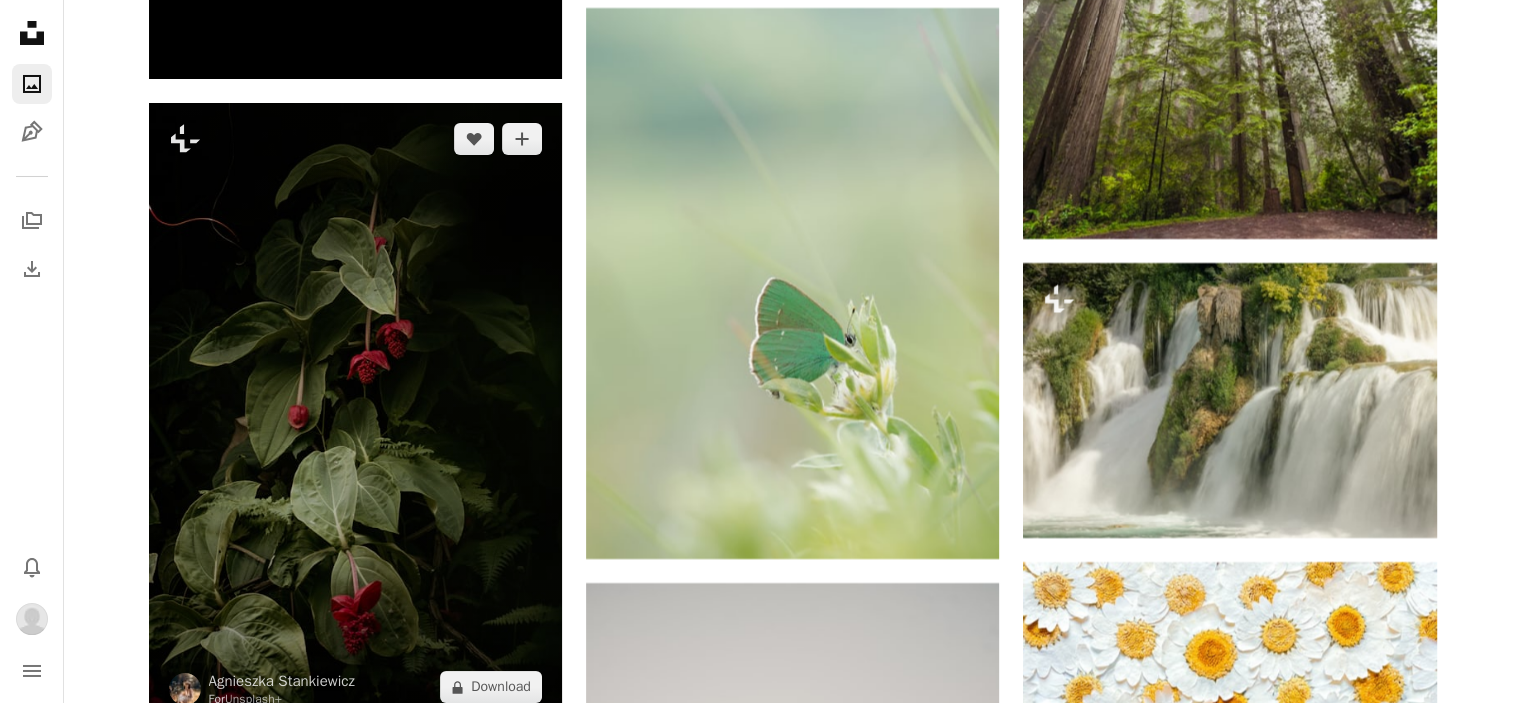 click at bounding box center [355, 413] 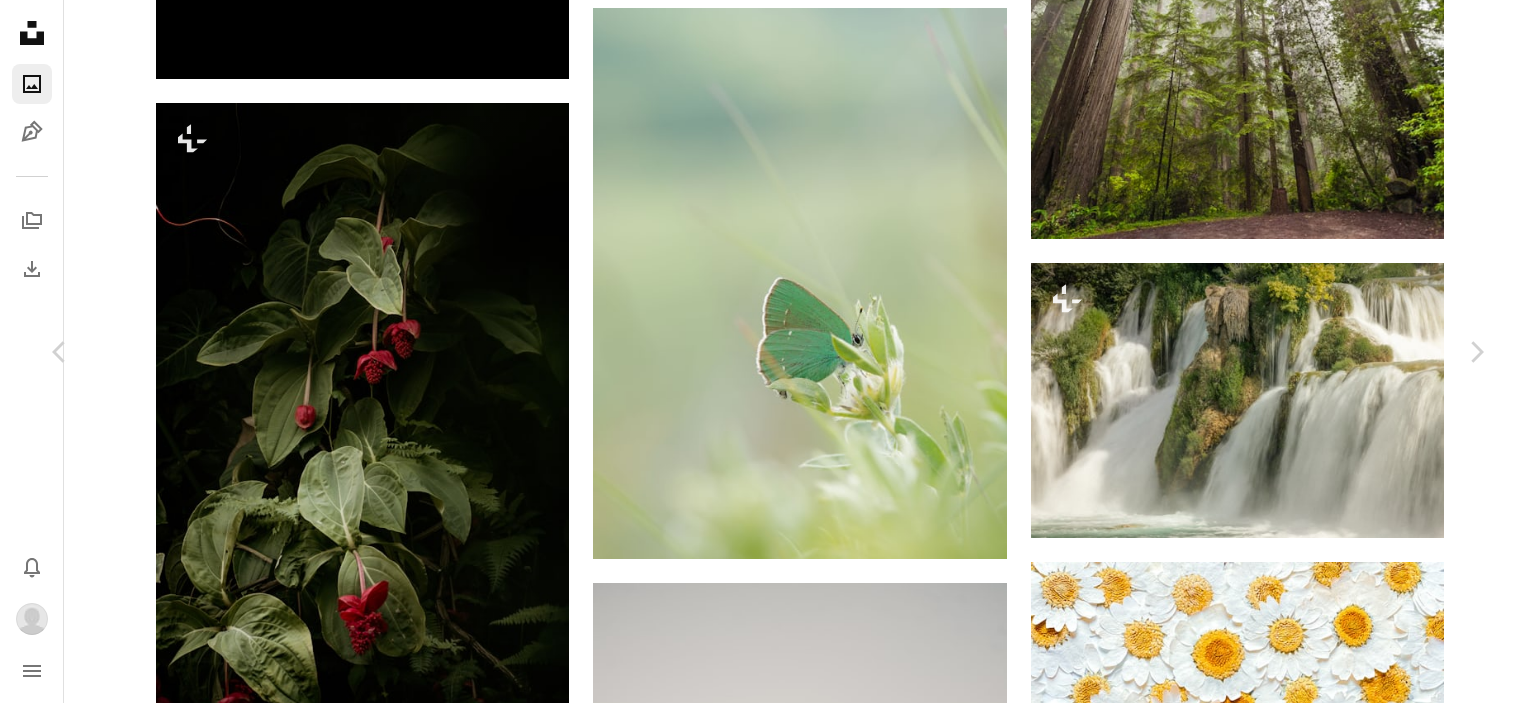 click on "An X shape" at bounding box center [20, 20] 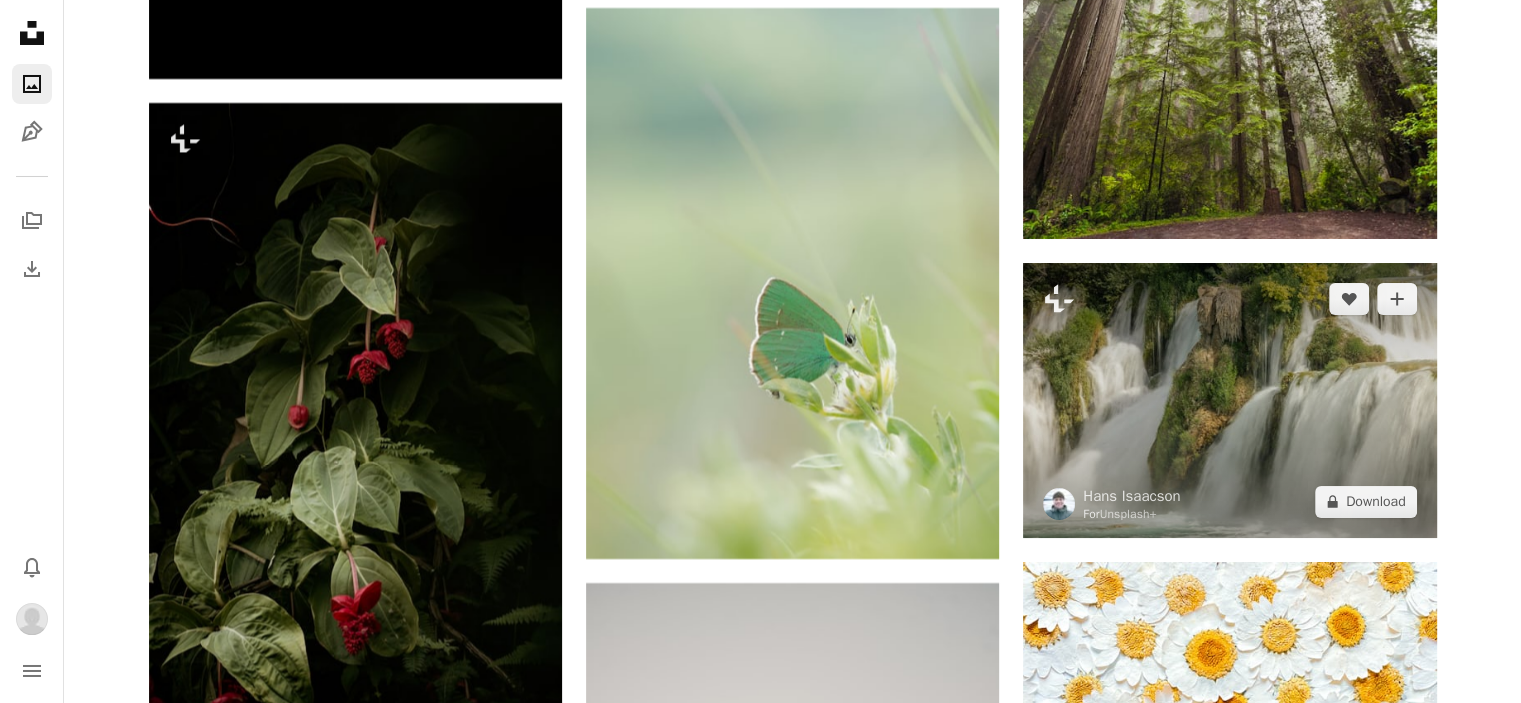 click at bounding box center [1229, 400] 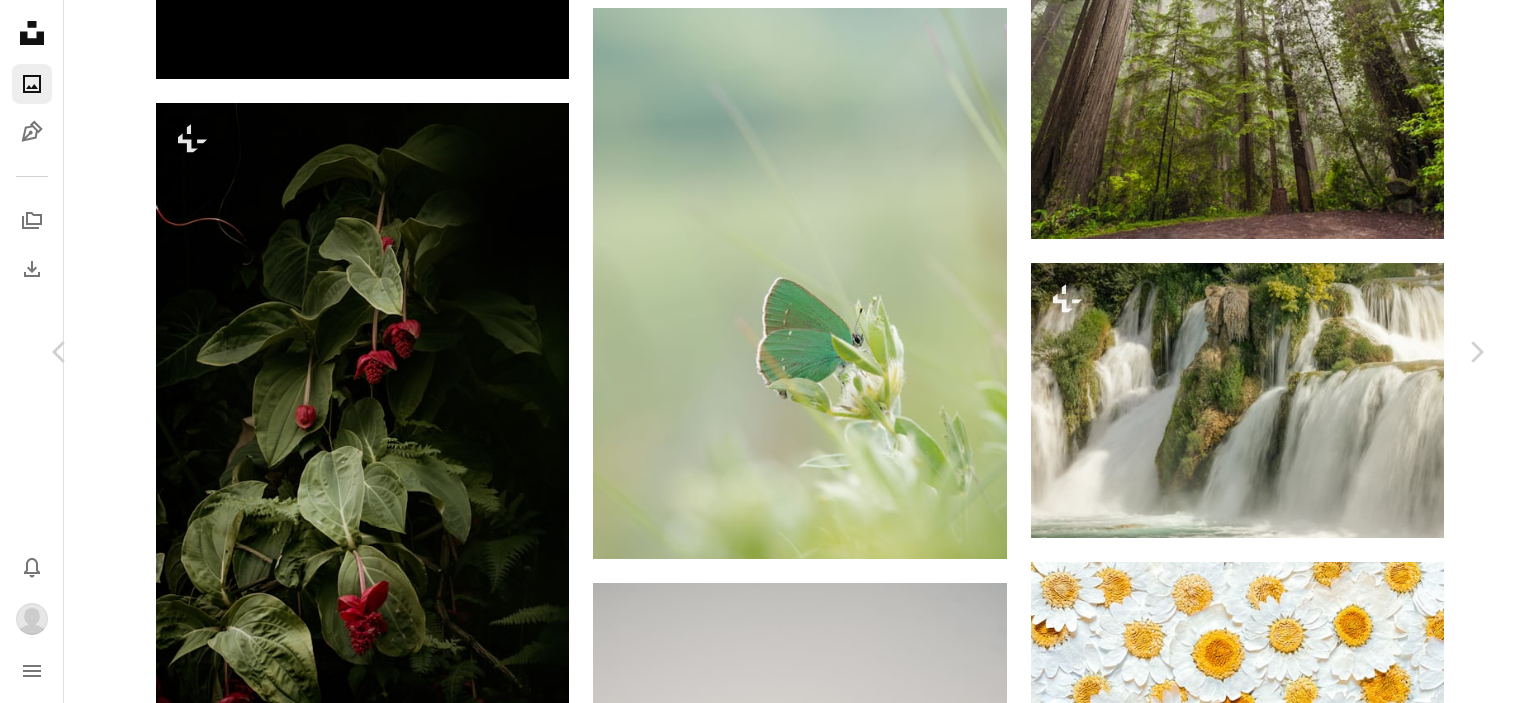 click on "An X shape" at bounding box center [20, 20] 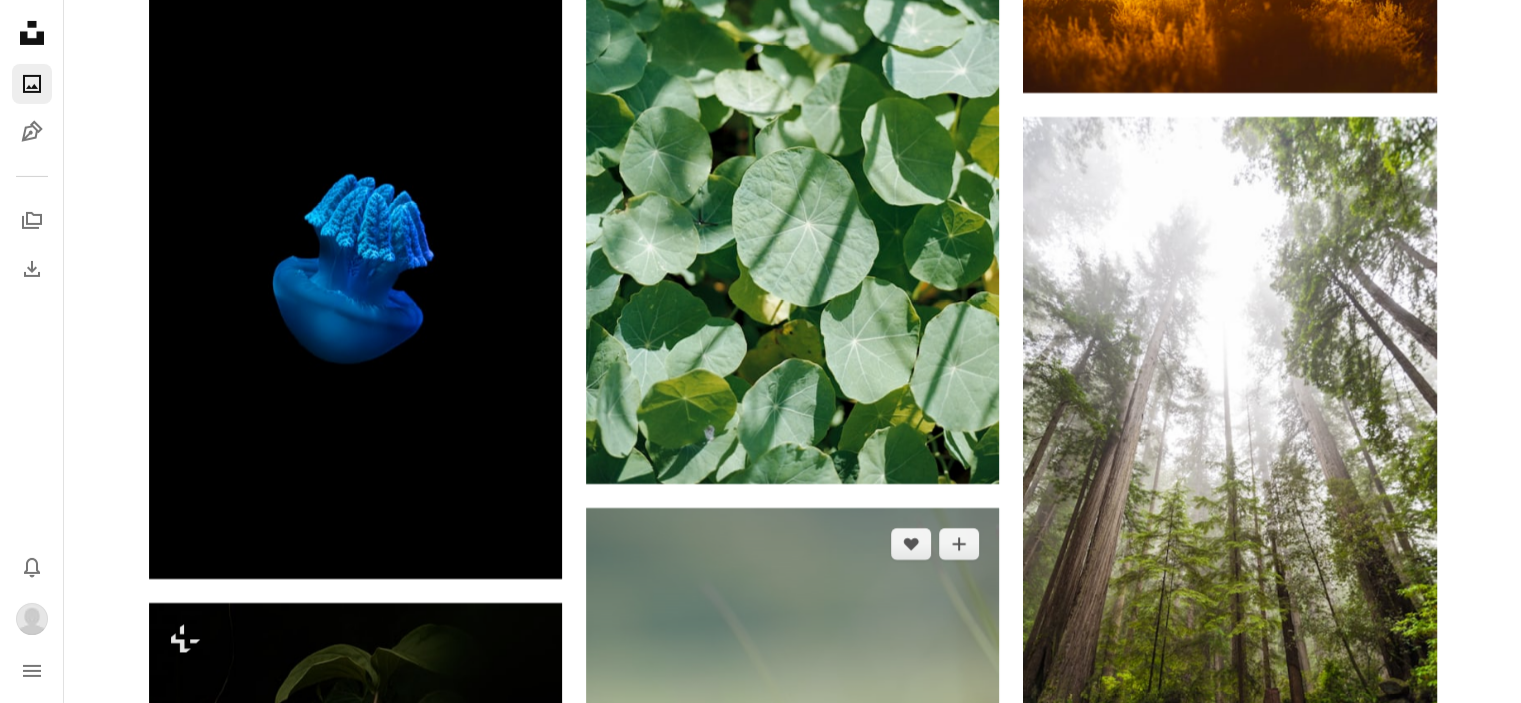 scroll, scrollTop: 14700, scrollLeft: 0, axis: vertical 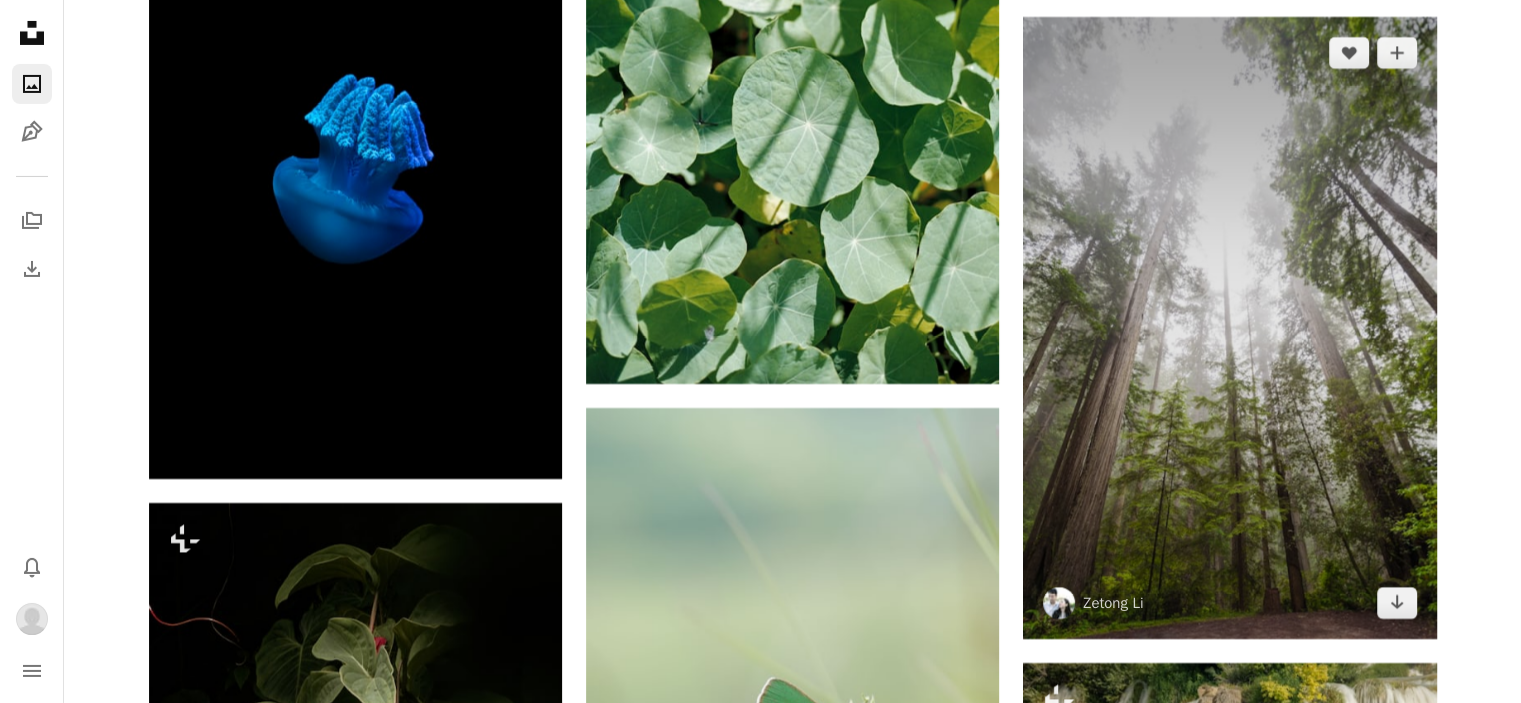 click at bounding box center (1229, 328) 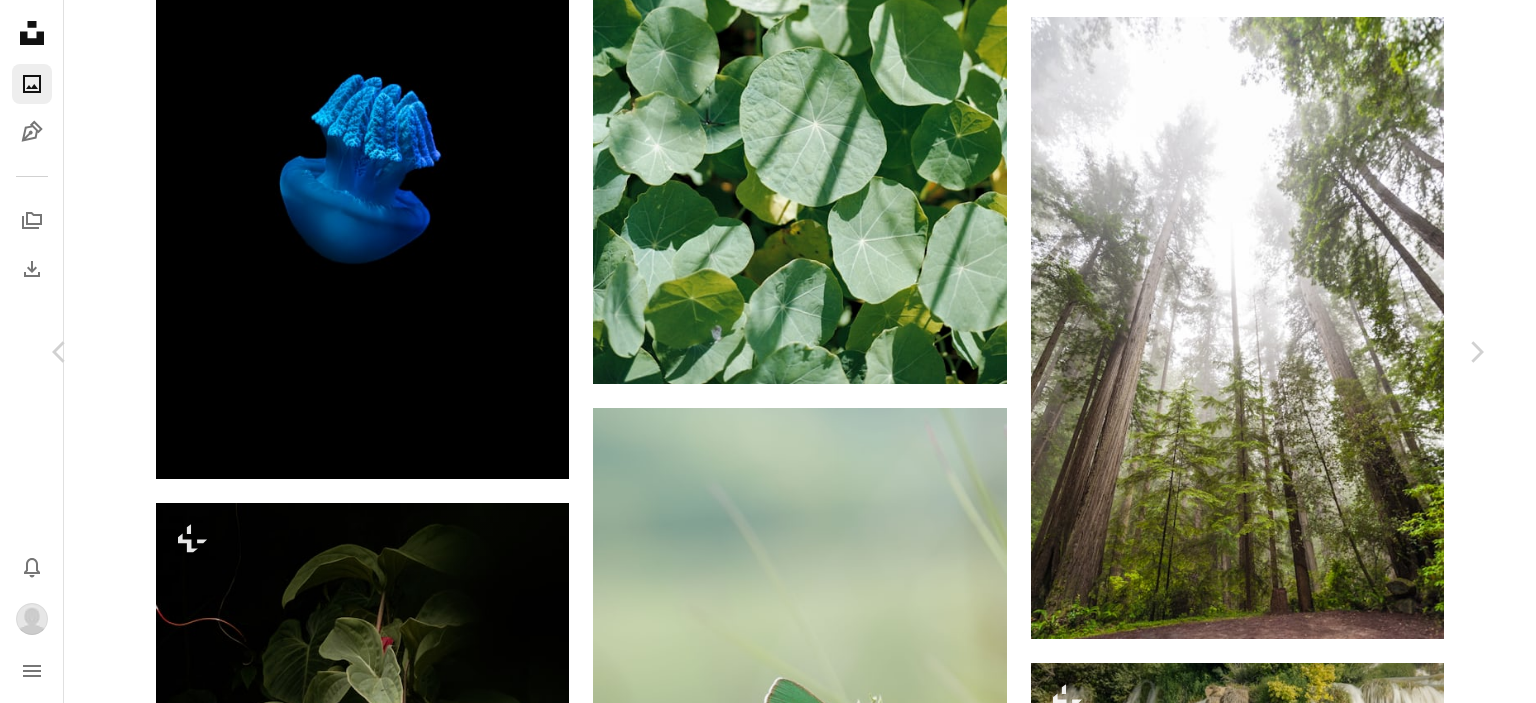 click 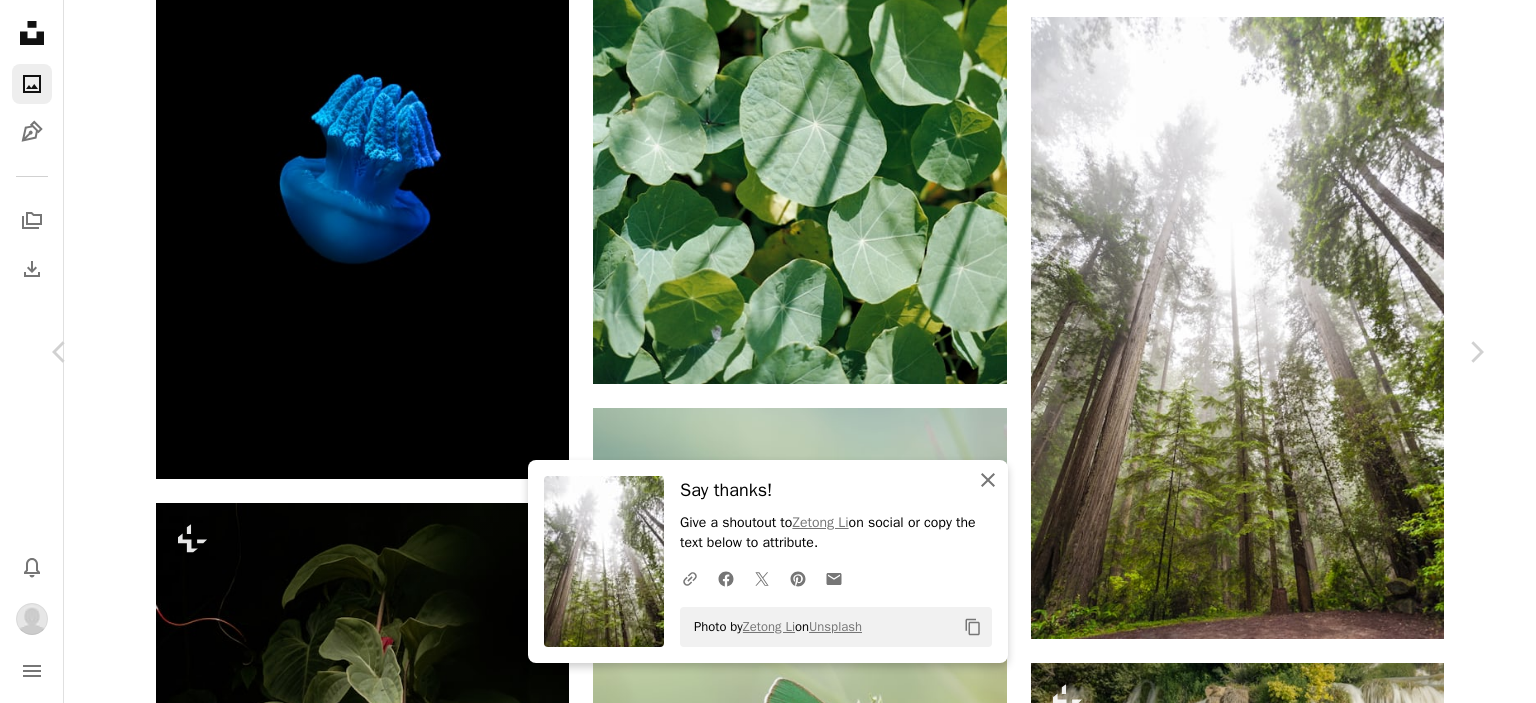 click 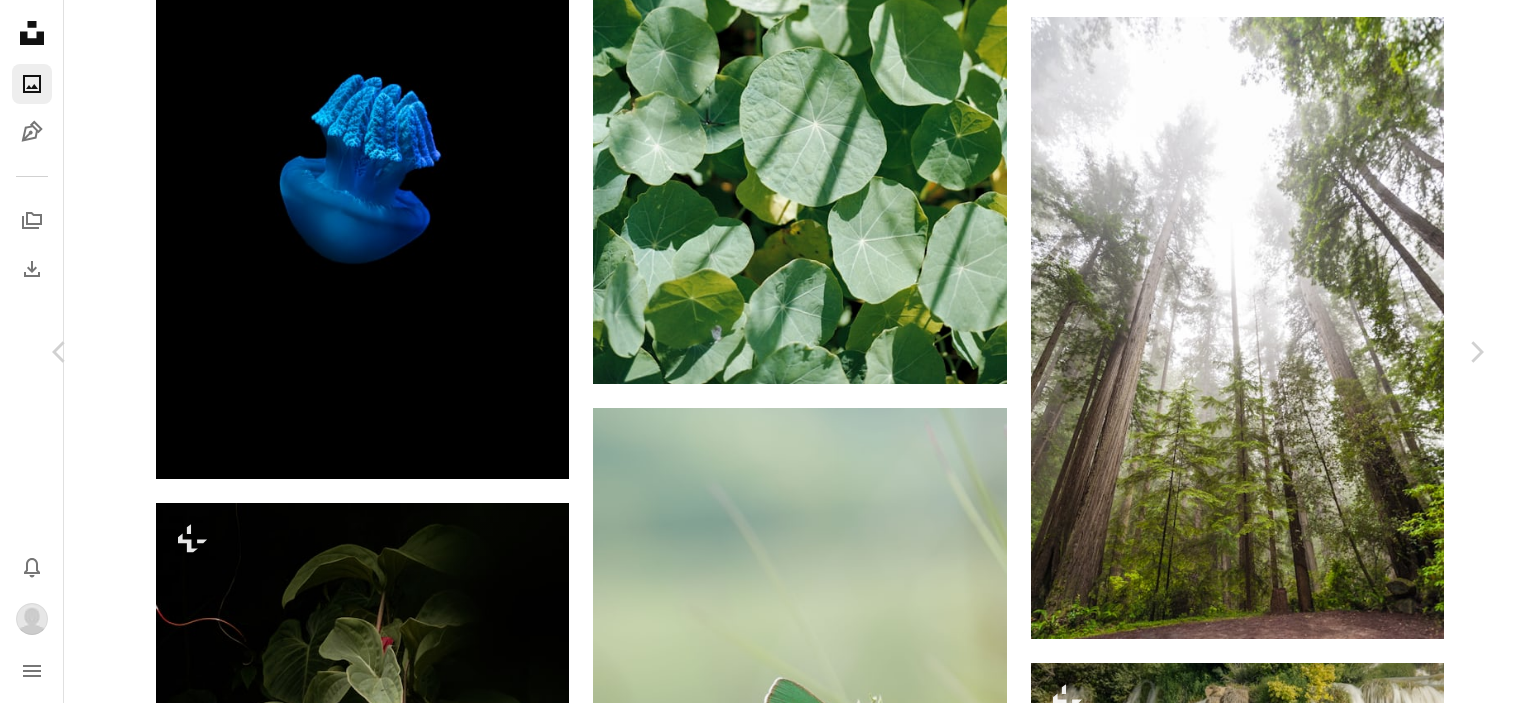 click on "An X shape" at bounding box center [20, 20] 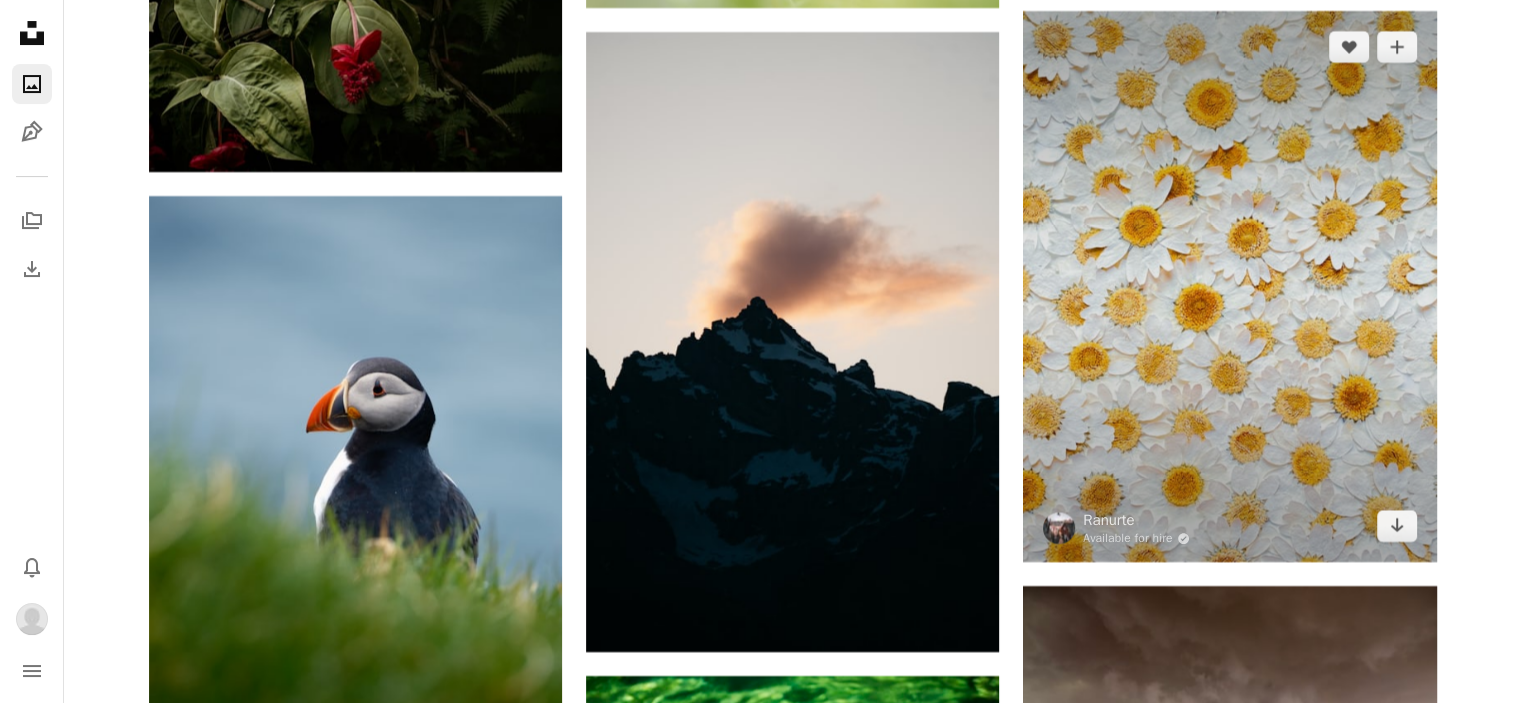 scroll, scrollTop: 15700, scrollLeft: 0, axis: vertical 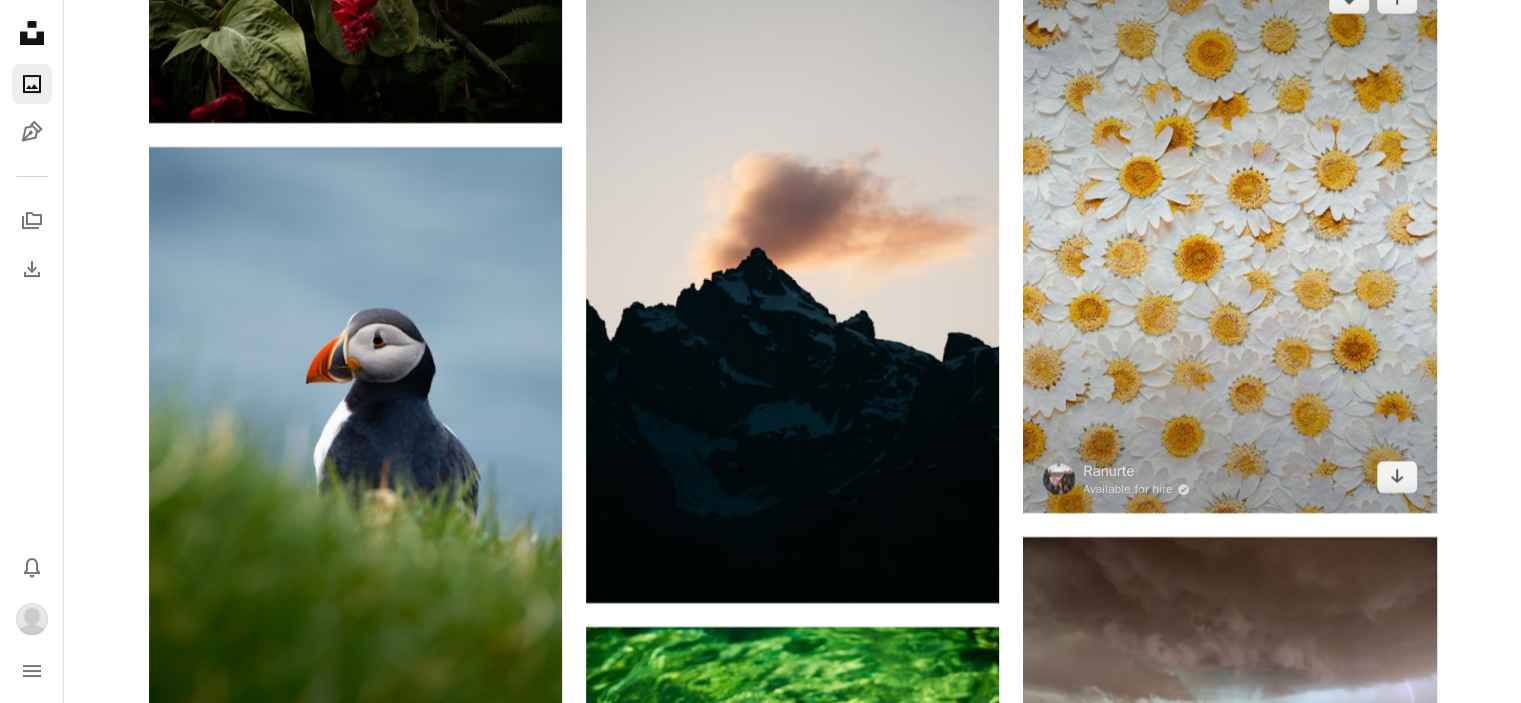 click at bounding box center (1229, 237) 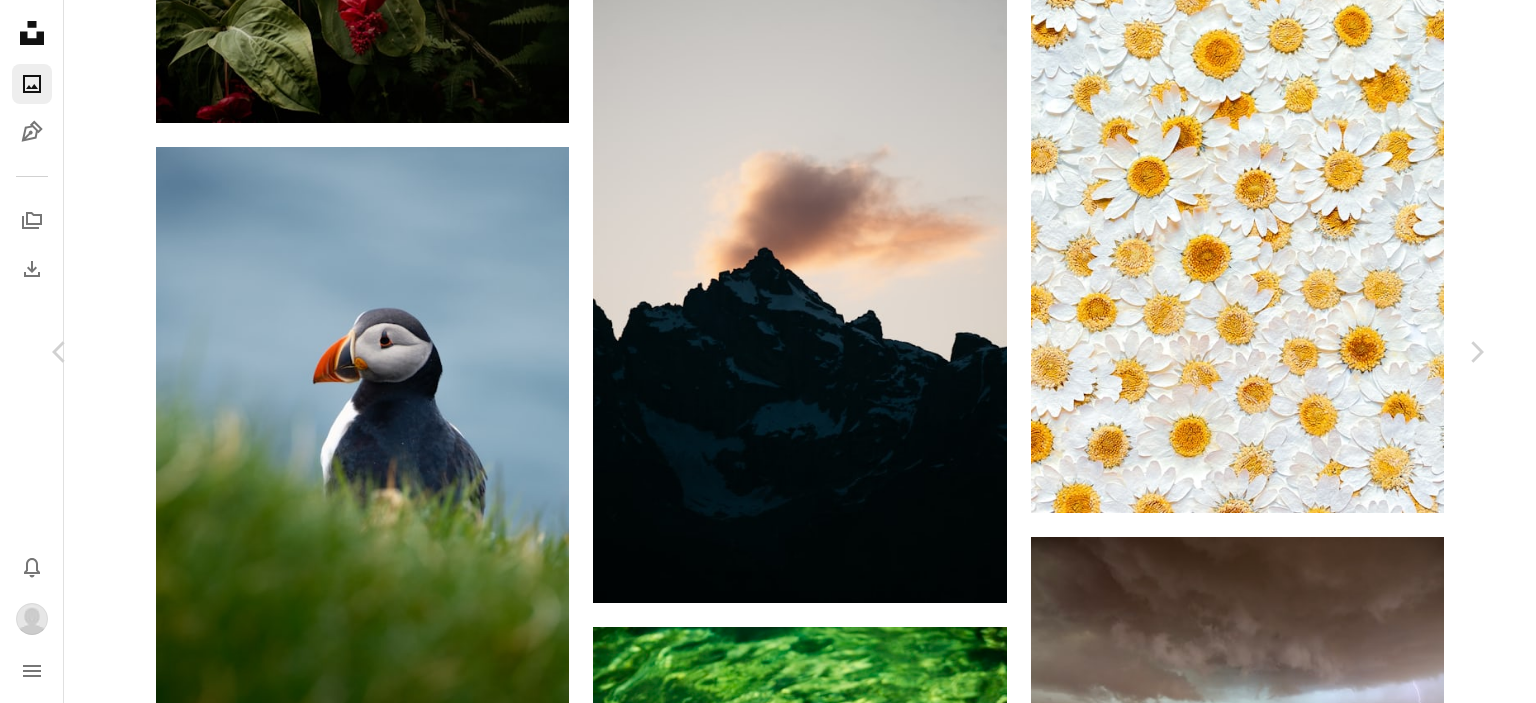click on "Chevron down" 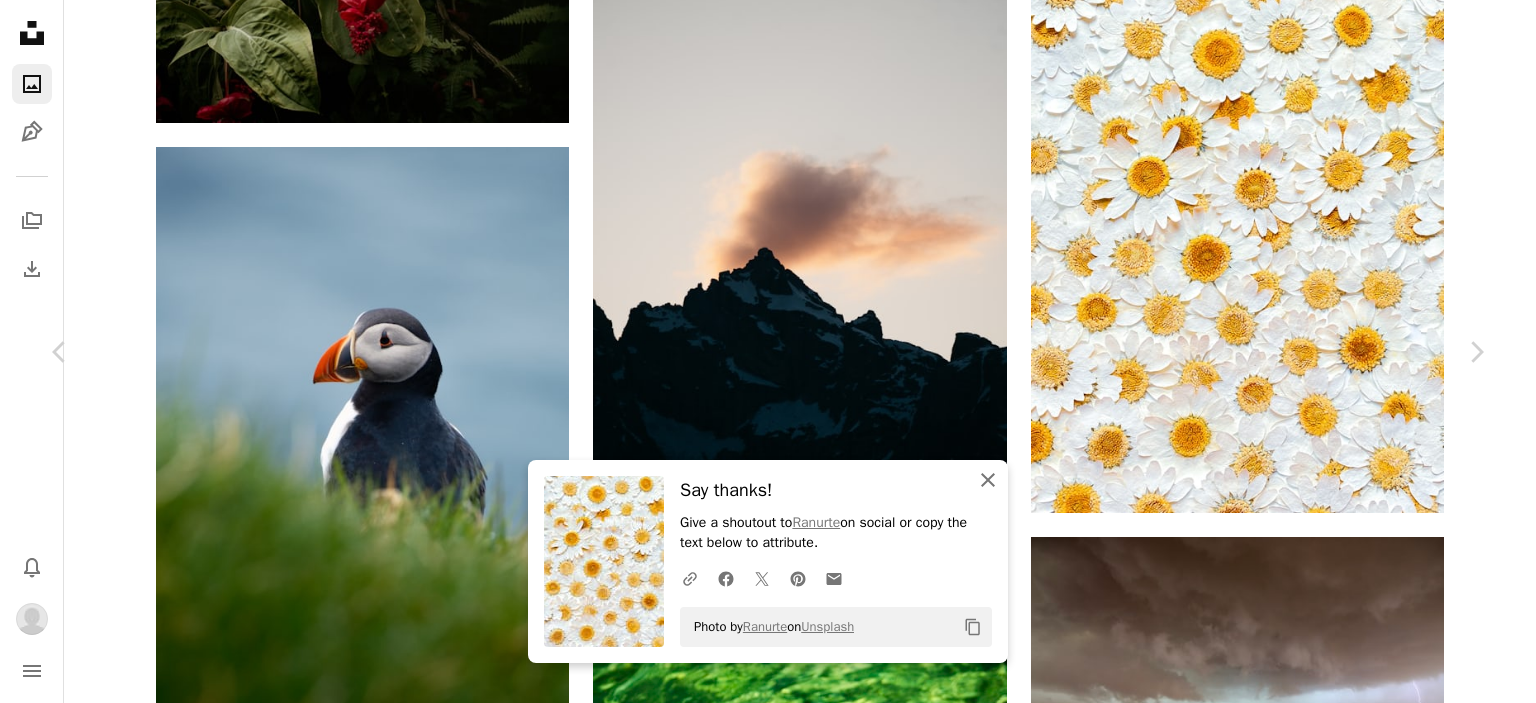 drag, startPoint x: 977, startPoint y: 481, endPoint x: 945, endPoint y: 480, distance: 32.01562 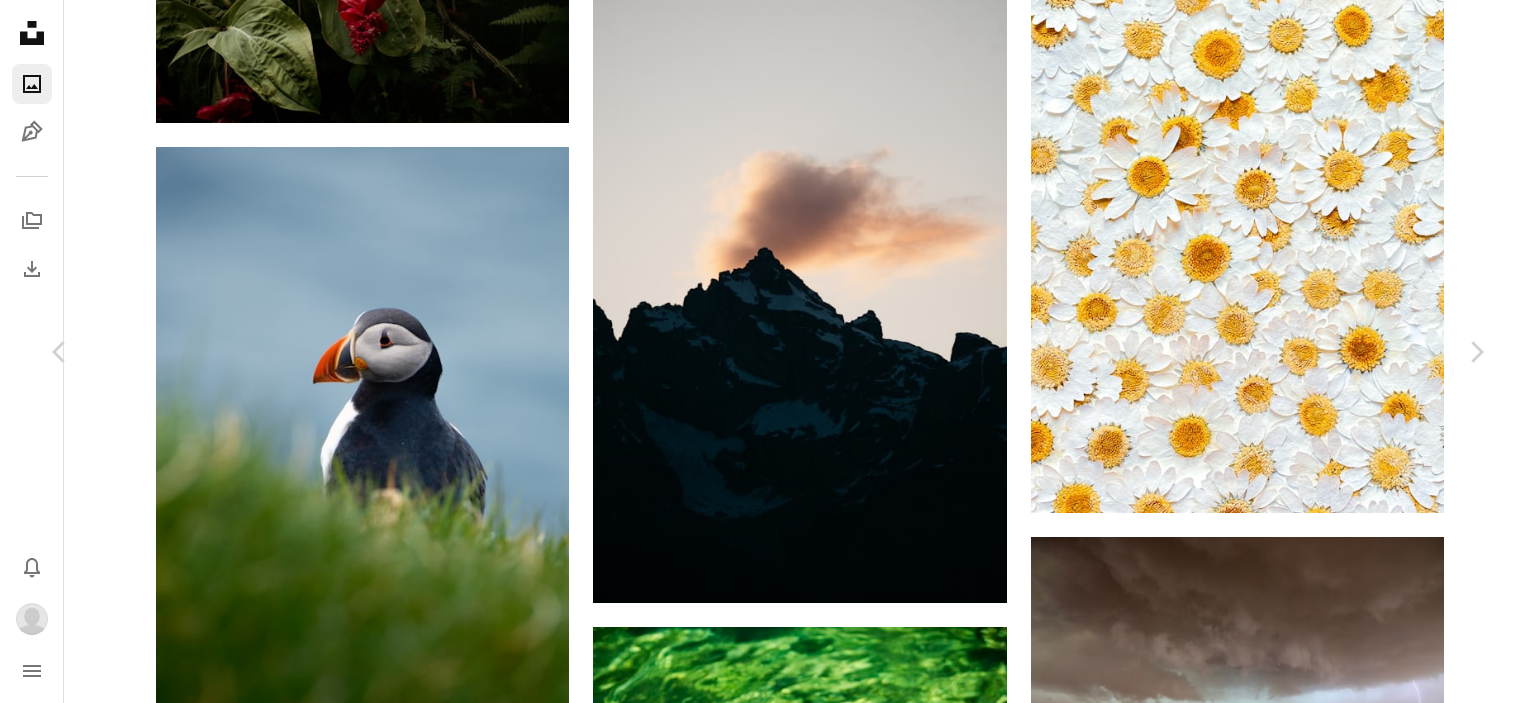 click on "An X shape" at bounding box center (20, 20) 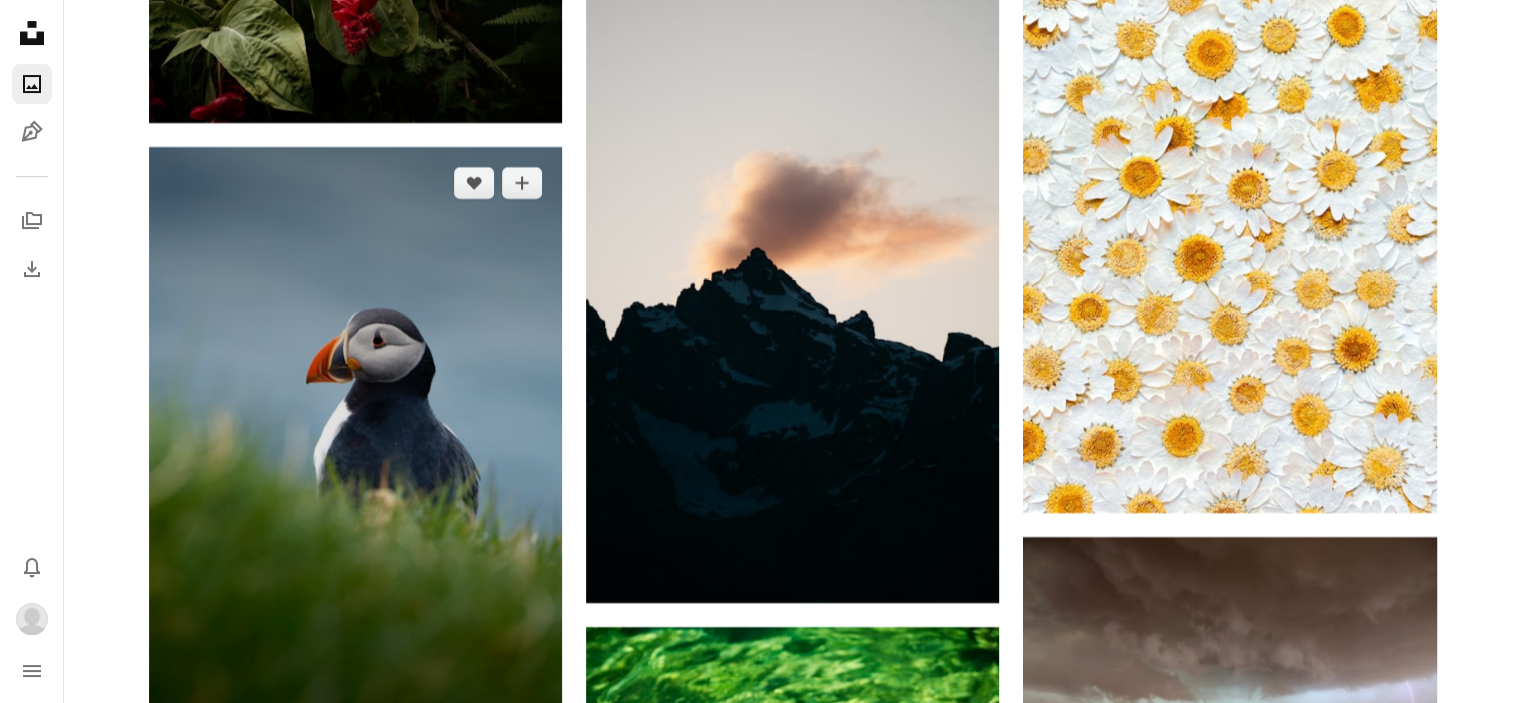 click at bounding box center [355, 457] 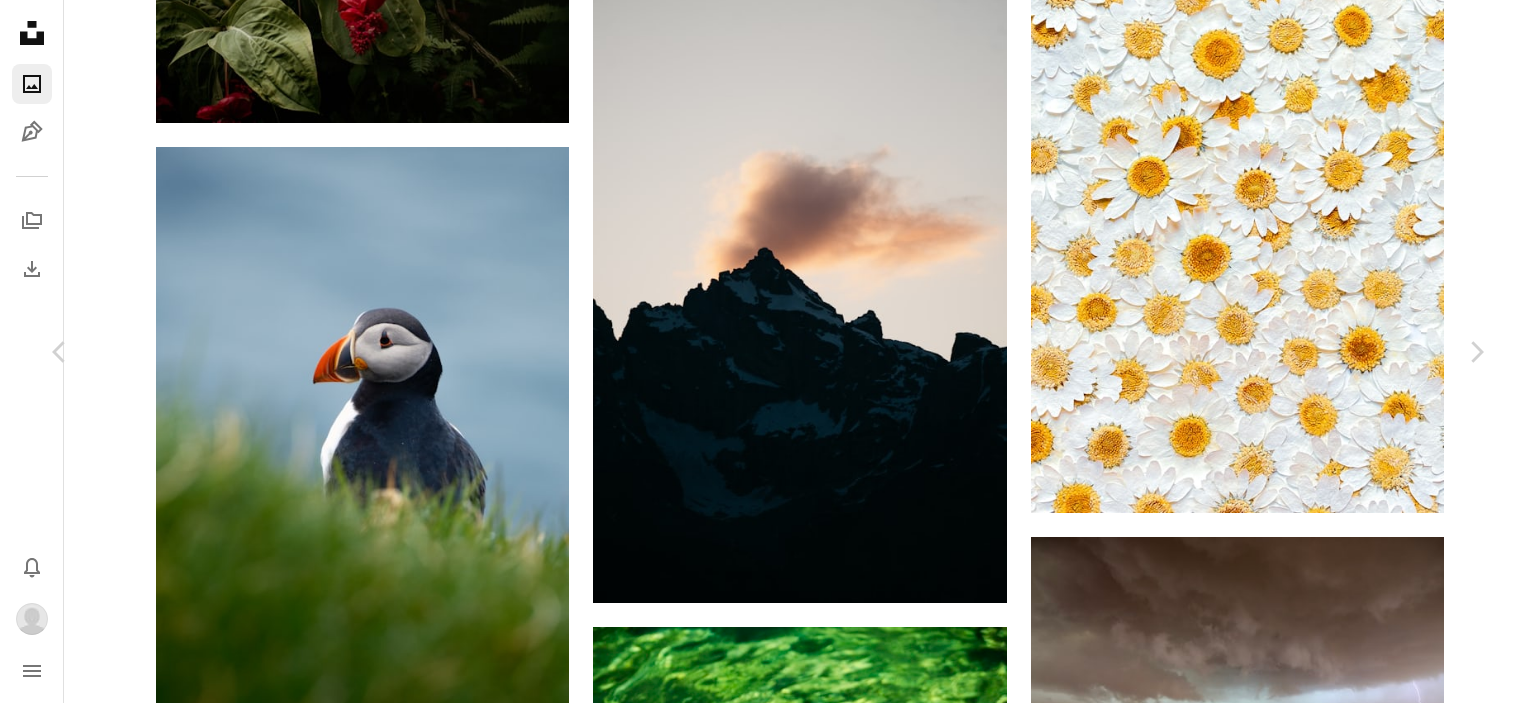 click on "Chevron down" 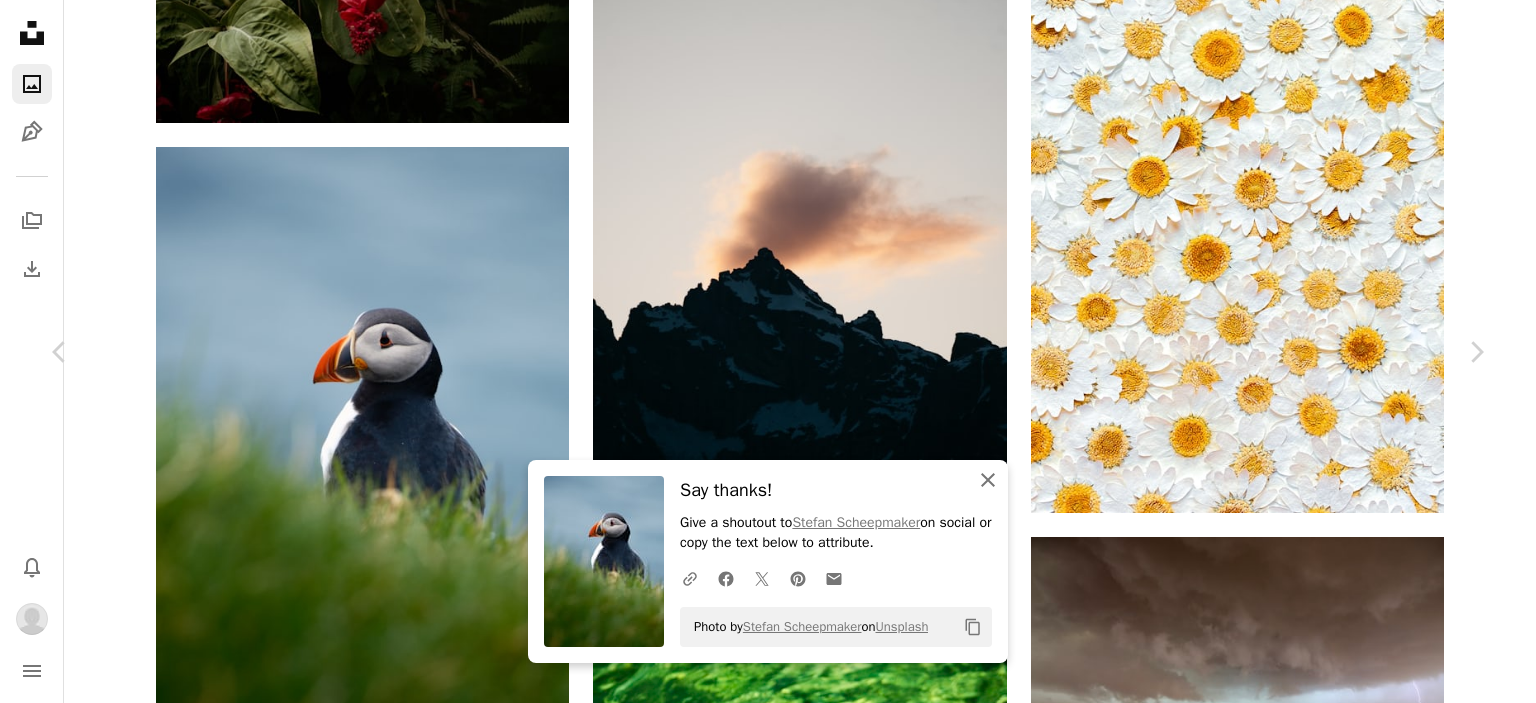 drag, startPoint x: 973, startPoint y: 479, endPoint x: 896, endPoint y: 459, distance: 79.555016 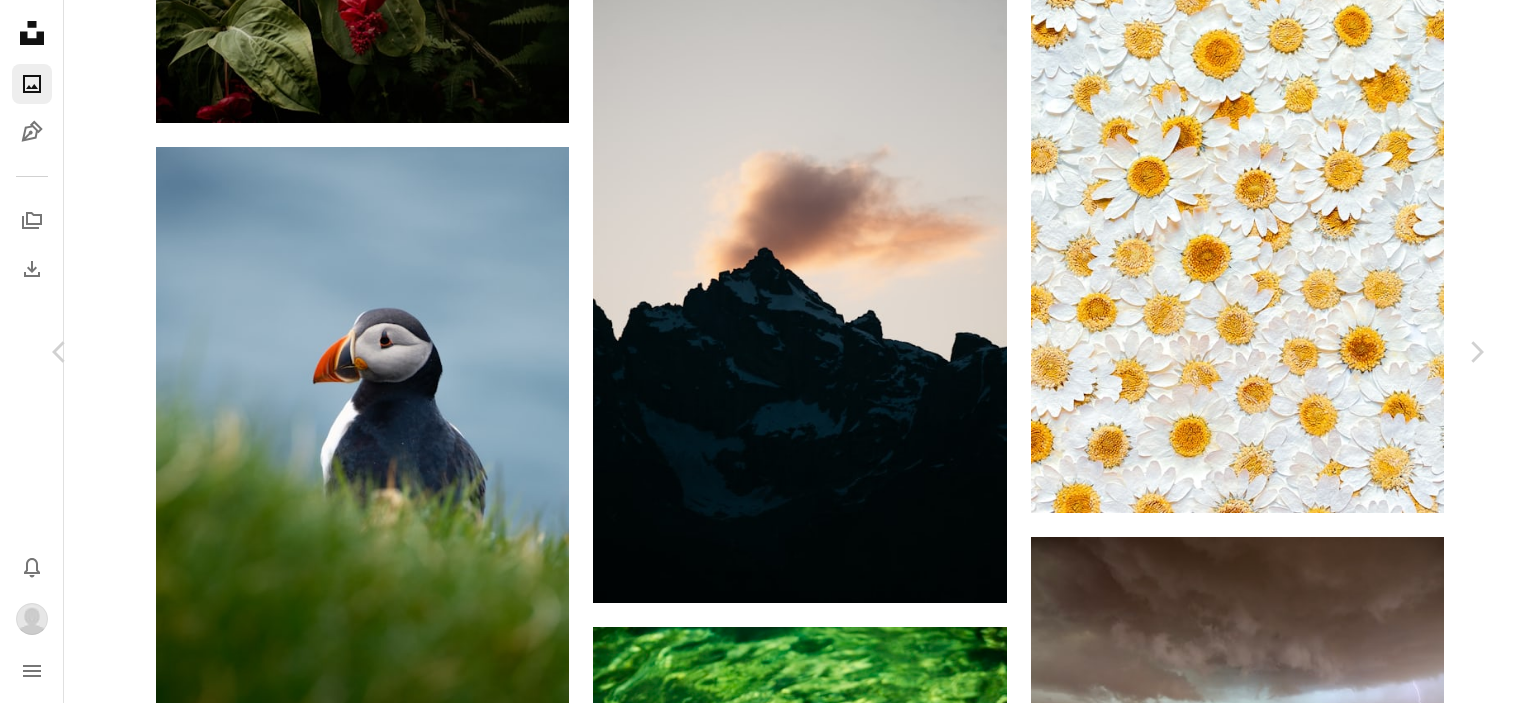 click on "An X shape" at bounding box center (20, 20) 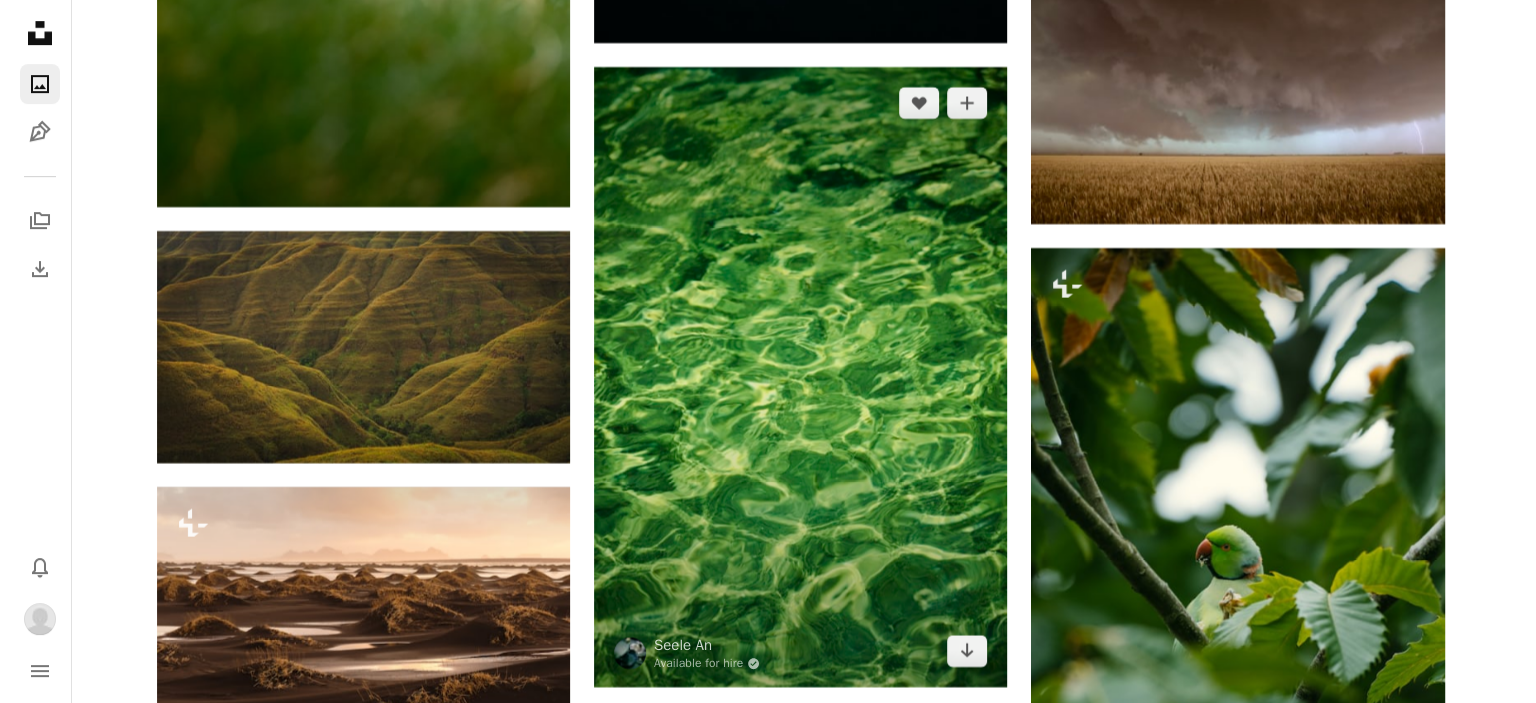 scroll, scrollTop: 16400, scrollLeft: 0, axis: vertical 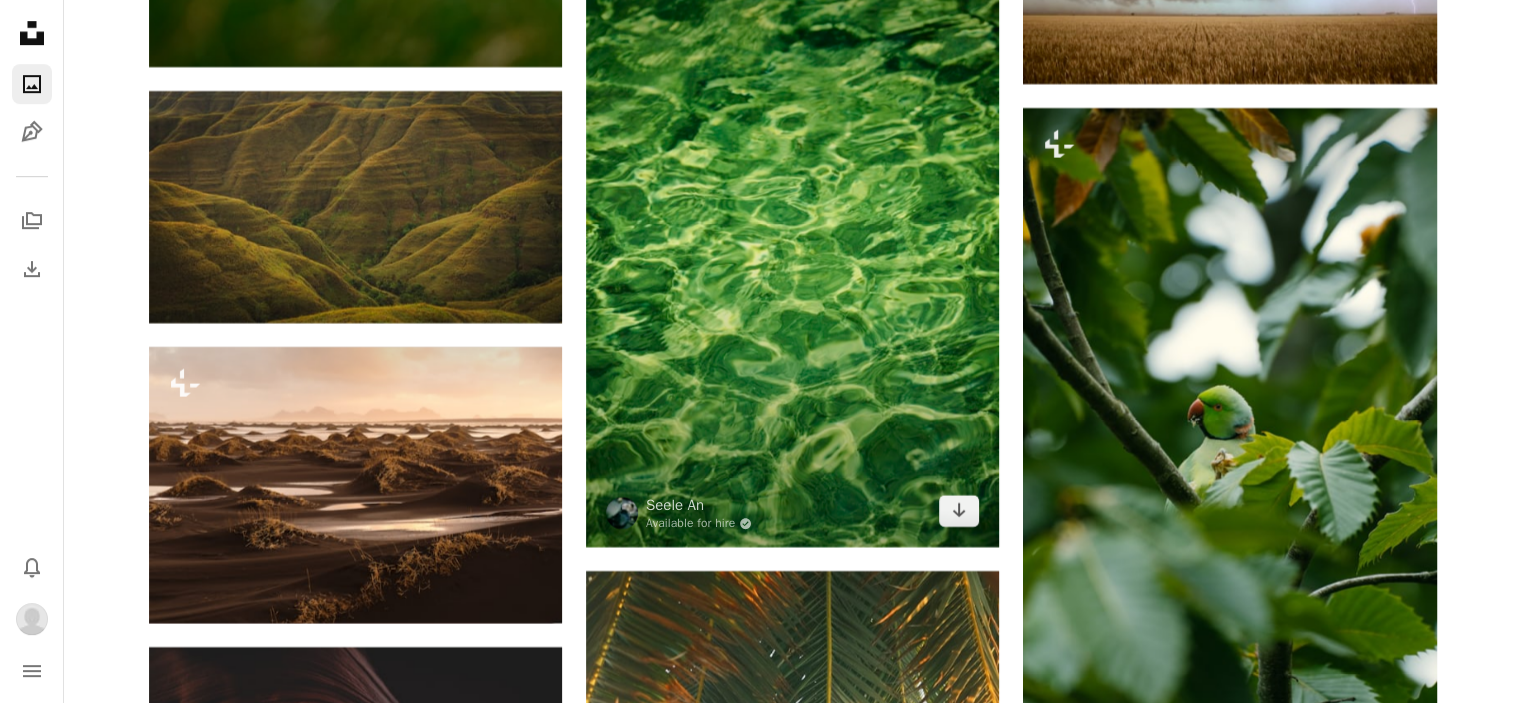click at bounding box center (792, 237) 